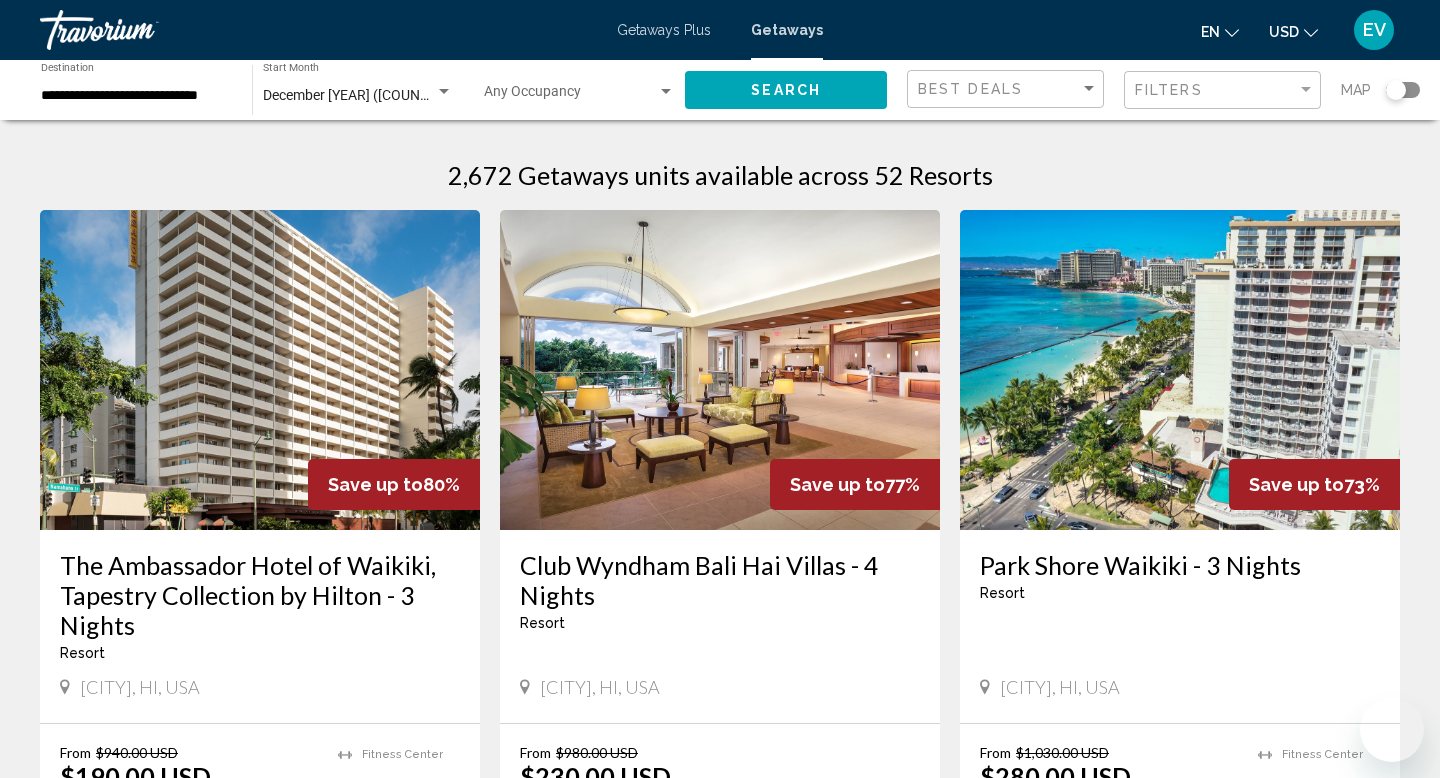 scroll, scrollTop: 0, scrollLeft: 0, axis: both 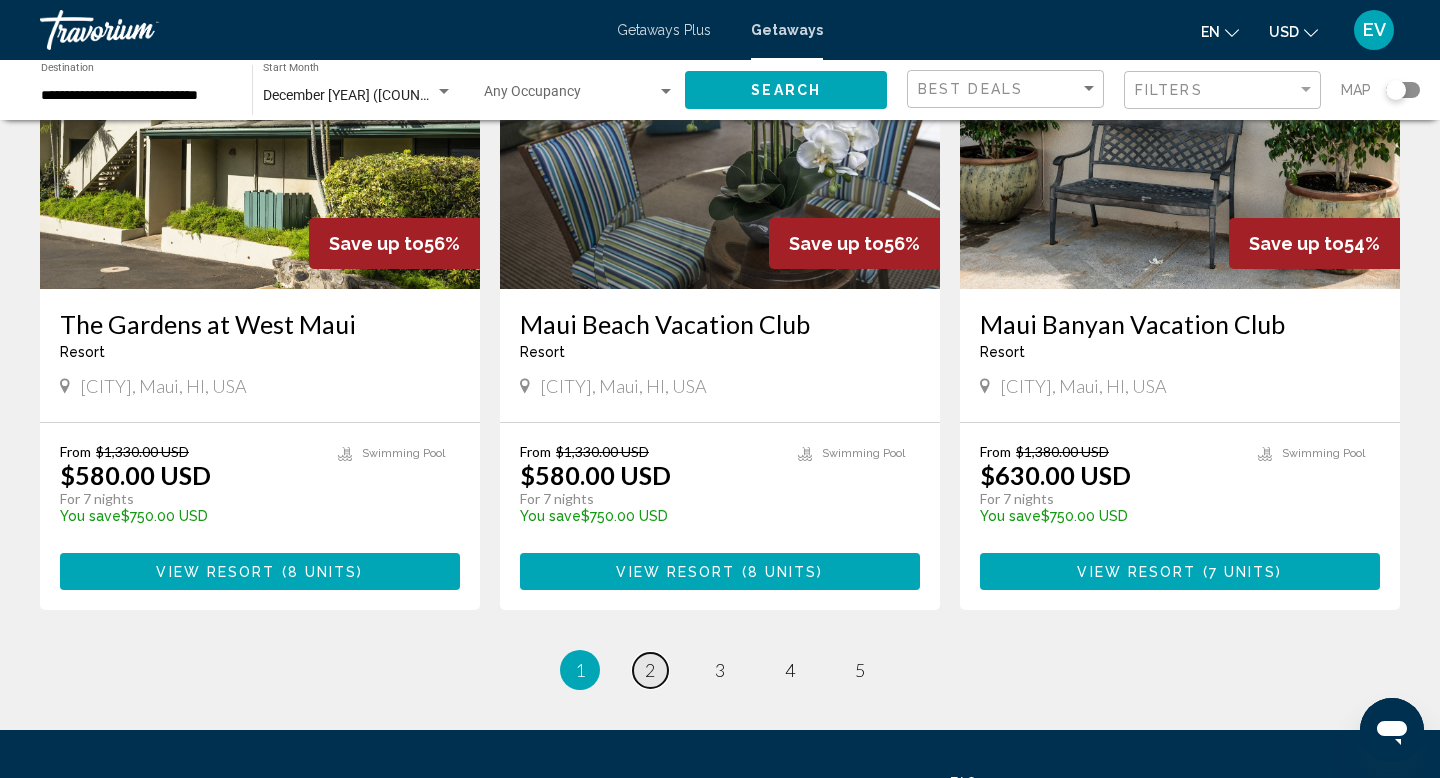 click on "page  2" at bounding box center [650, 670] 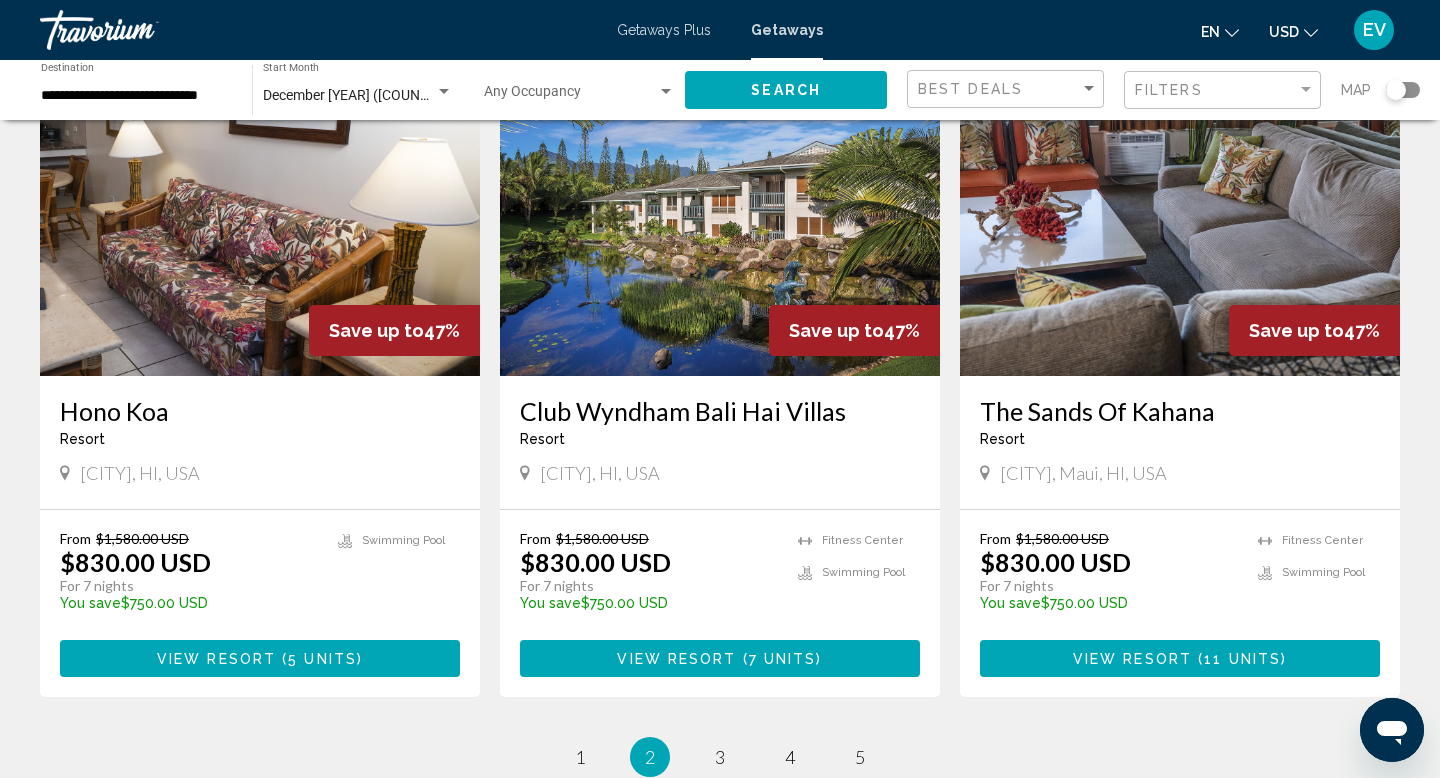 scroll, scrollTop: 2311, scrollLeft: 0, axis: vertical 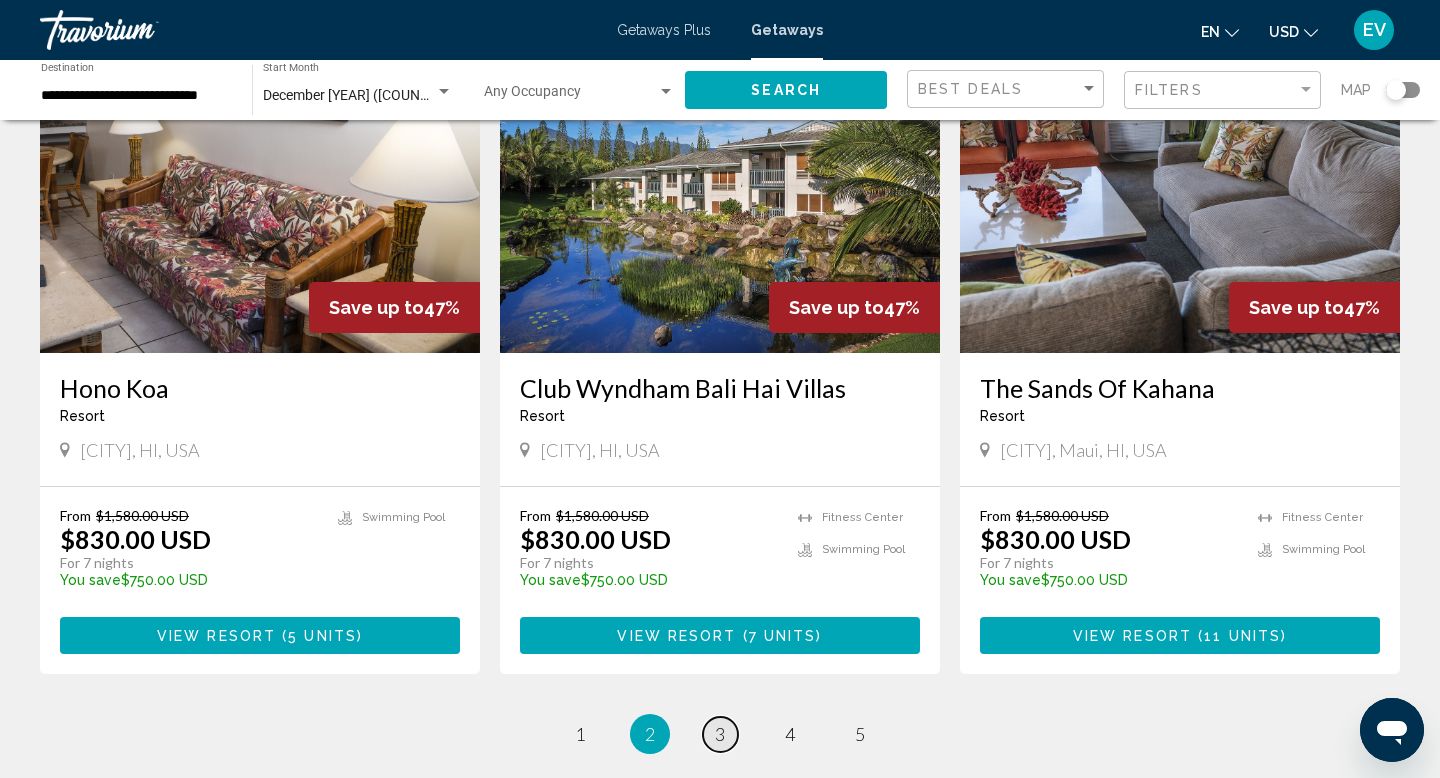 click on "3" at bounding box center (720, 734) 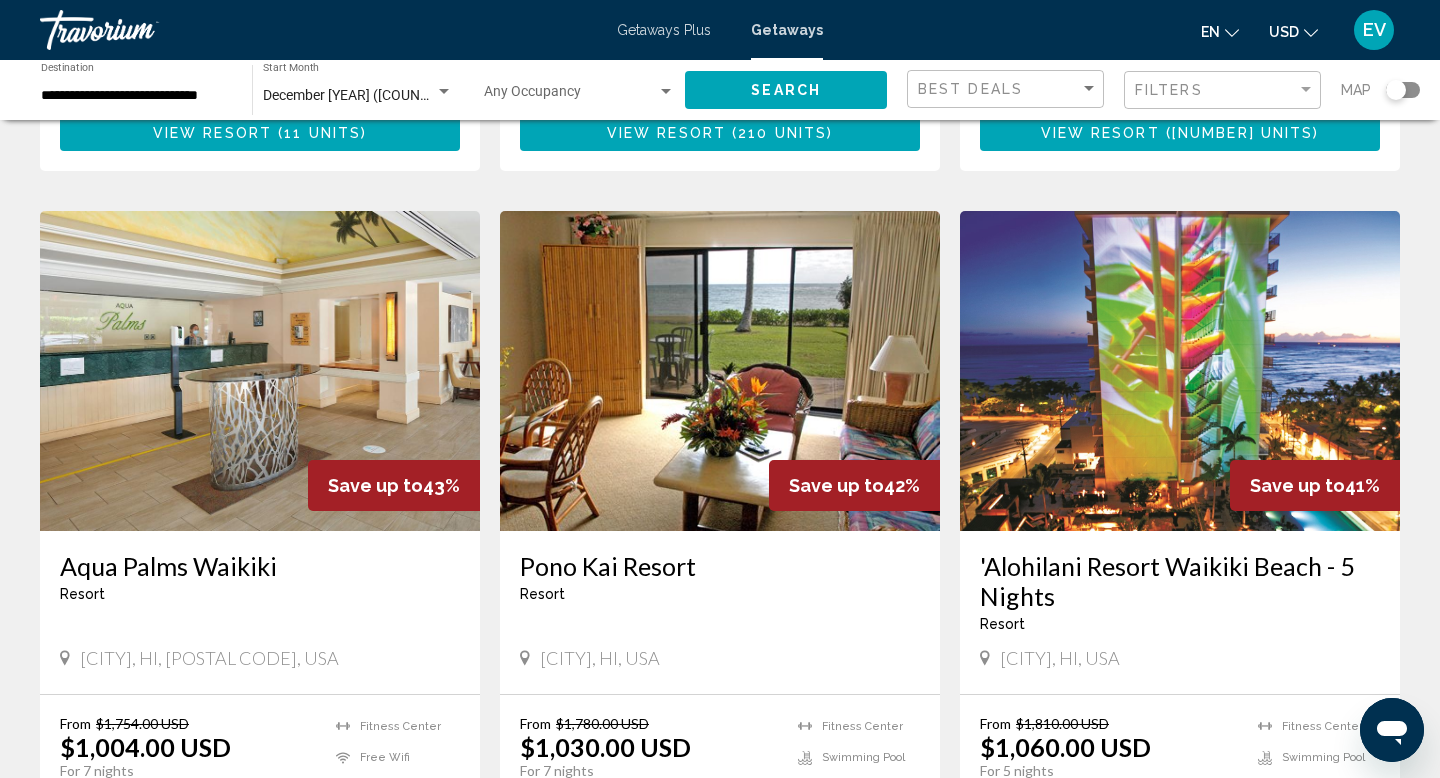 scroll, scrollTop: 59, scrollLeft: 0, axis: vertical 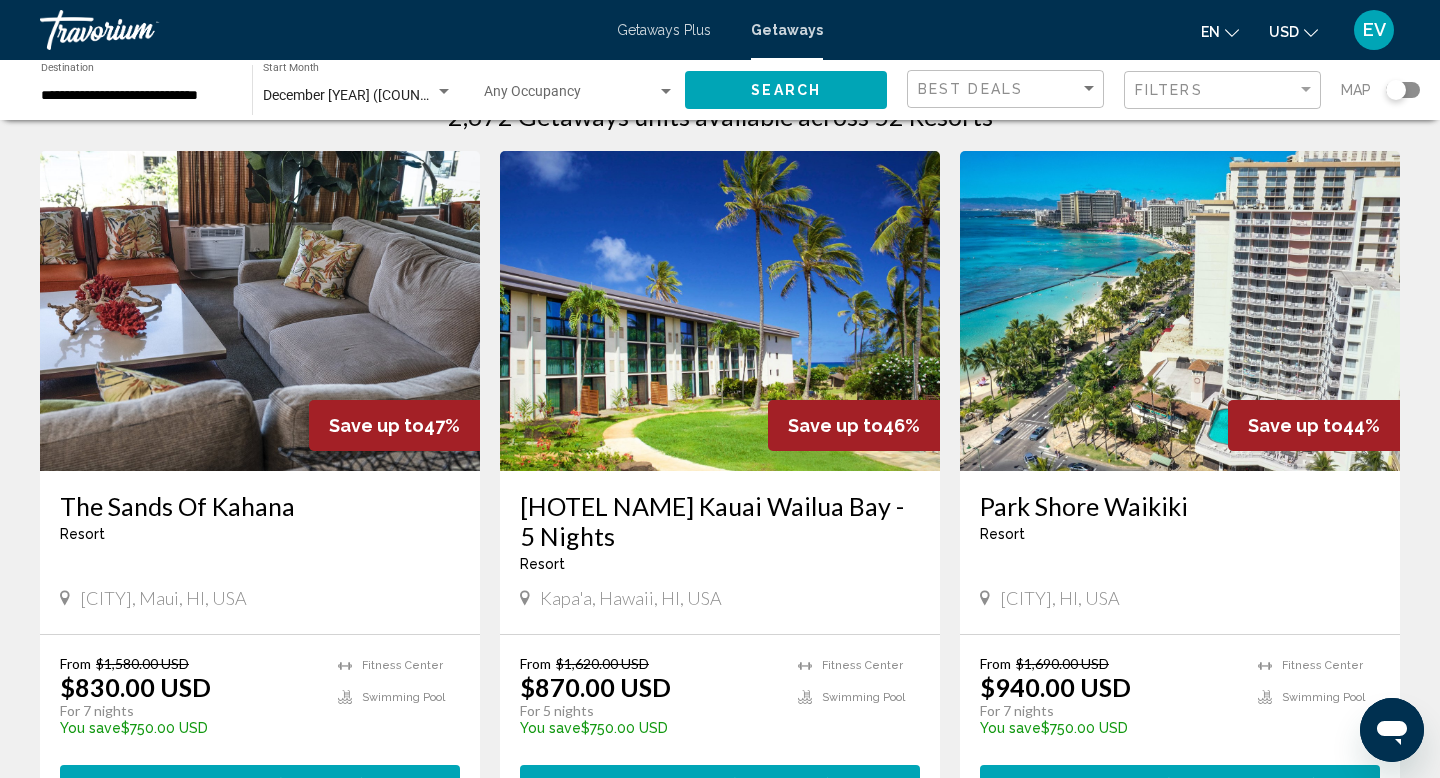 click on "**********" at bounding box center (136, 96) 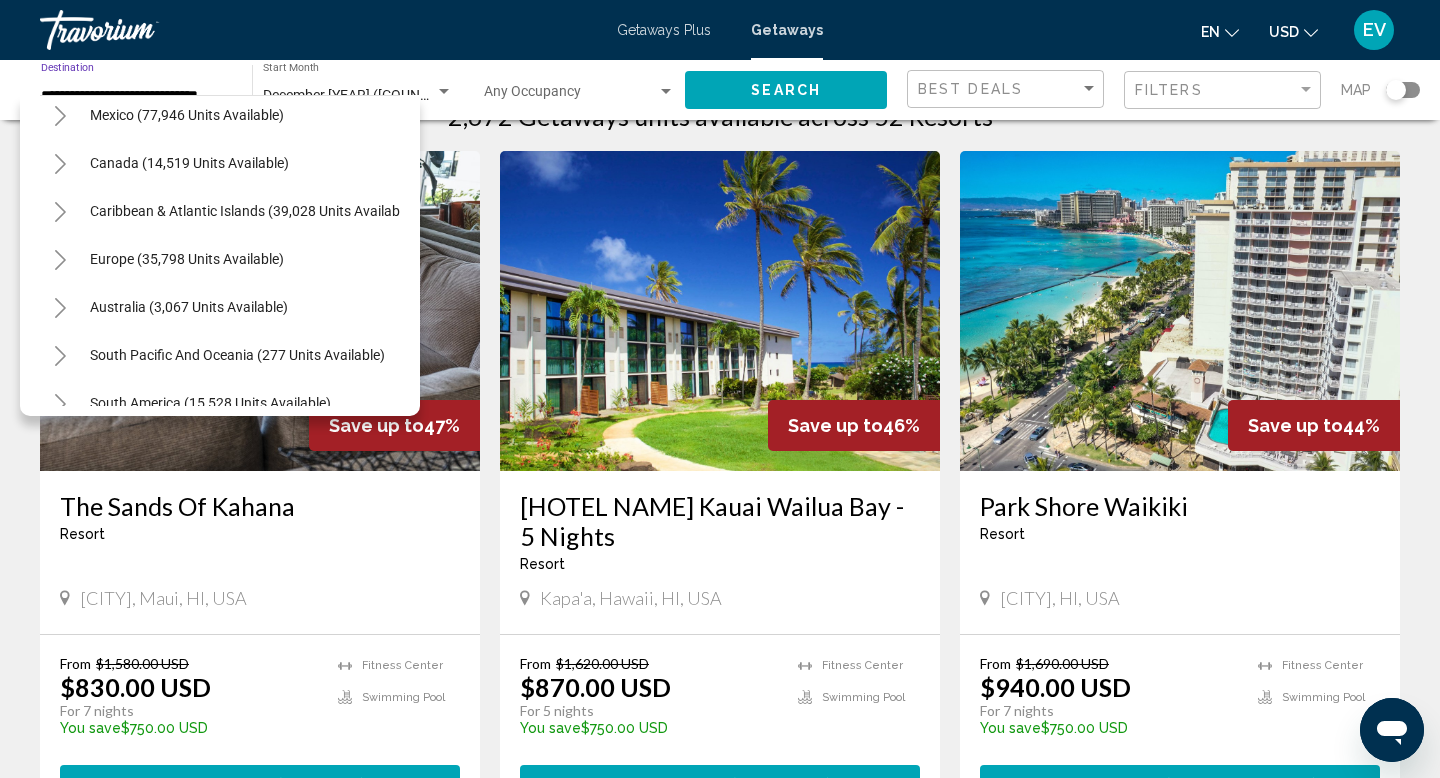 scroll, scrollTop: 2505, scrollLeft: 0, axis: vertical 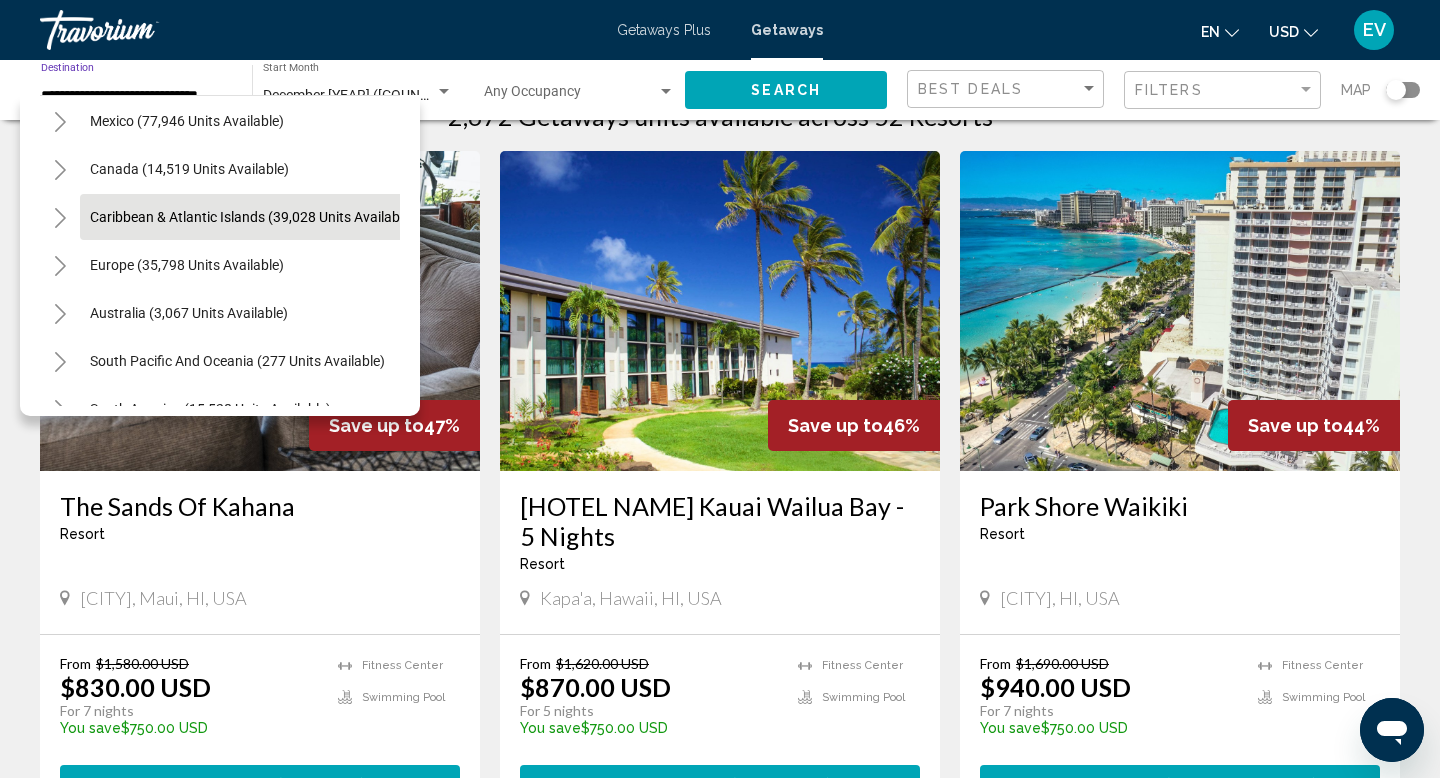 click on "Caribbean & Atlantic Islands (39,028 units available)" at bounding box center [187, 265] 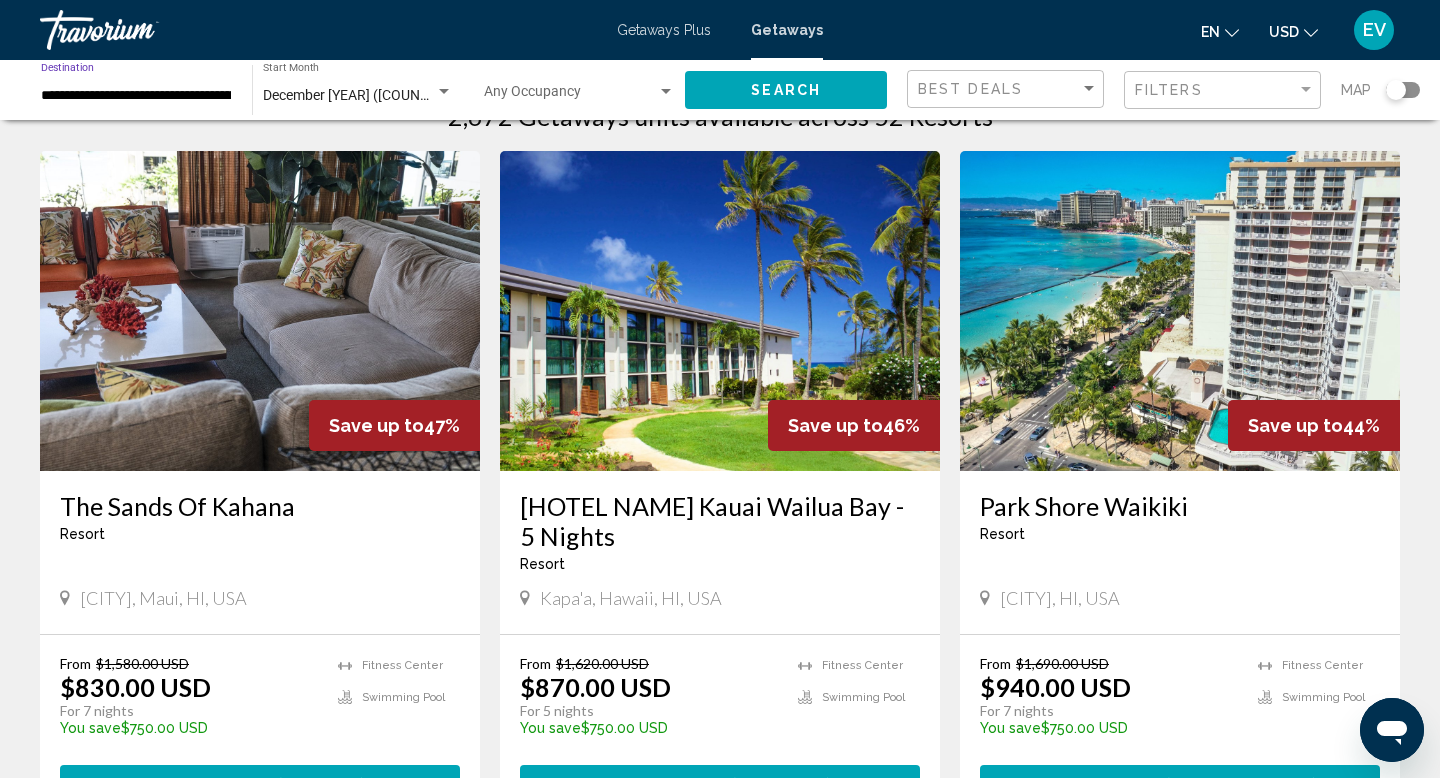 click on "**********" at bounding box center [136, 96] 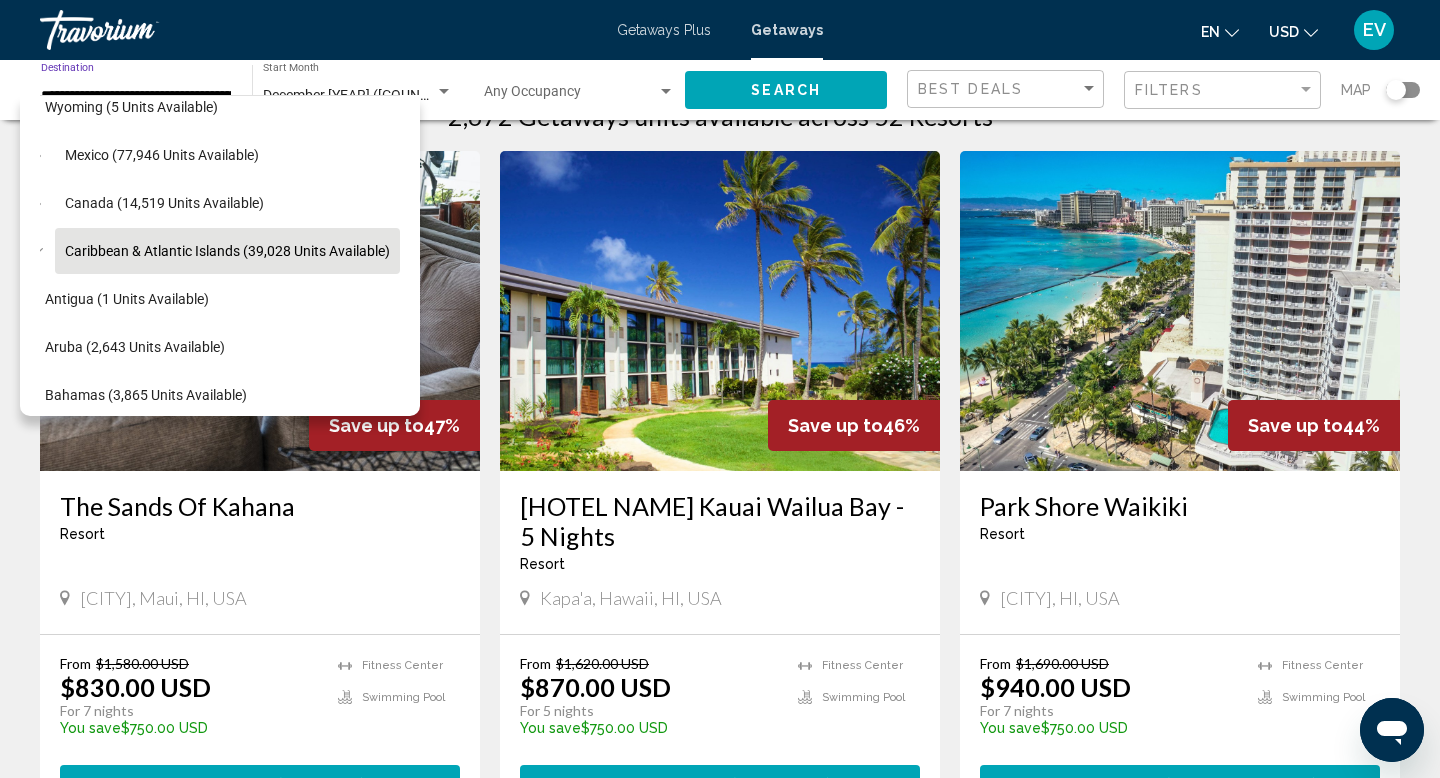 scroll, scrollTop: 2481, scrollLeft: 25, axis: both 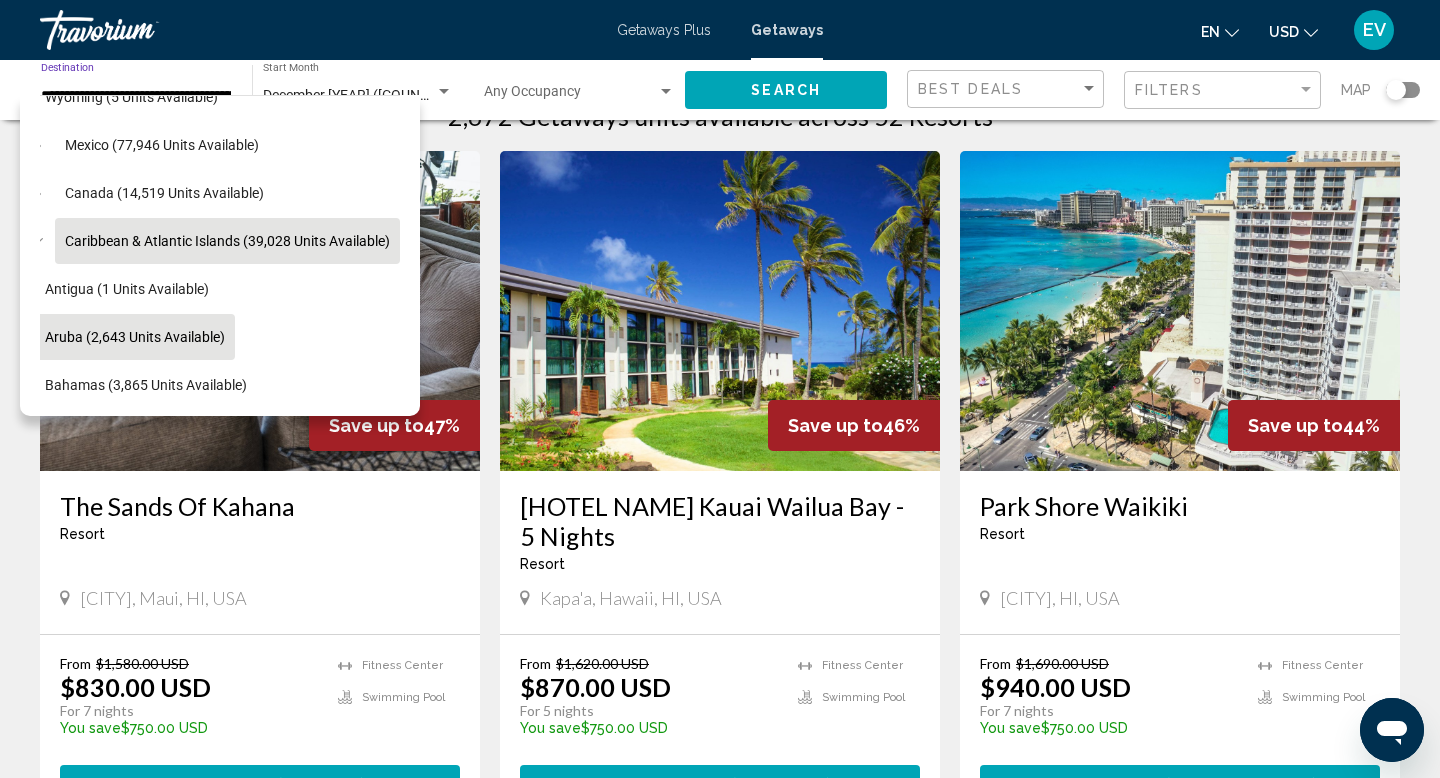 click on "Aruba (2,643 units available)" 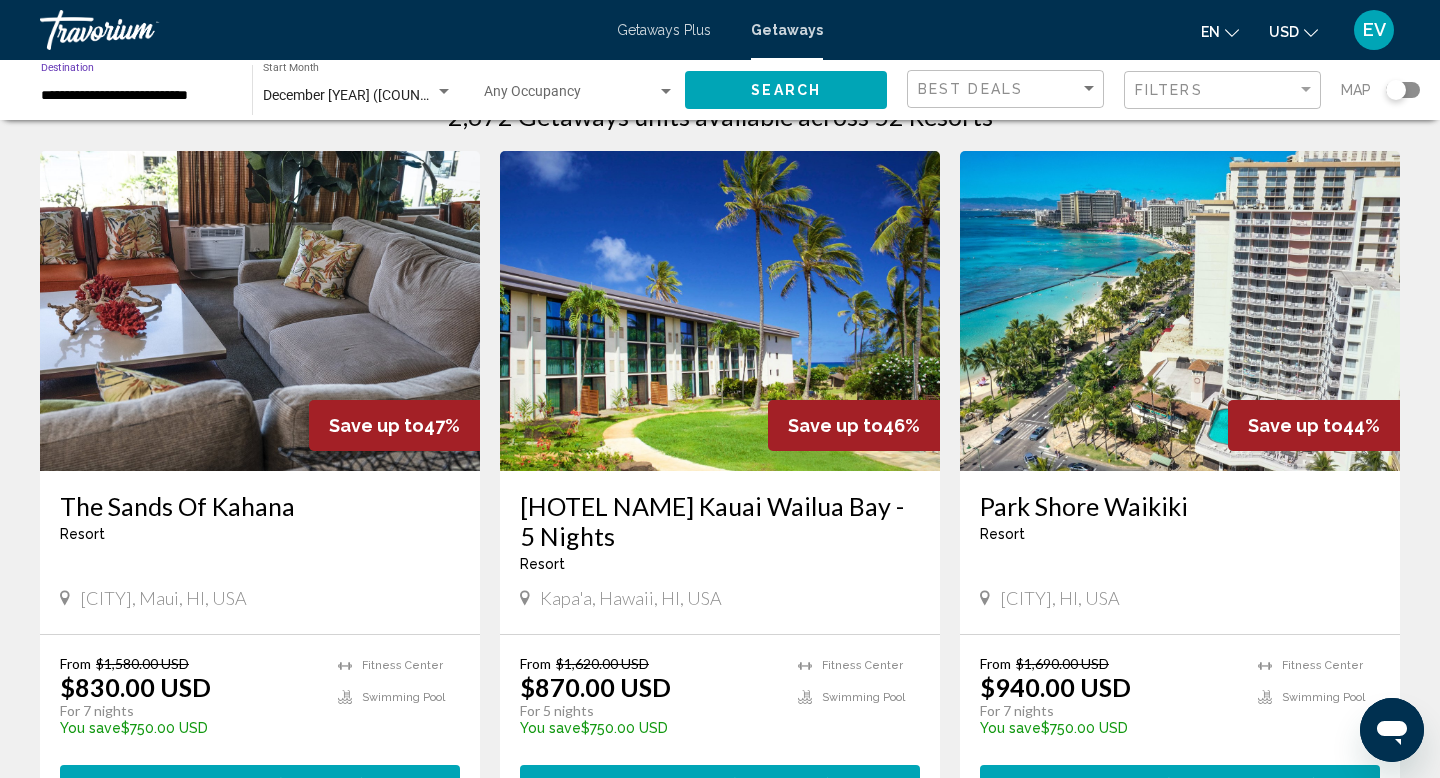 scroll, scrollTop: 0, scrollLeft: 0, axis: both 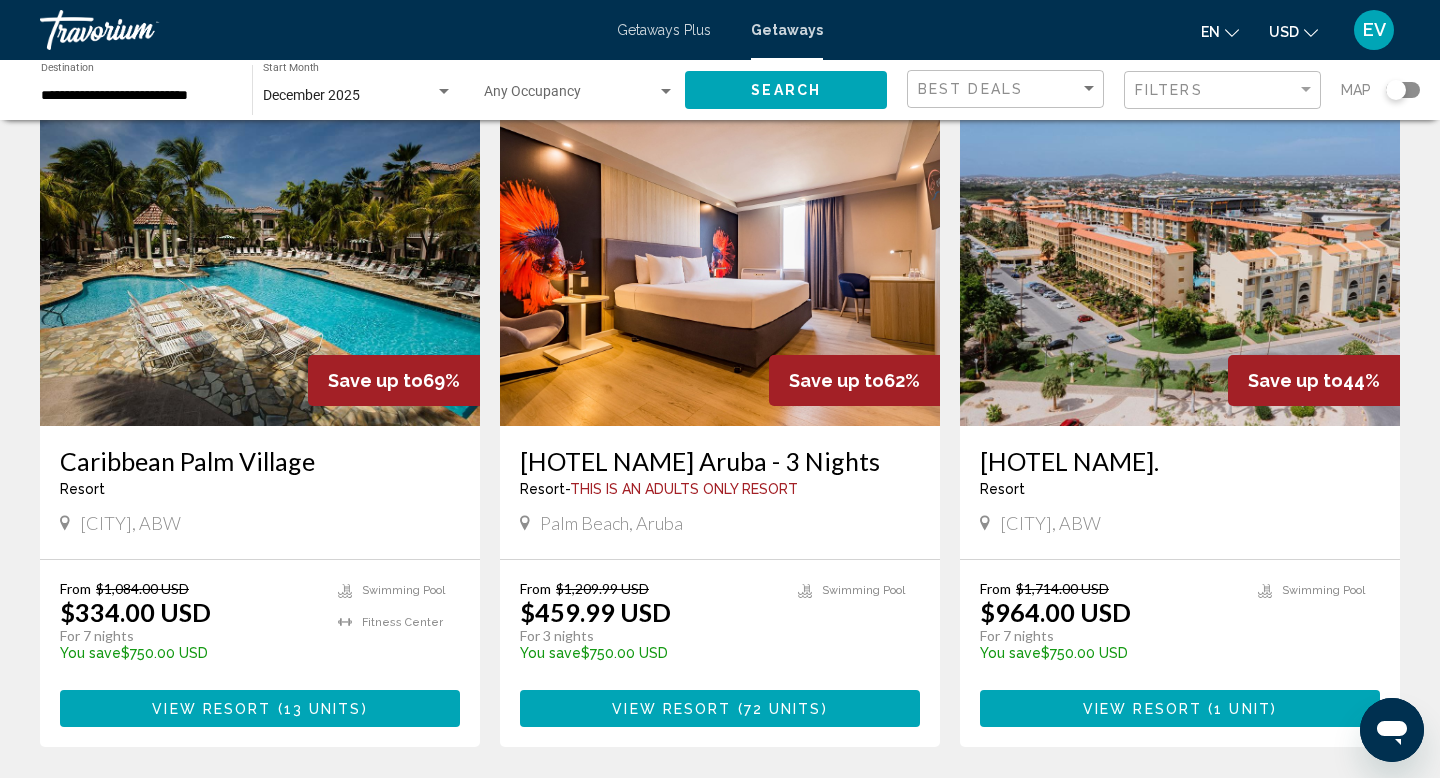 click on "View Resort    ( 13 units )" at bounding box center [260, 708] 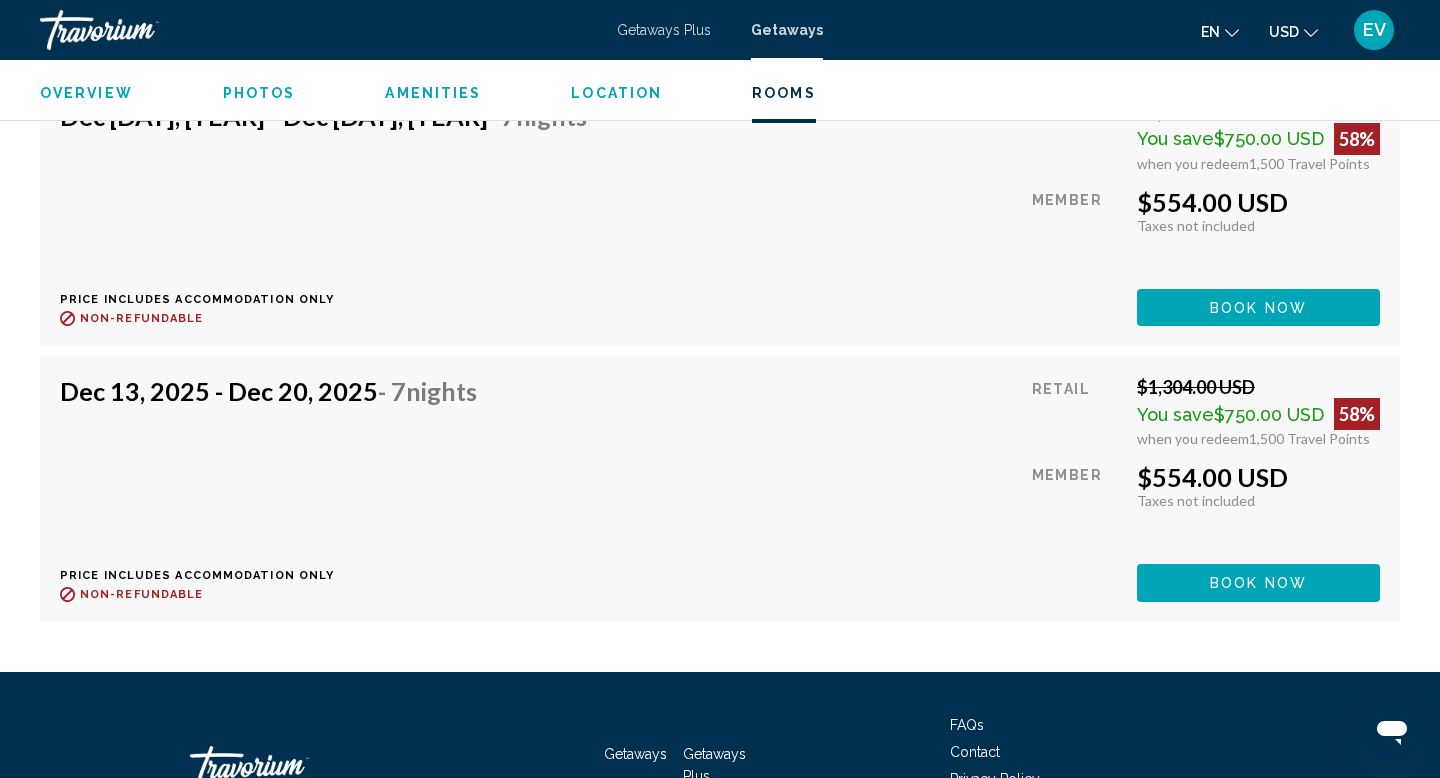 scroll, scrollTop: 5084, scrollLeft: 0, axis: vertical 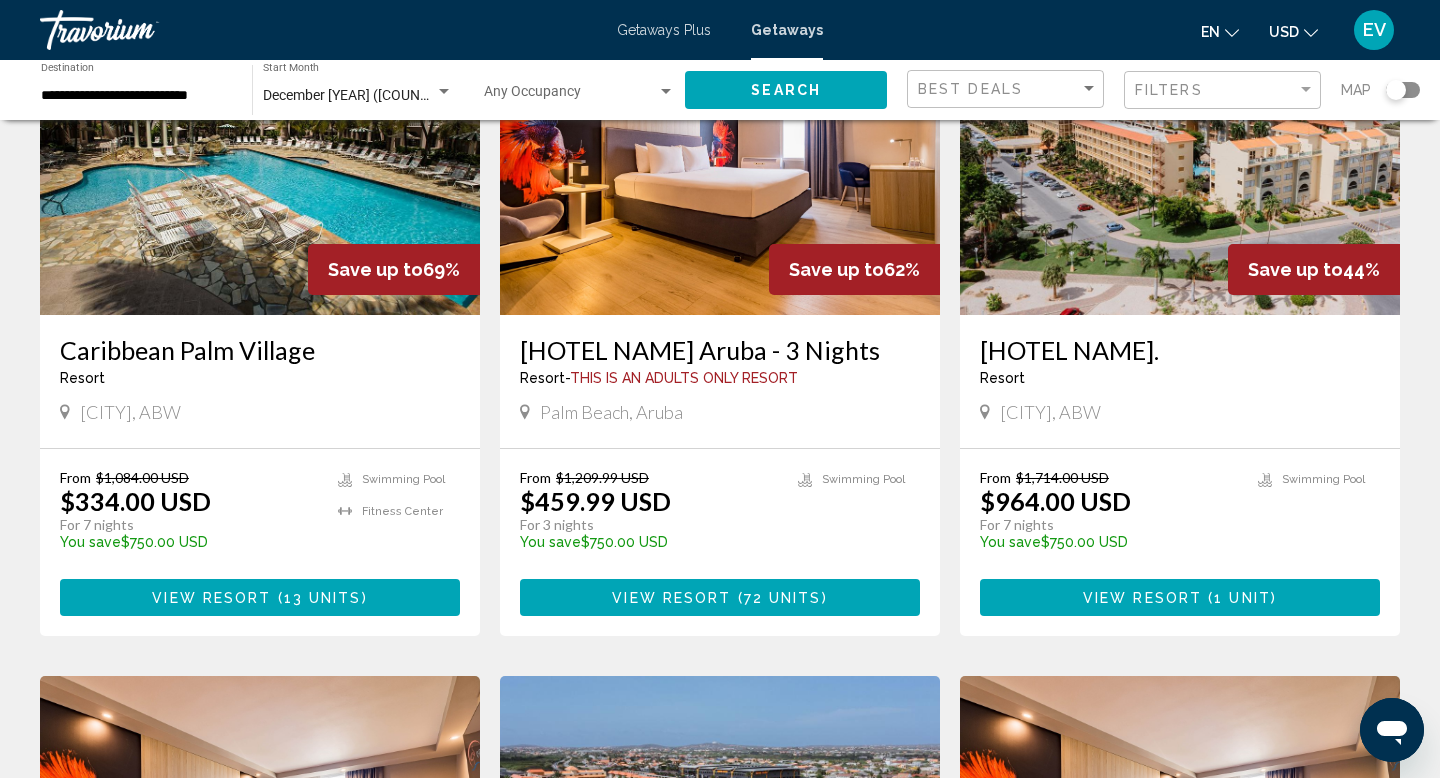 click on "View Resort    ( 1 unit )" at bounding box center (1180, 597) 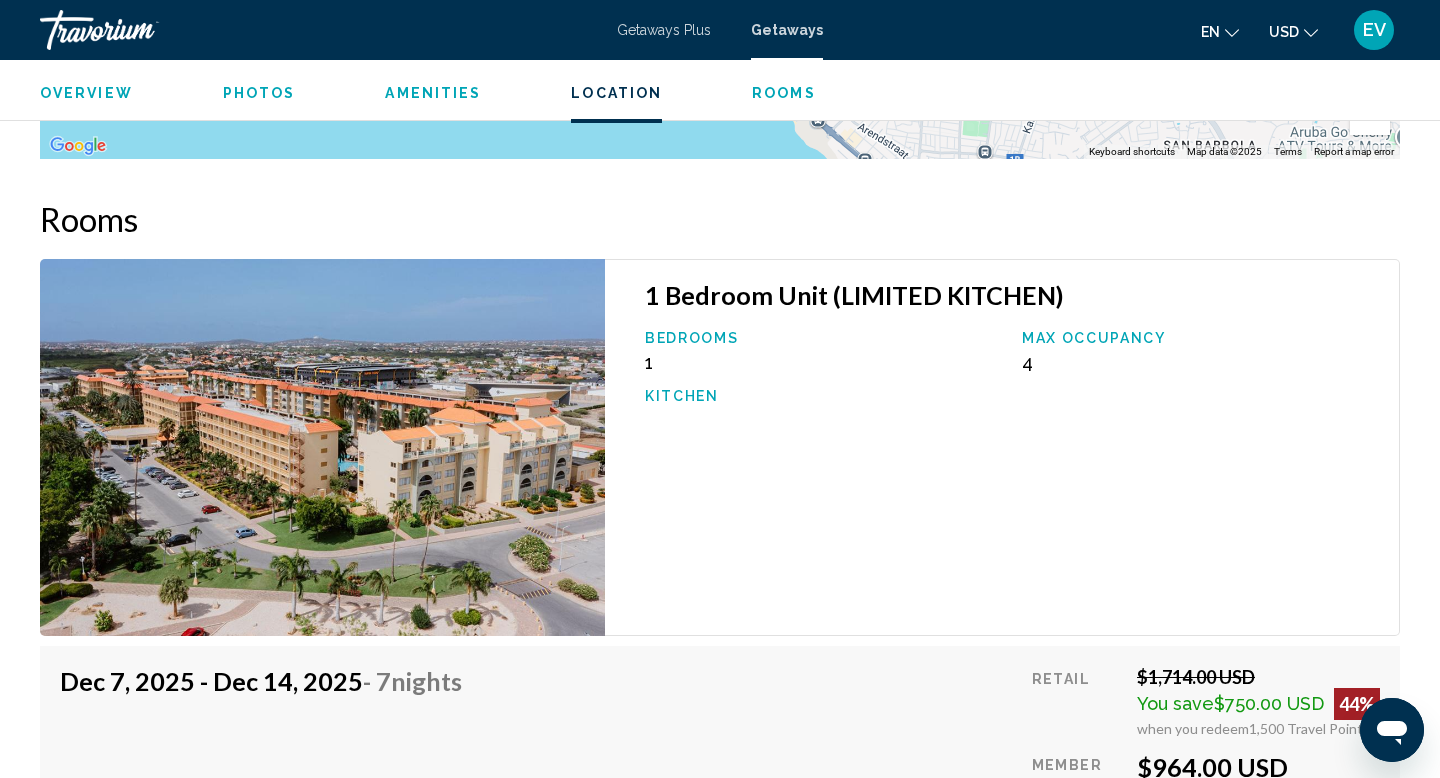 scroll, scrollTop: 3140, scrollLeft: 0, axis: vertical 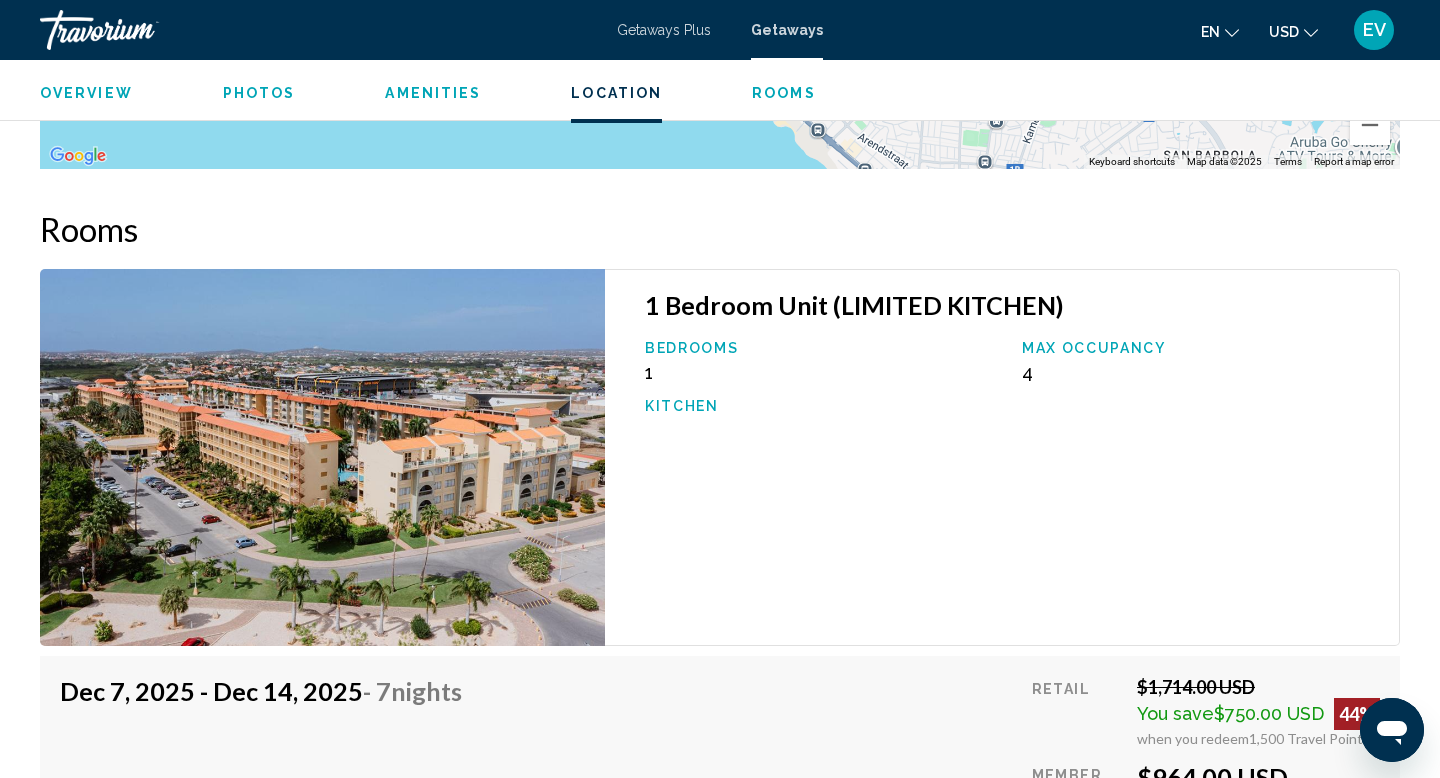 click at bounding box center [140, 30] 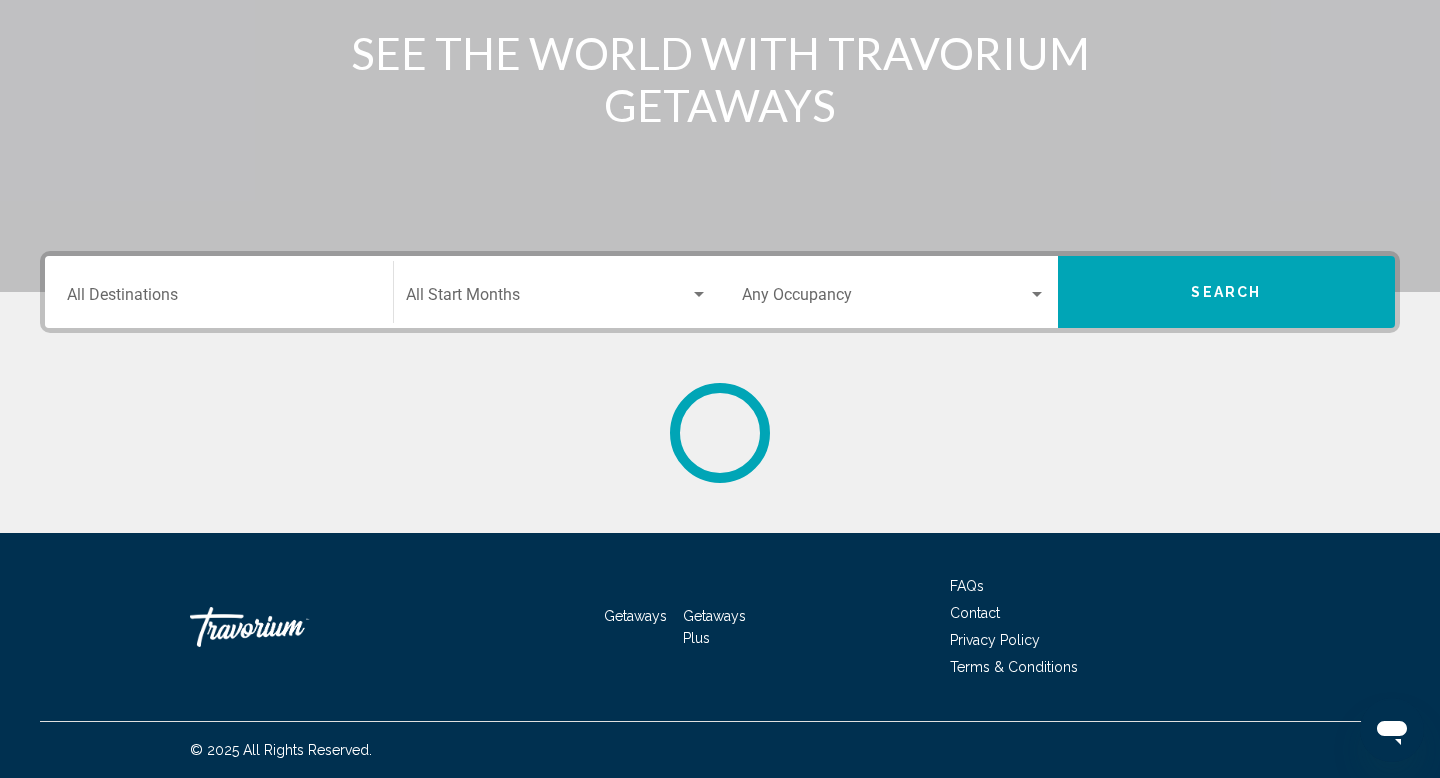scroll, scrollTop: 0, scrollLeft: 0, axis: both 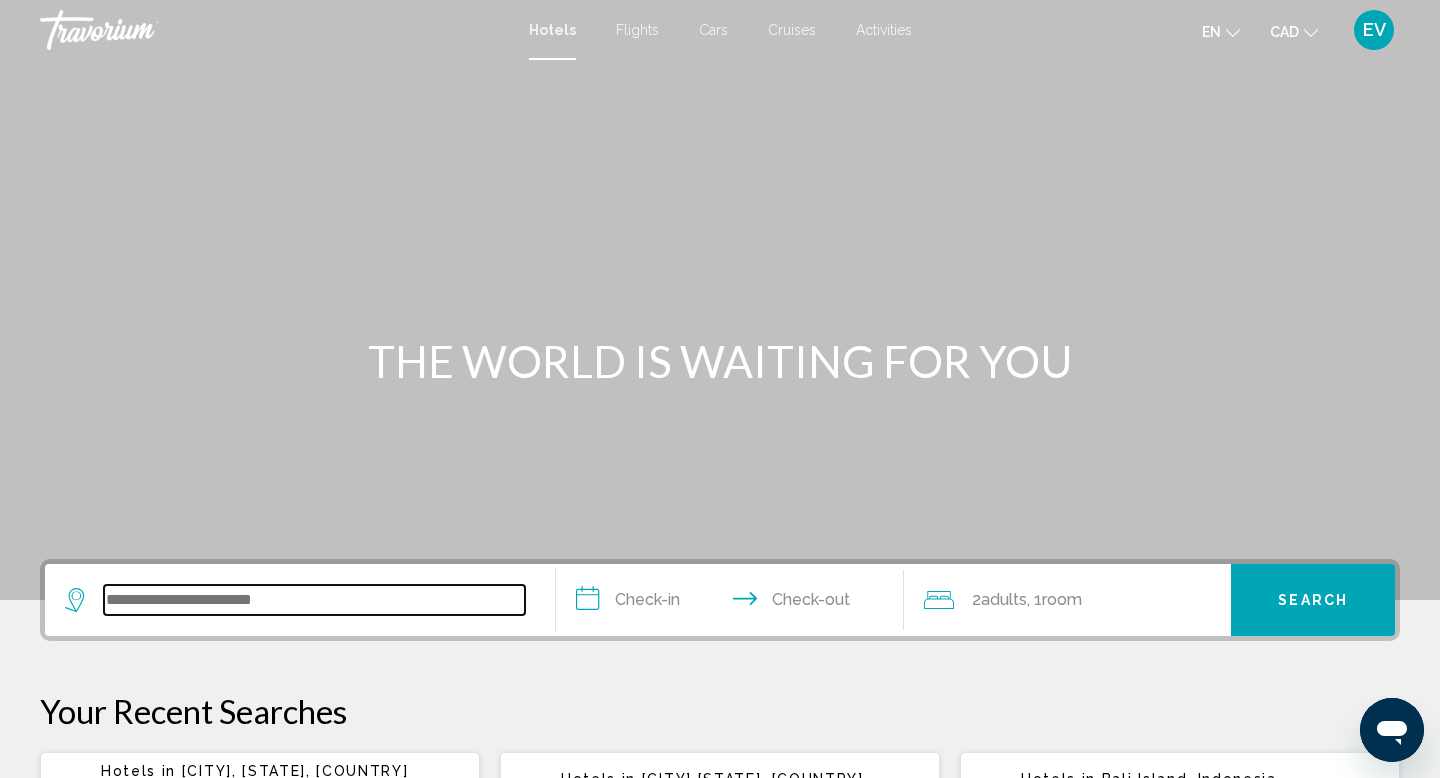 click at bounding box center (314, 600) 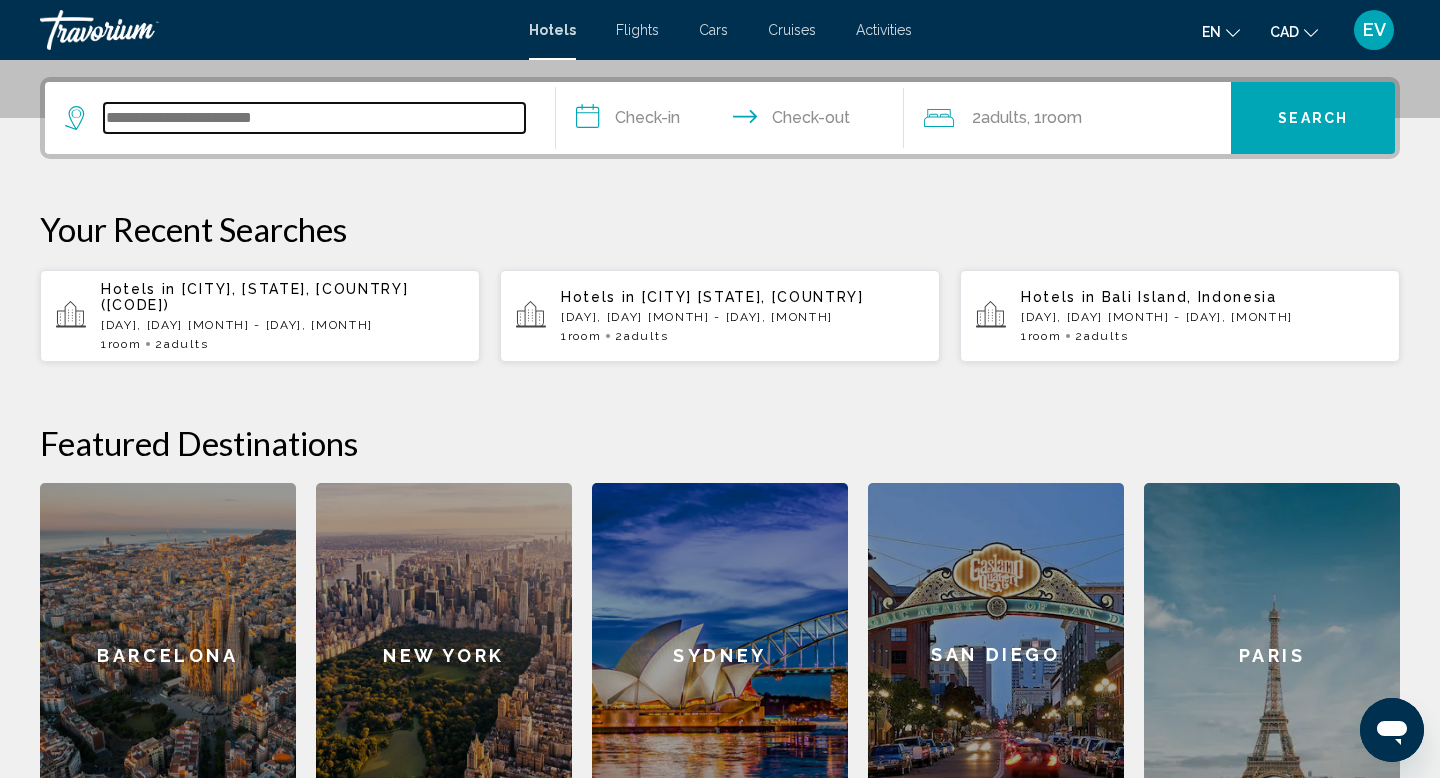 scroll, scrollTop: 494, scrollLeft: 0, axis: vertical 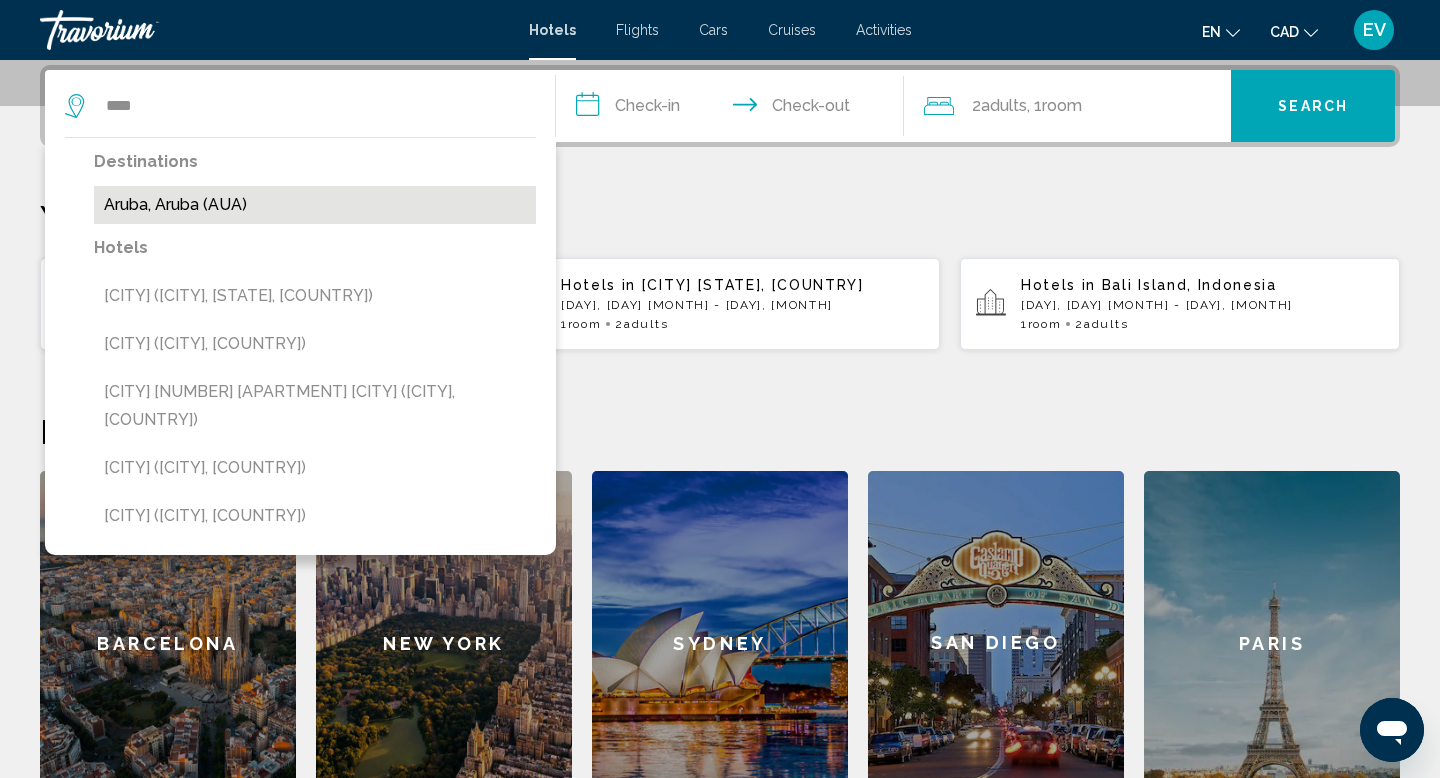 click on "Aruba, Aruba (AUA)" at bounding box center [315, 205] 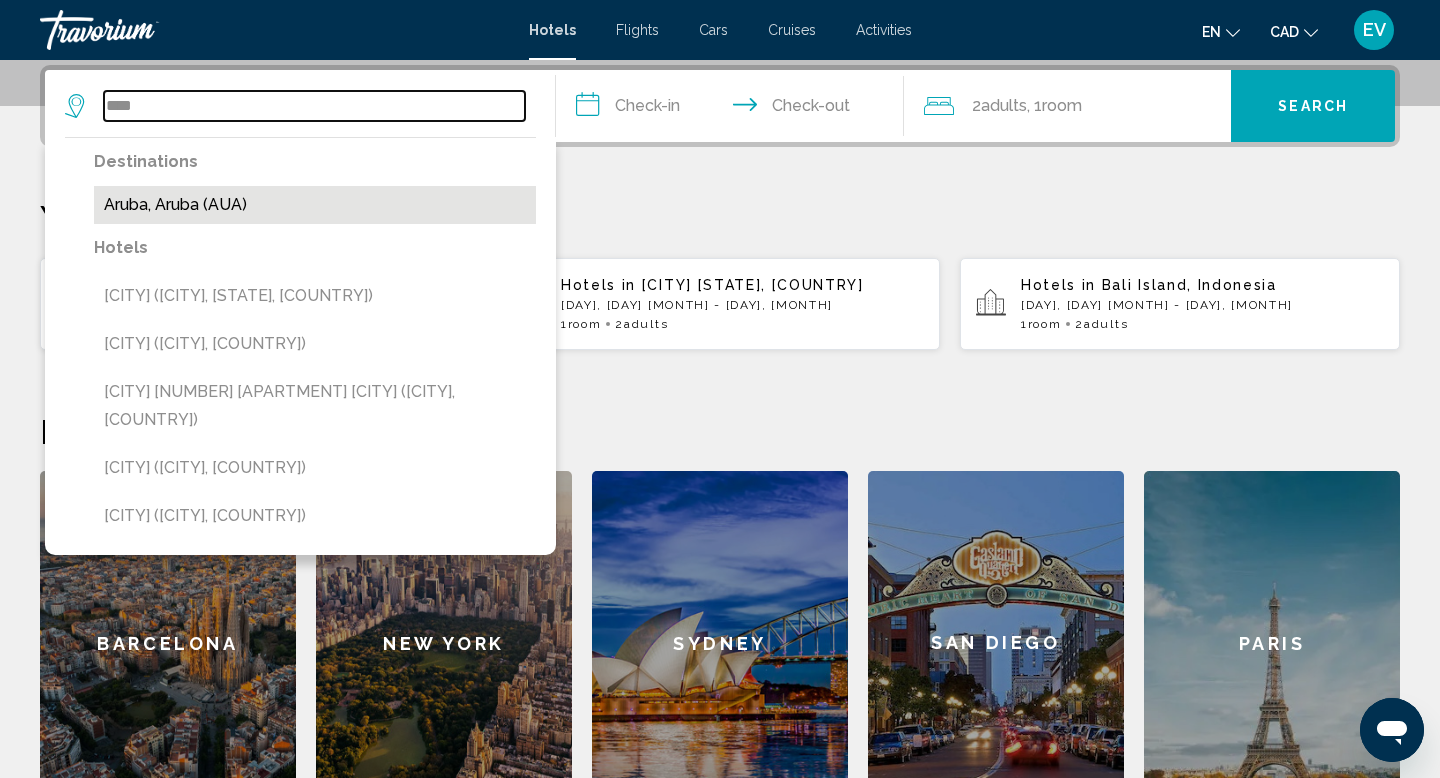 type on "**********" 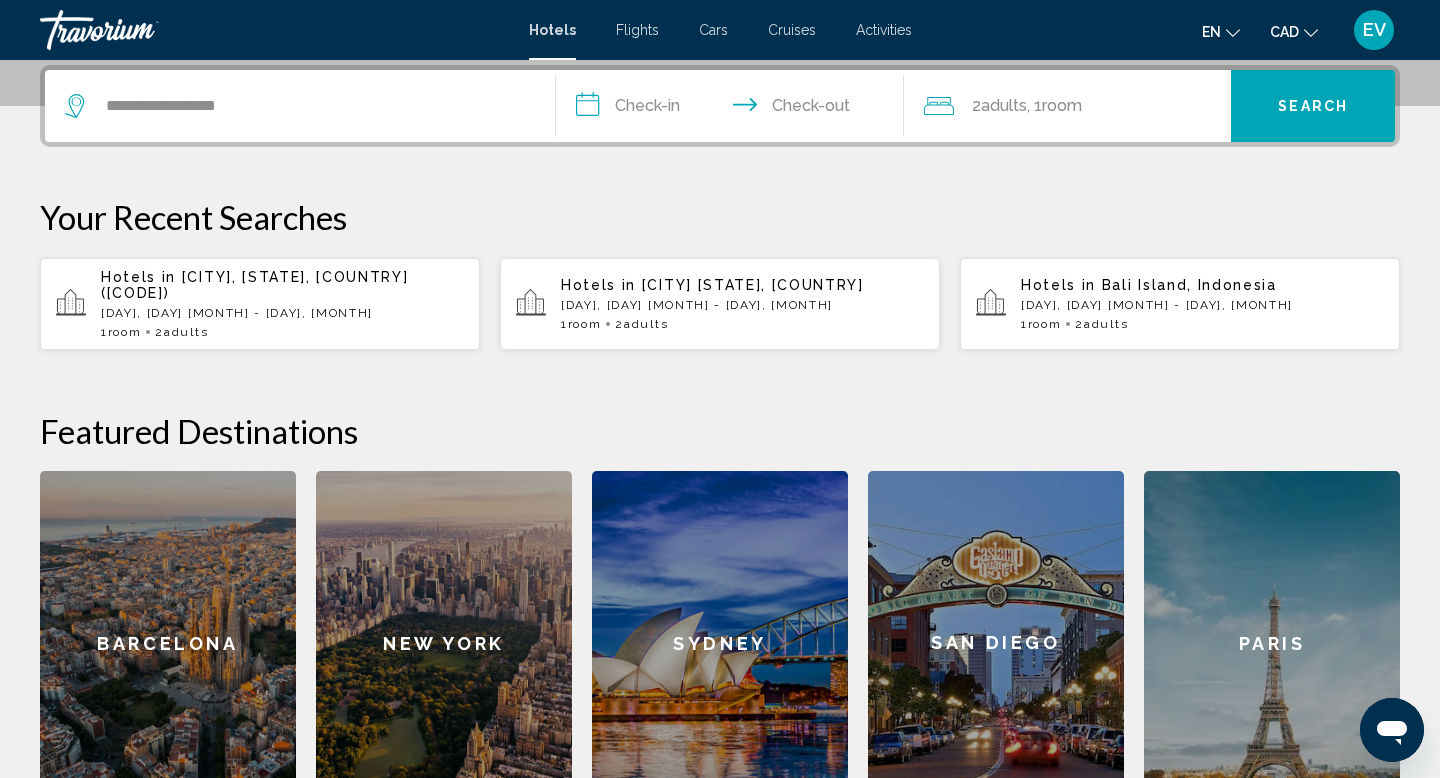 click on "**********" at bounding box center [734, 109] 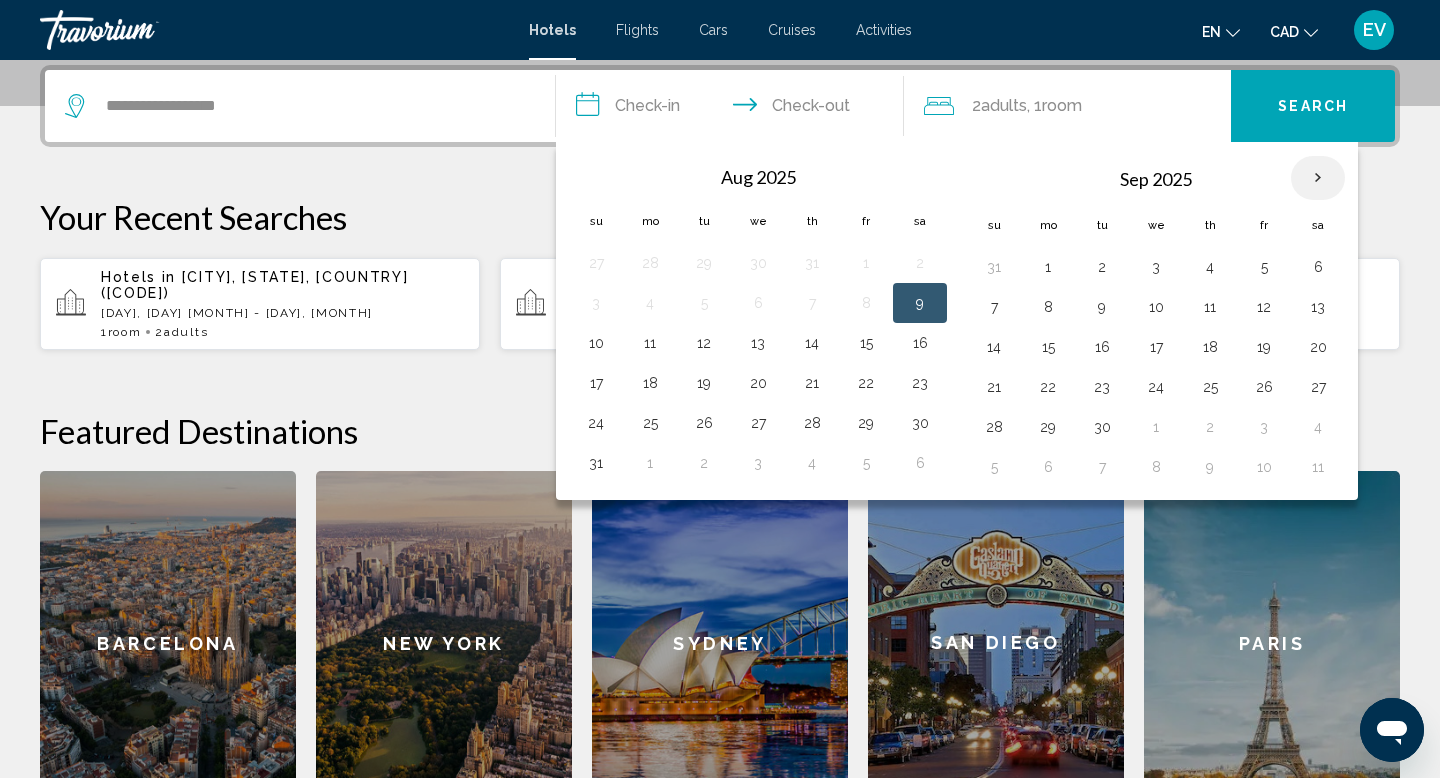 click at bounding box center [1318, 178] 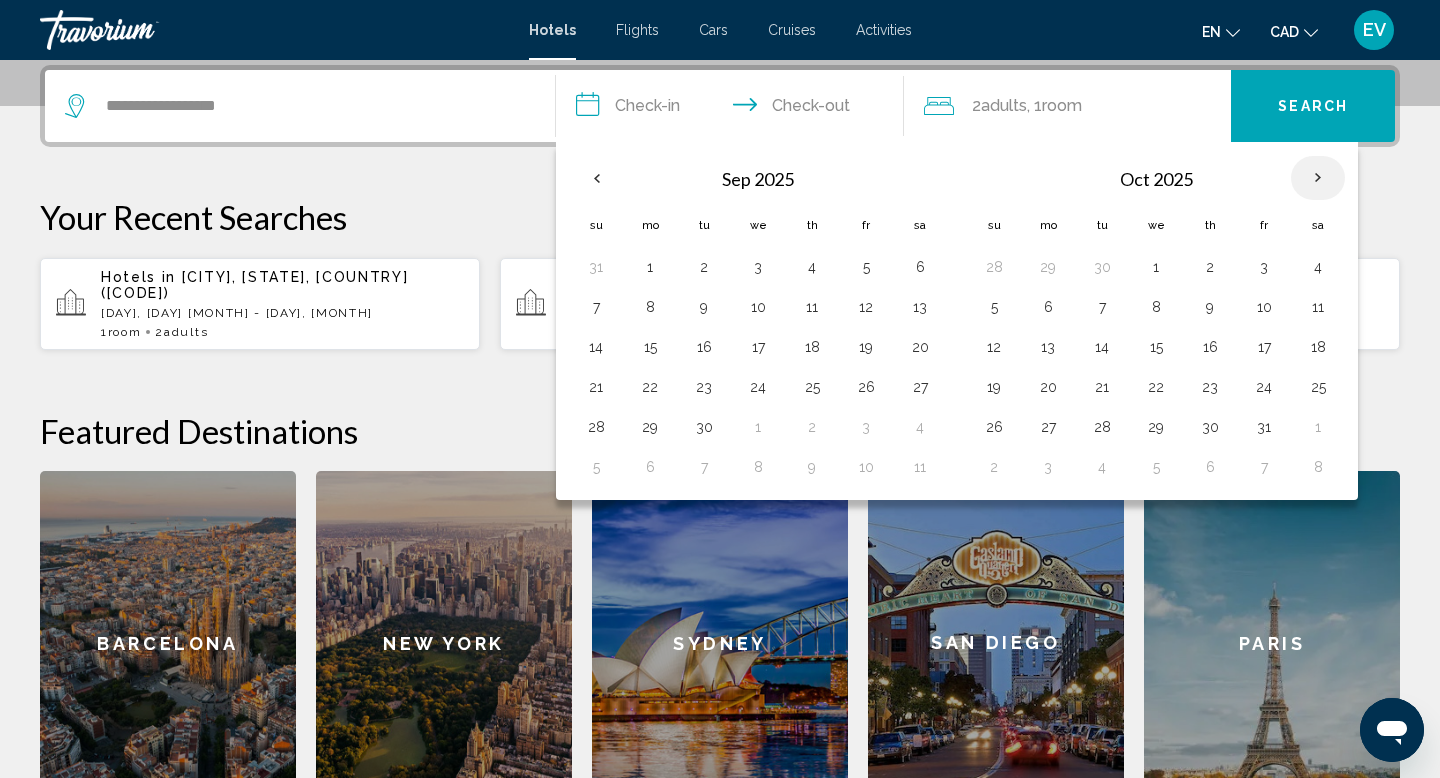 click at bounding box center [1318, 178] 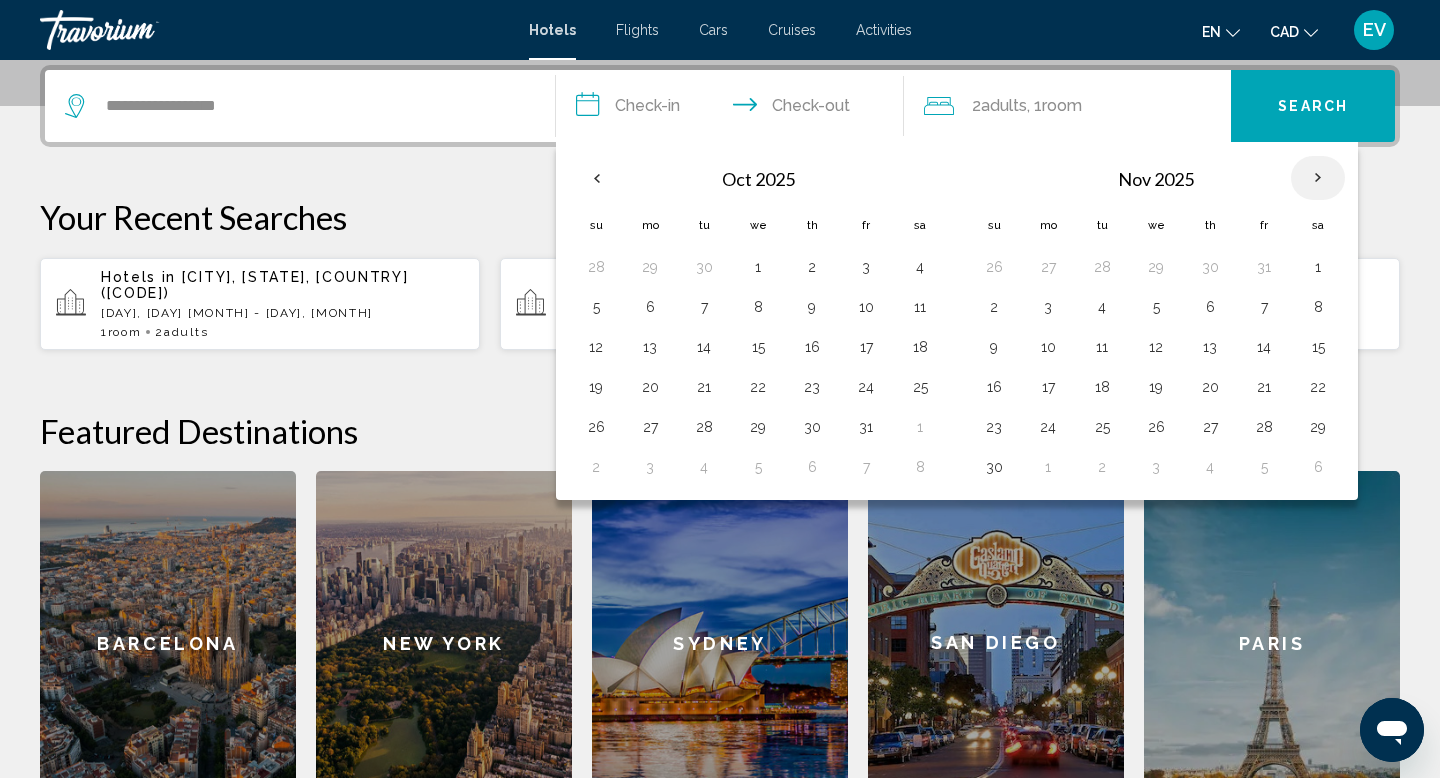 click at bounding box center (1318, 178) 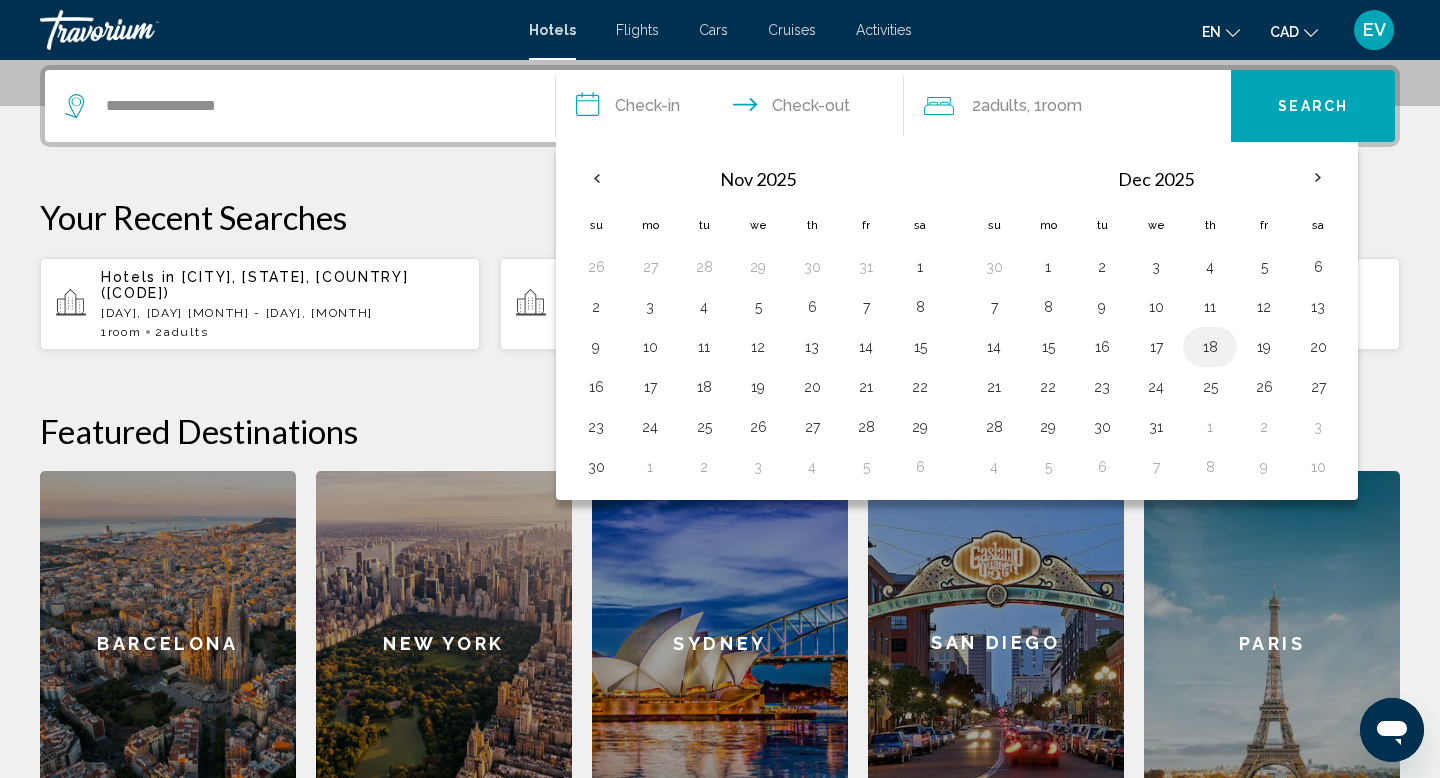 click on "18" at bounding box center [1210, 347] 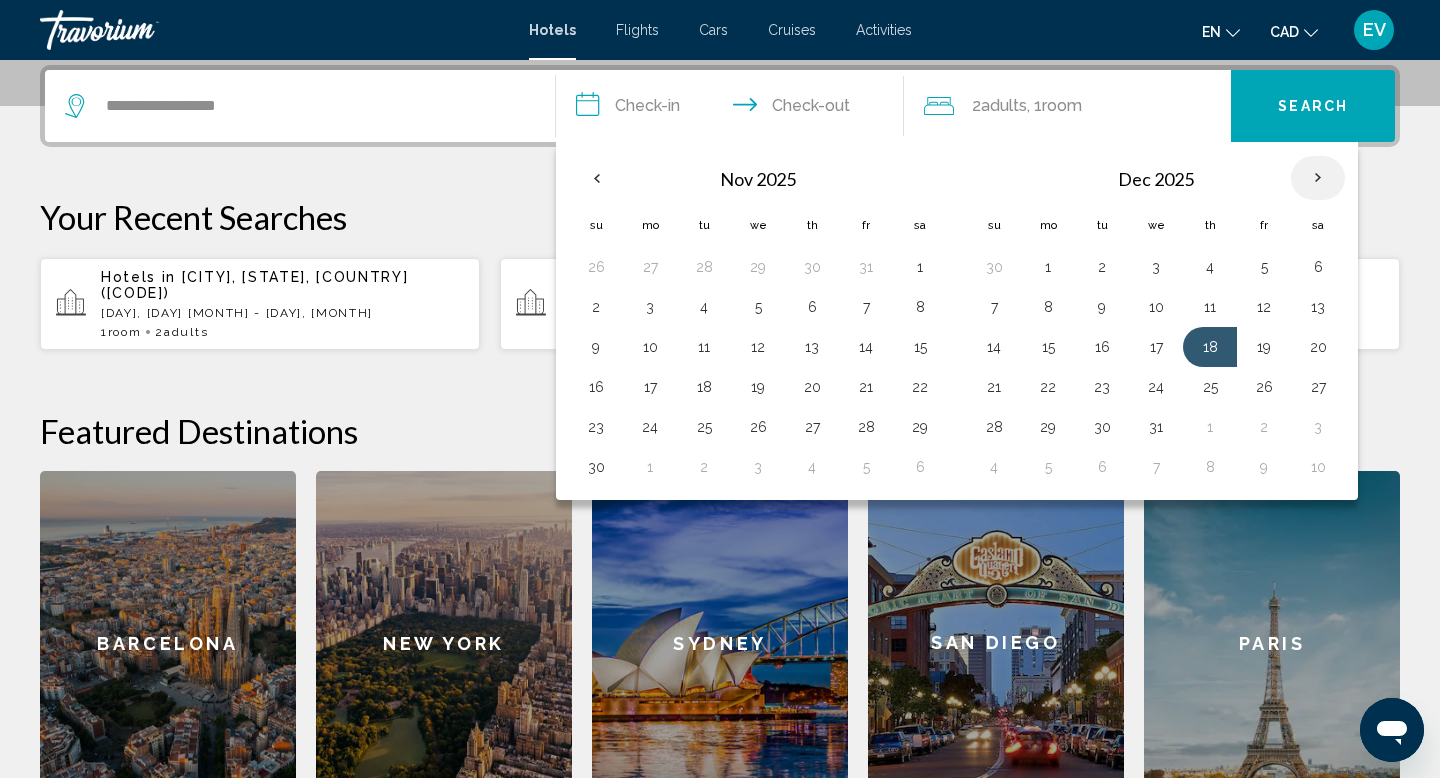 click at bounding box center [1318, 178] 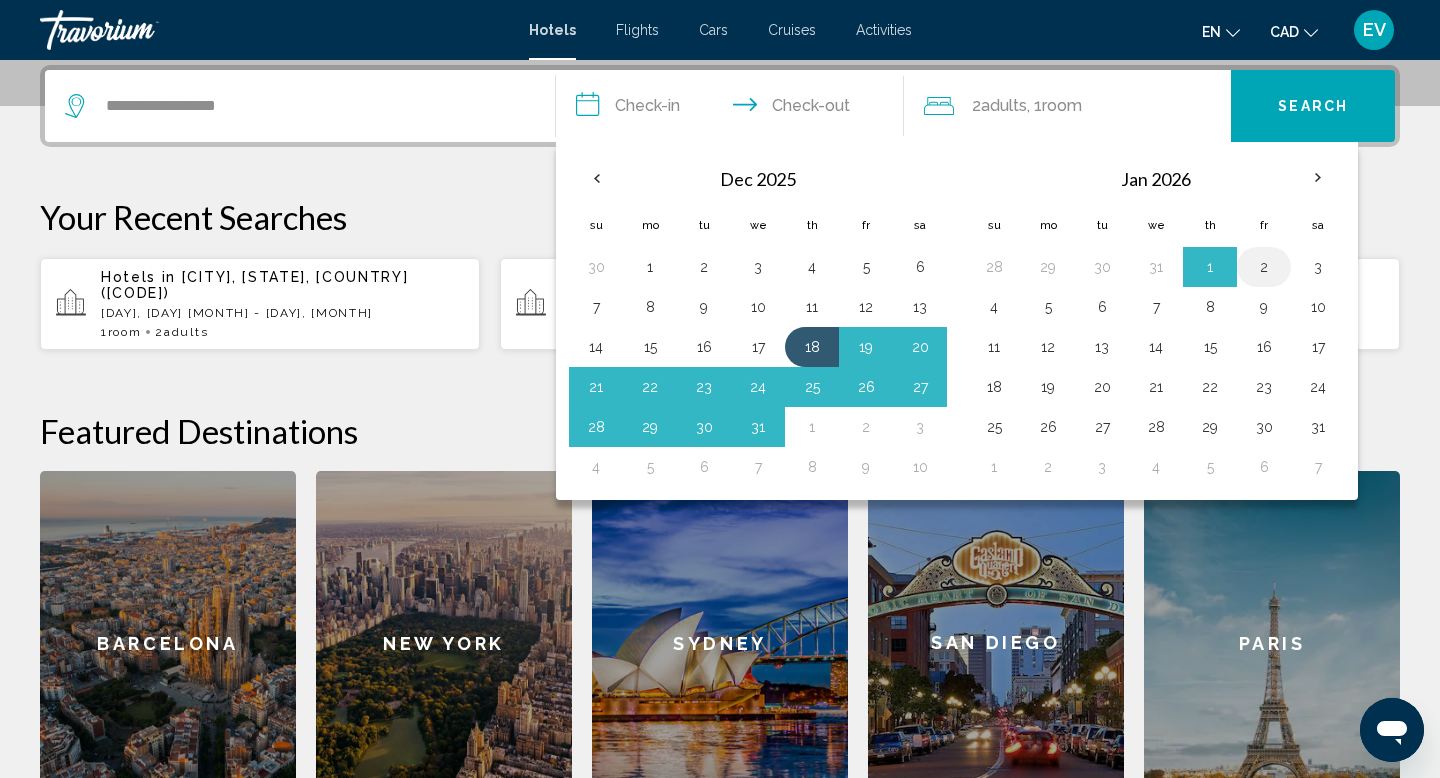 click on "2" at bounding box center [1264, 267] 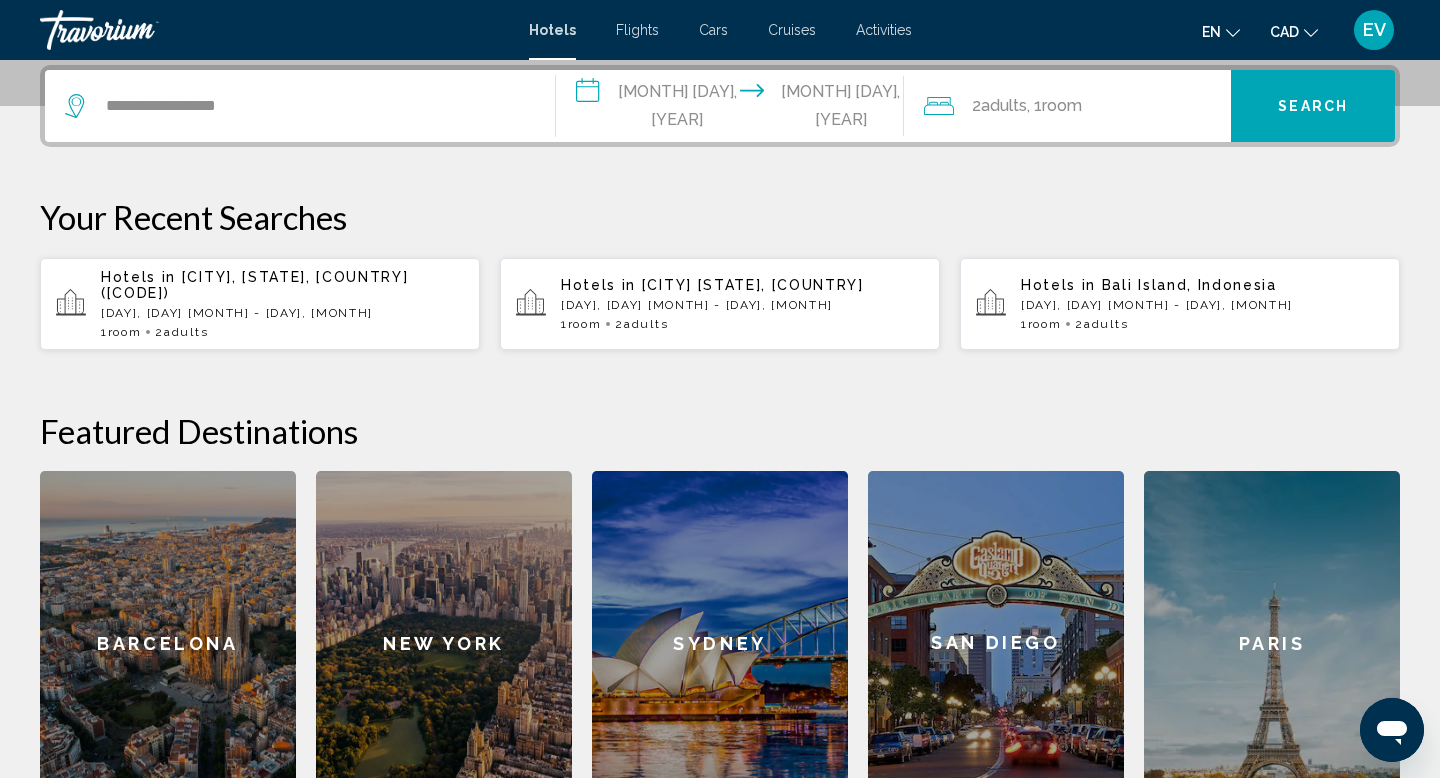 click on "Search" at bounding box center (1313, 106) 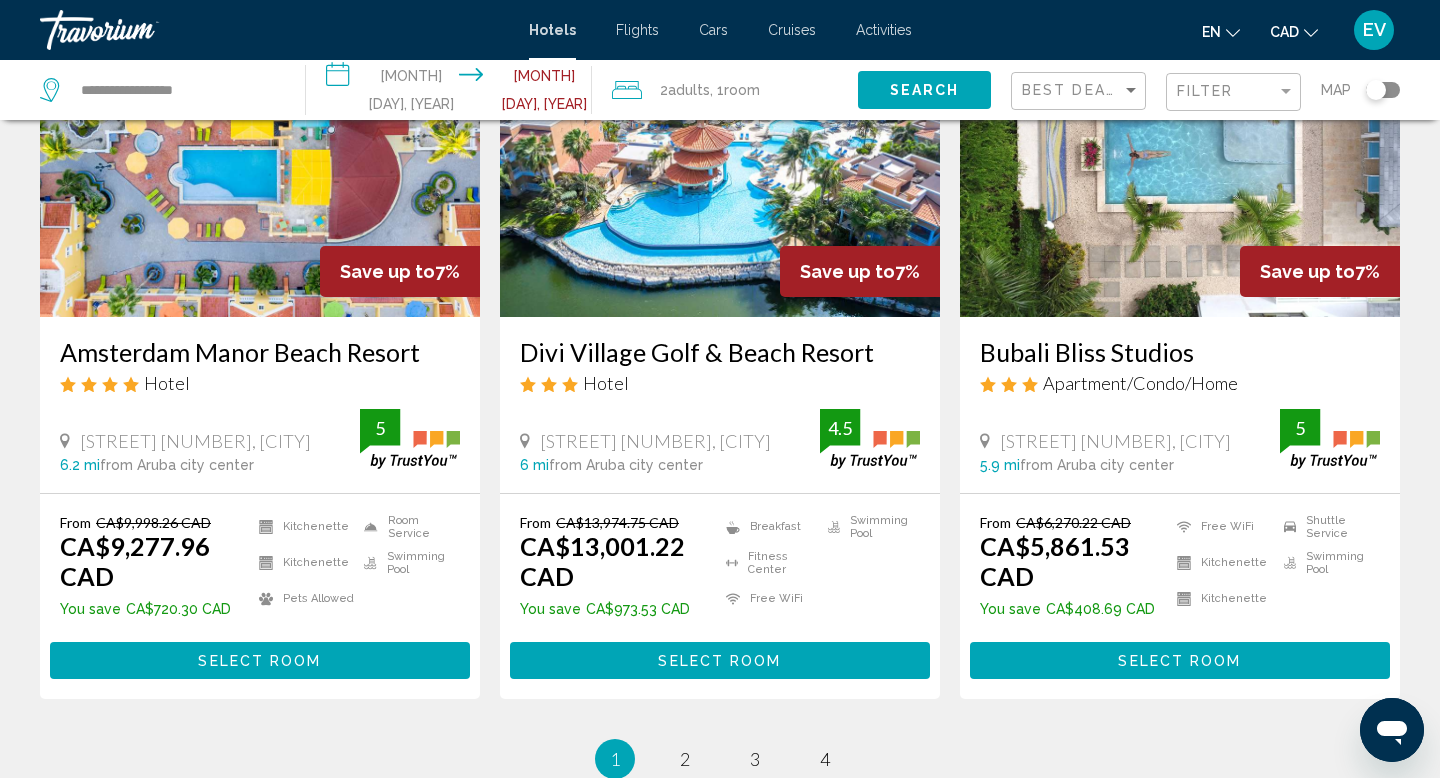 scroll, scrollTop: 2479, scrollLeft: 0, axis: vertical 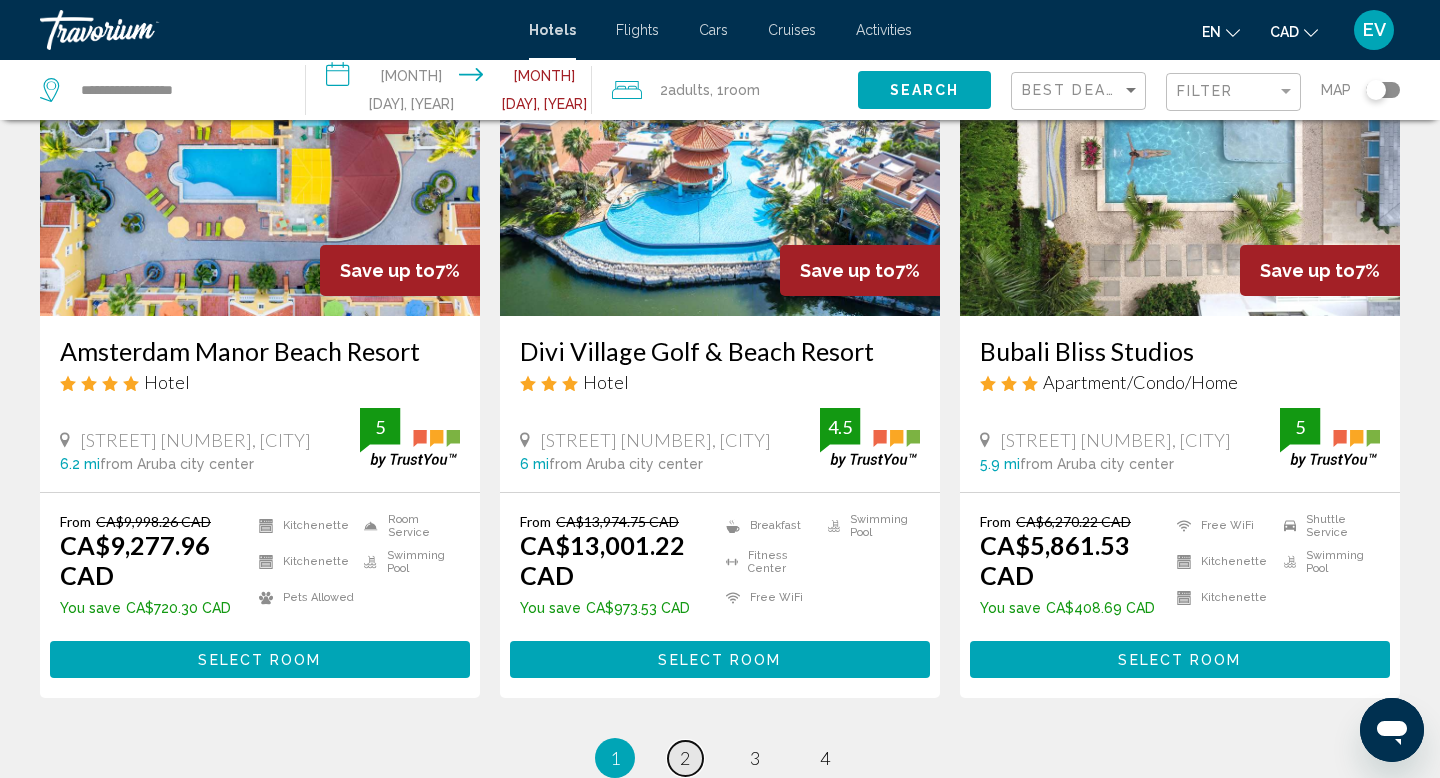 click on "page  2" at bounding box center [685, 758] 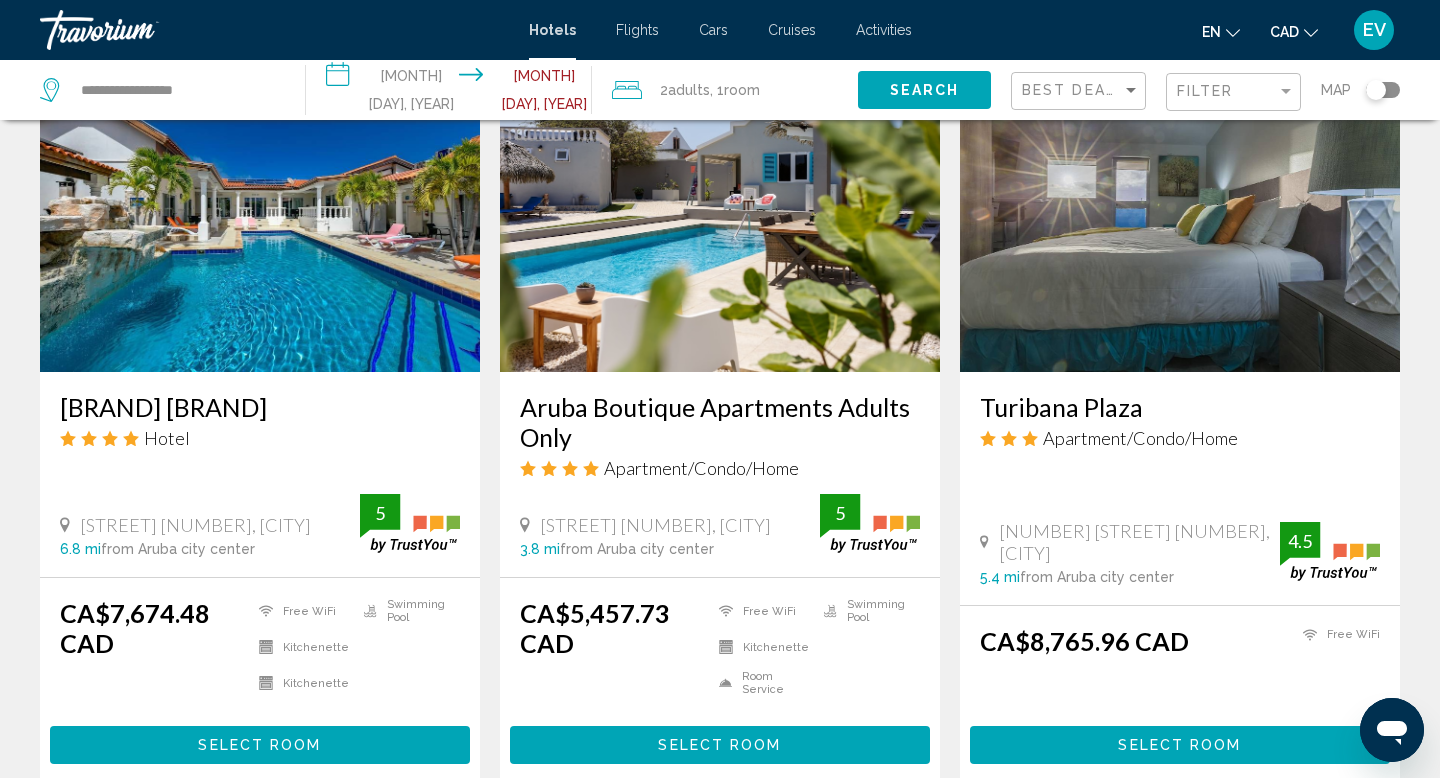 scroll, scrollTop: 2441, scrollLeft: 0, axis: vertical 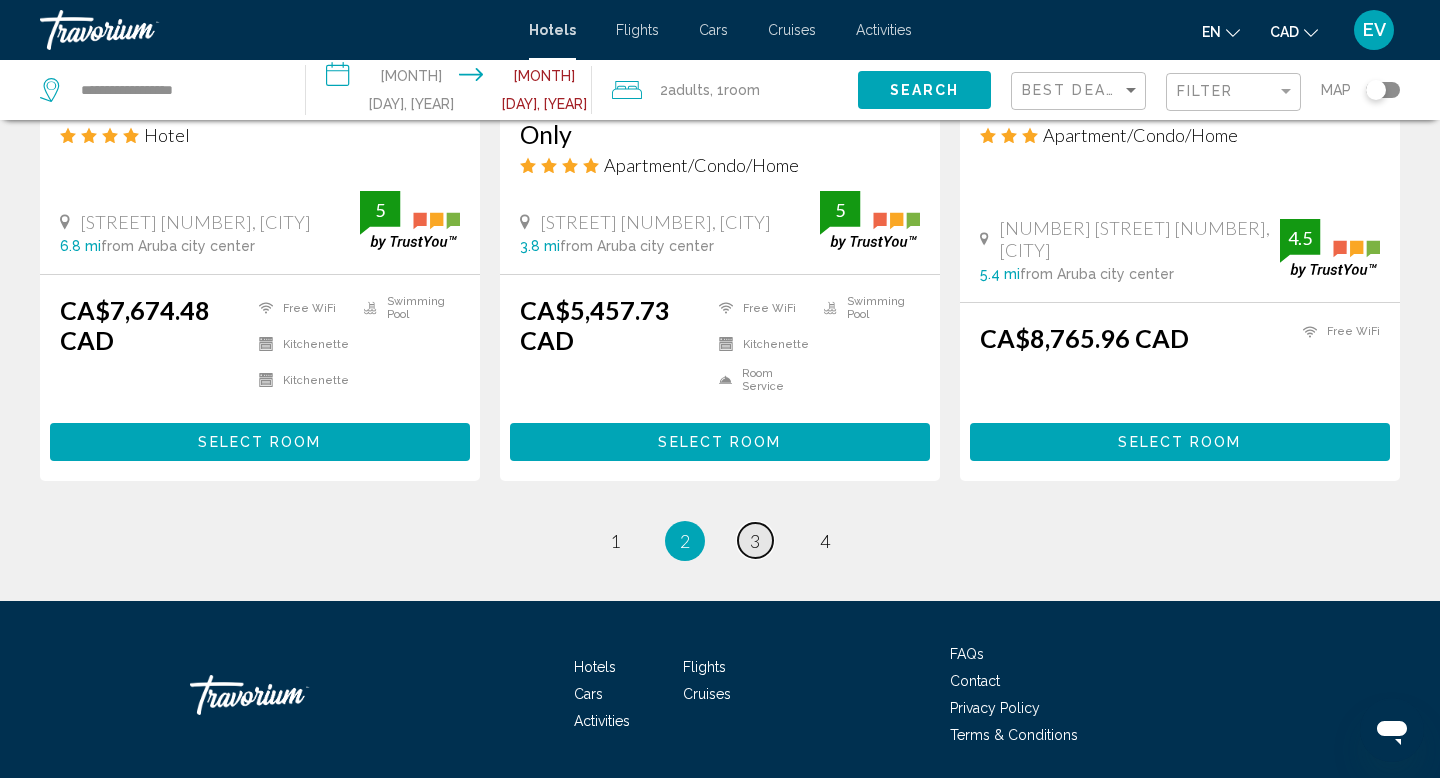 click on "3" at bounding box center [755, 541] 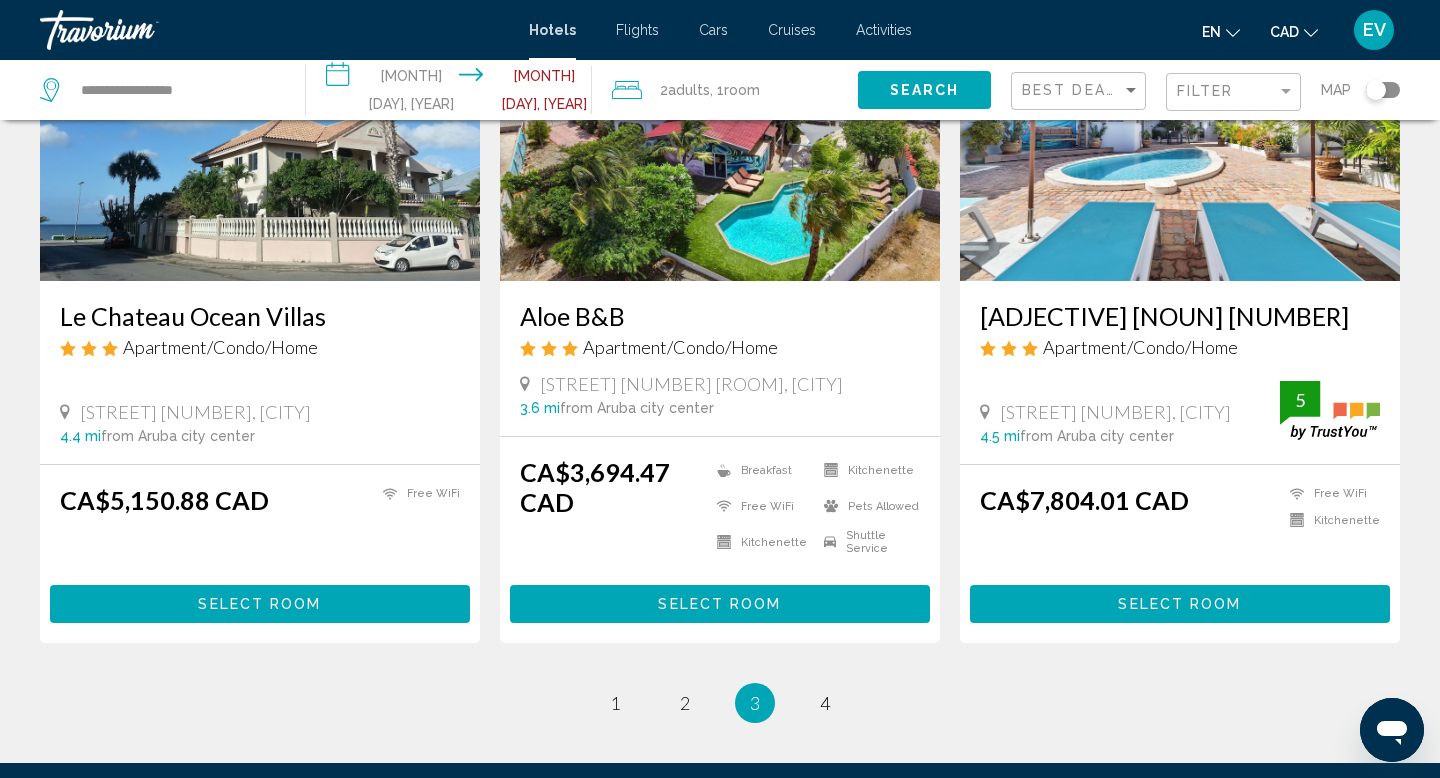 scroll, scrollTop: 2525, scrollLeft: 0, axis: vertical 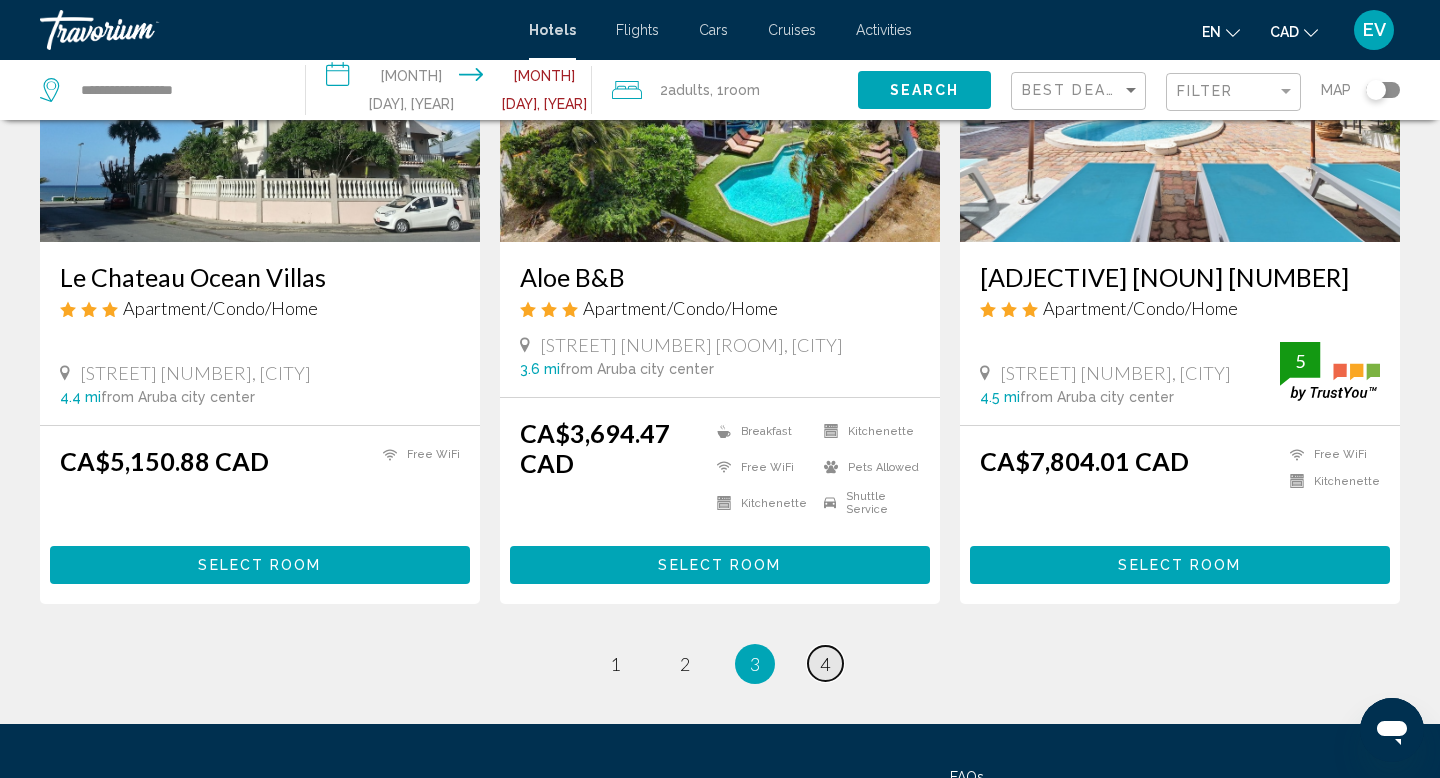 click on "4" at bounding box center [825, 664] 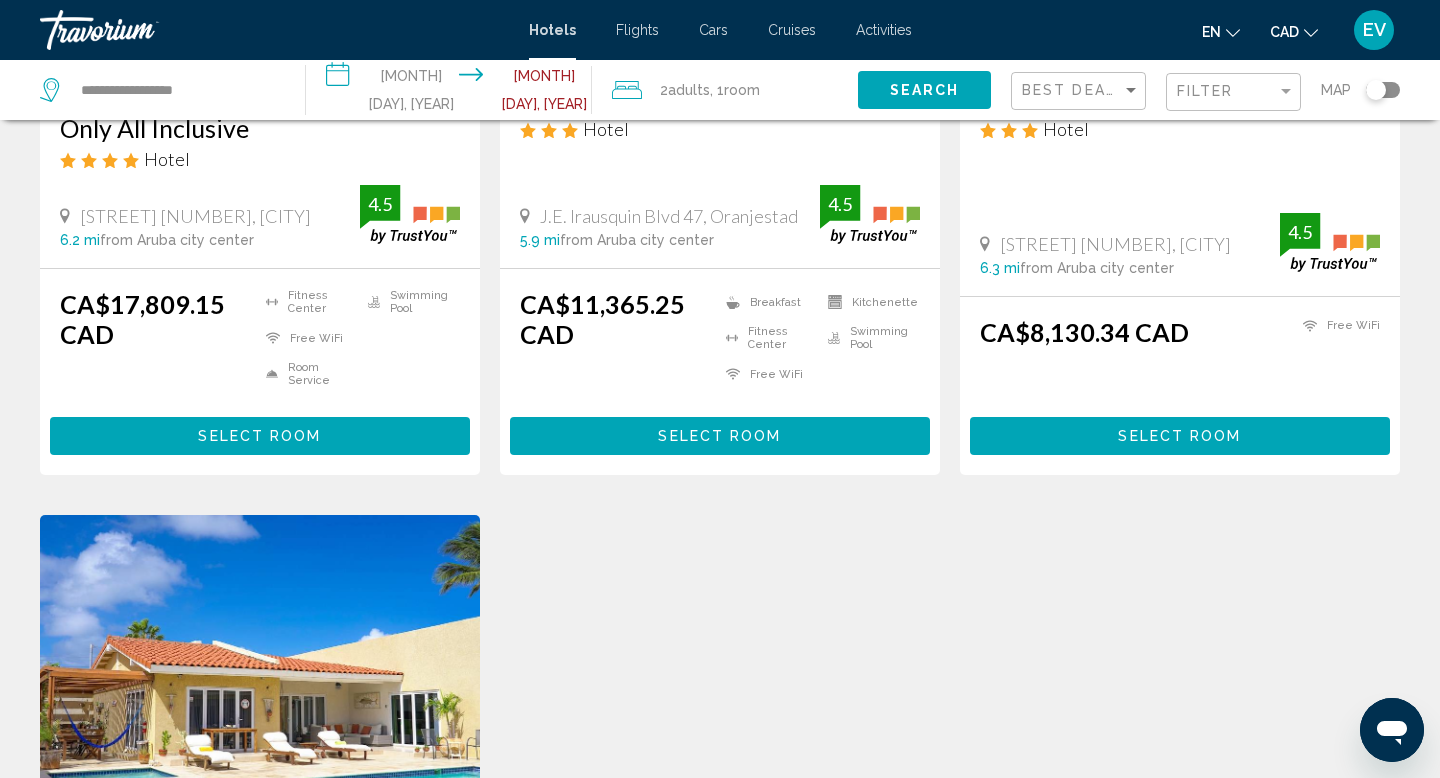 scroll, scrollTop: 0, scrollLeft: 0, axis: both 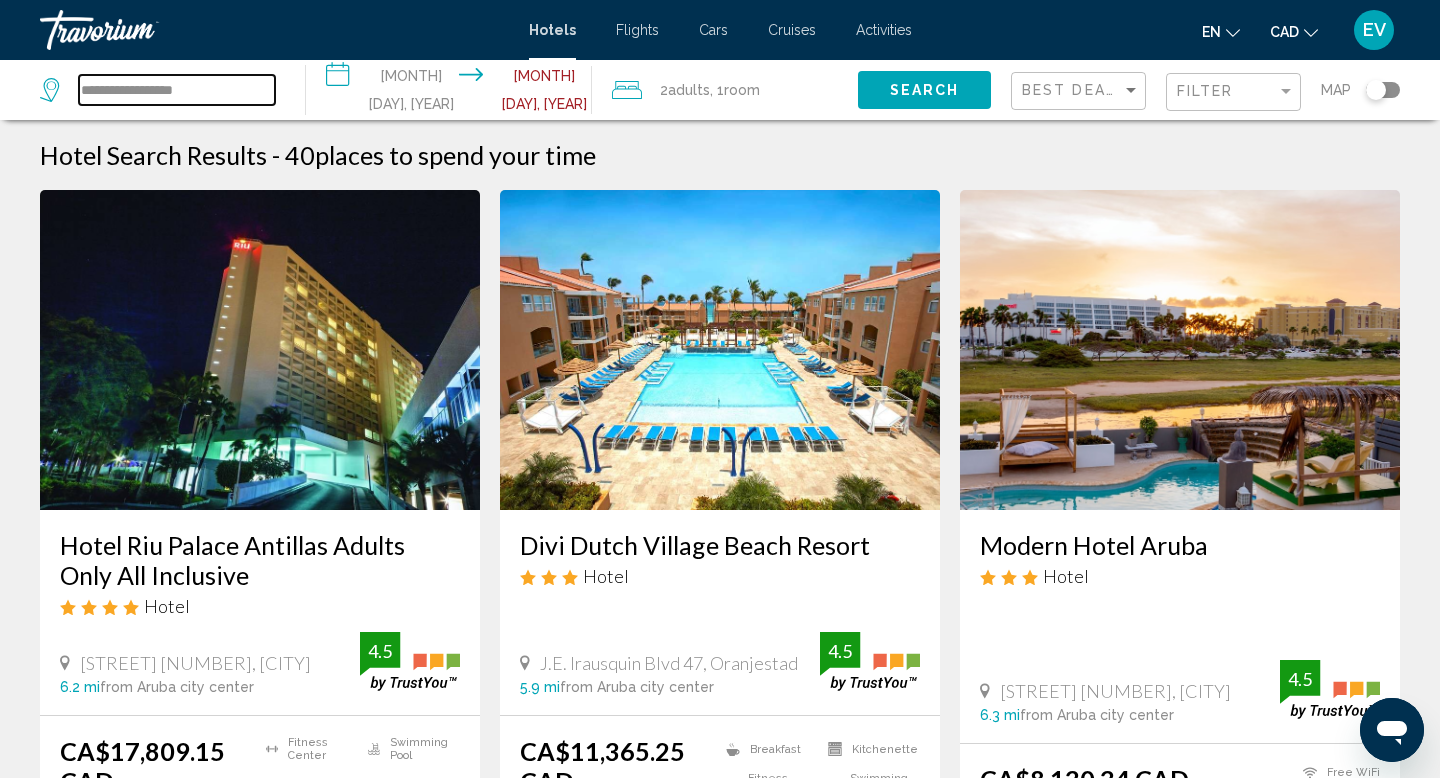 click on "**********" at bounding box center [177, 90] 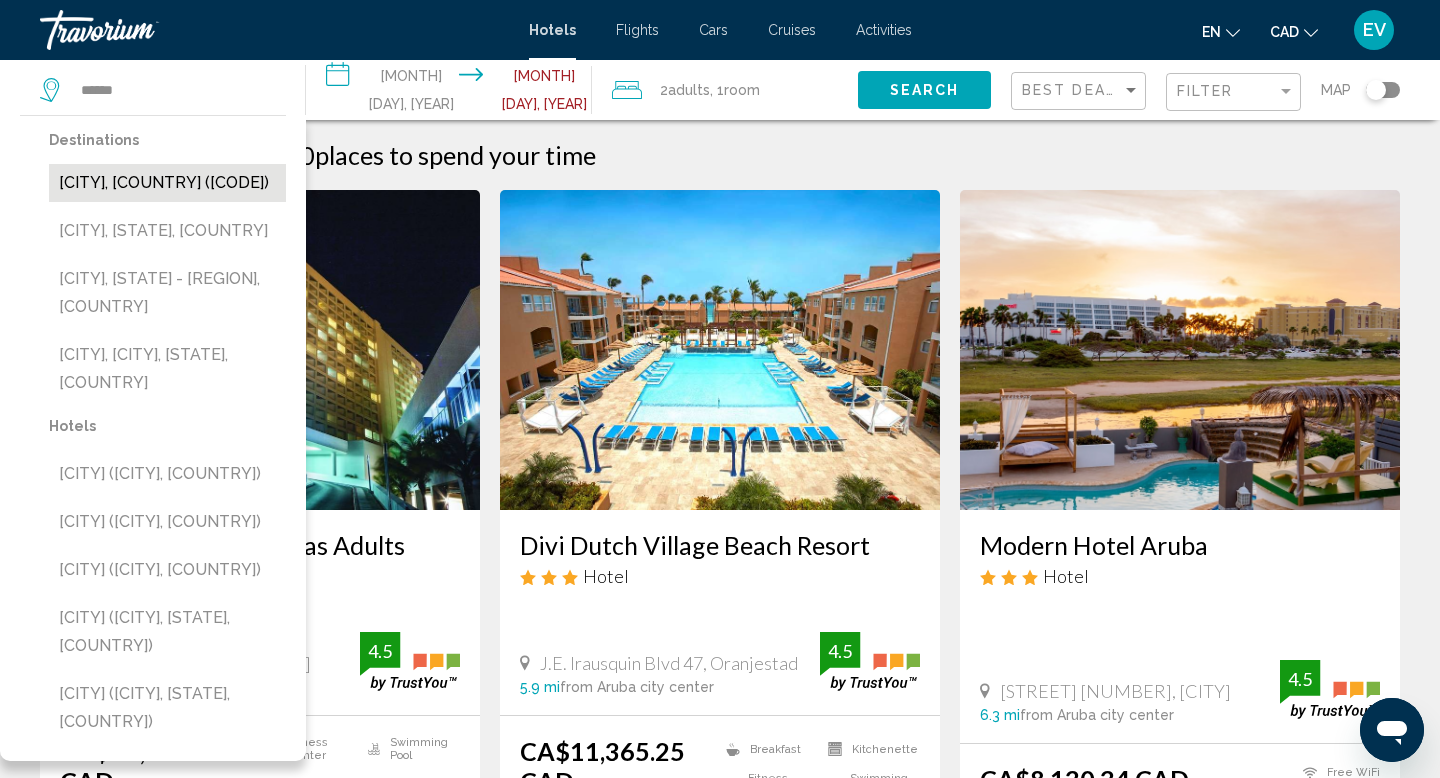 click on "[CITY], [COUNTRY] ([AIRPORT_CODE])" at bounding box center (167, 183) 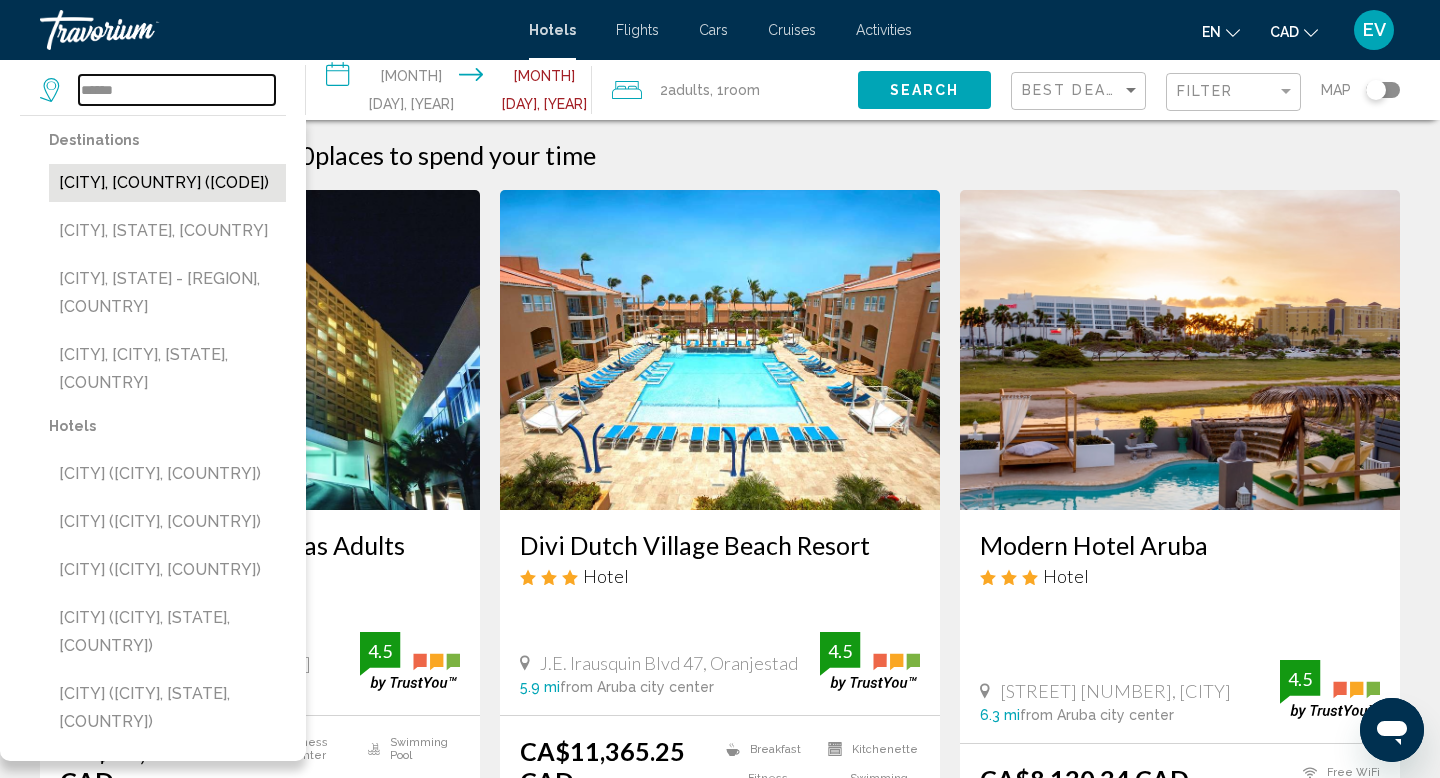 type on "**********" 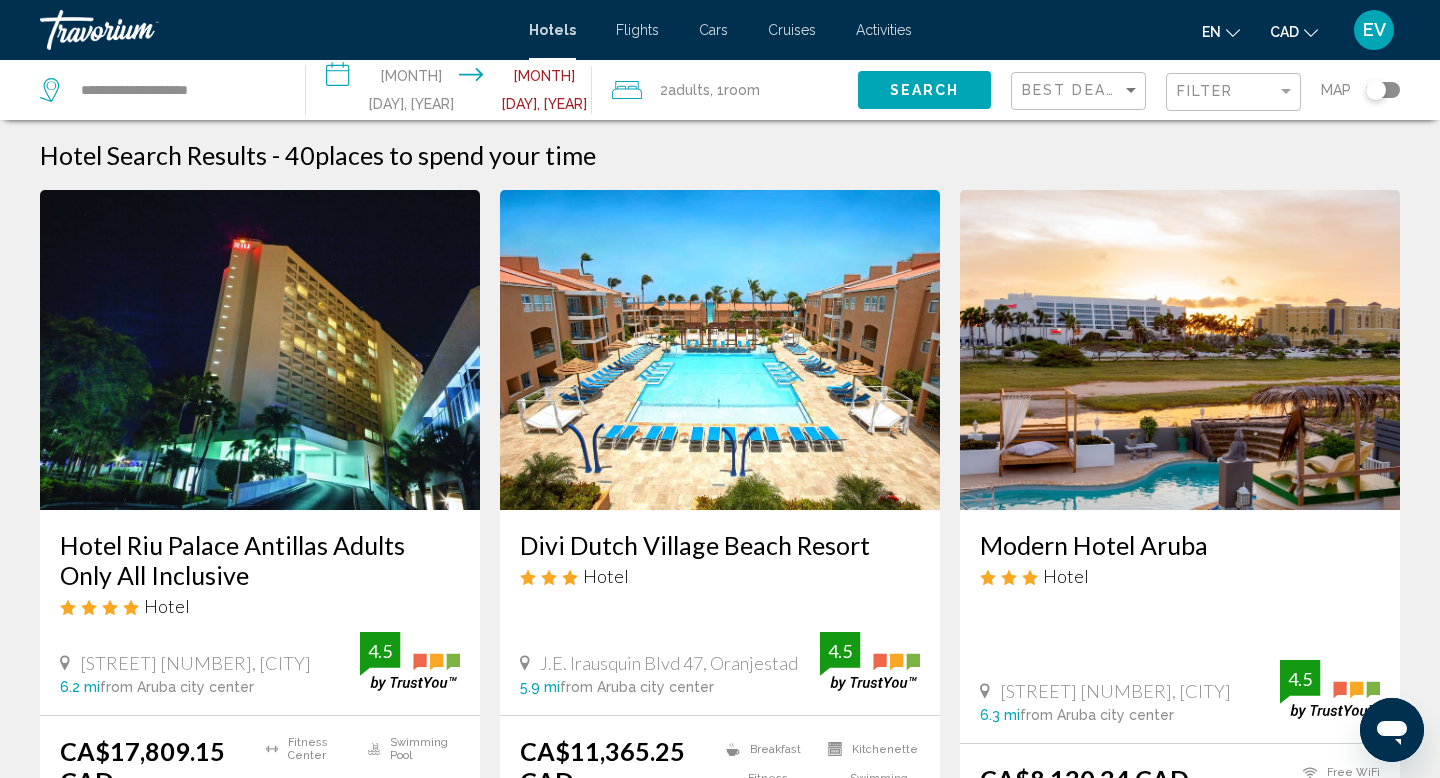 click on "Search" 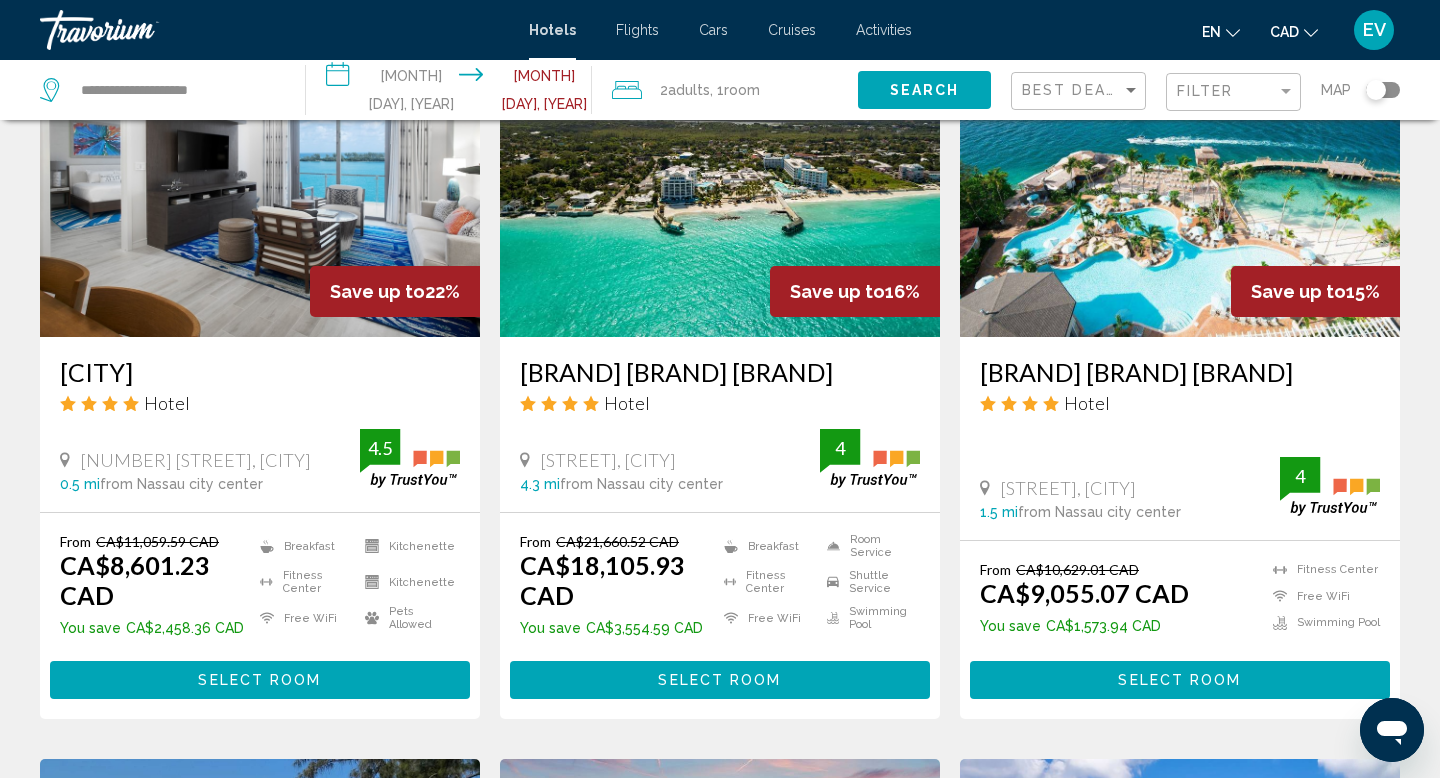 scroll, scrollTop: 921, scrollLeft: 0, axis: vertical 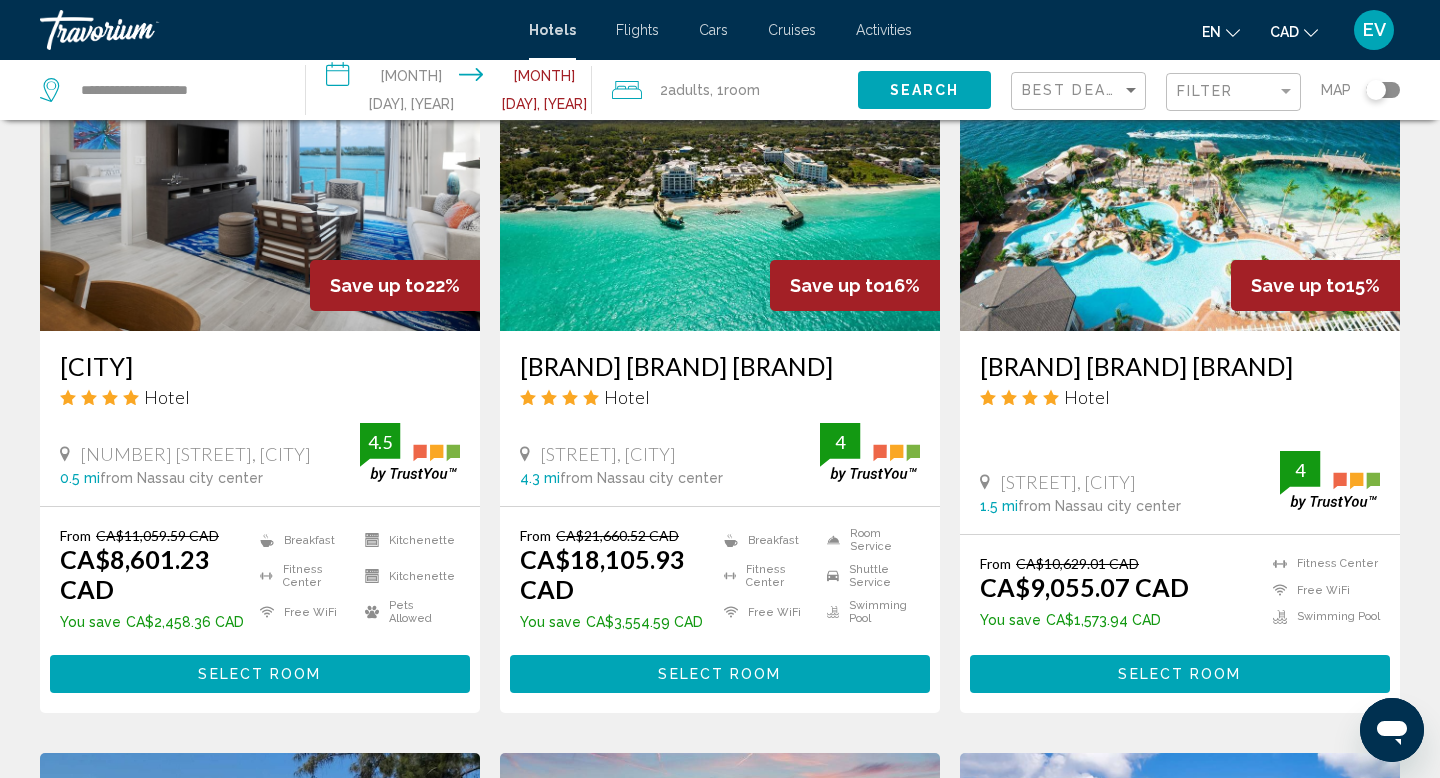 click on "**********" at bounding box center (453, 93) 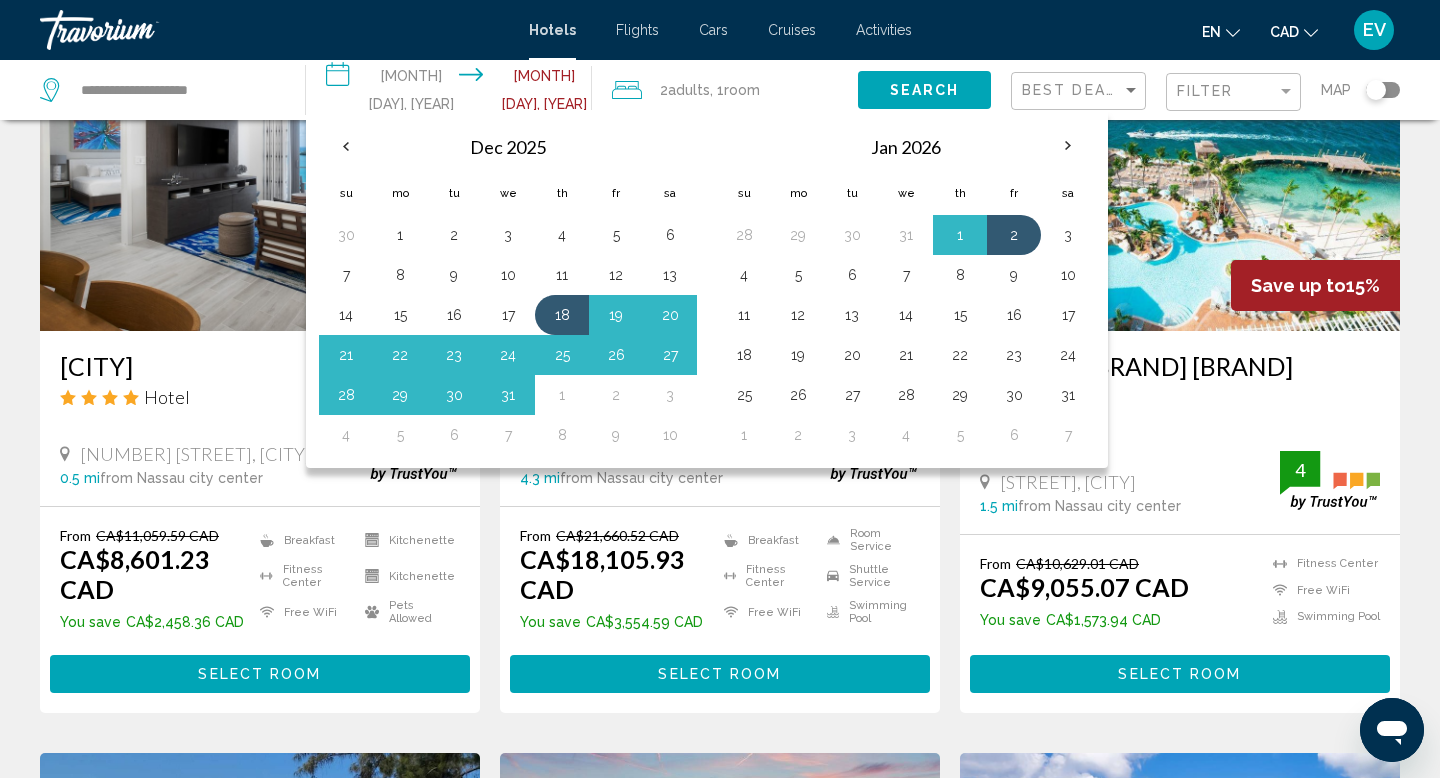 click at bounding box center [140, 30] 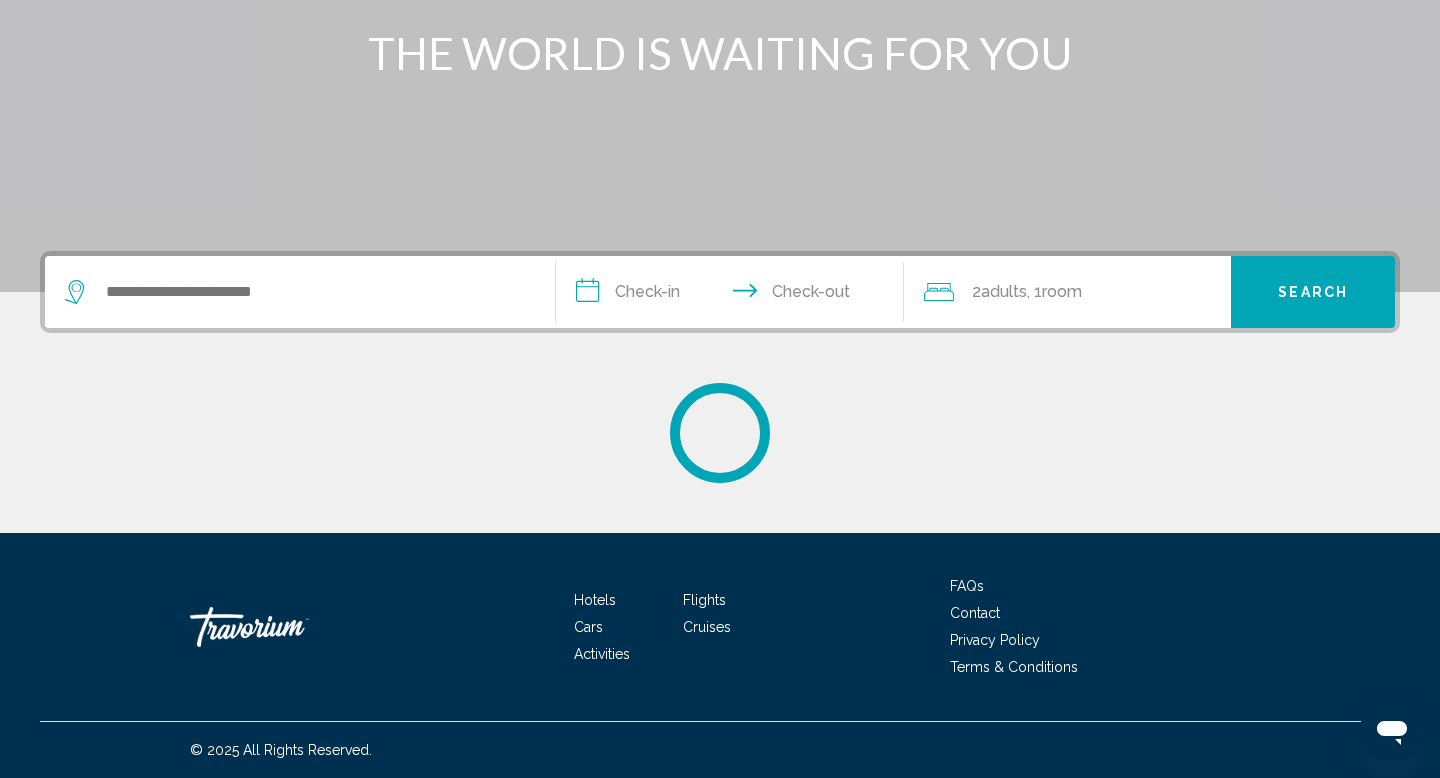 scroll, scrollTop: 0, scrollLeft: 0, axis: both 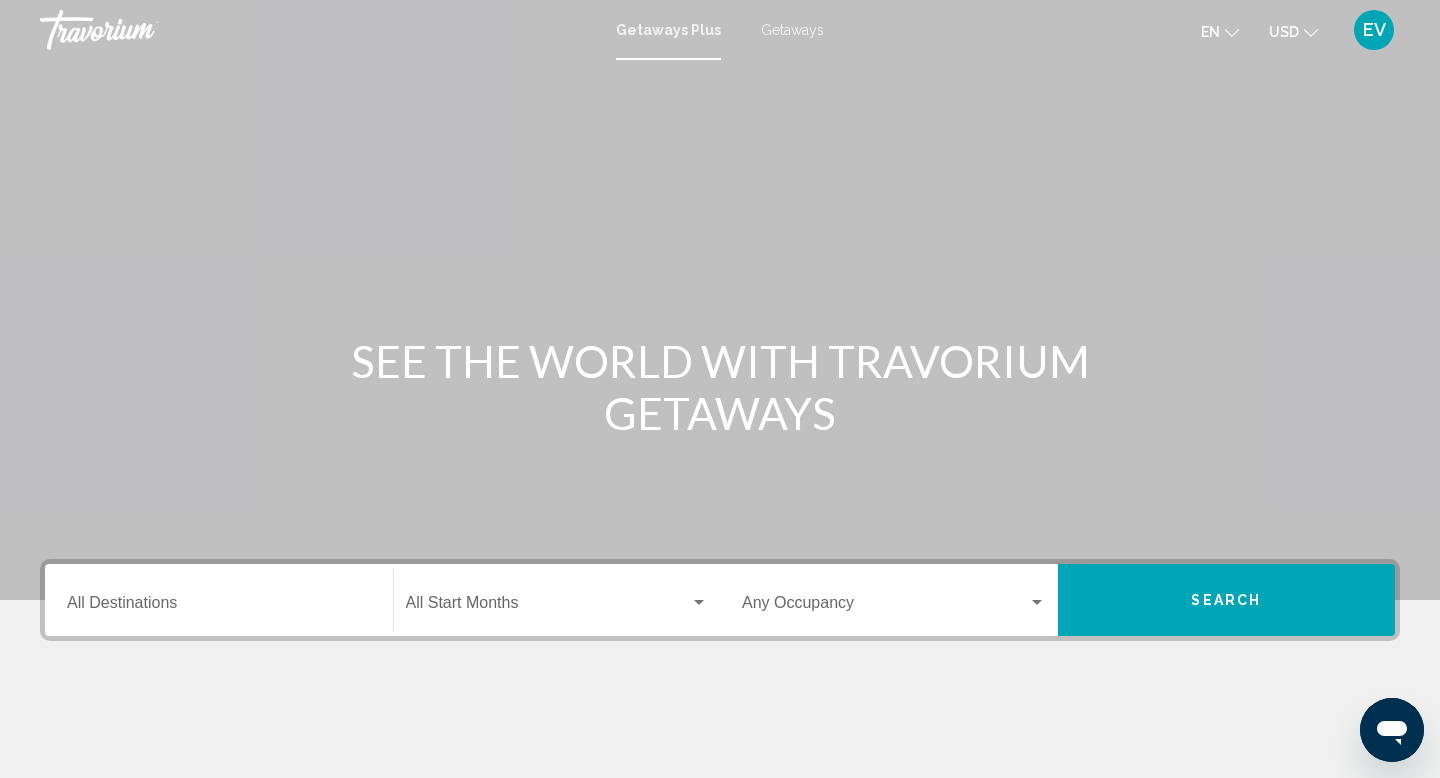 click on "Getaways" at bounding box center [792, 30] 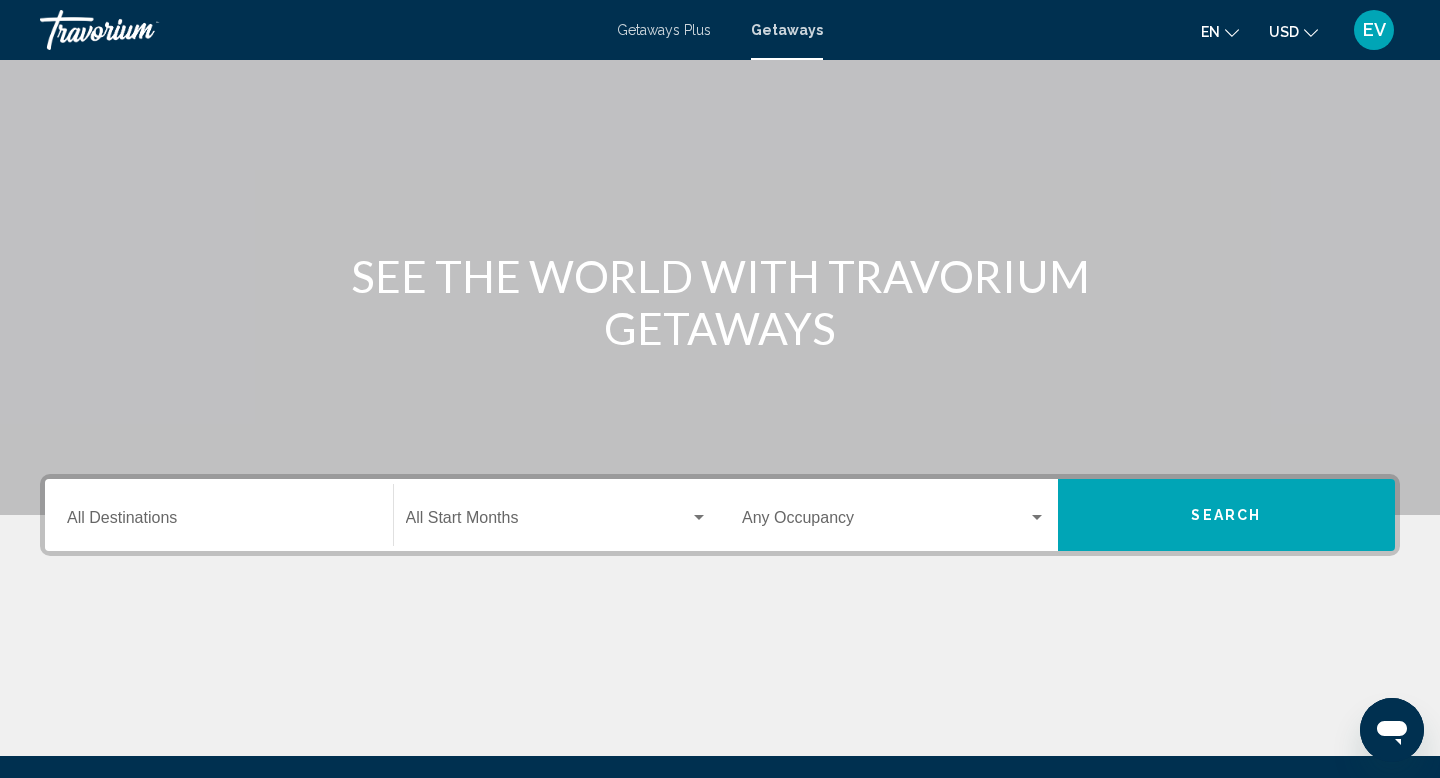 click on "Destination All Destinations" at bounding box center (219, 515) 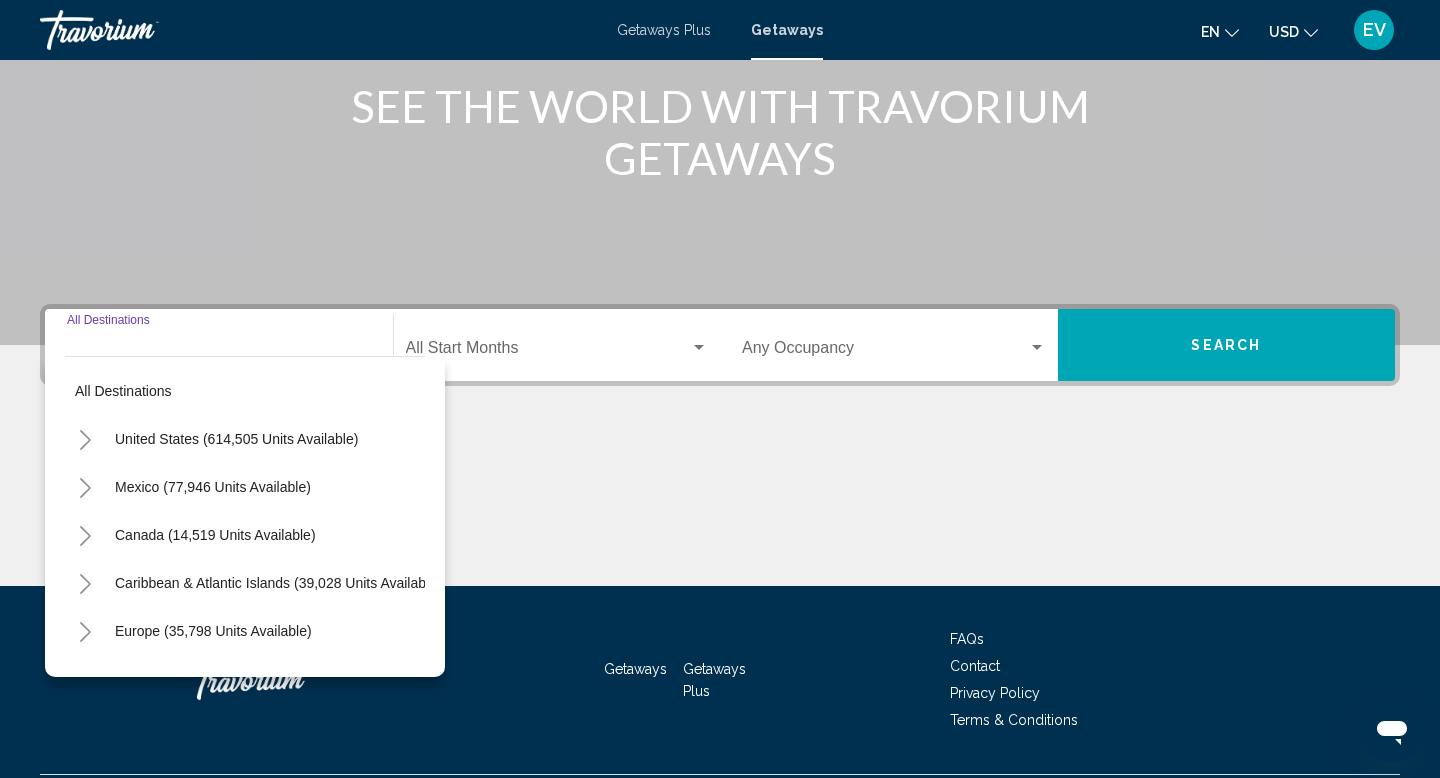 scroll, scrollTop: 308, scrollLeft: 0, axis: vertical 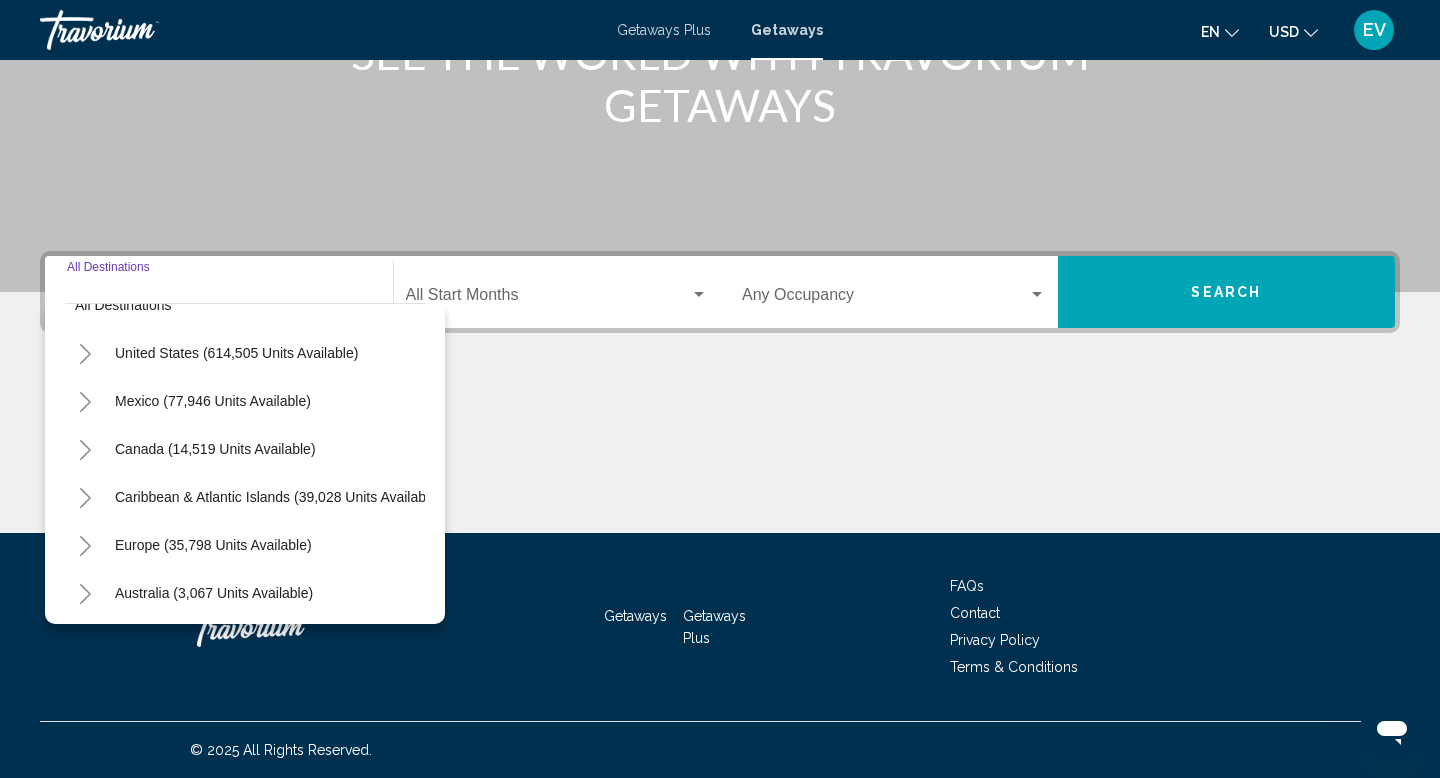 click 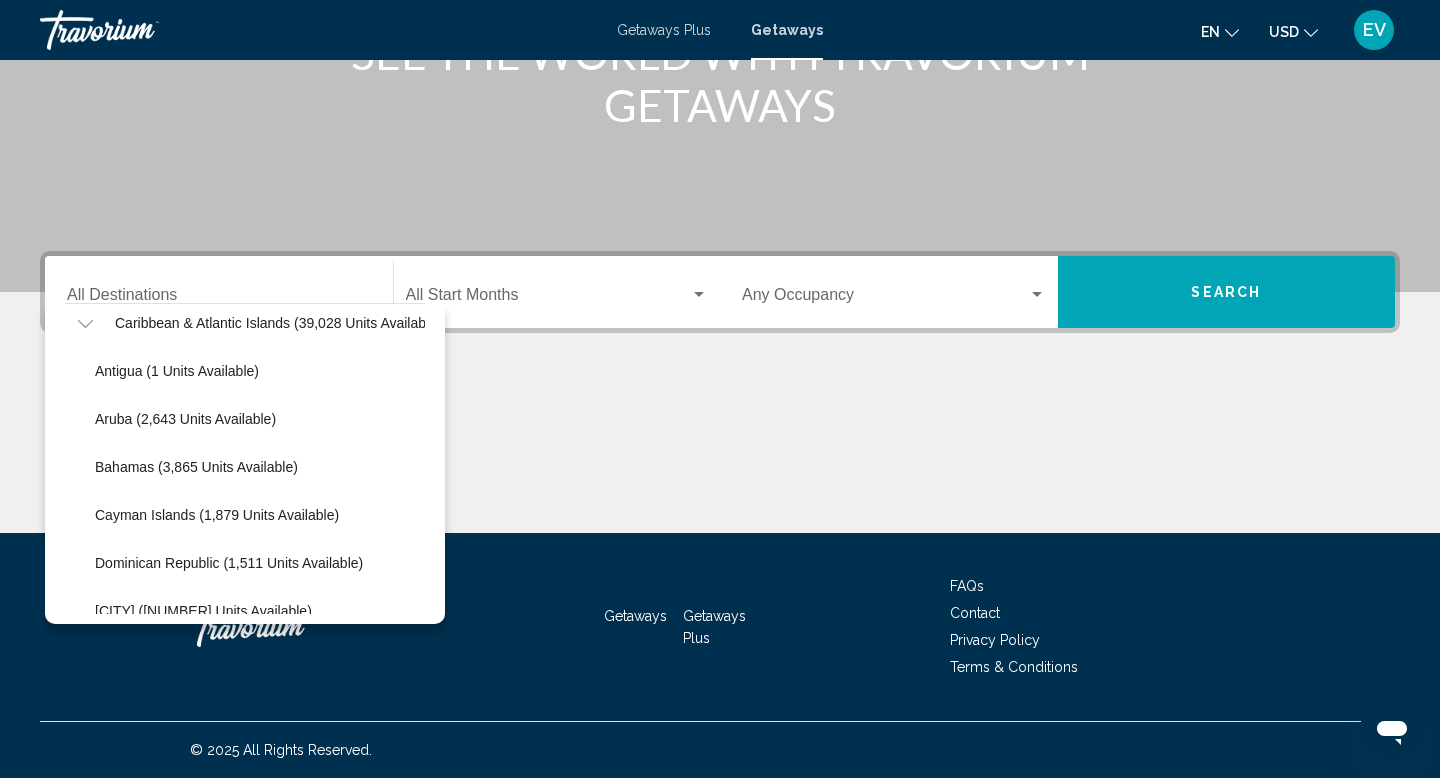 scroll, scrollTop: 213, scrollLeft: 0, axis: vertical 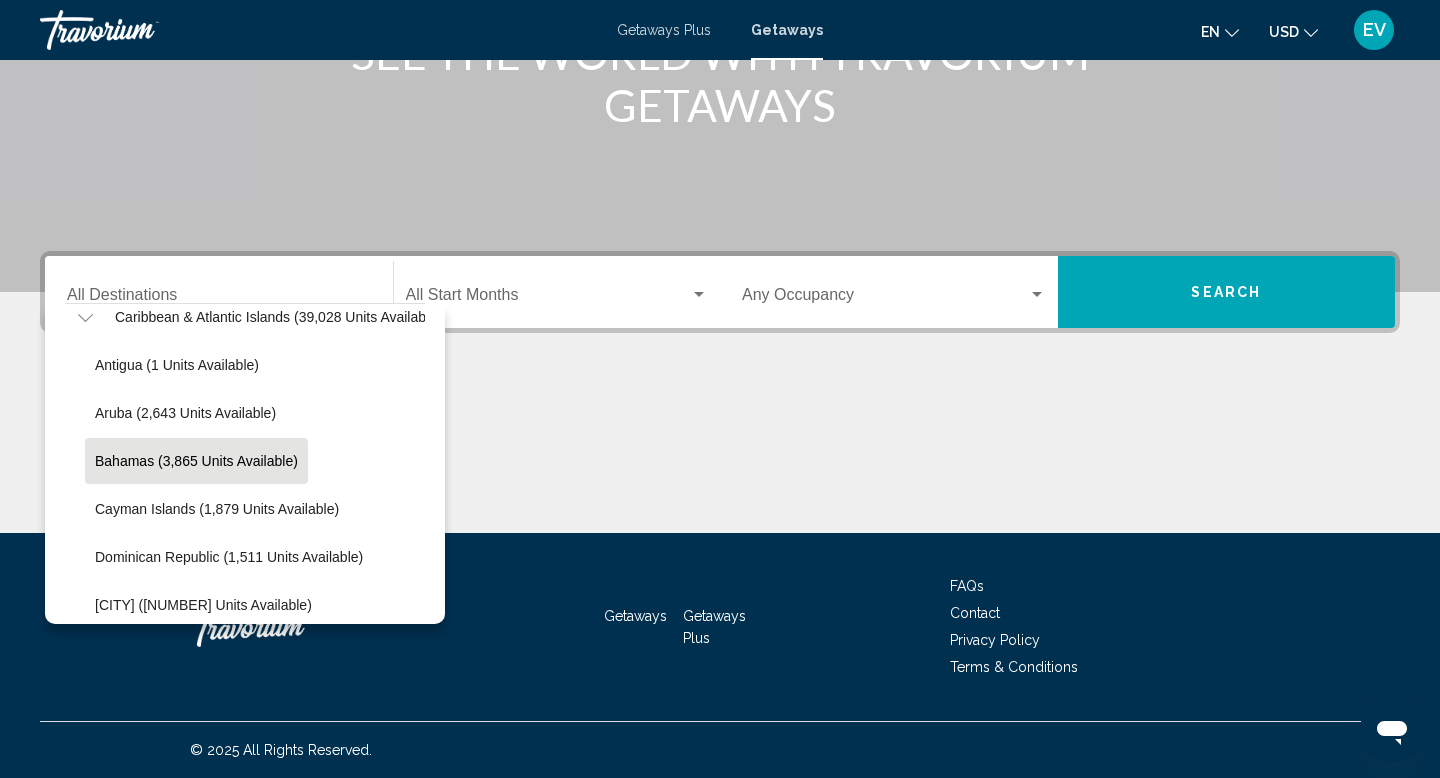 click on "Bahamas (3,865 units available)" 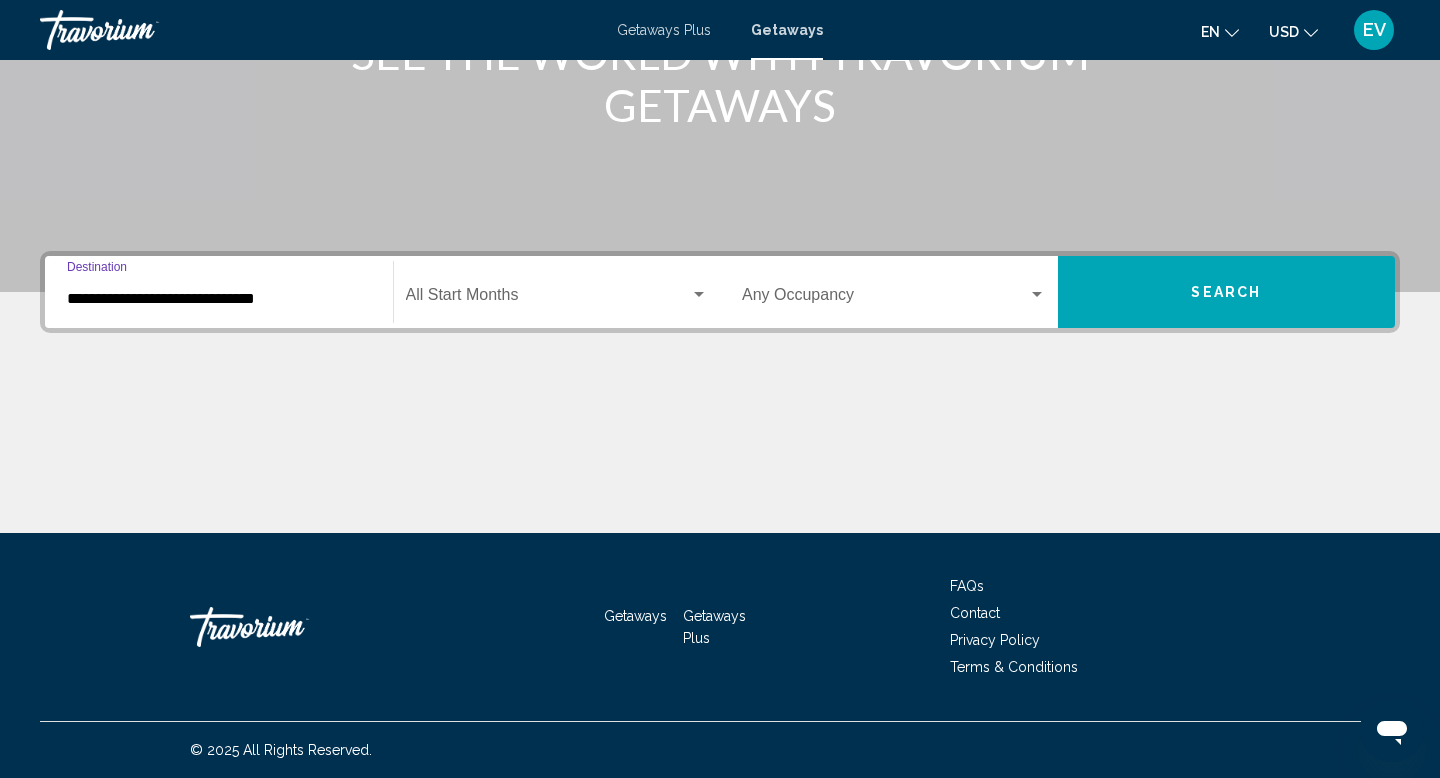 click at bounding box center (548, 299) 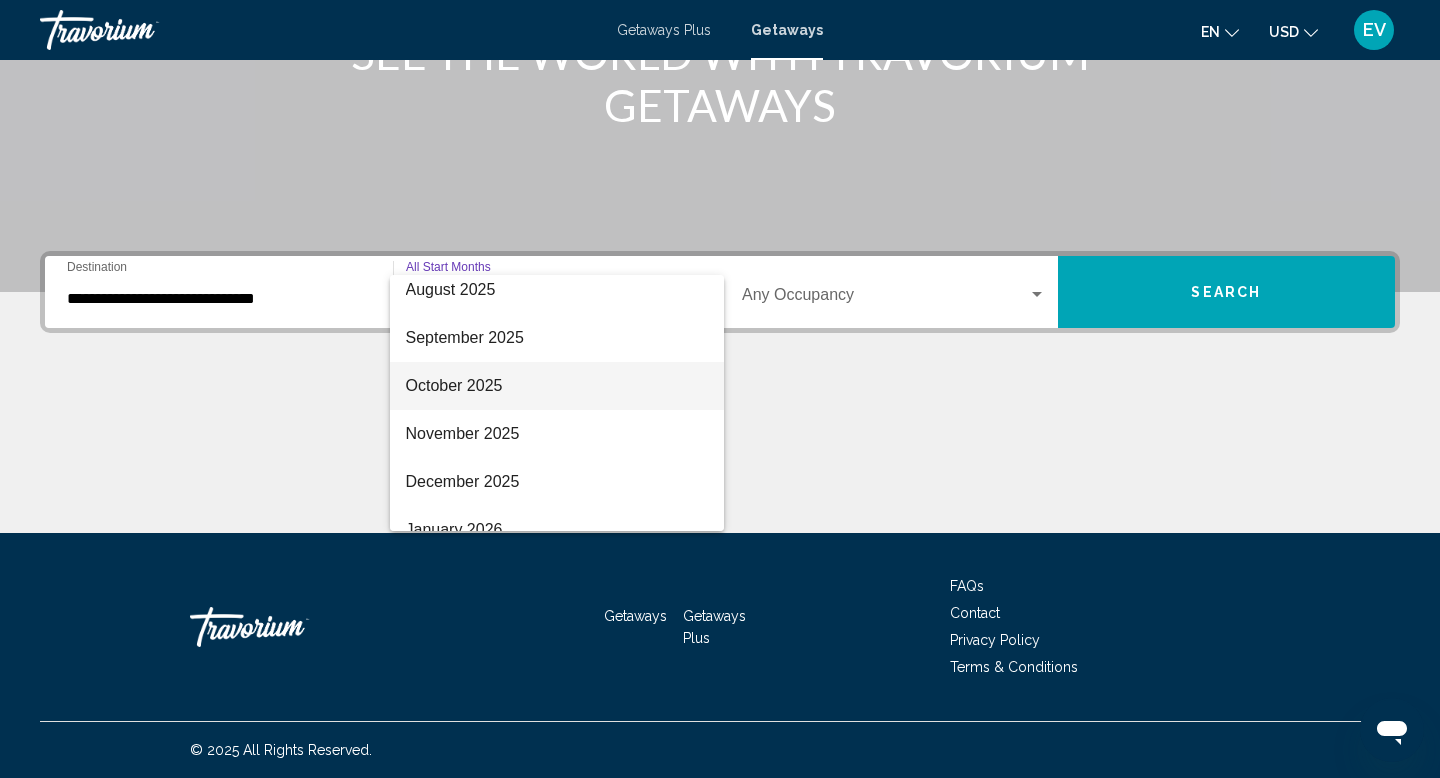 scroll, scrollTop: 59, scrollLeft: 0, axis: vertical 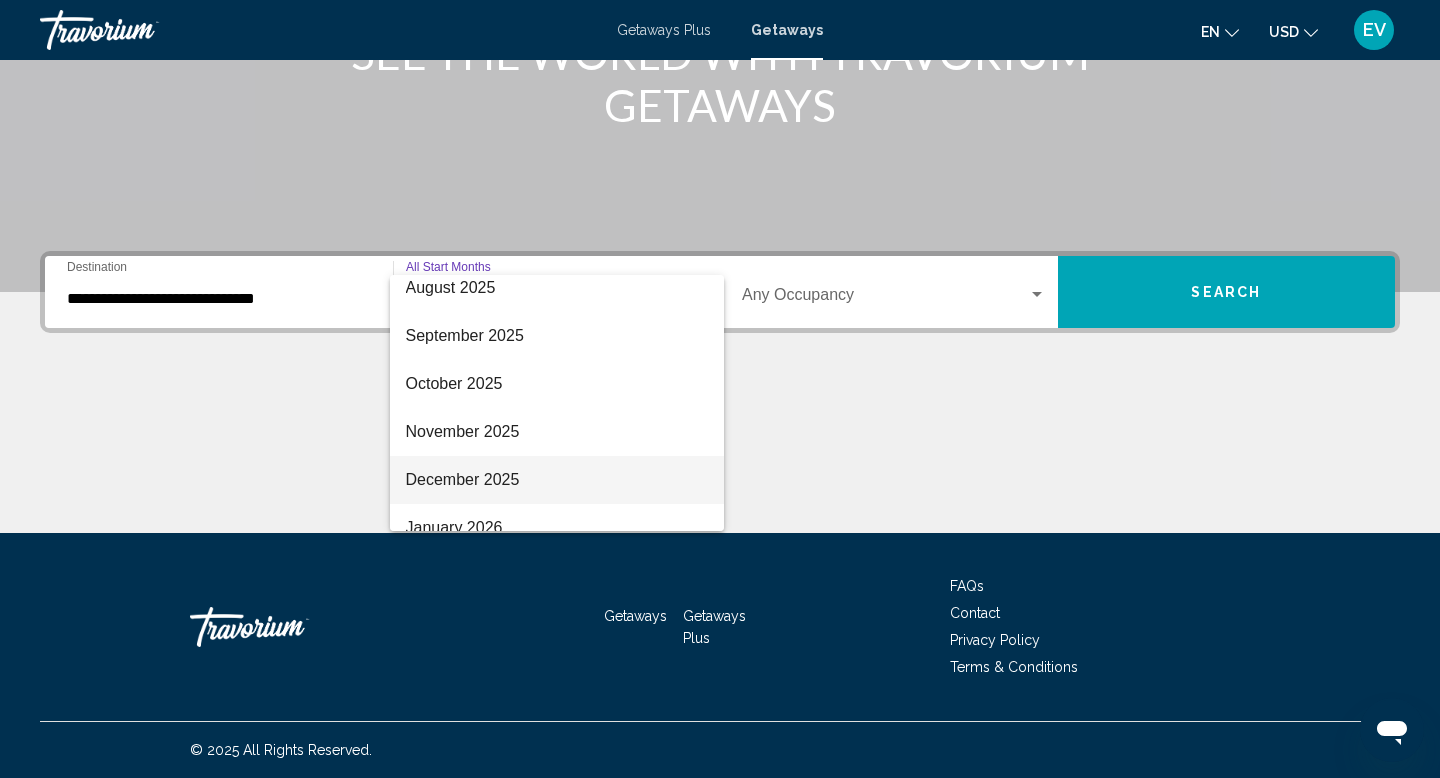 click on "December 2025" at bounding box center (557, 480) 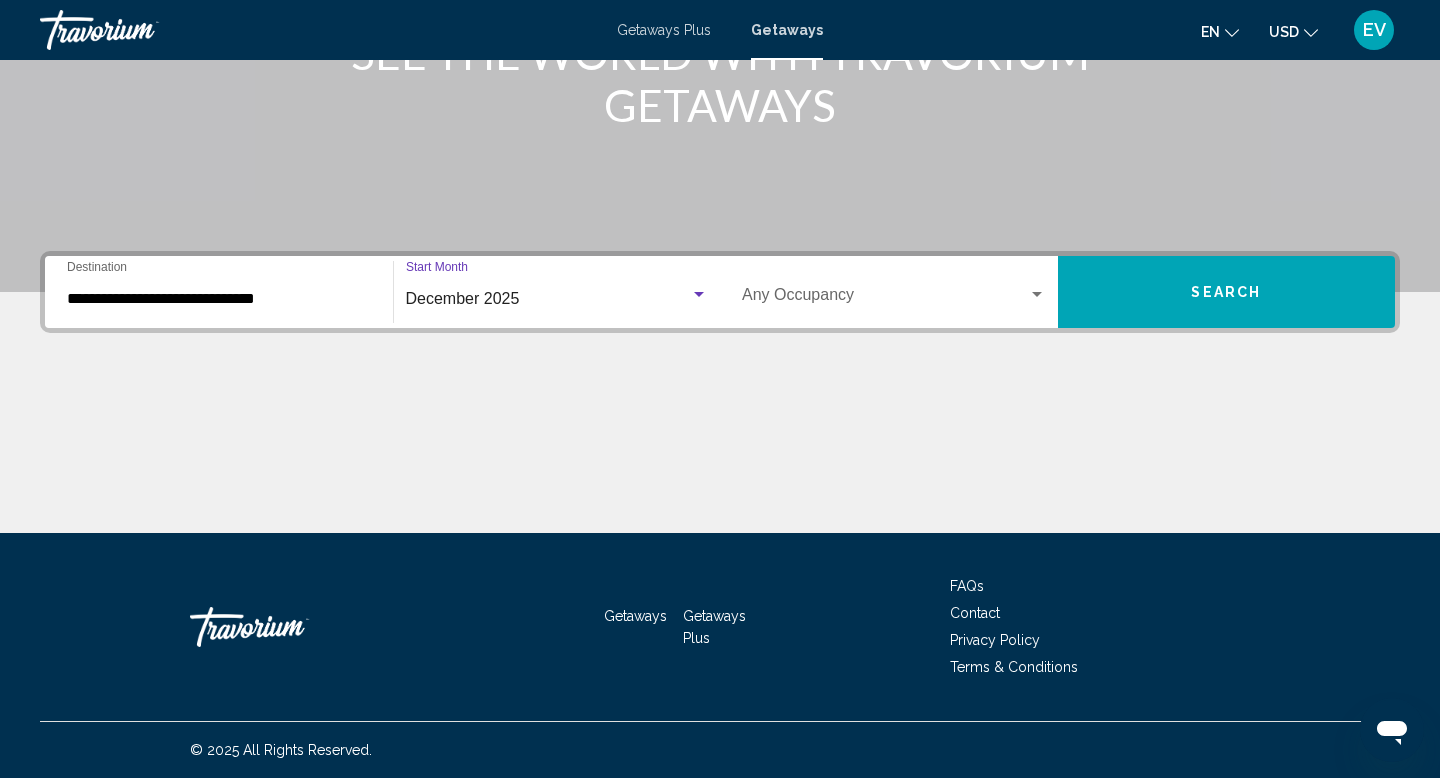 click on "Search" at bounding box center (1227, 292) 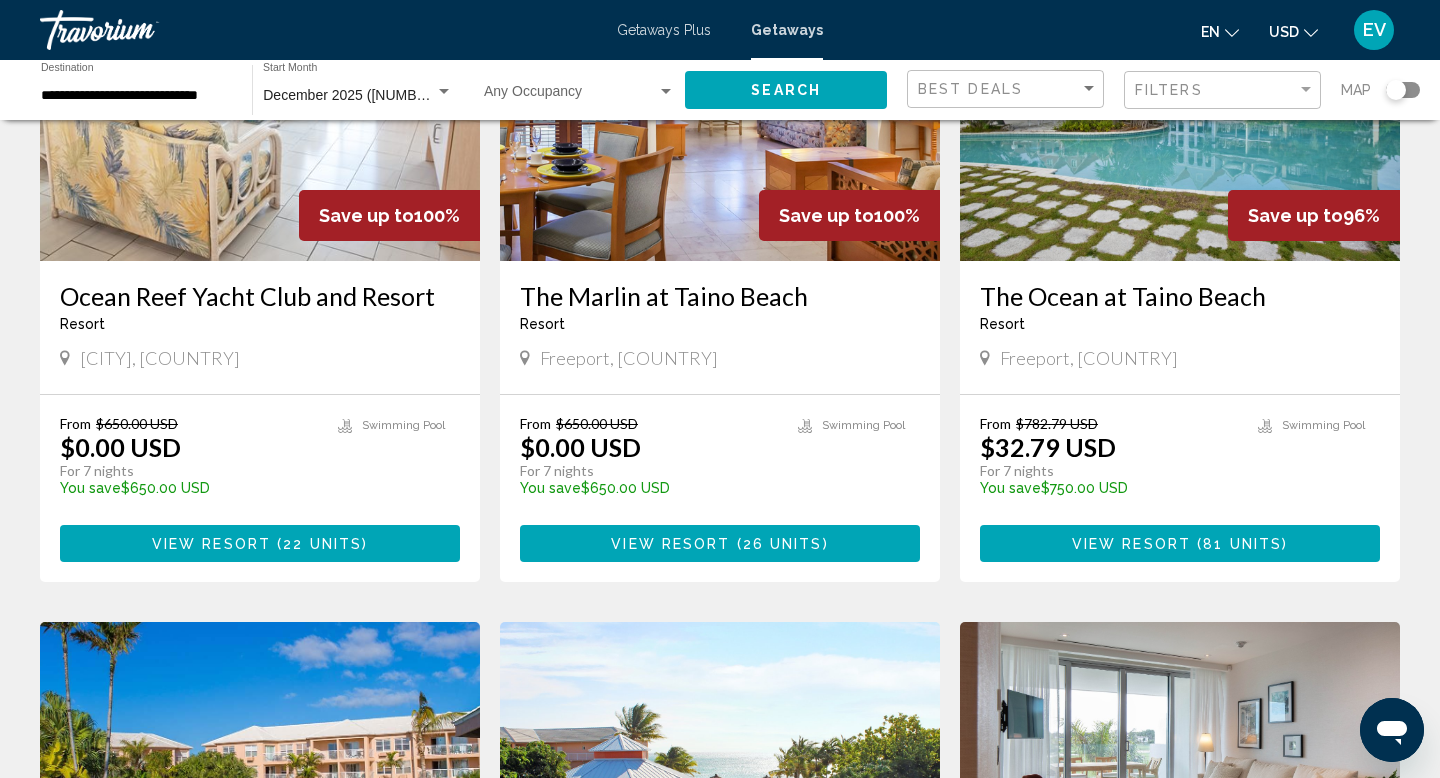 scroll, scrollTop: 275, scrollLeft: 0, axis: vertical 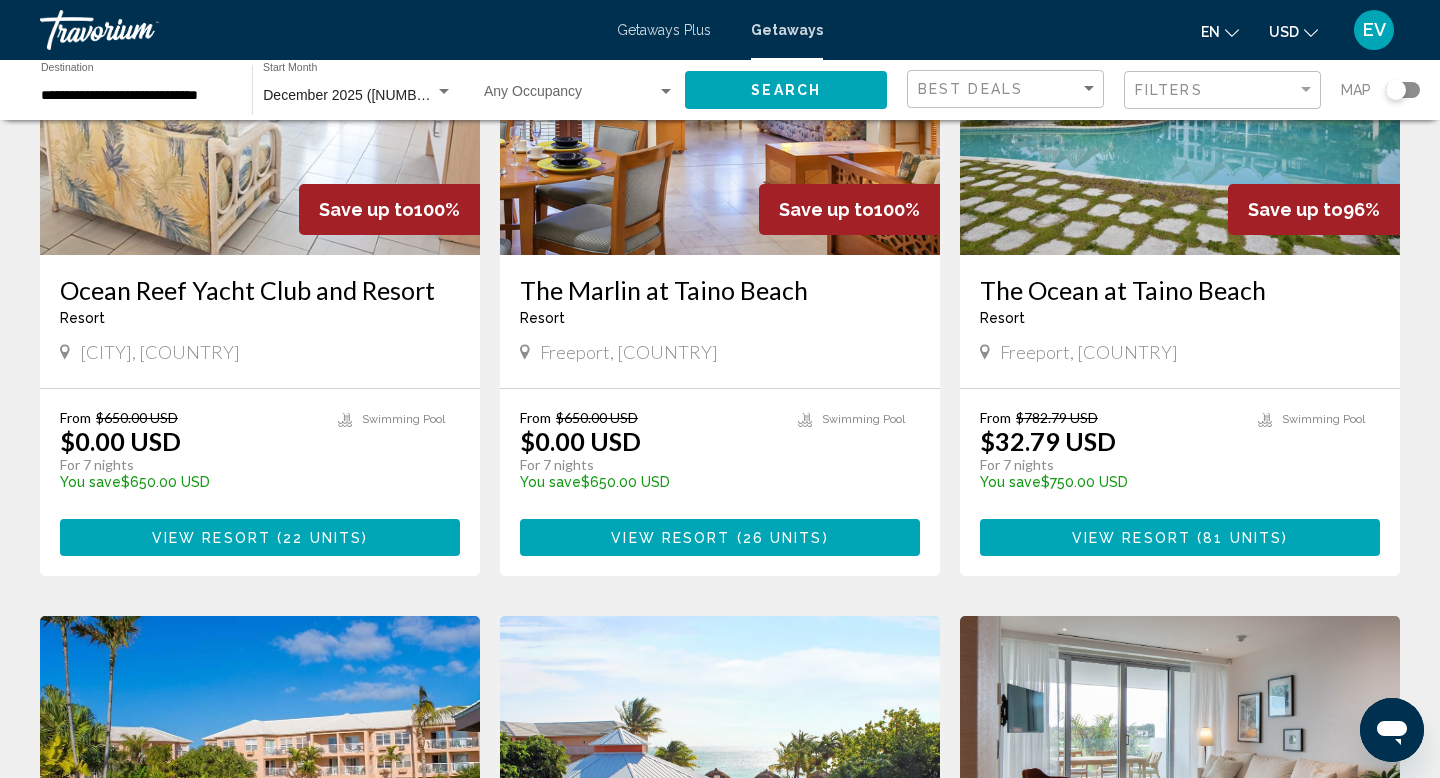 click on "View Resort    ( 81 units )" at bounding box center [1180, 537] 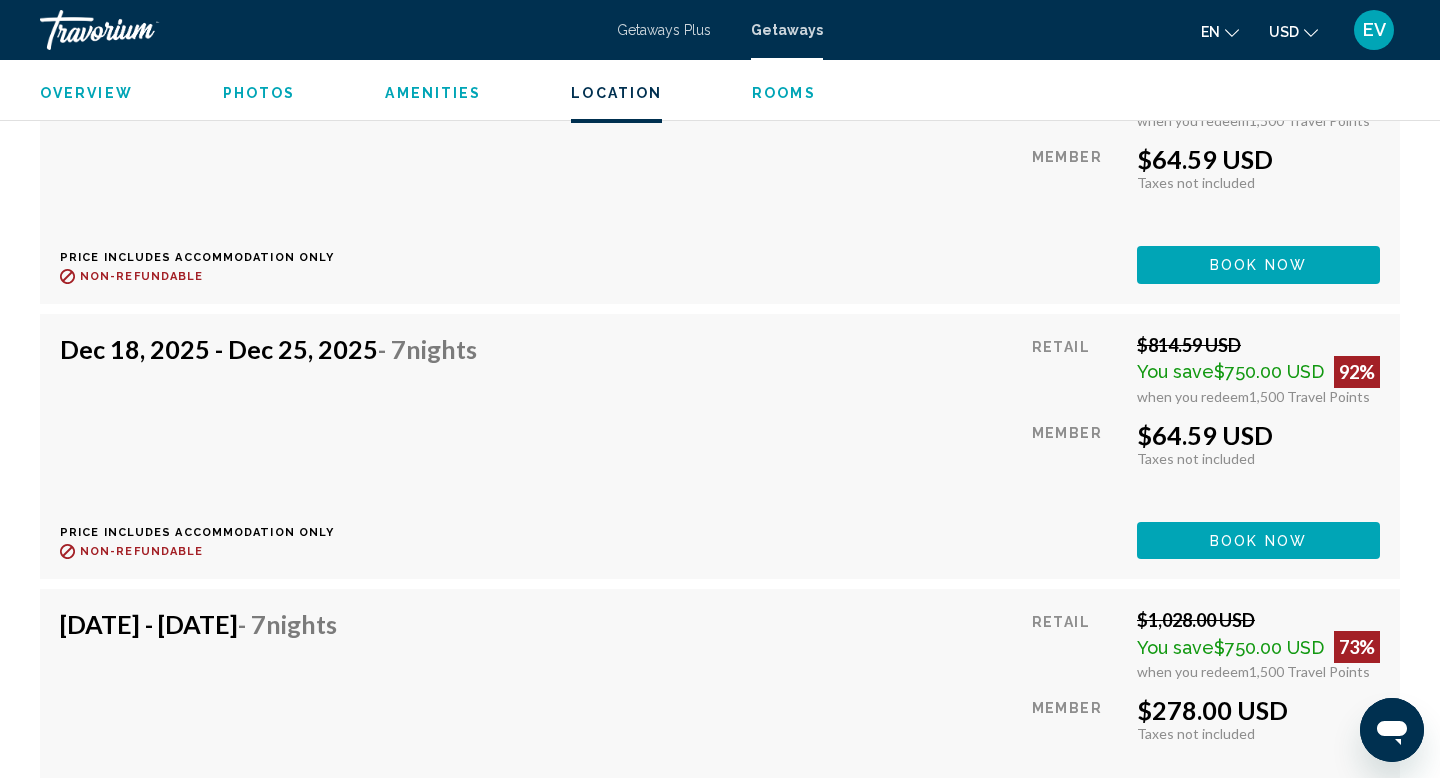 scroll, scrollTop: 13653, scrollLeft: 0, axis: vertical 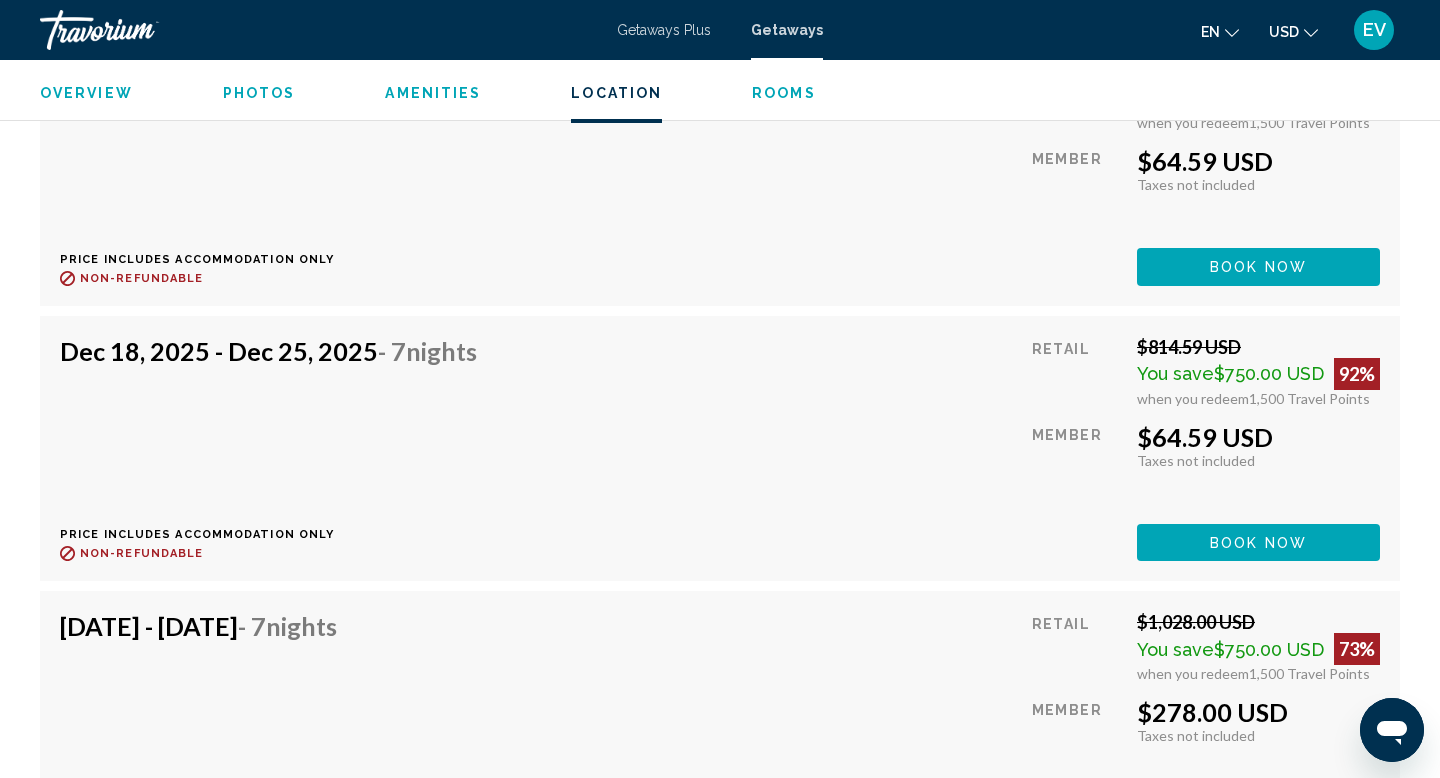 click on "Book now" at bounding box center [1258, -9231] 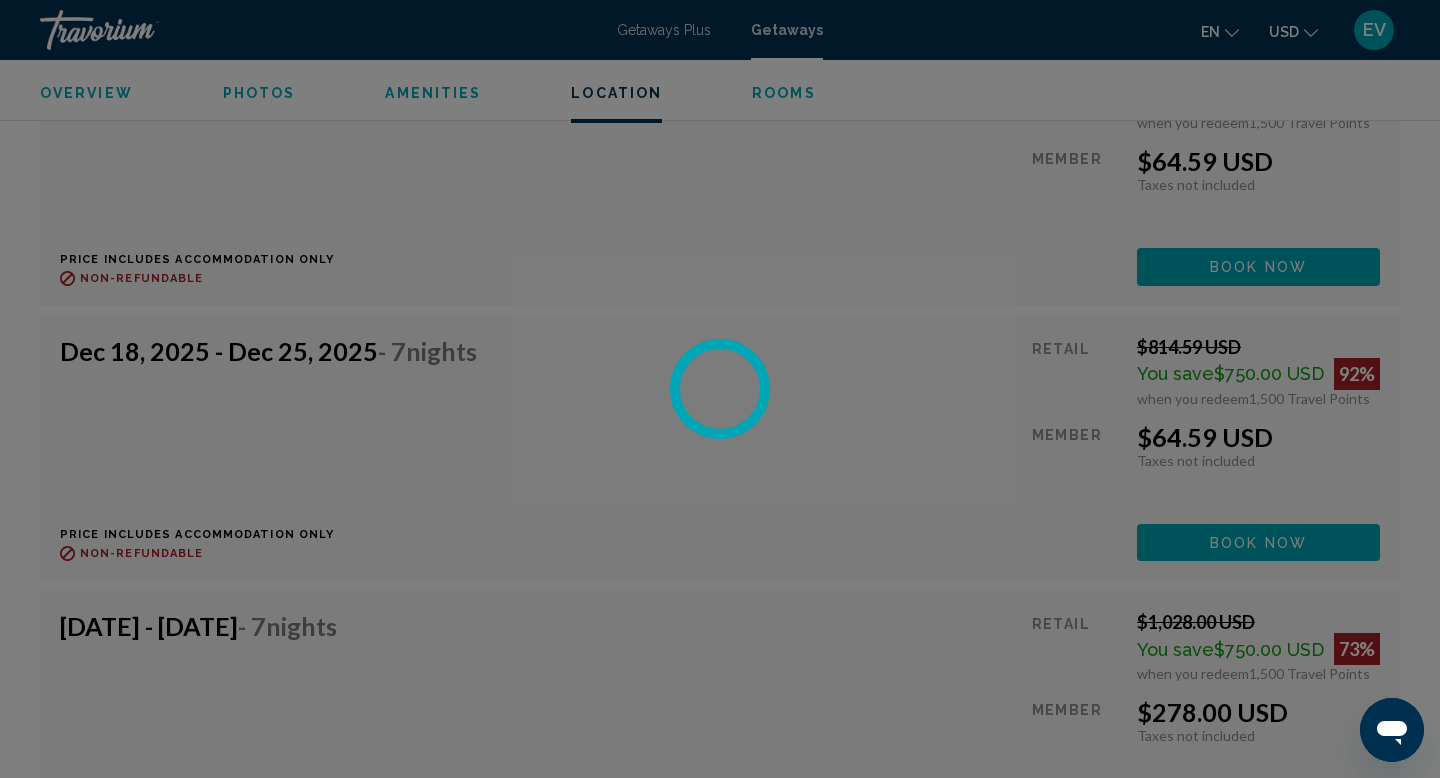 scroll, scrollTop: 0, scrollLeft: 0, axis: both 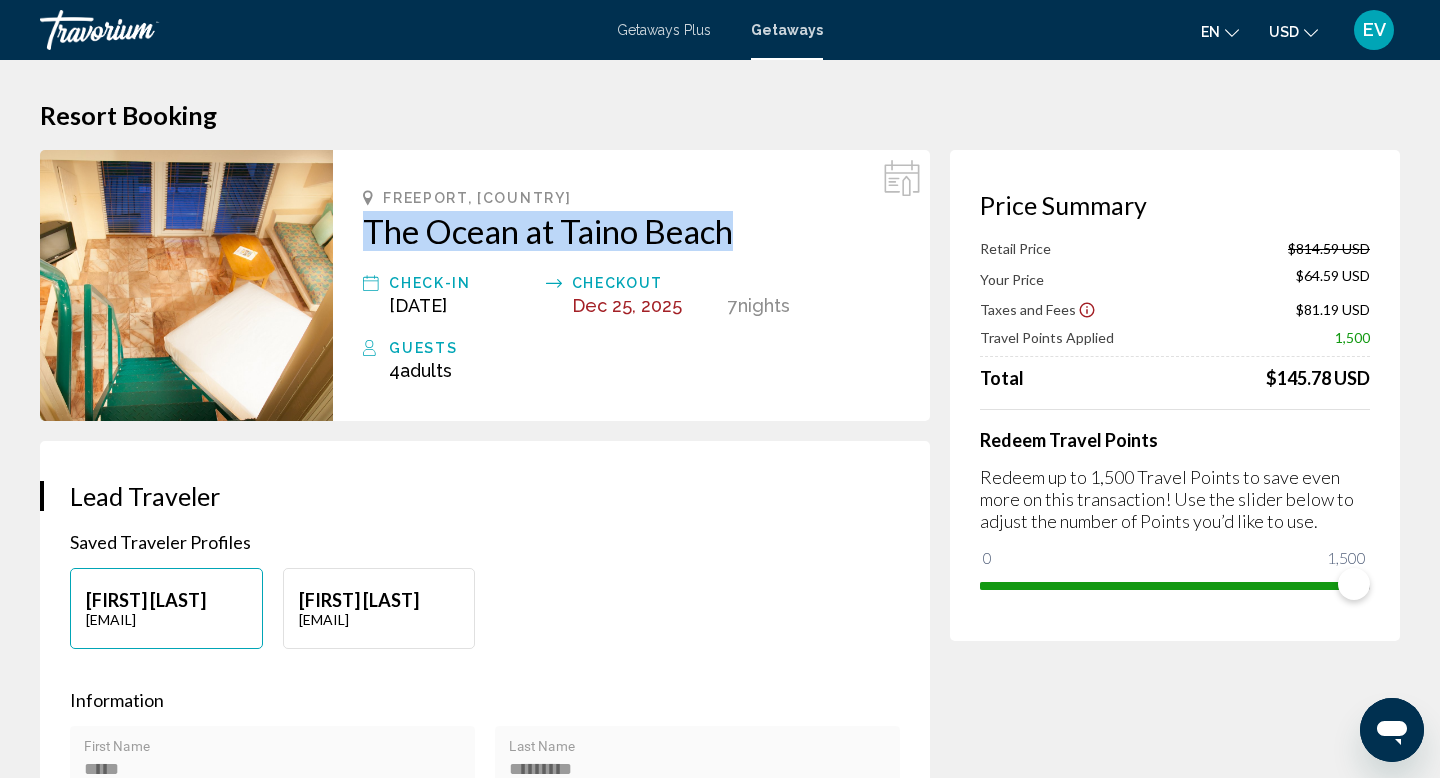 drag, startPoint x: 352, startPoint y: 212, endPoint x: 740, endPoint y: 238, distance: 388.87015 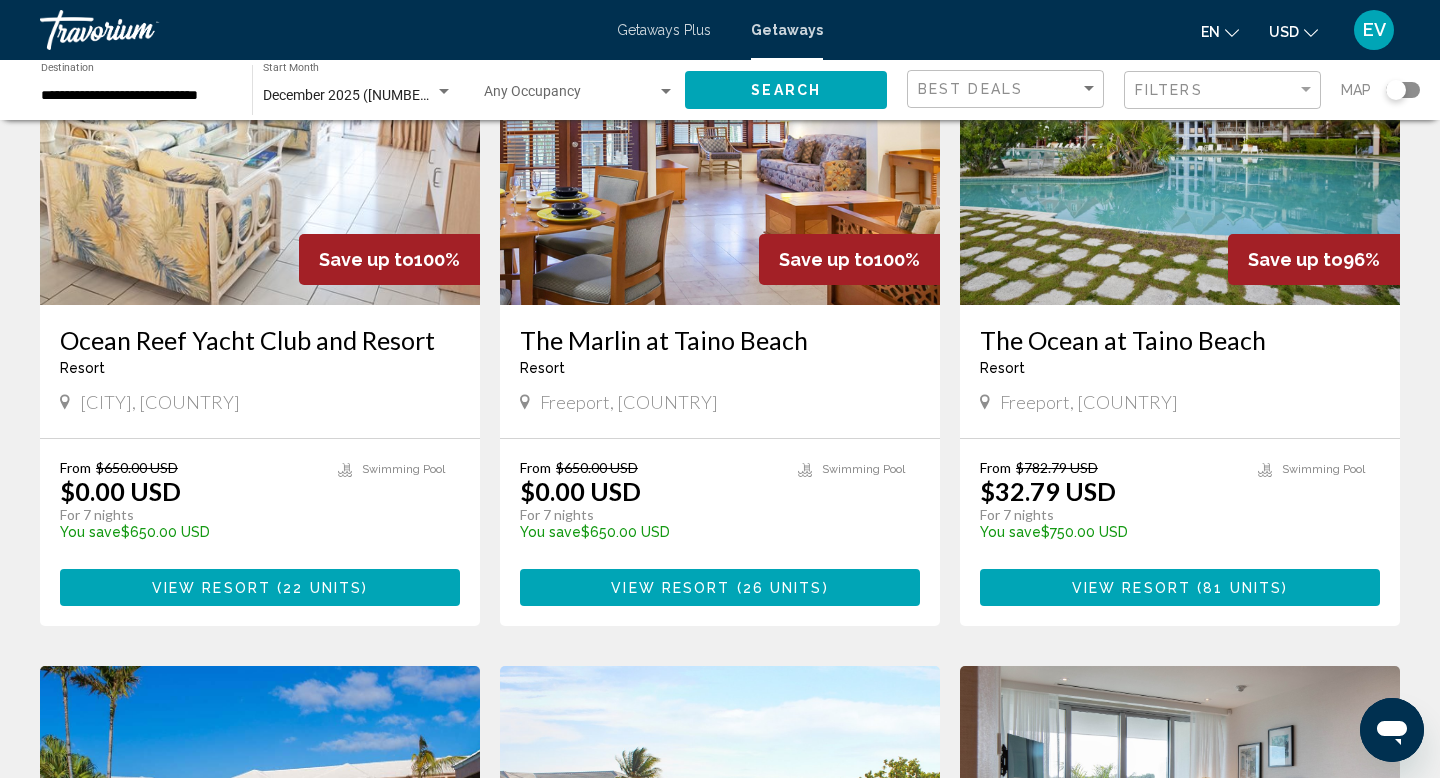 scroll, scrollTop: 121, scrollLeft: 0, axis: vertical 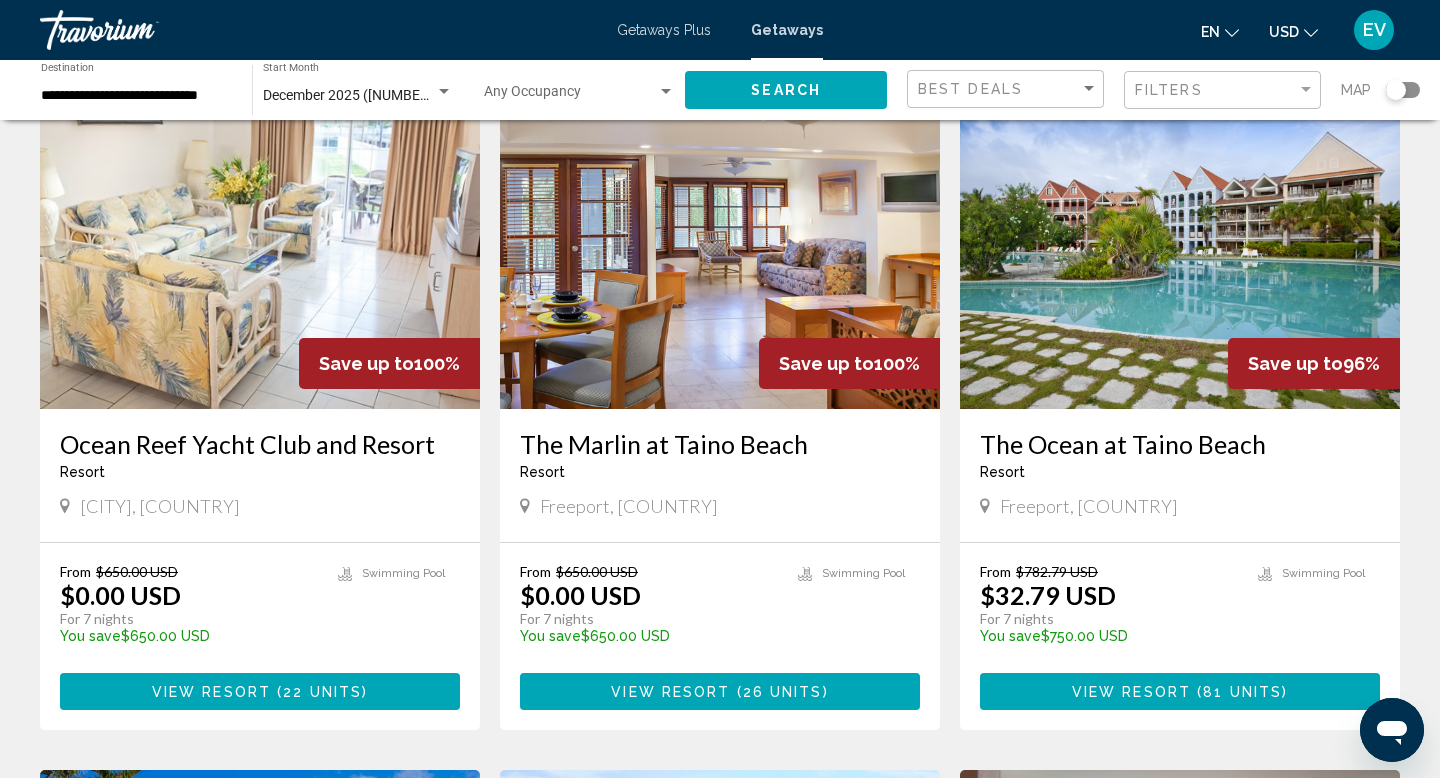 click on "26 units" at bounding box center [783, 692] 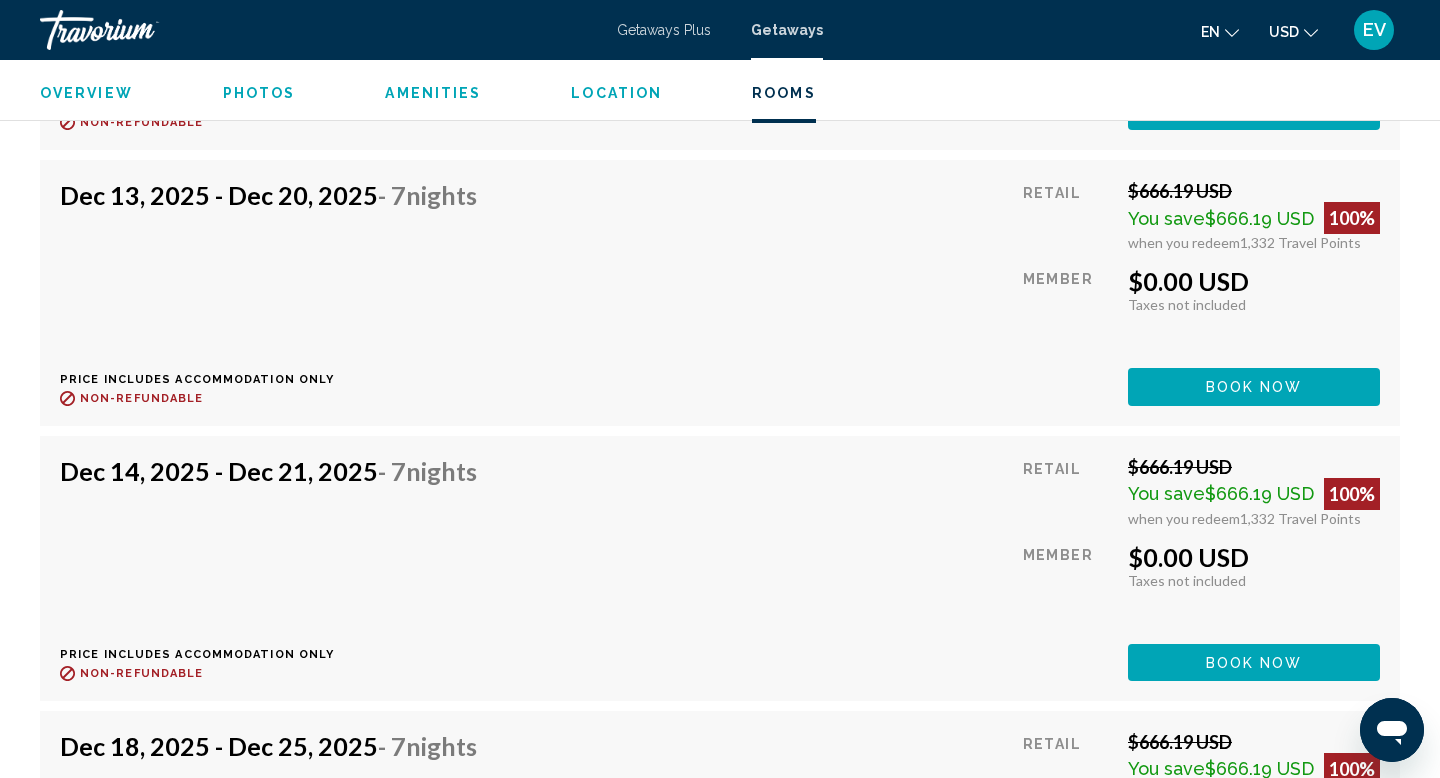 scroll, scrollTop: 5260, scrollLeft: 0, axis: vertical 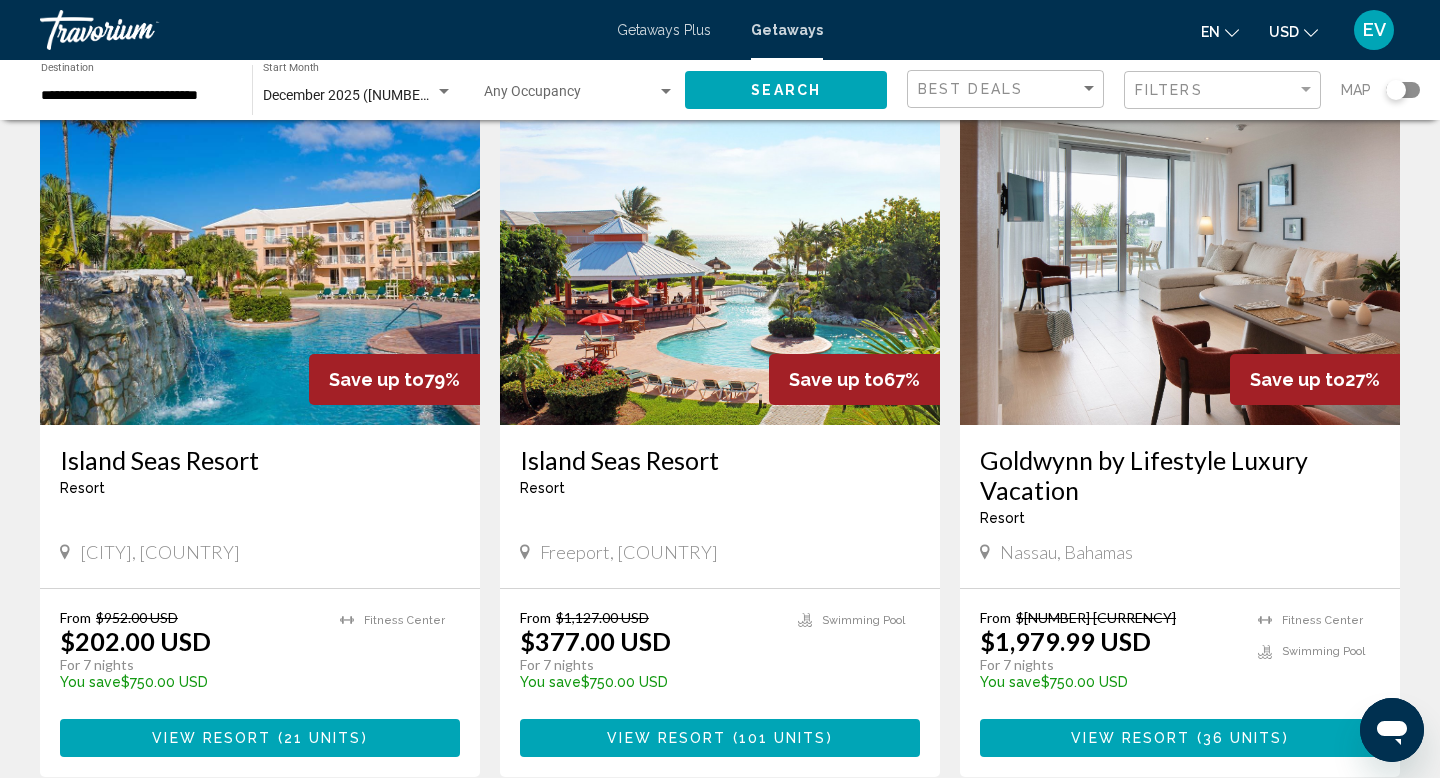 click at bounding box center [260, 265] 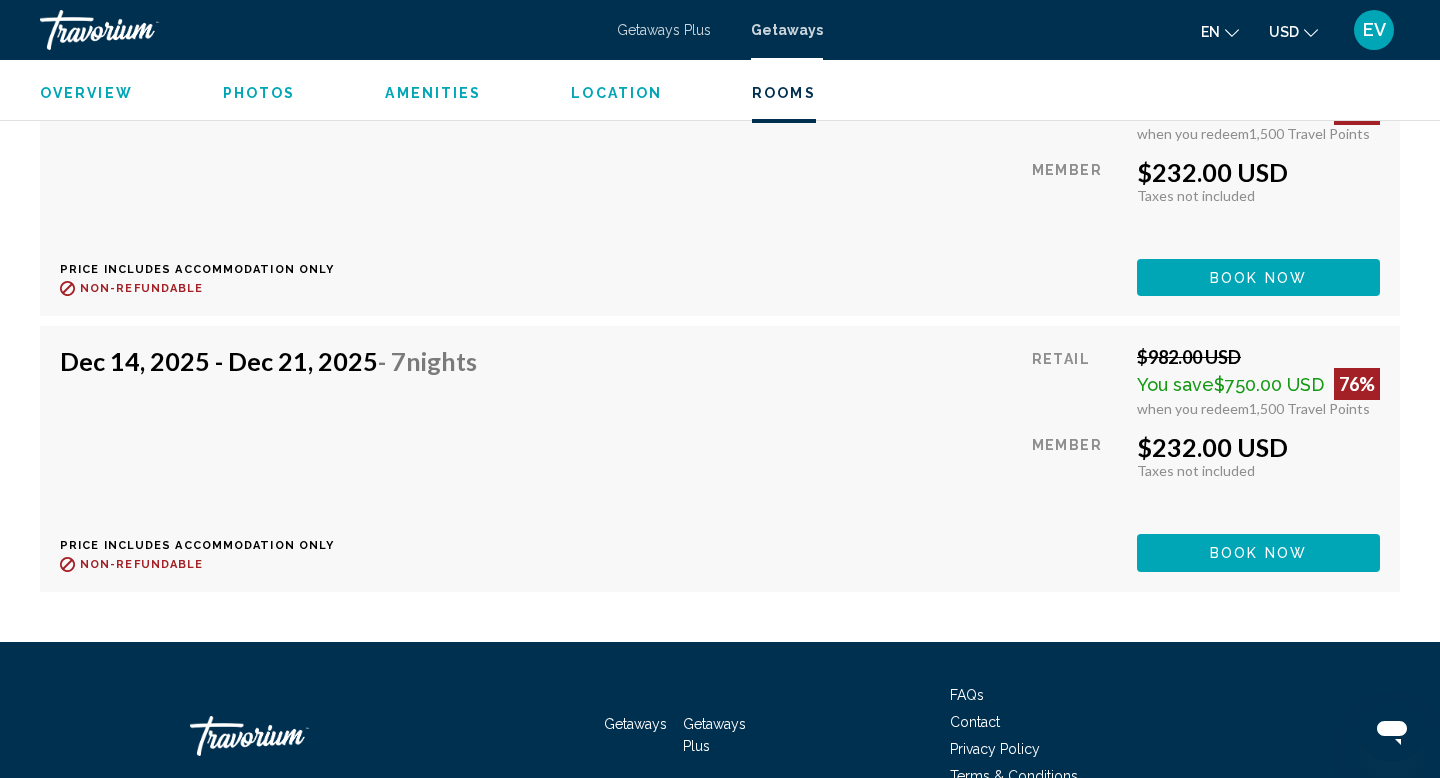 scroll, scrollTop: 6026, scrollLeft: 0, axis: vertical 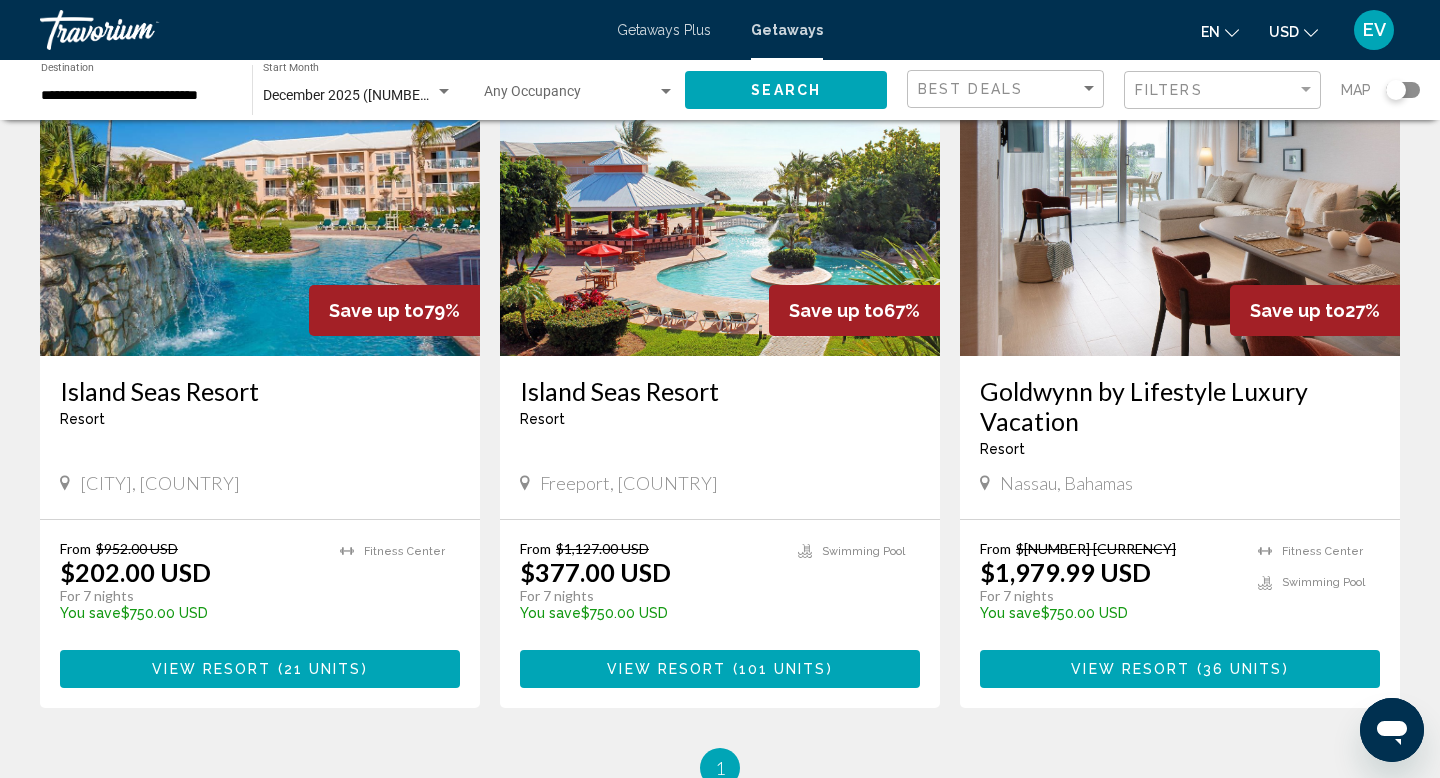 click on "View Resort    ( 101 units )" at bounding box center [720, 668] 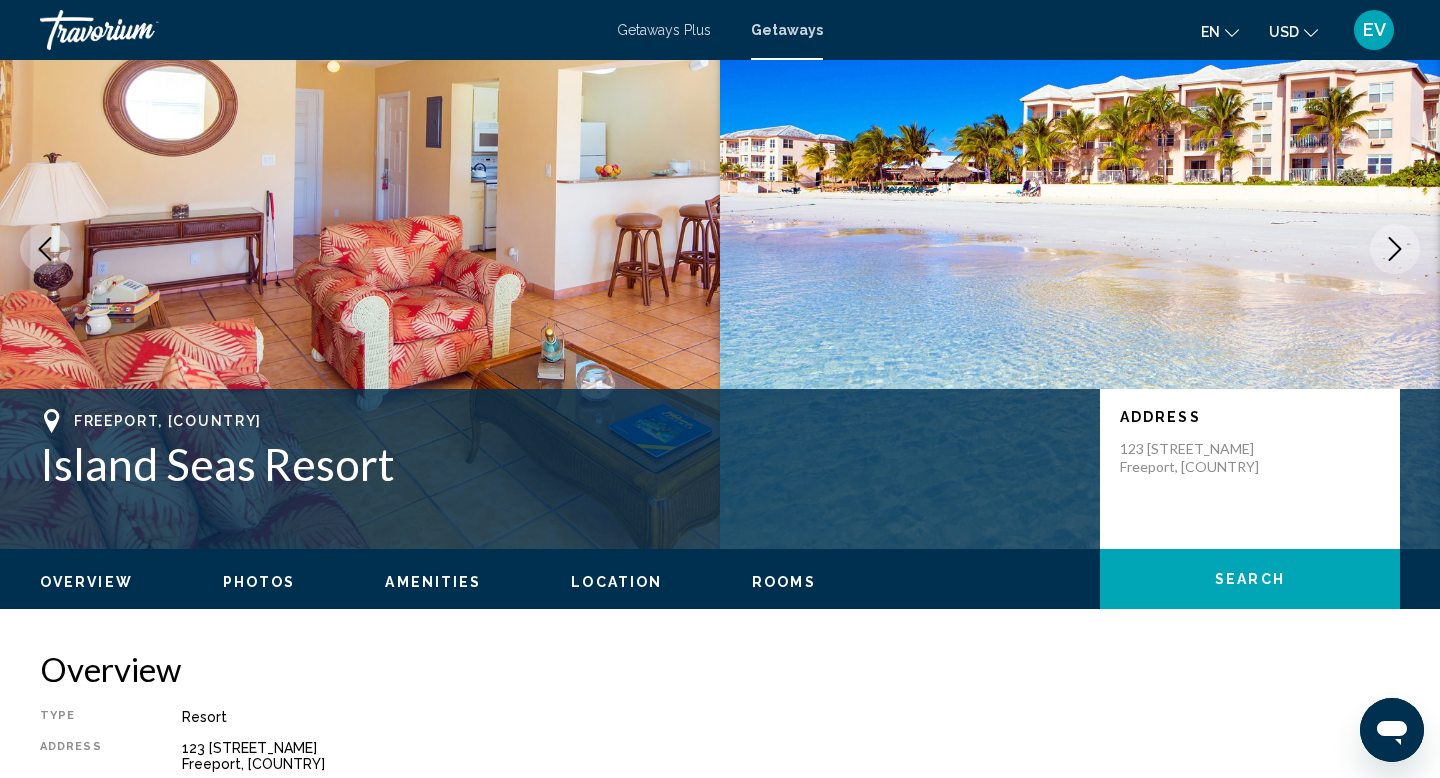 scroll, scrollTop: 0, scrollLeft: 0, axis: both 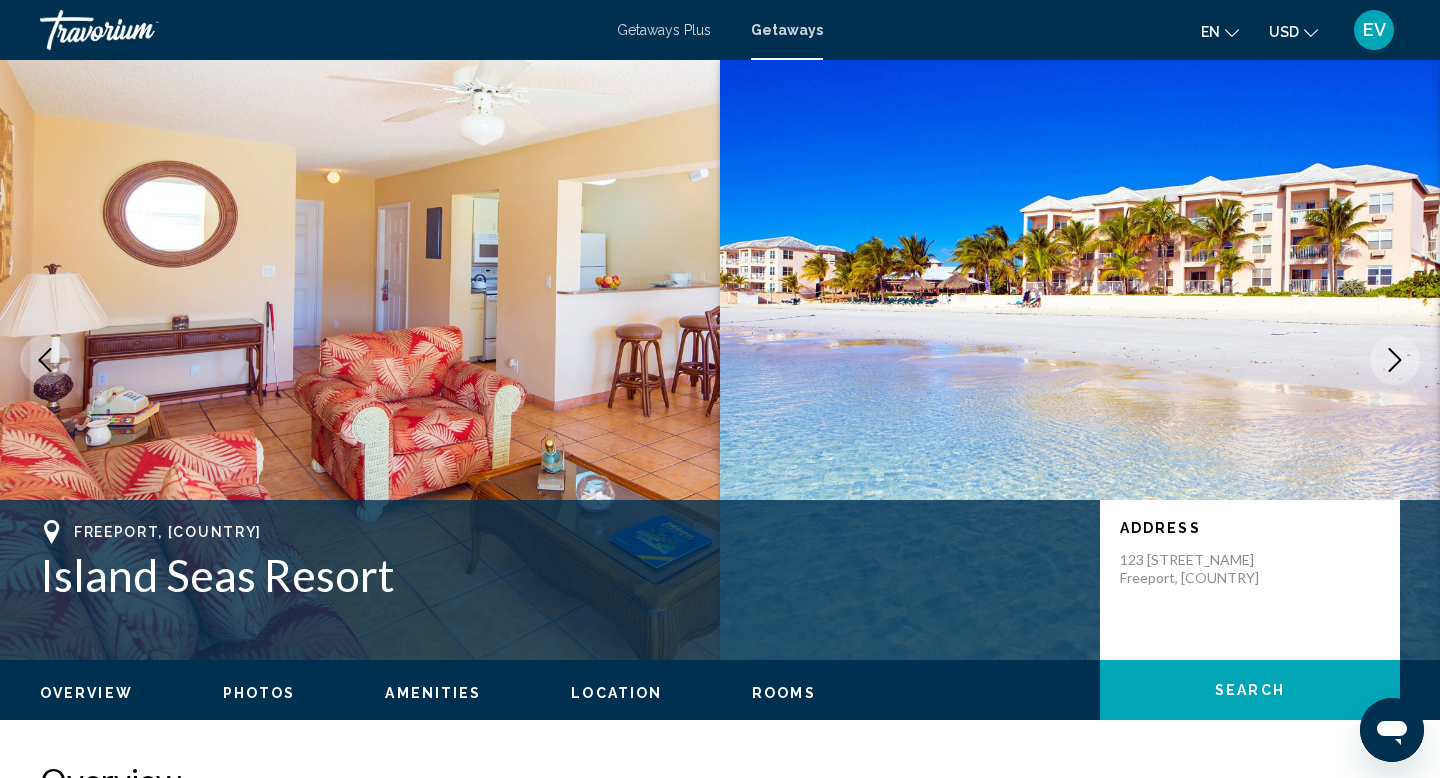 click on "Island Seas Resort" at bounding box center (560, 575) 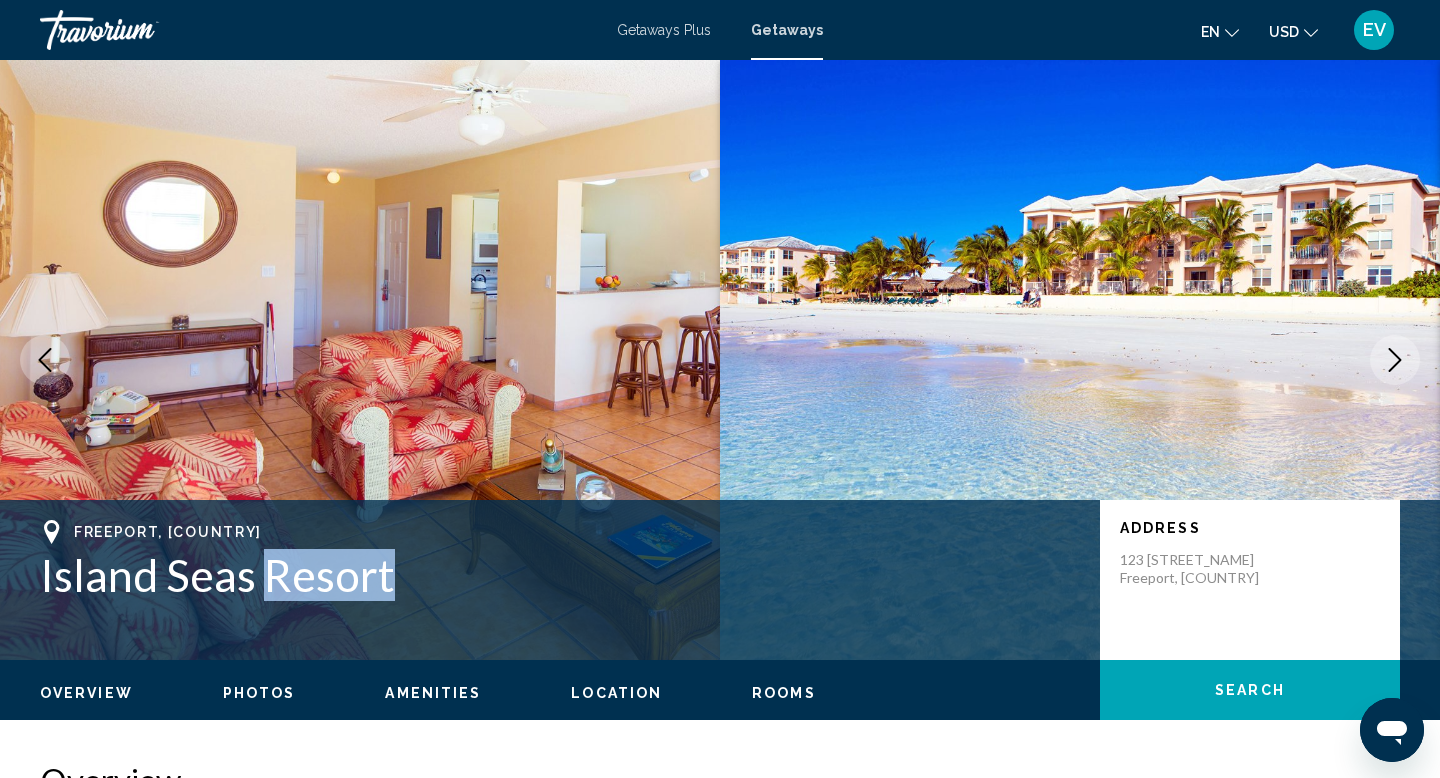 click on "Island Seas Resort" at bounding box center (560, 575) 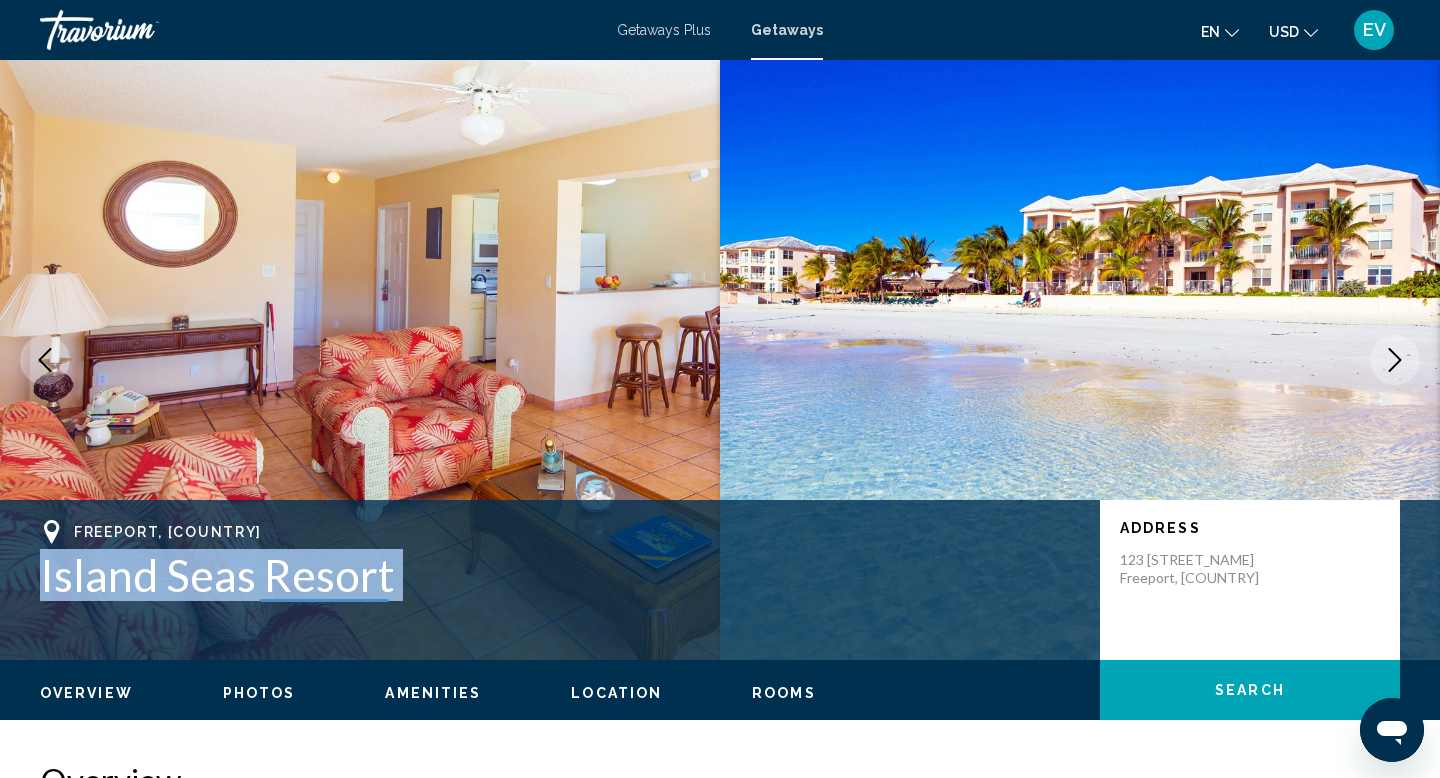 copy on "Island Seas Resort" 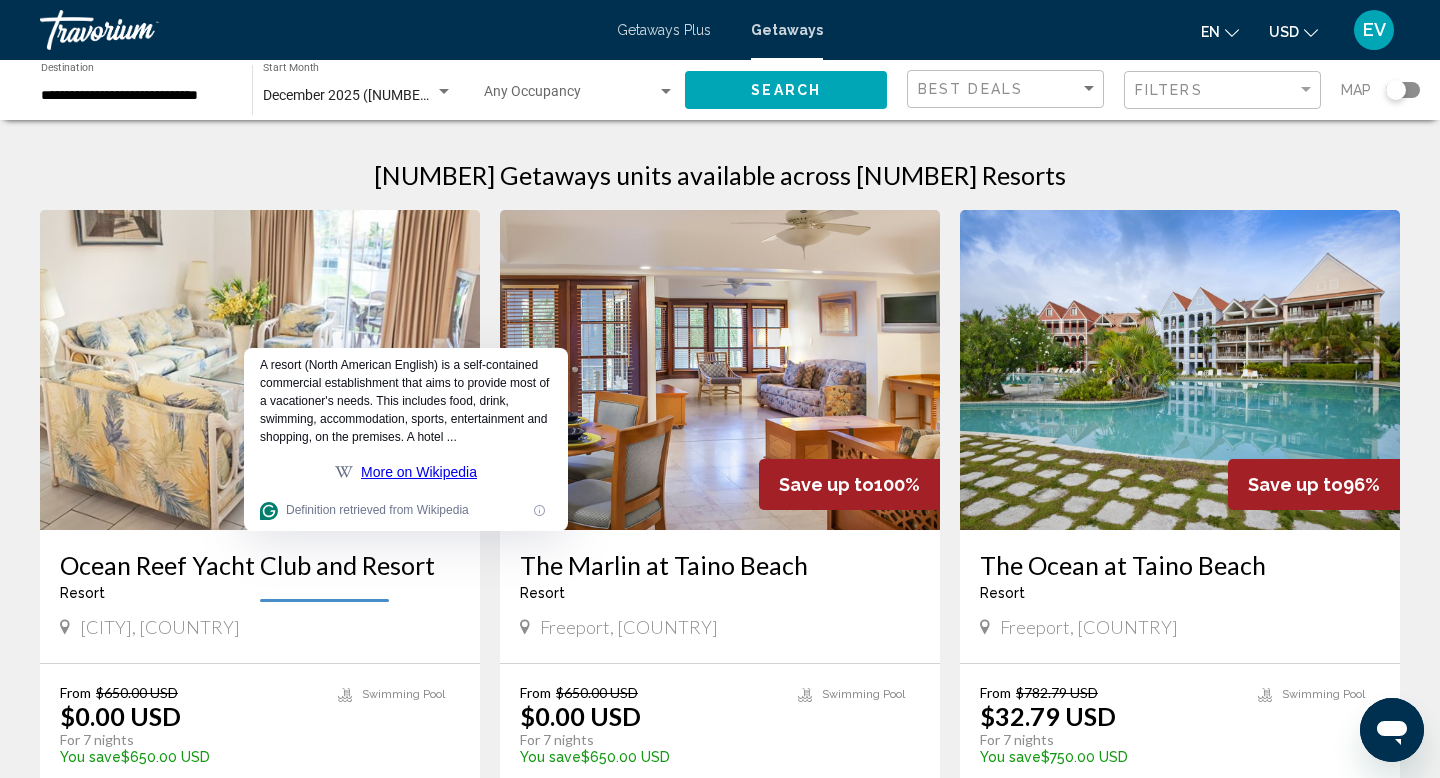 click on "287 Getaways units available across 6 Resorts" at bounding box center (720, 175) 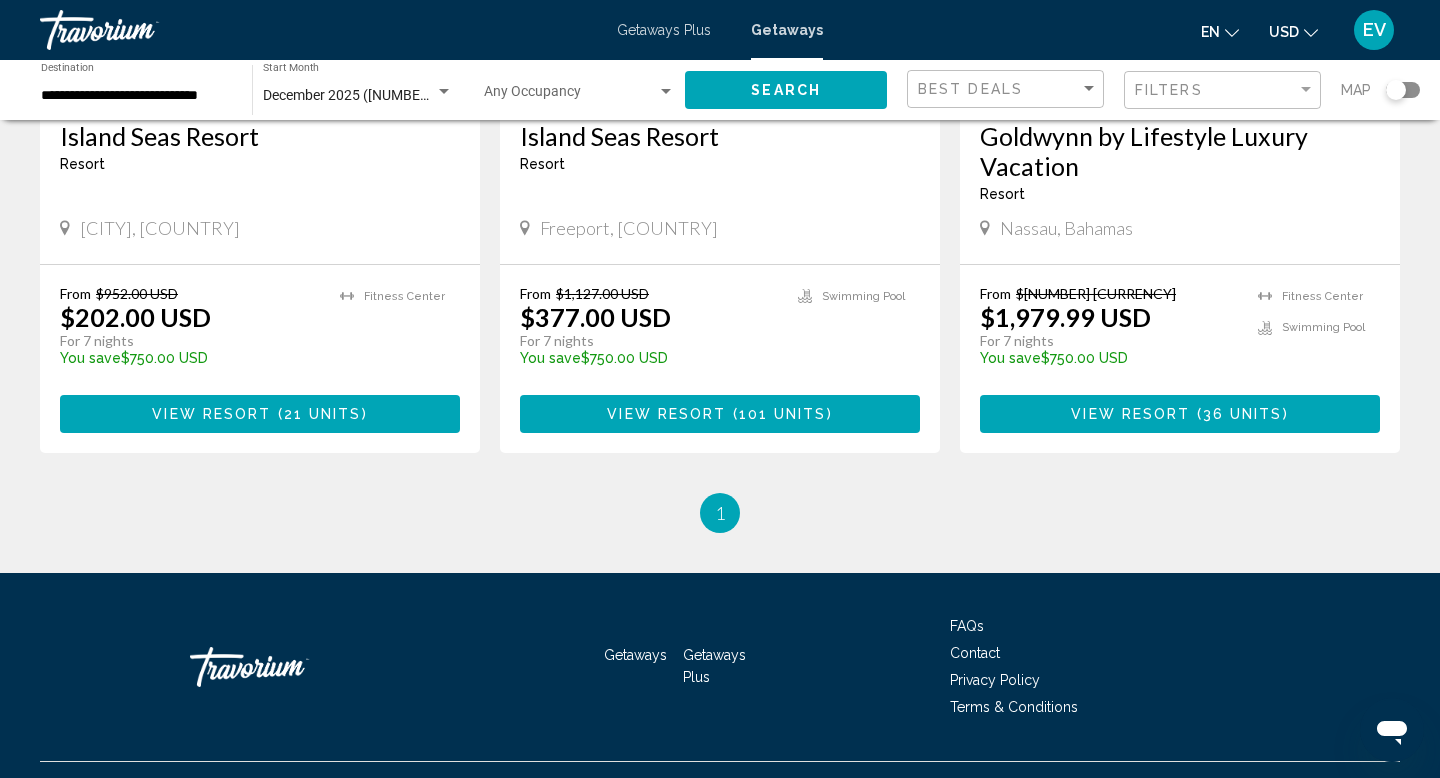 scroll, scrollTop: 1148, scrollLeft: 0, axis: vertical 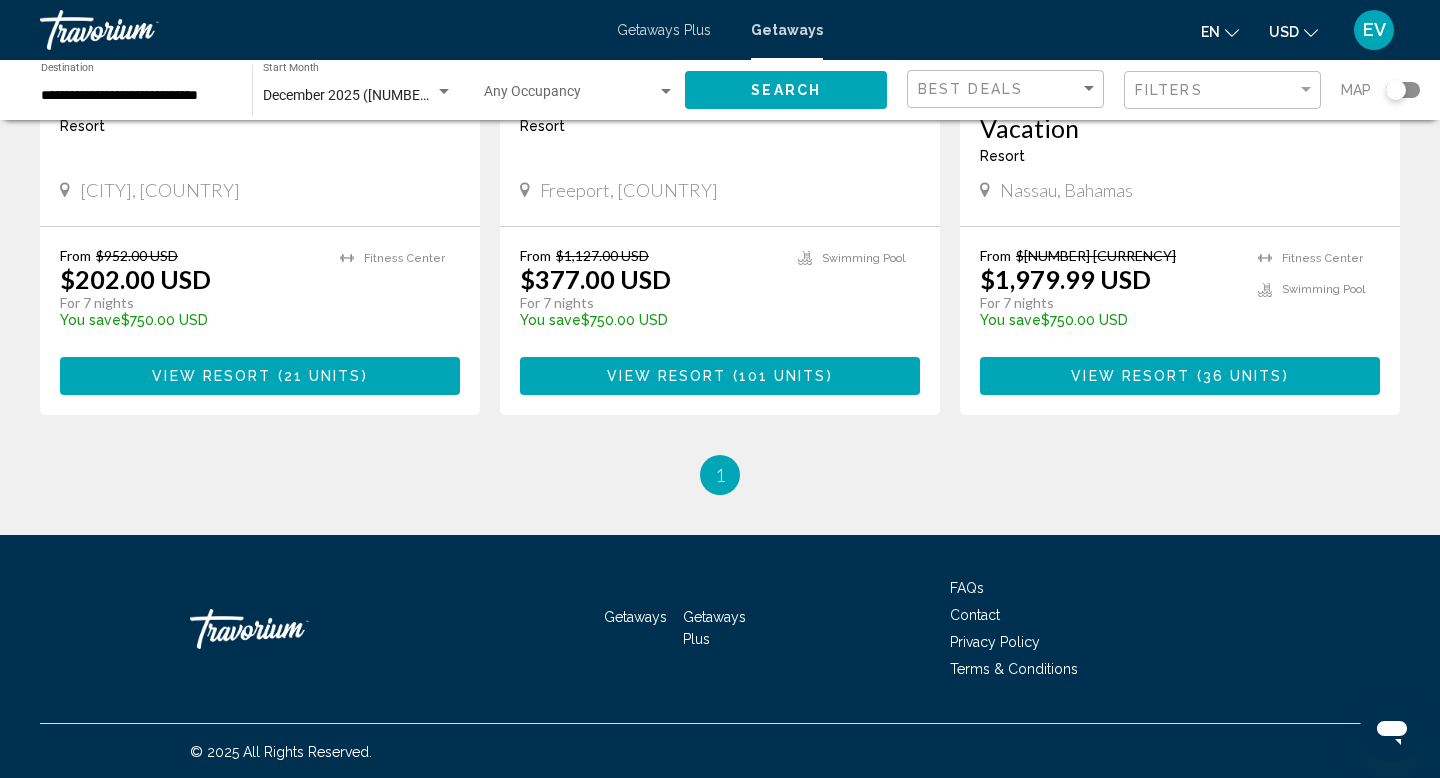 click on "**********" at bounding box center [136, 96] 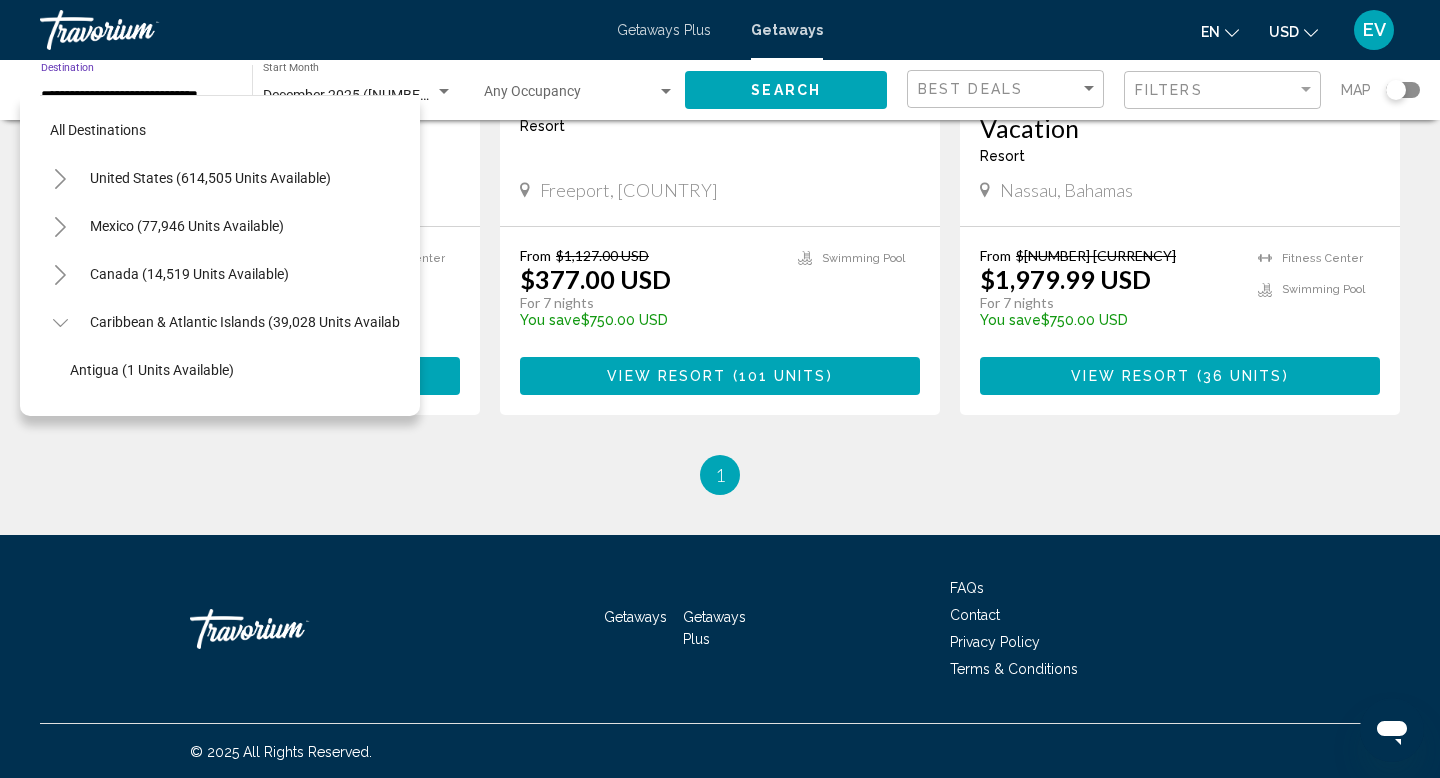 scroll, scrollTop: 215, scrollLeft: 0, axis: vertical 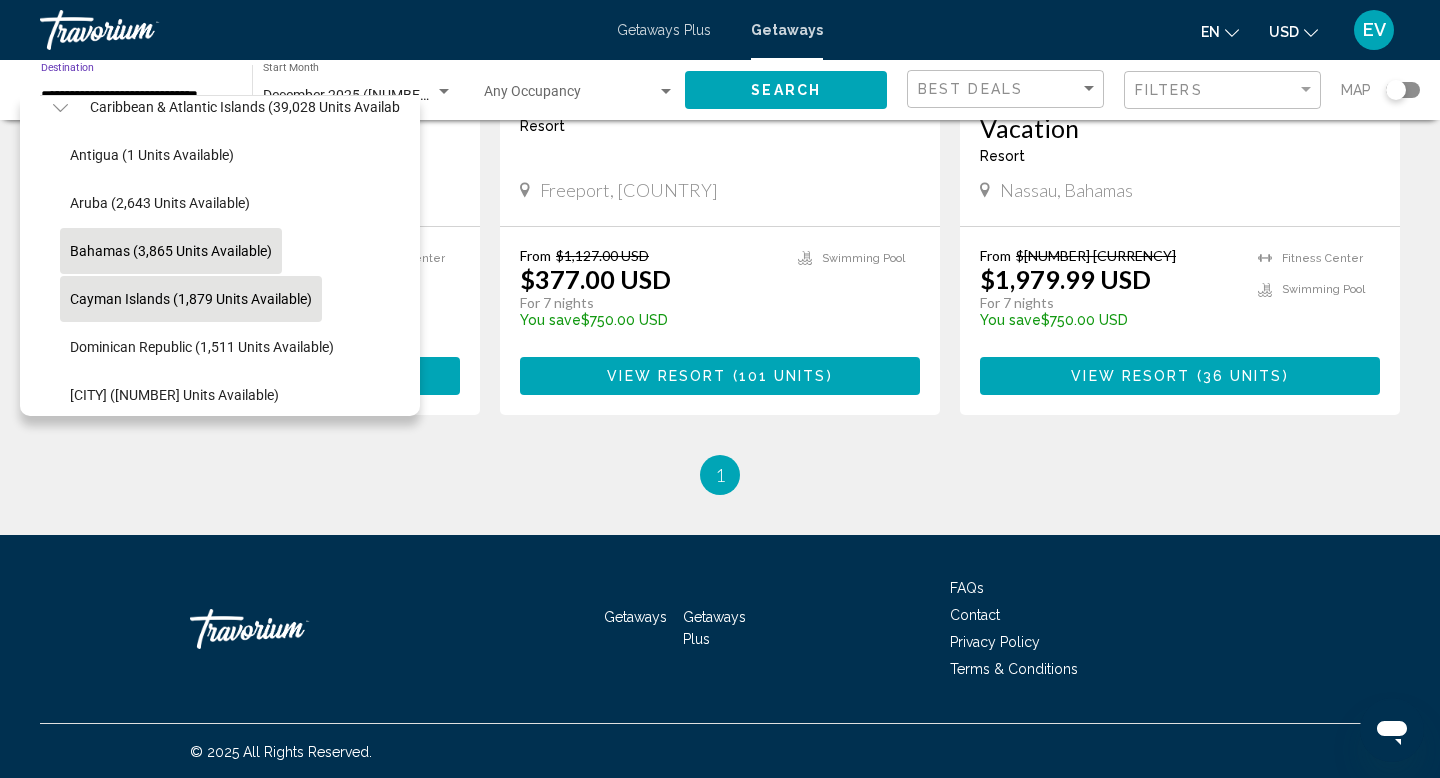 click on "Cayman Islands (1,879 units available)" 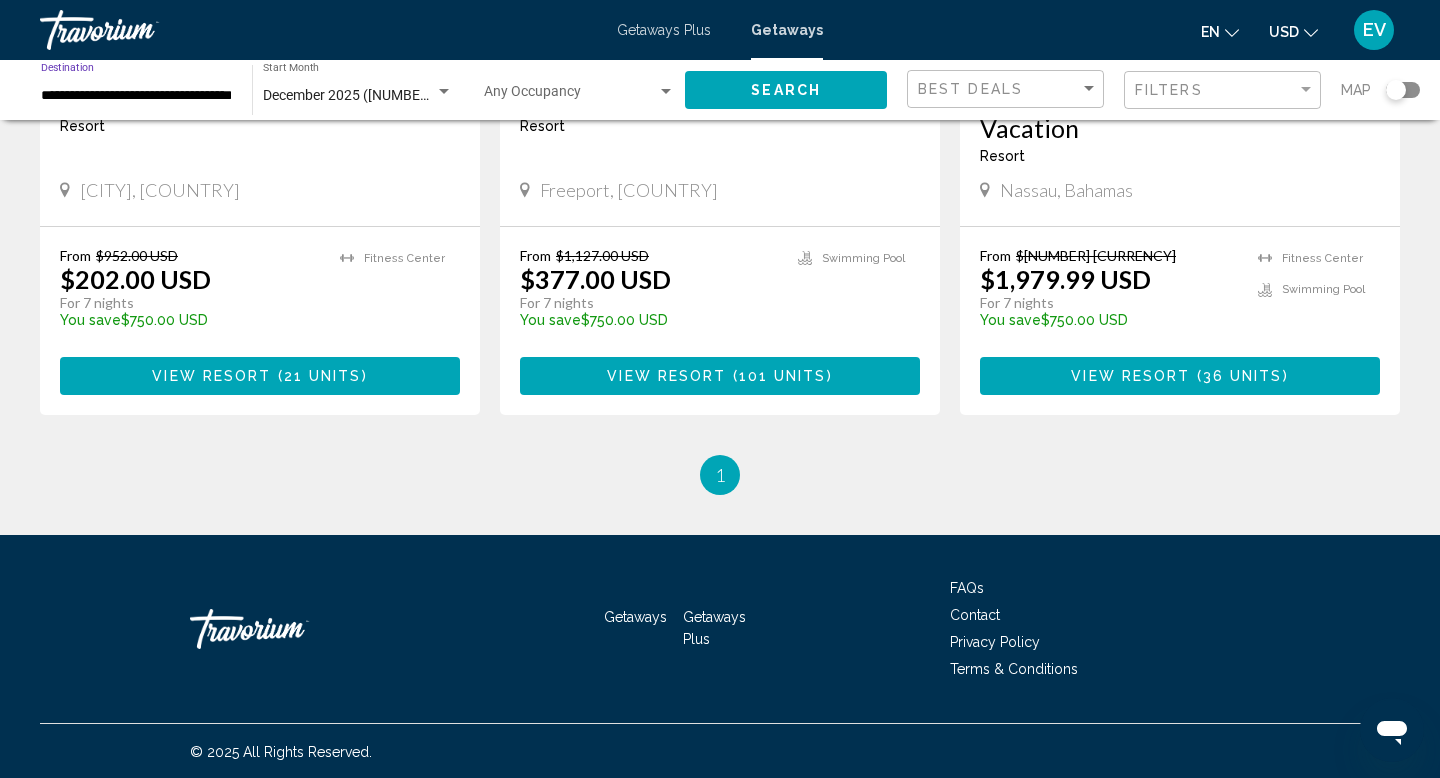 click on "Search" 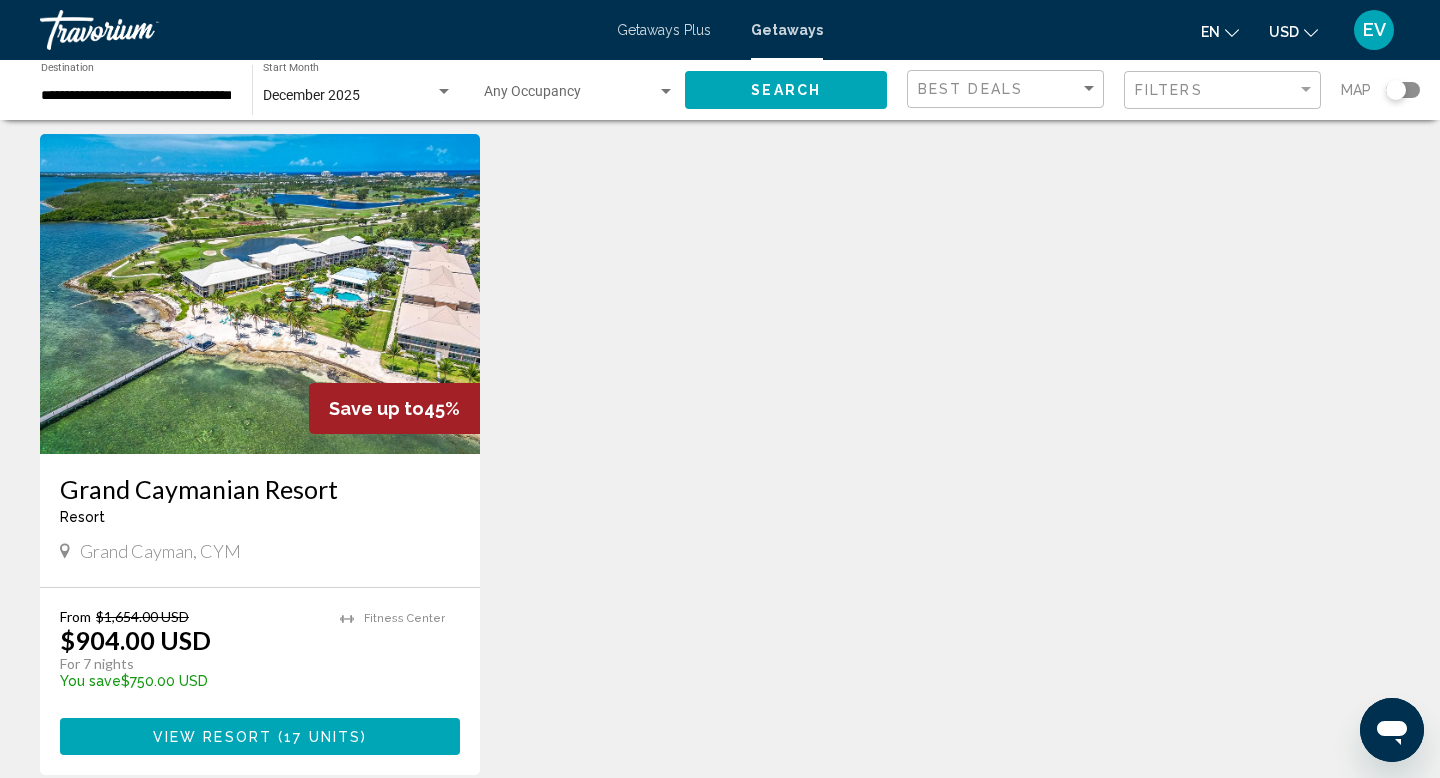 scroll, scrollTop: 79, scrollLeft: 0, axis: vertical 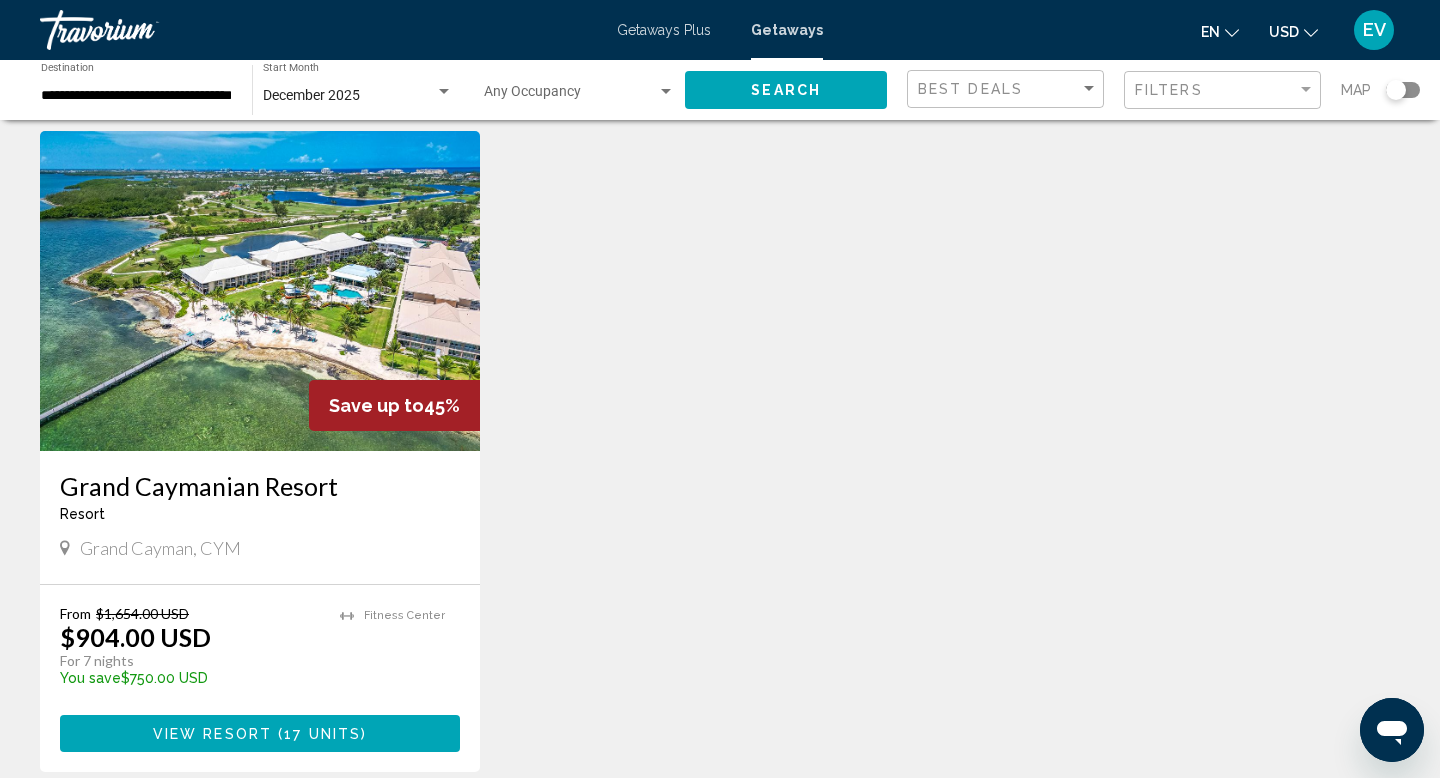 click on "17 units" at bounding box center (322, 734) 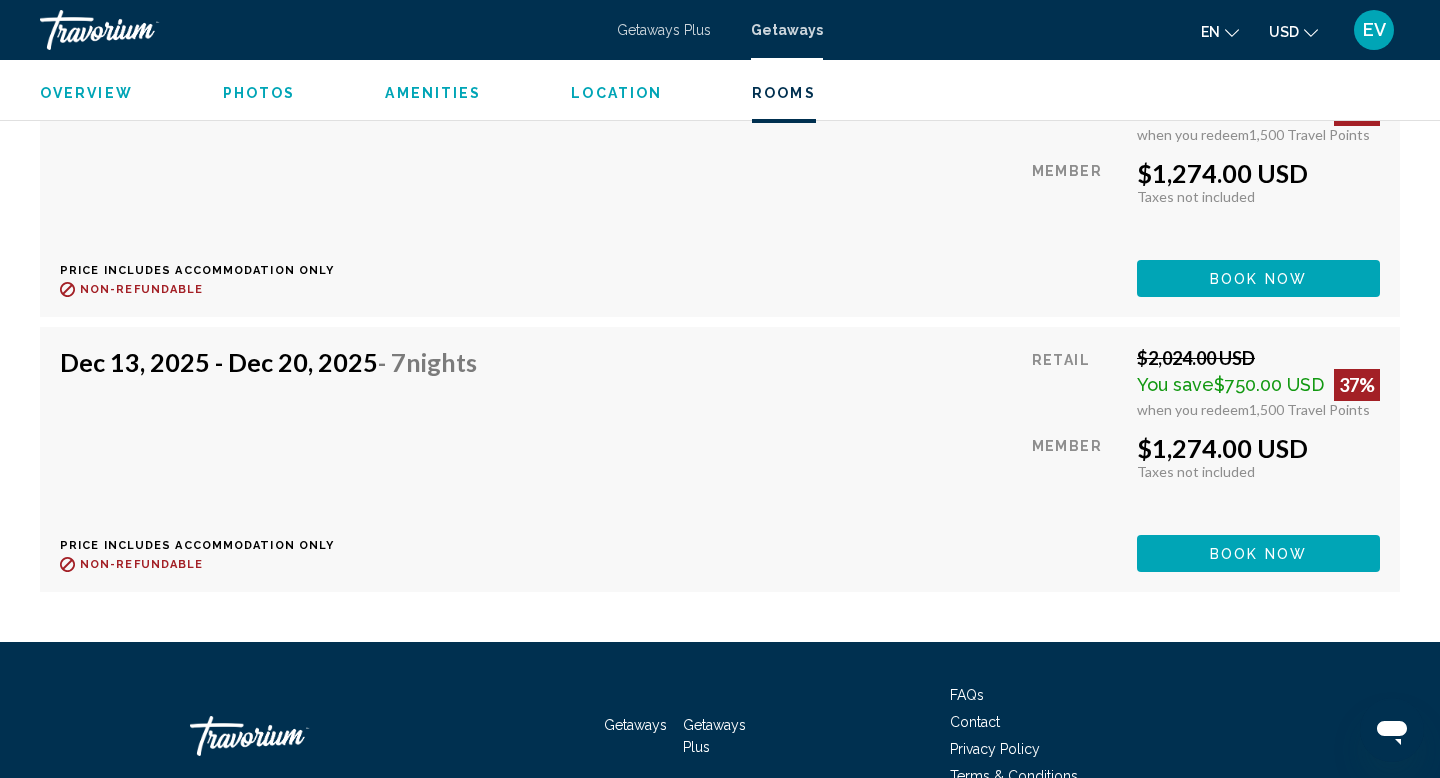 scroll, scrollTop: 5075, scrollLeft: 0, axis: vertical 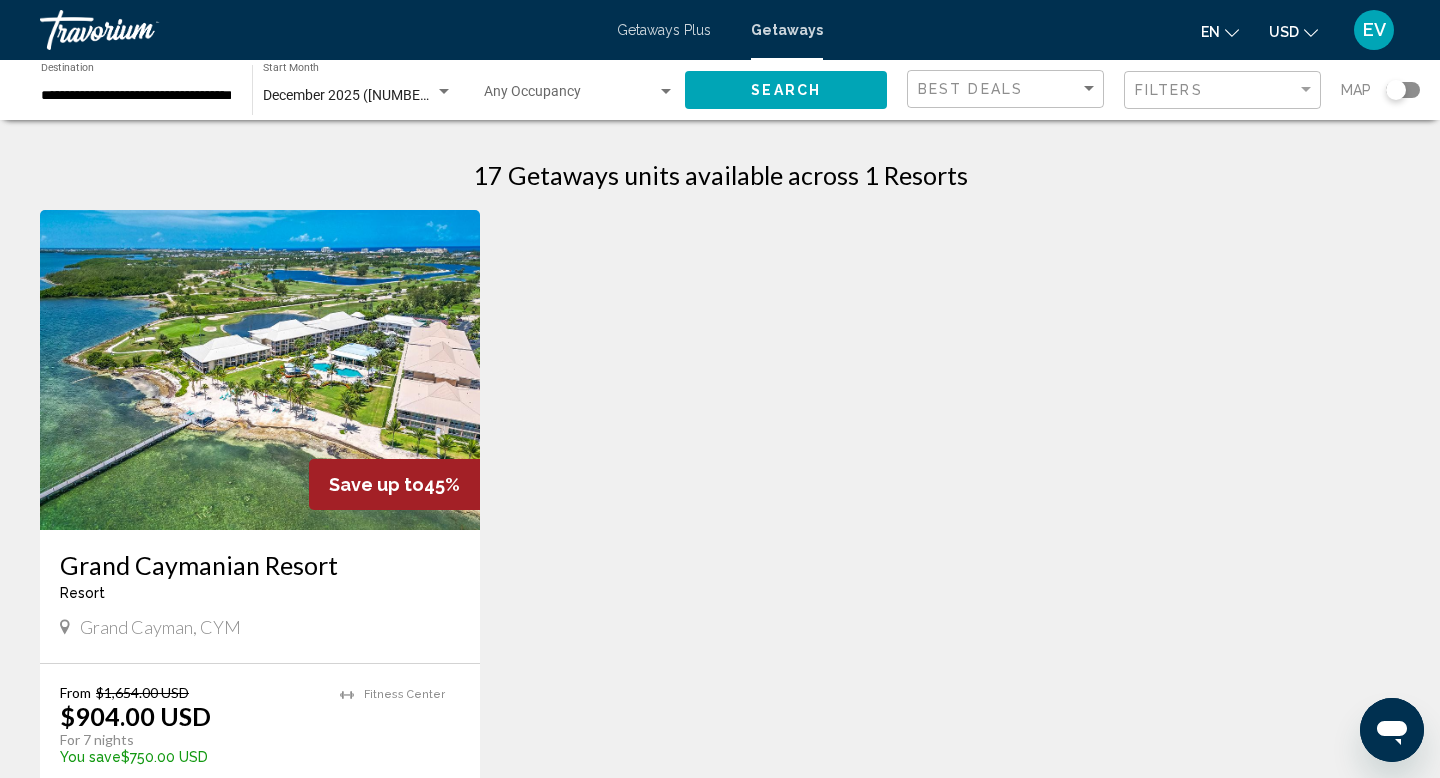 click on "**********" 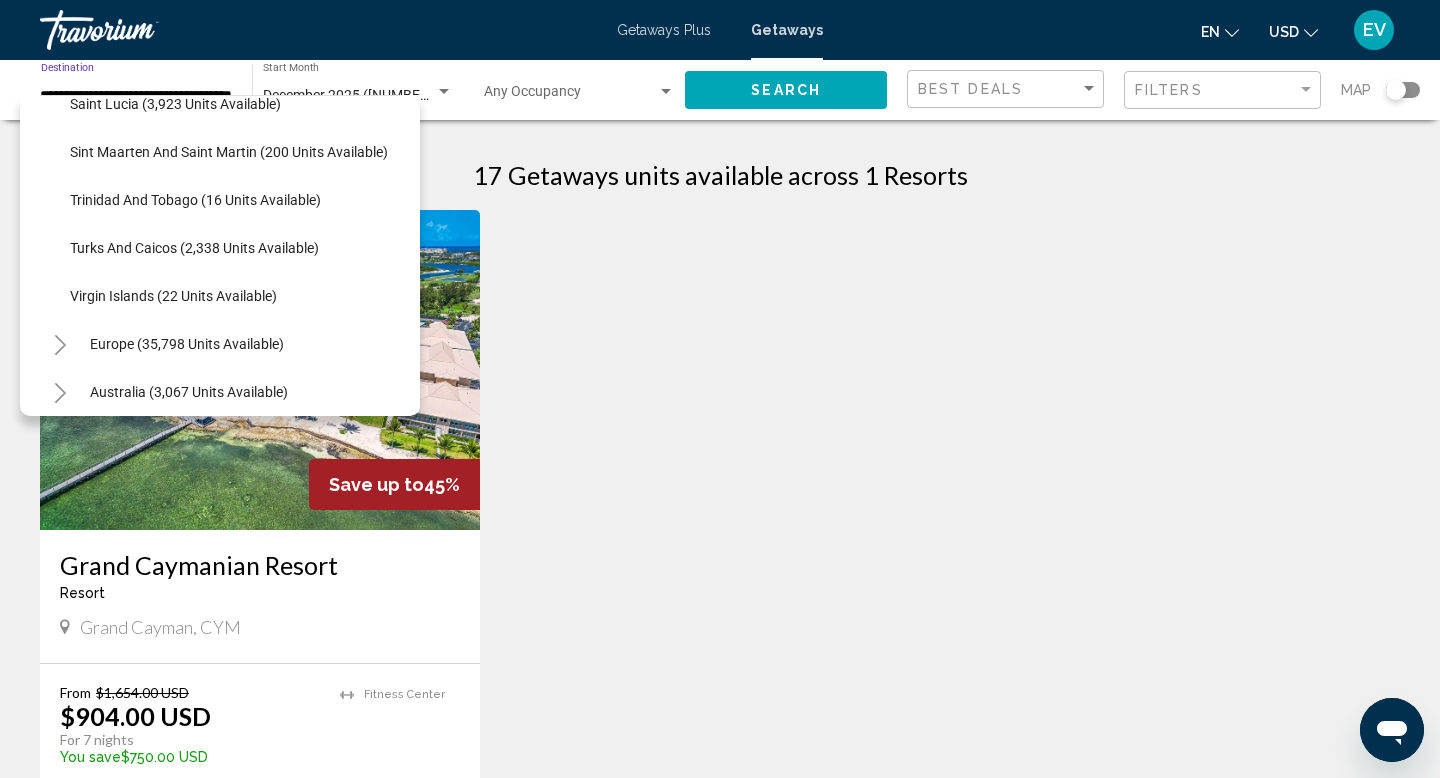 scroll, scrollTop: 700, scrollLeft: 0, axis: vertical 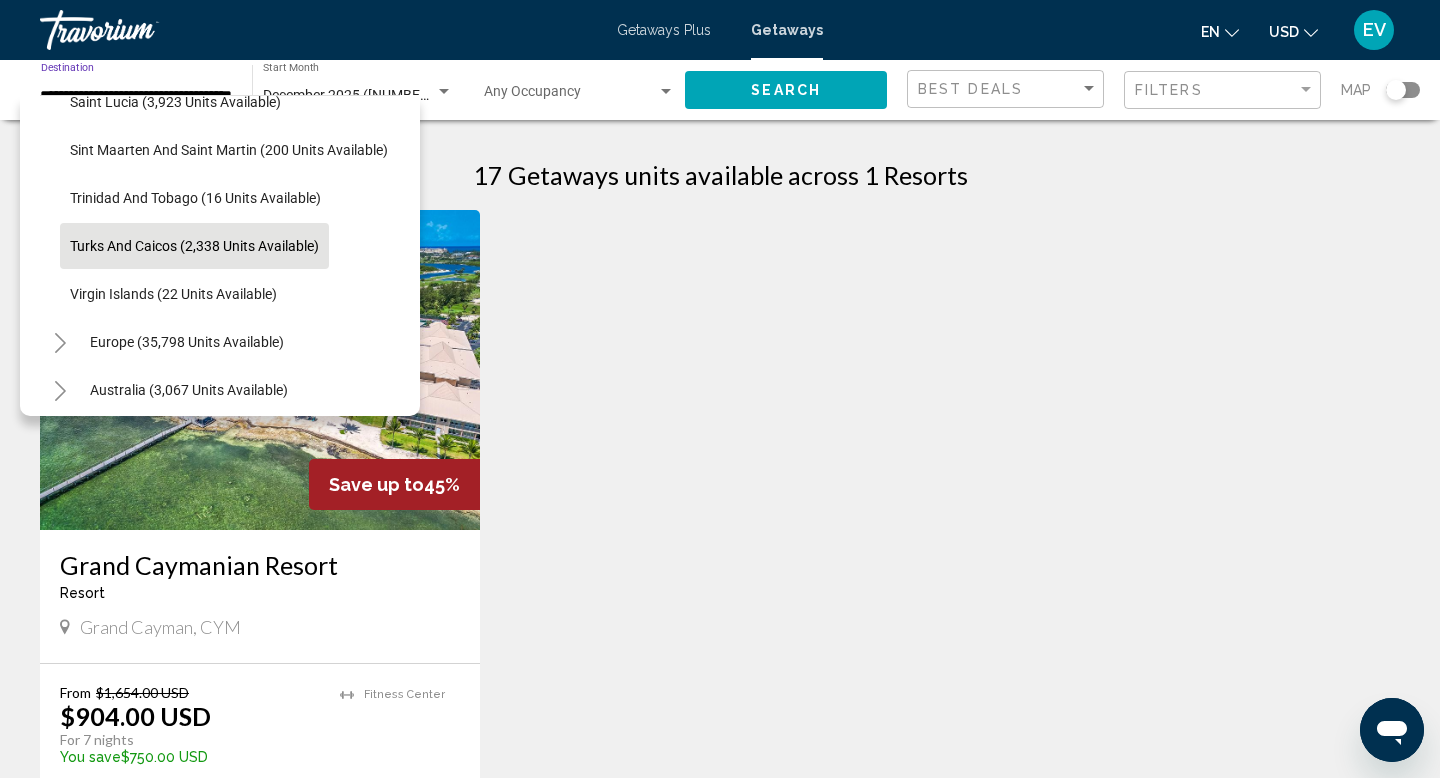 click on "Turks and Caicos (2,338 units available)" 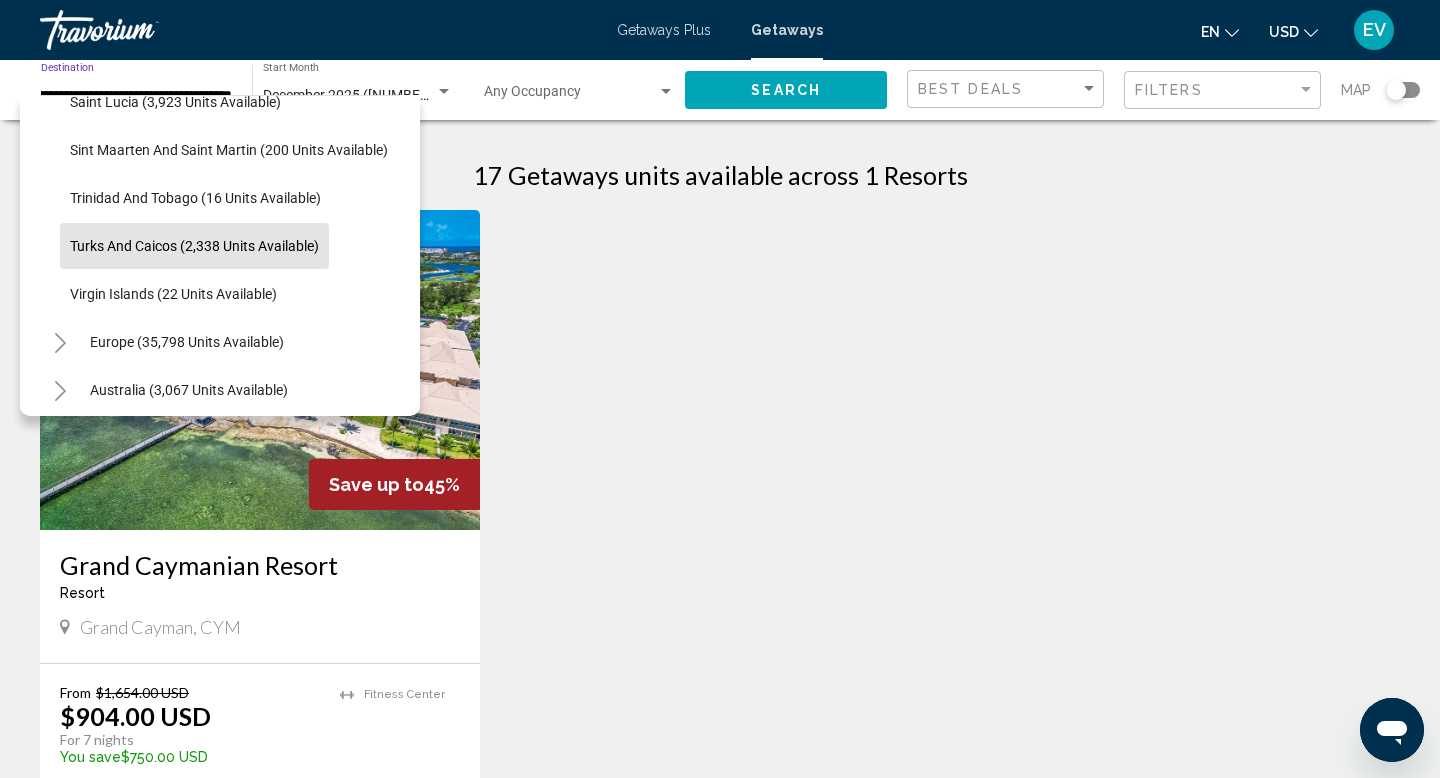 scroll, scrollTop: 0, scrollLeft: 48, axis: horizontal 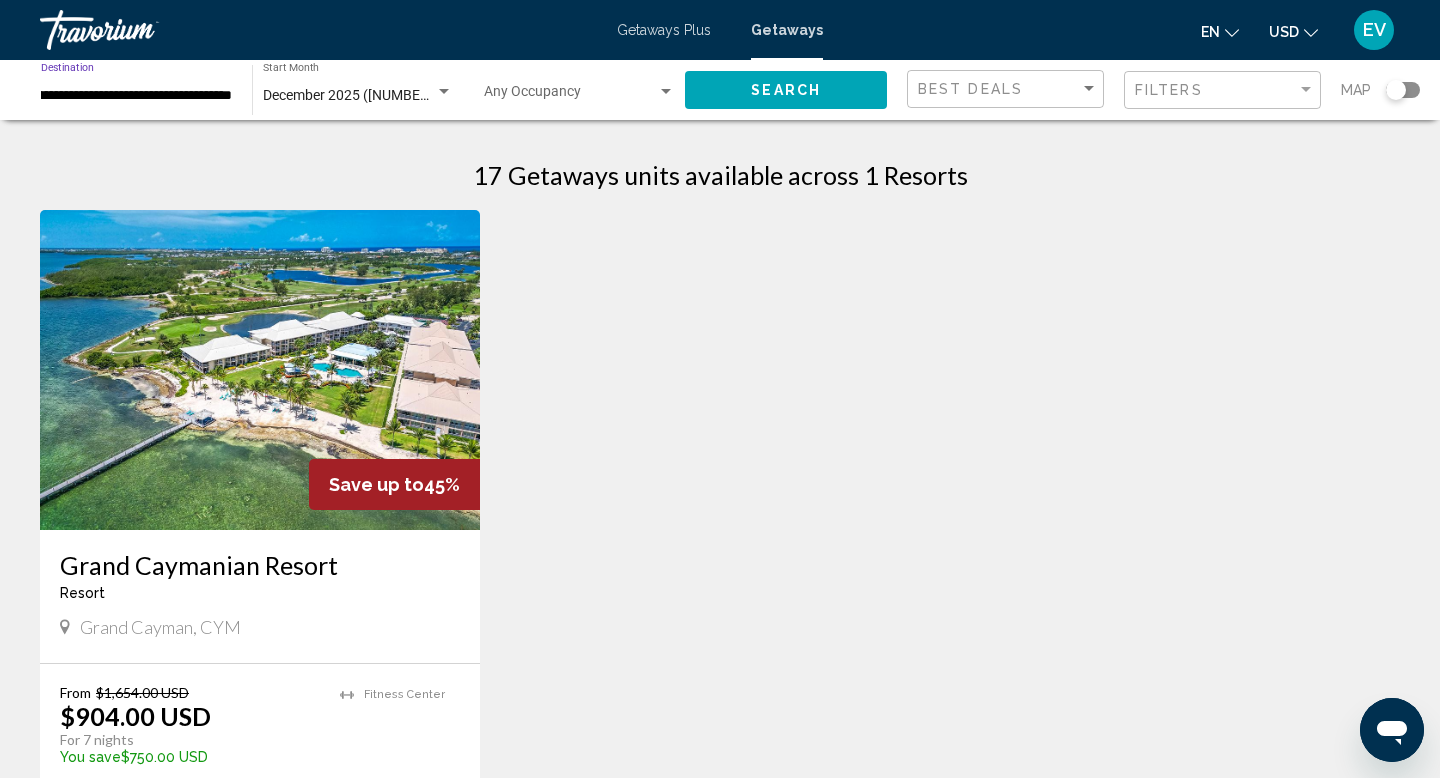 click on "Search" 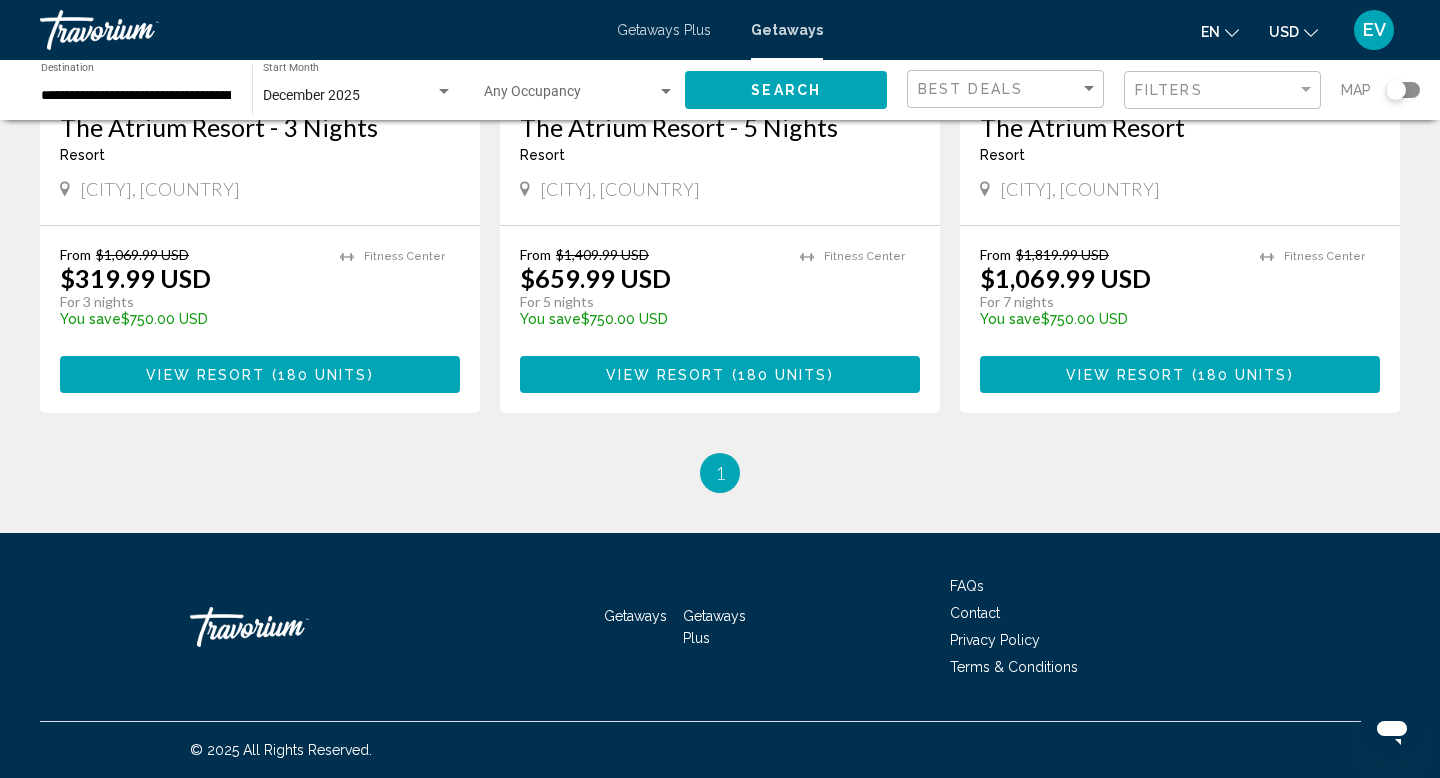 scroll, scrollTop: 0, scrollLeft: 0, axis: both 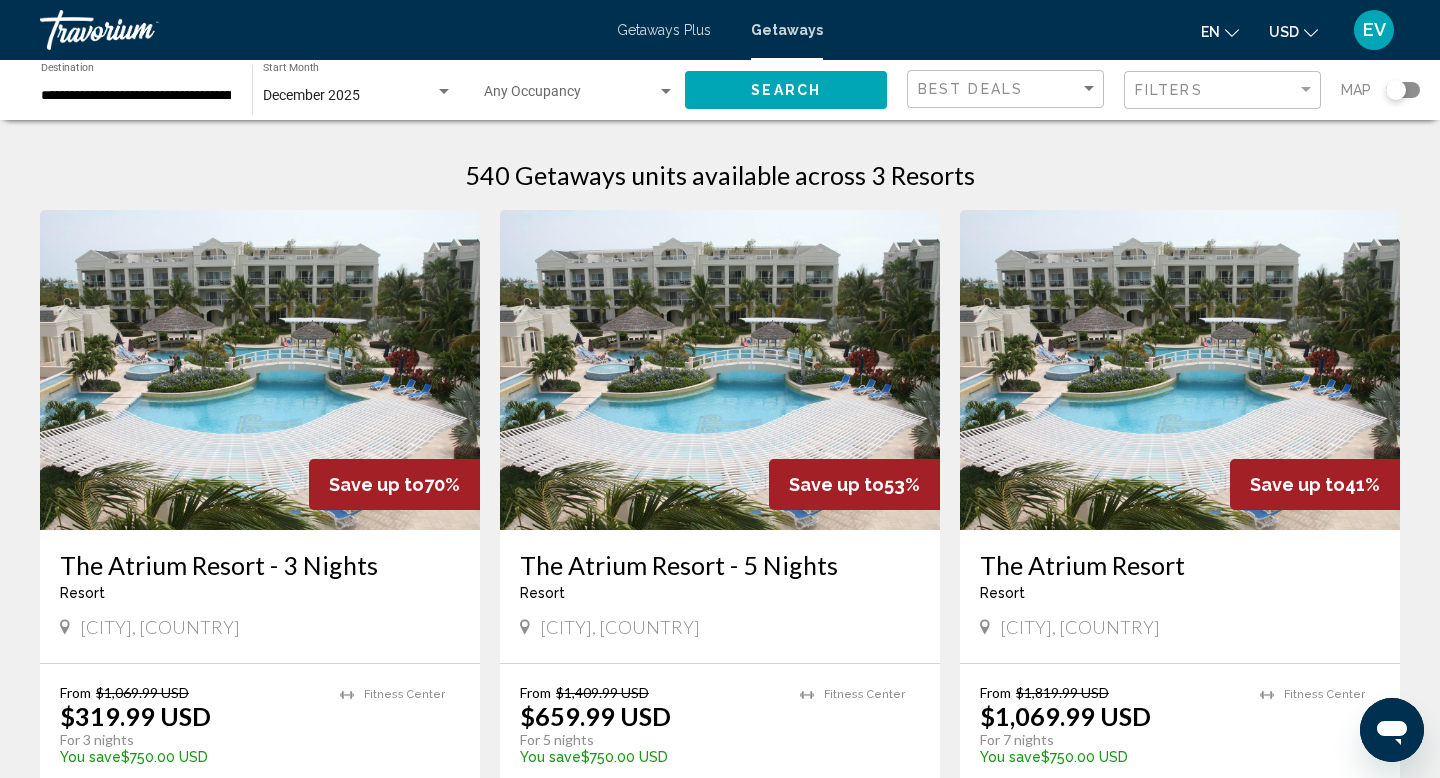 click on "**********" at bounding box center [136, 96] 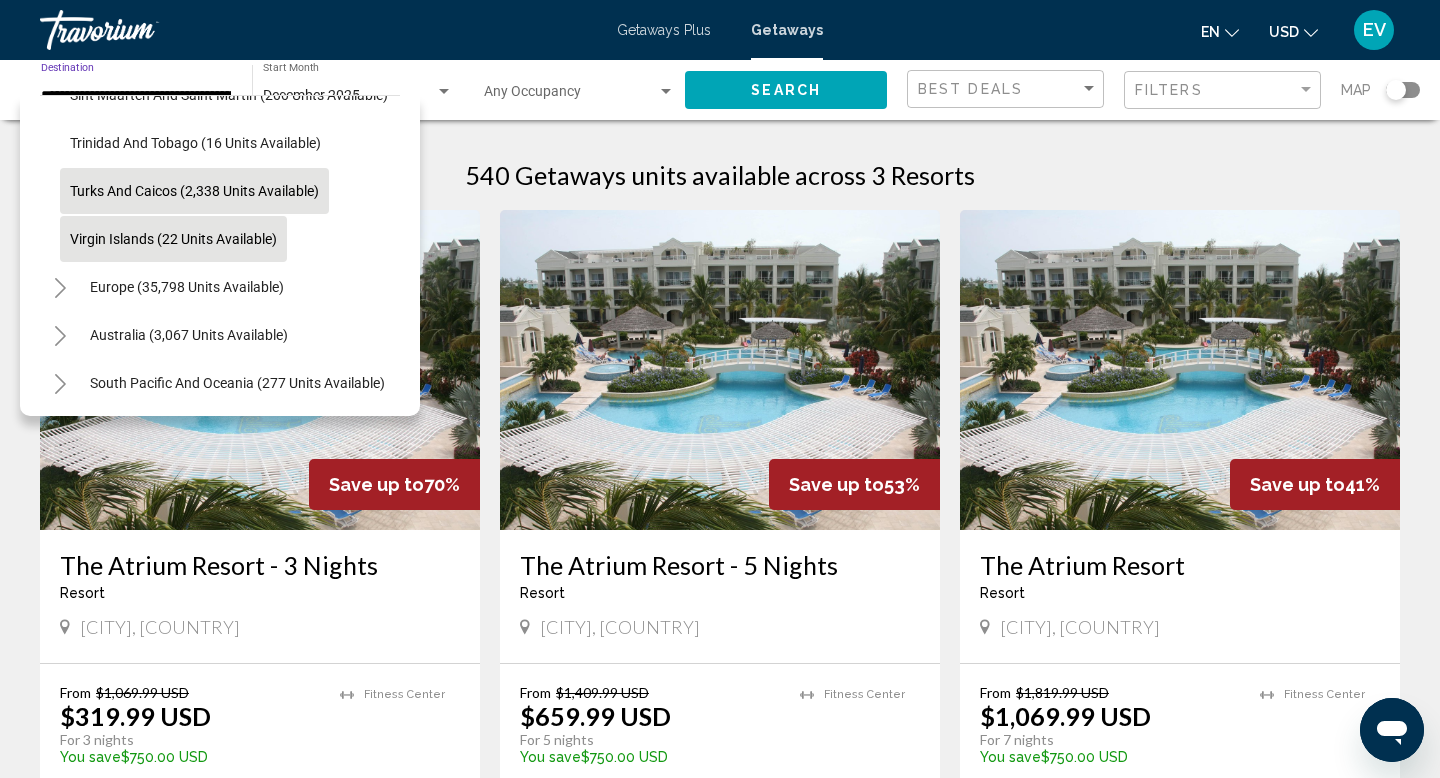 scroll, scrollTop: 788, scrollLeft: 0, axis: vertical 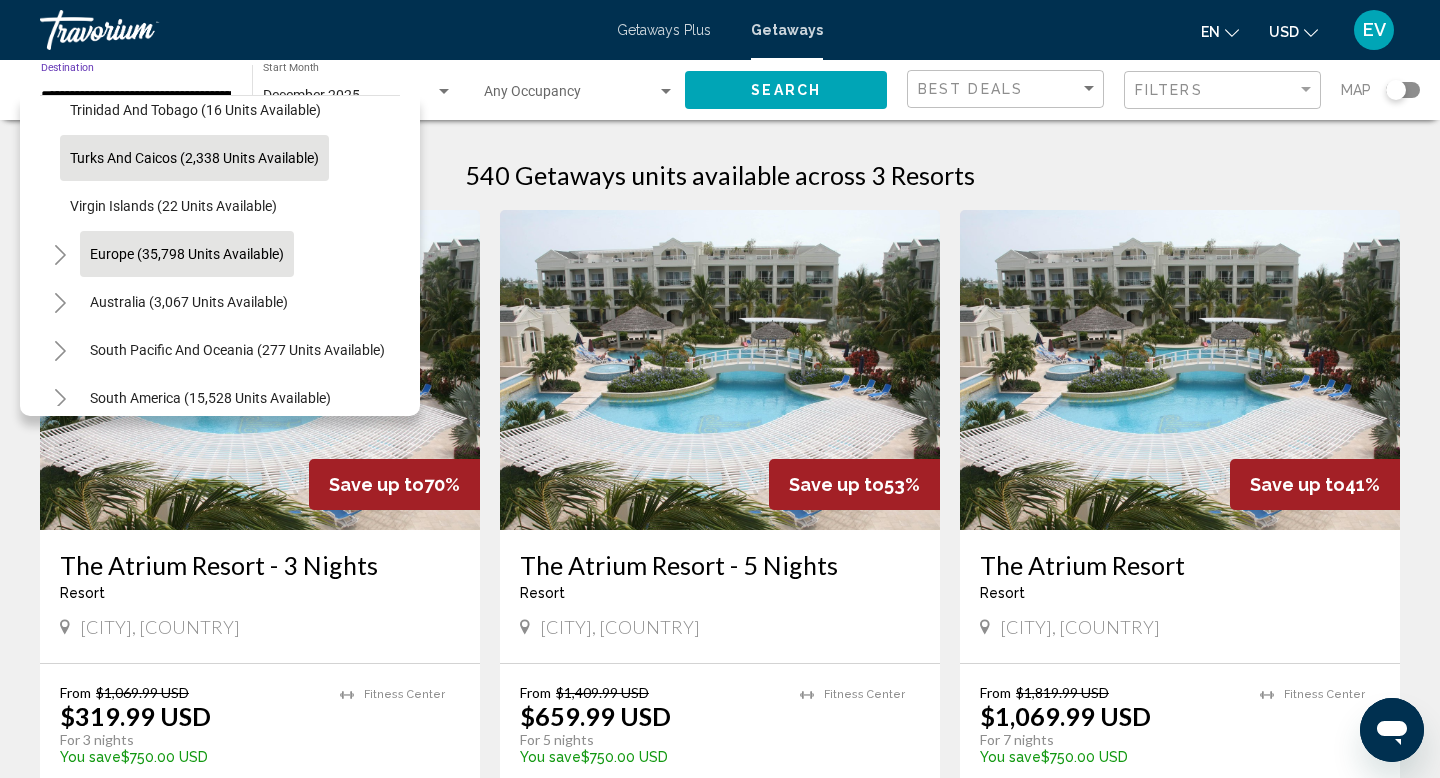click on "Europe (35,798 units available)" at bounding box center (189, 302) 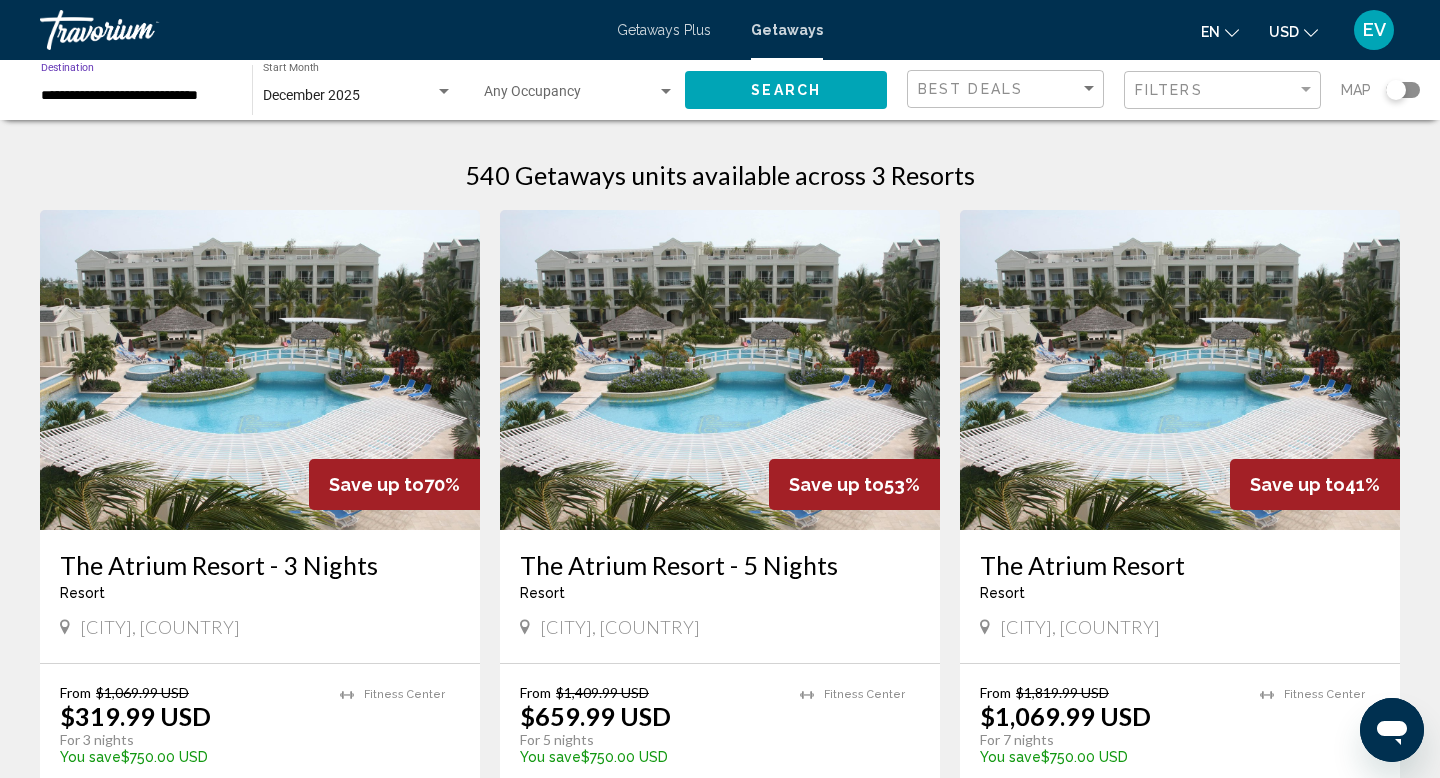 click on "Search" 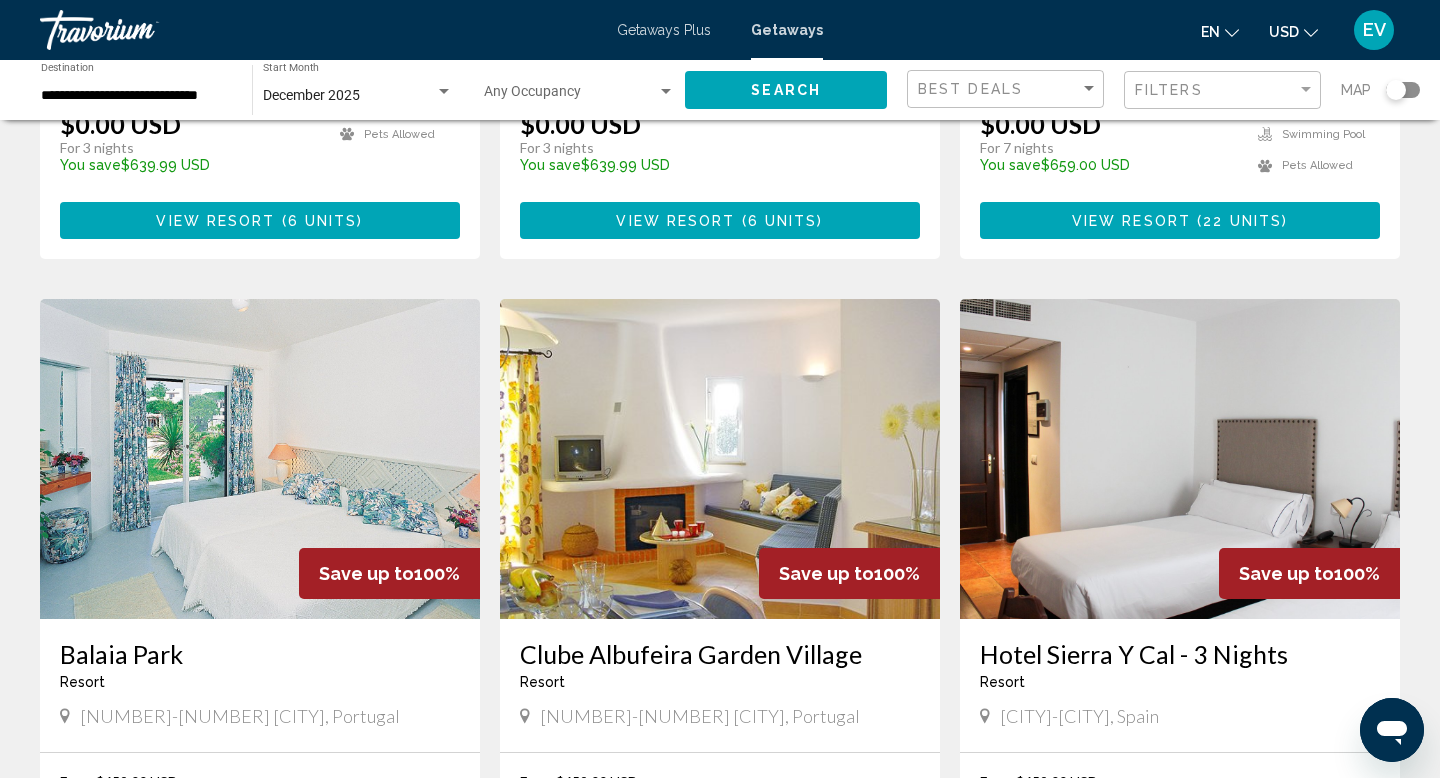 scroll, scrollTop: 2160, scrollLeft: 0, axis: vertical 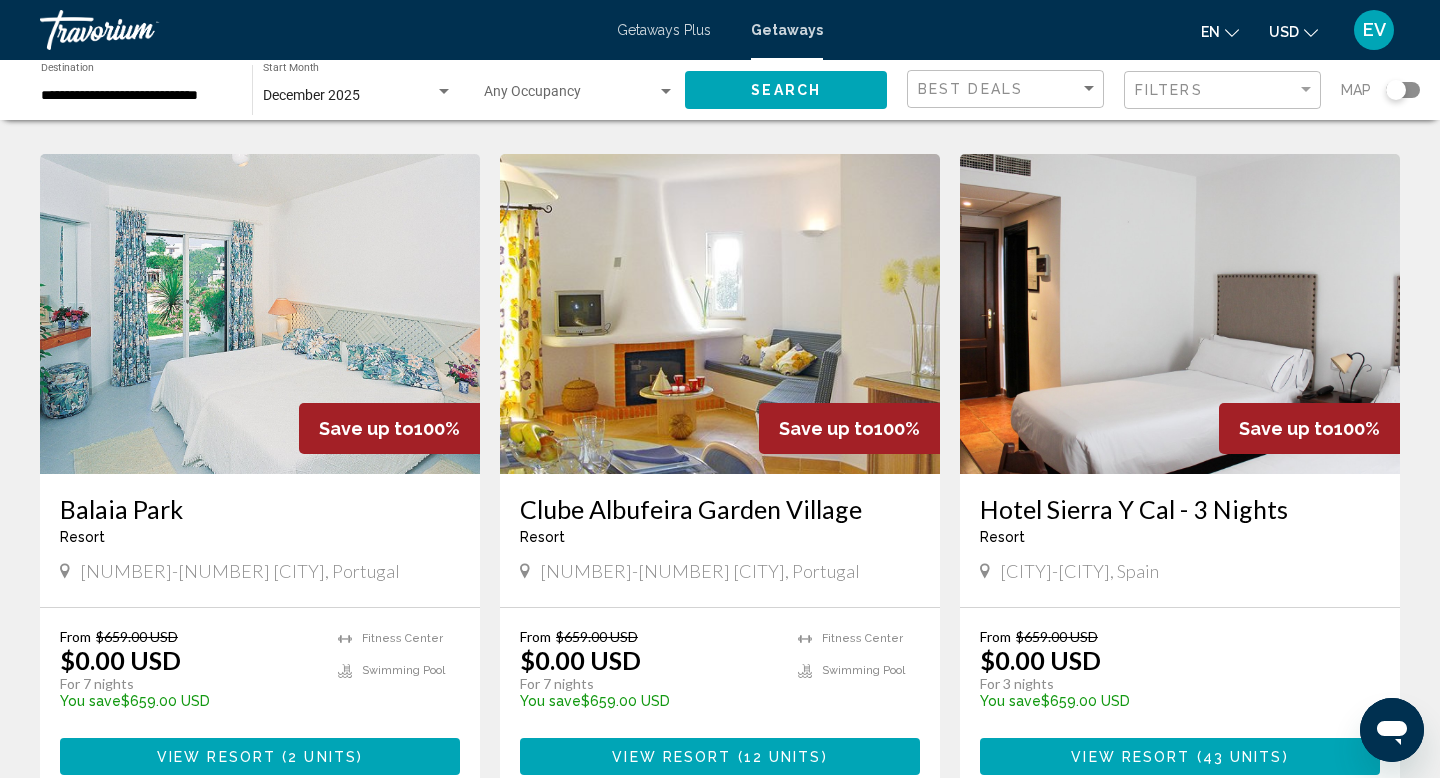 click at bounding box center (720, 314) 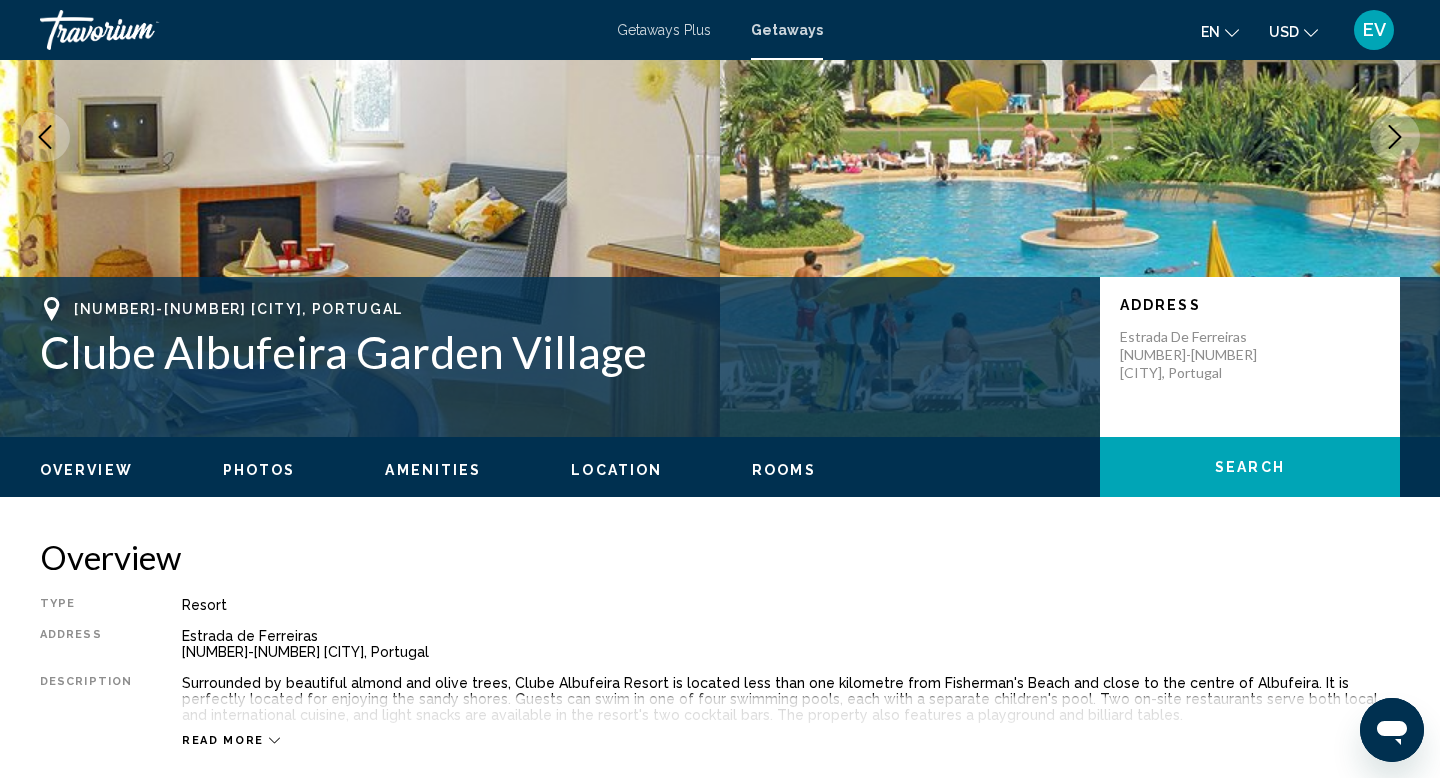 scroll, scrollTop: 0, scrollLeft: 0, axis: both 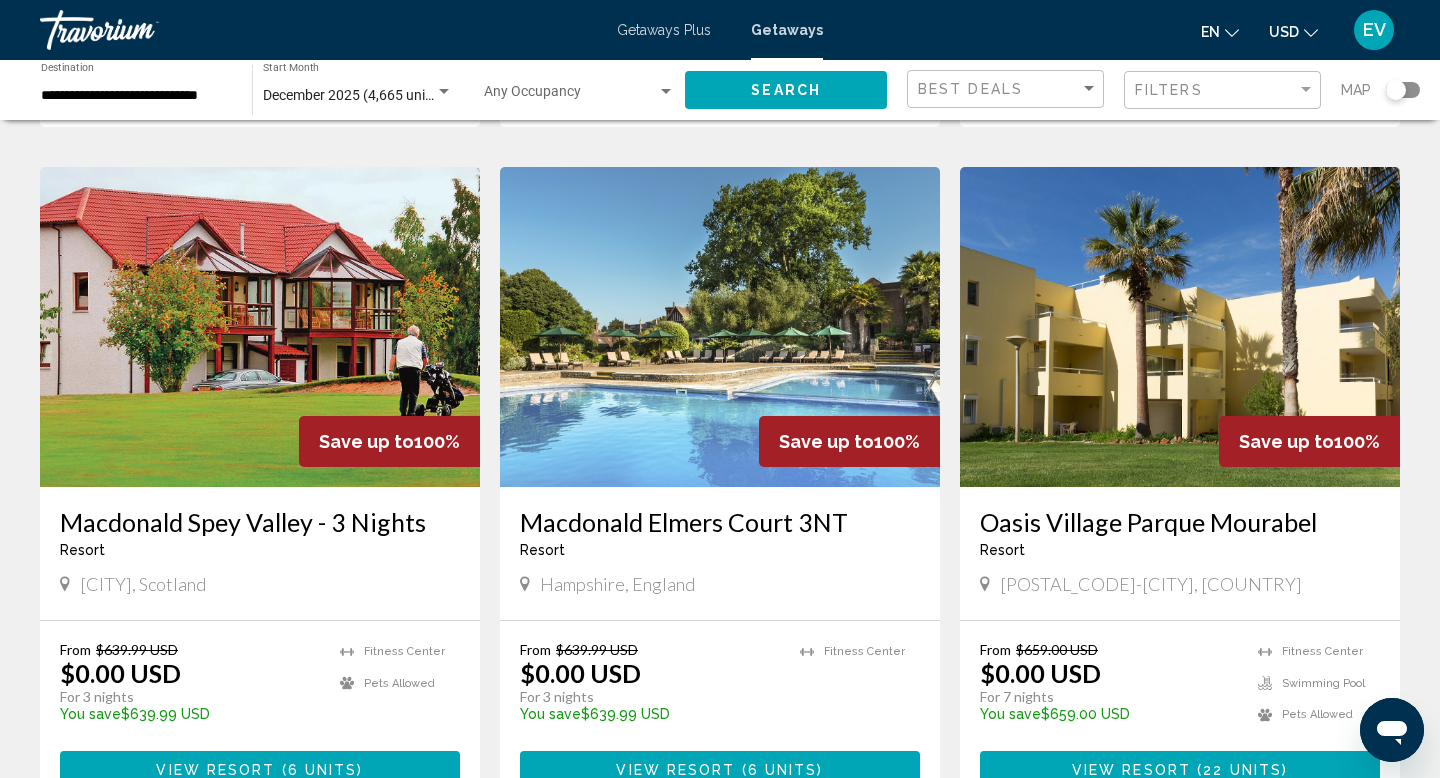 click on "**********" at bounding box center [136, 96] 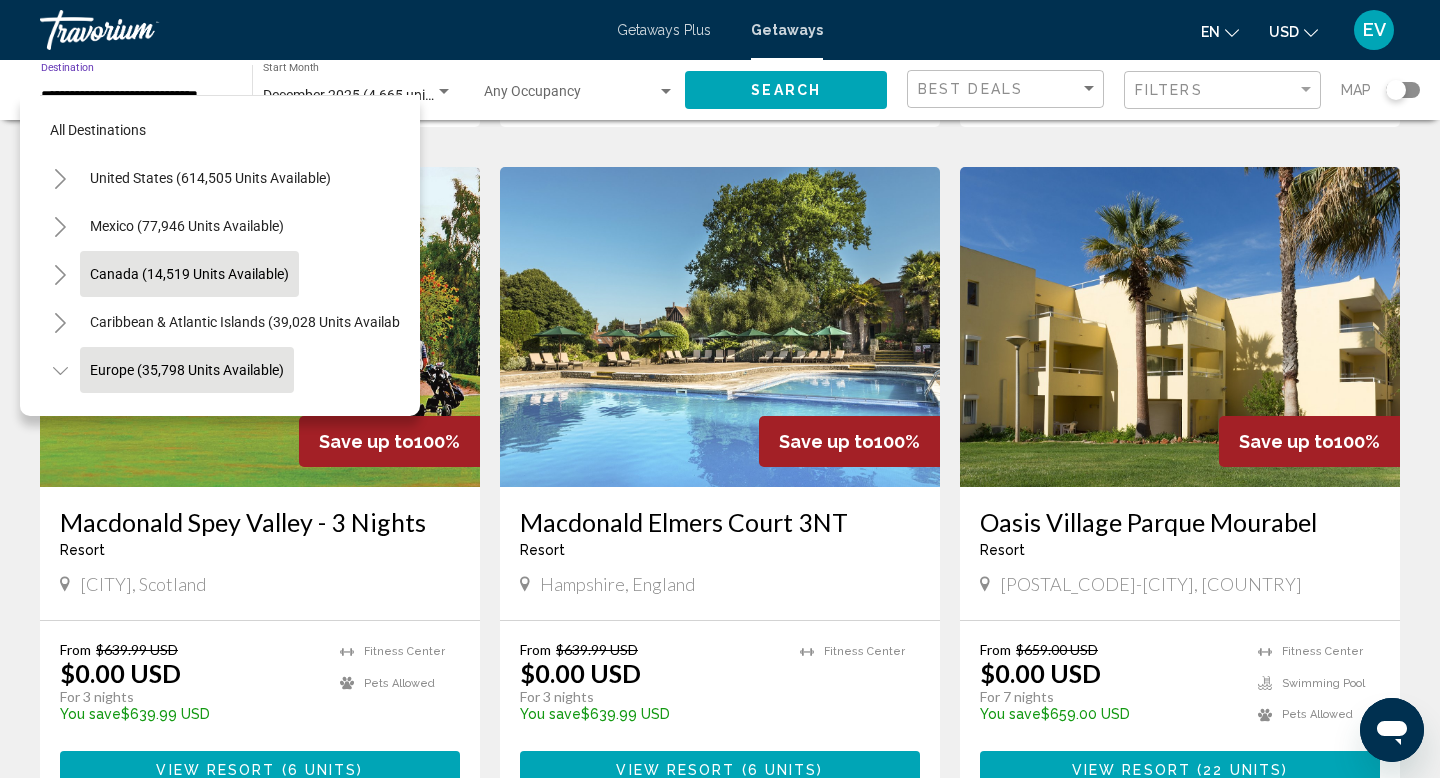 scroll, scrollTop: 119, scrollLeft: 0, axis: vertical 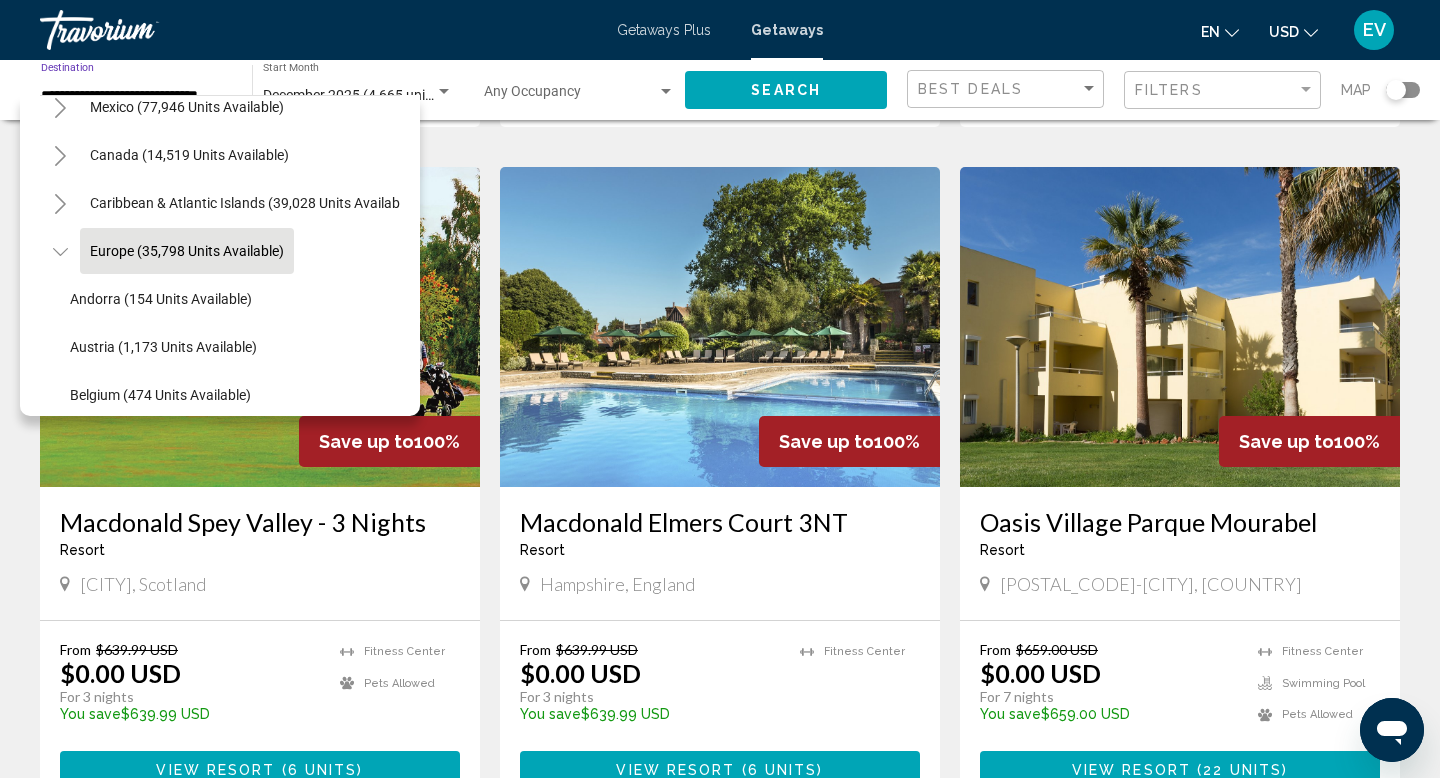 click 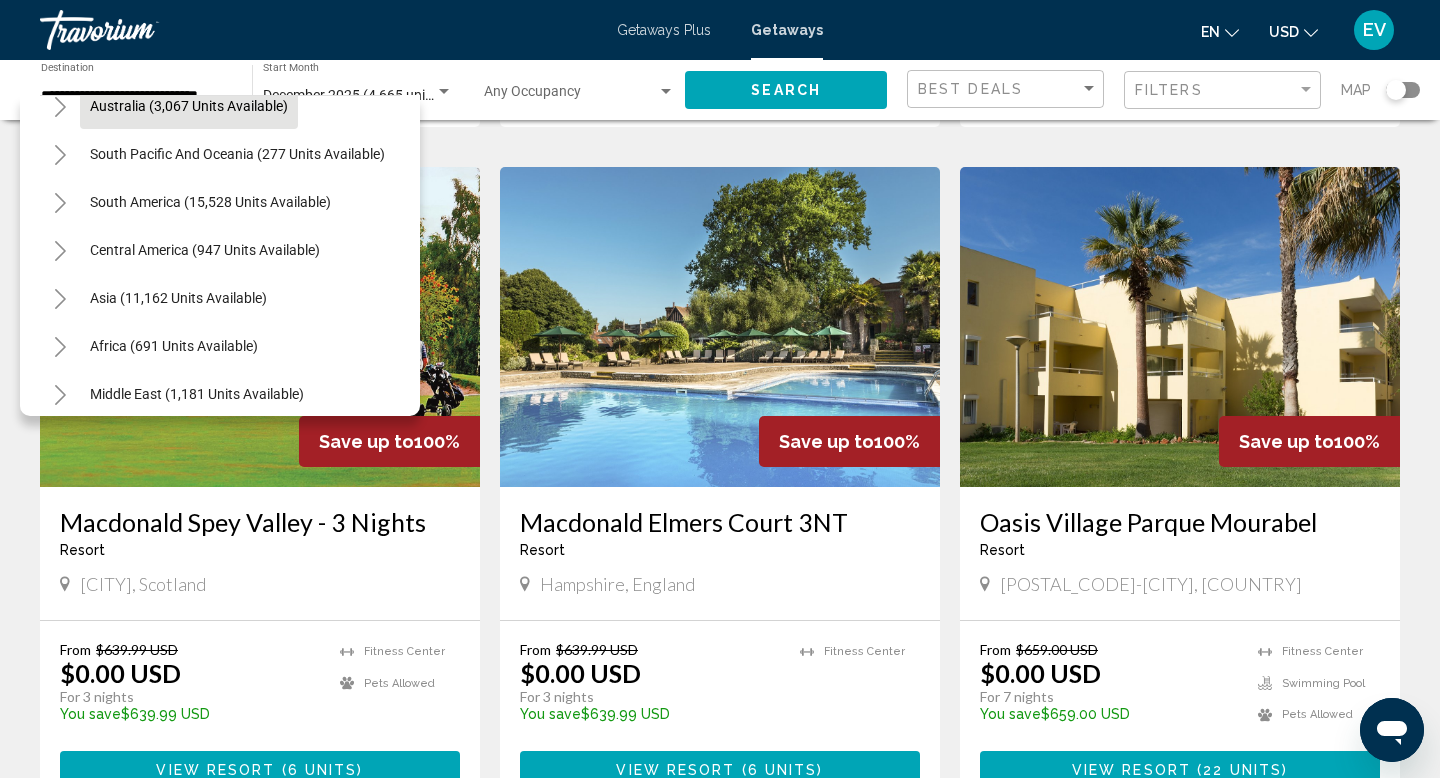 scroll, scrollTop: 324, scrollLeft: 0, axis: vertical 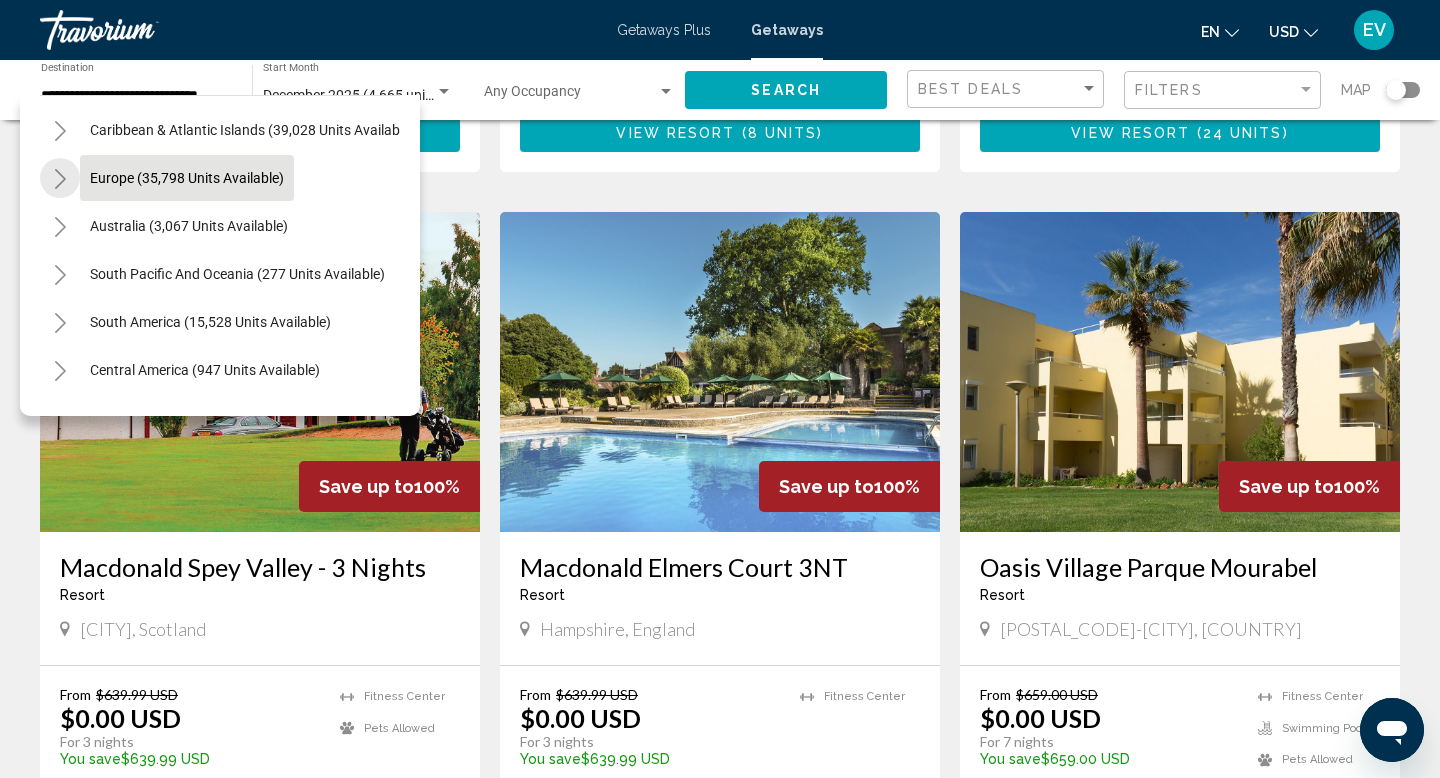 click 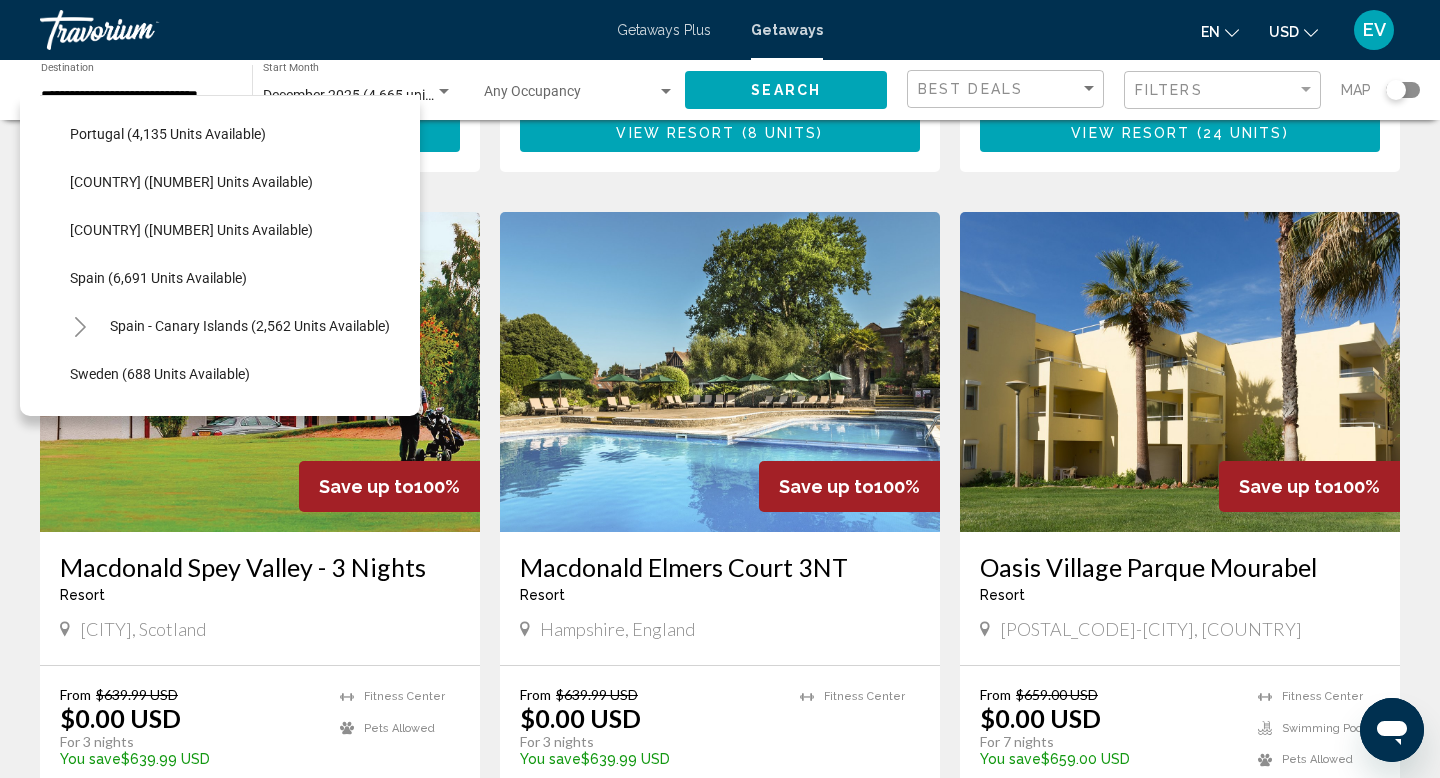scroll, scrollTop: 950, scrollLeft: 0, axis: vertical 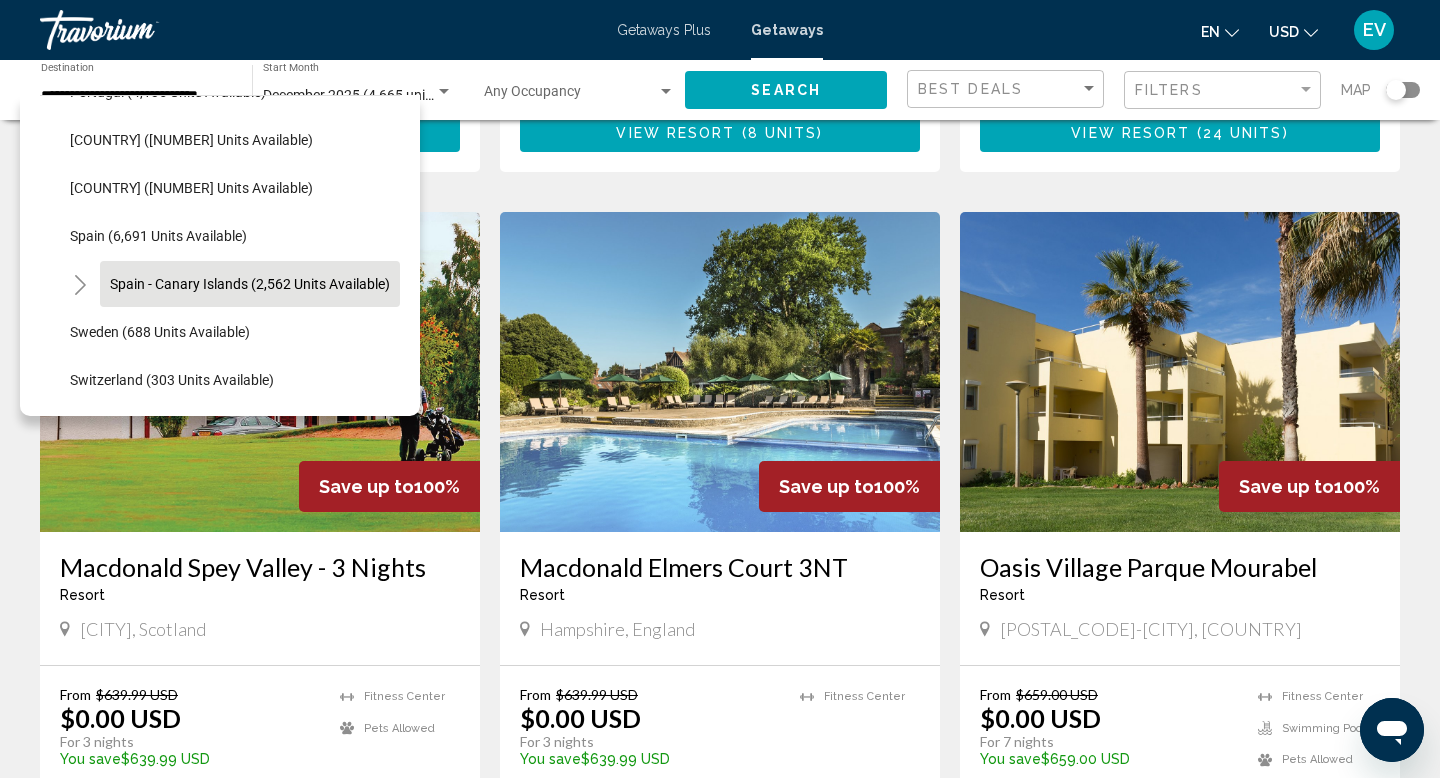 click on "Spain - Canary Islands (2,562 units available)" 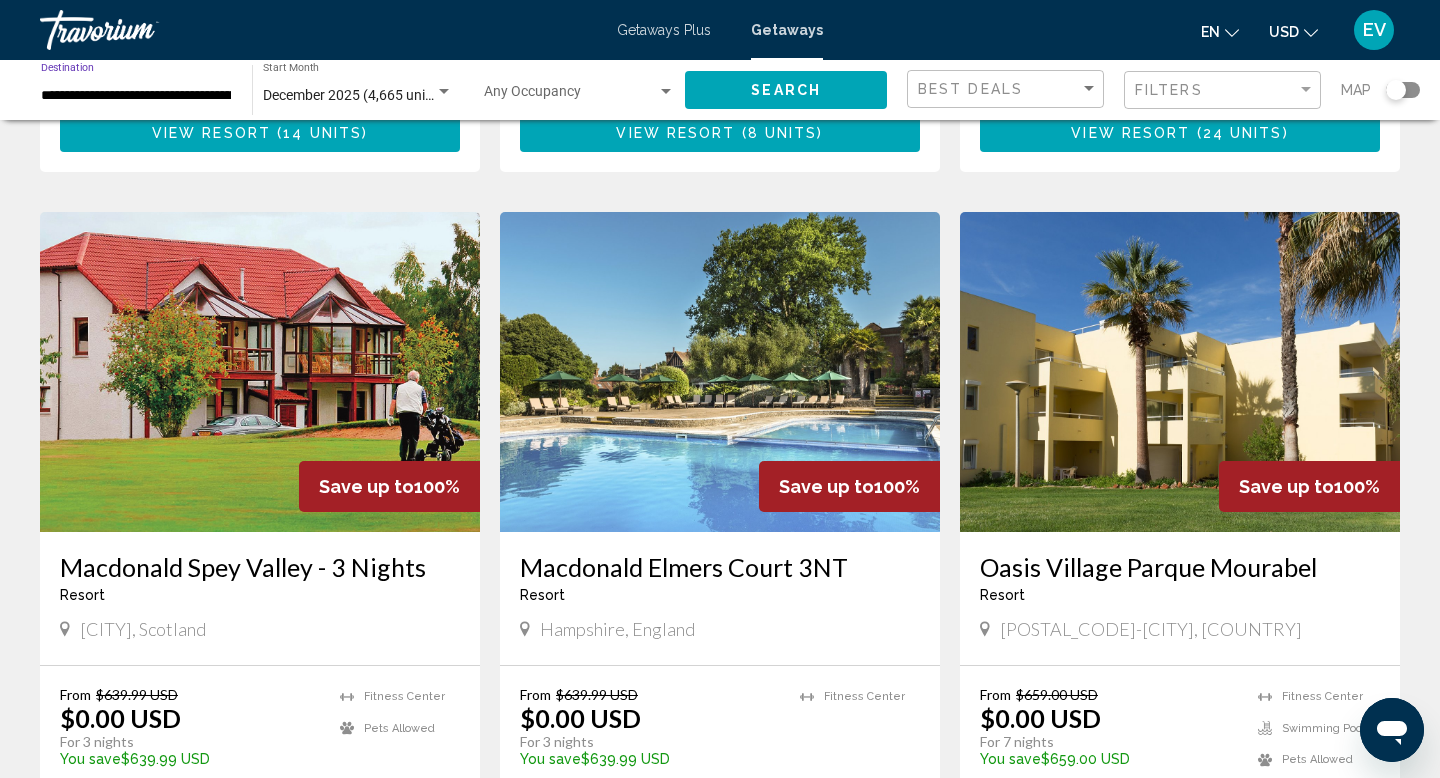 click on "Search" 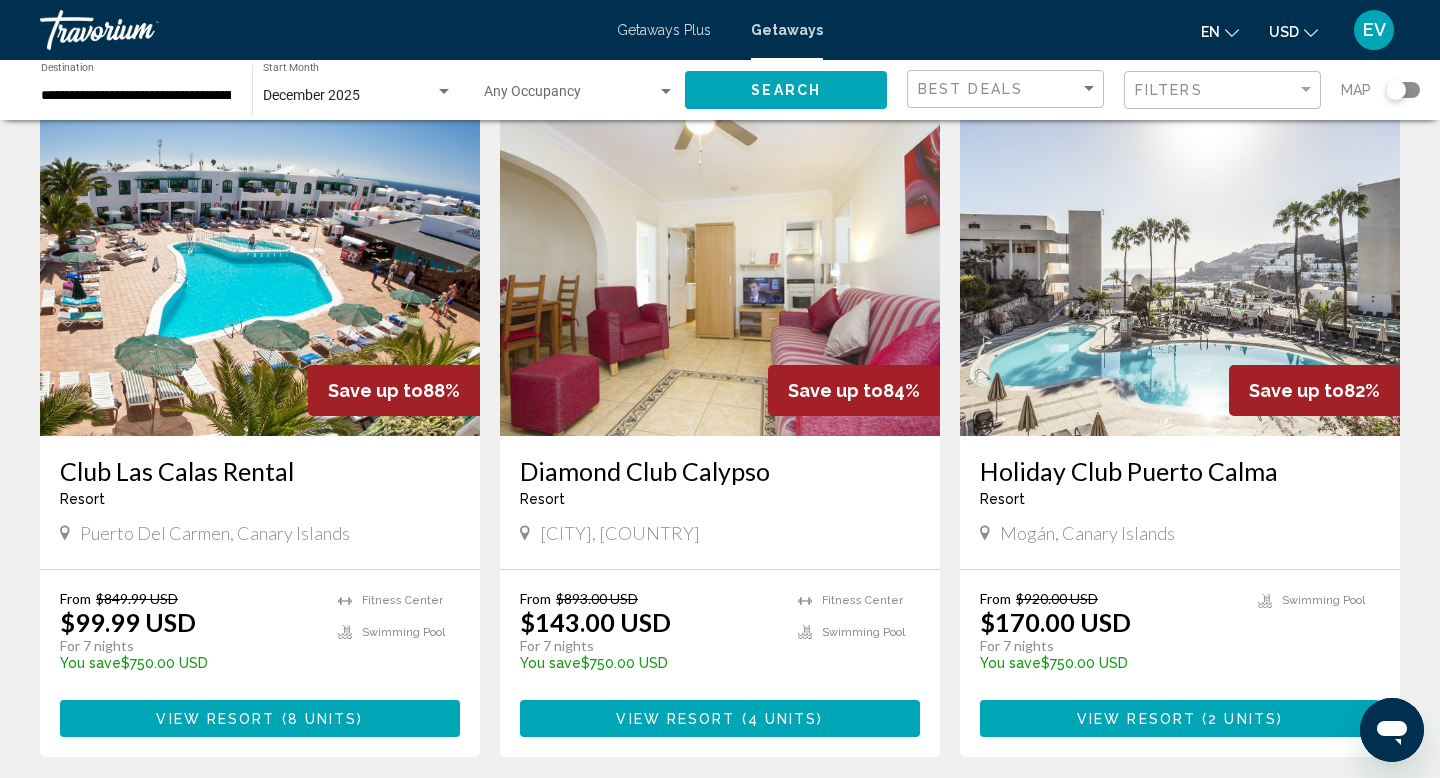 scroll, scrollTop: 1490, scrollLeft: 0, axis: vertical 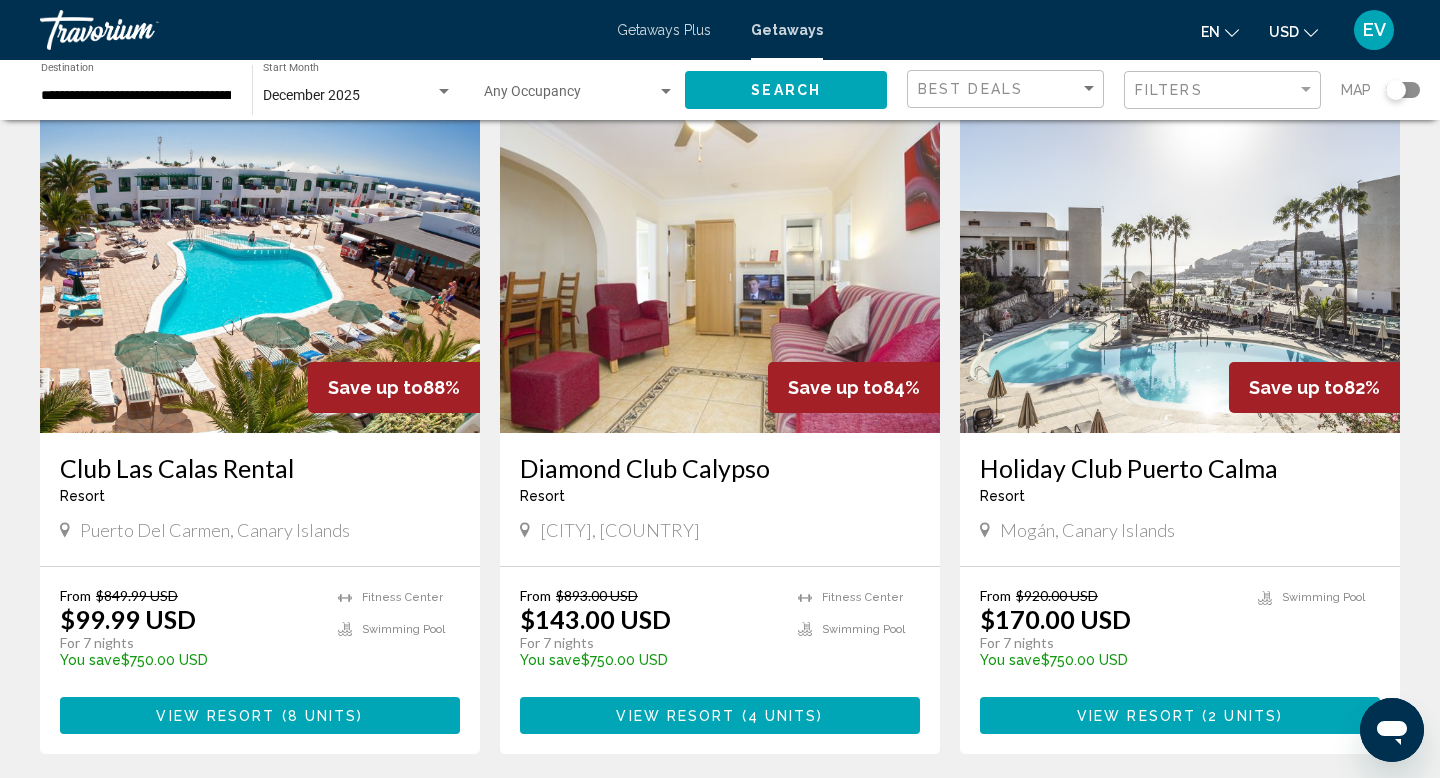 click on "View Resort    ( 8 units )" at bounding box center (260, 715) 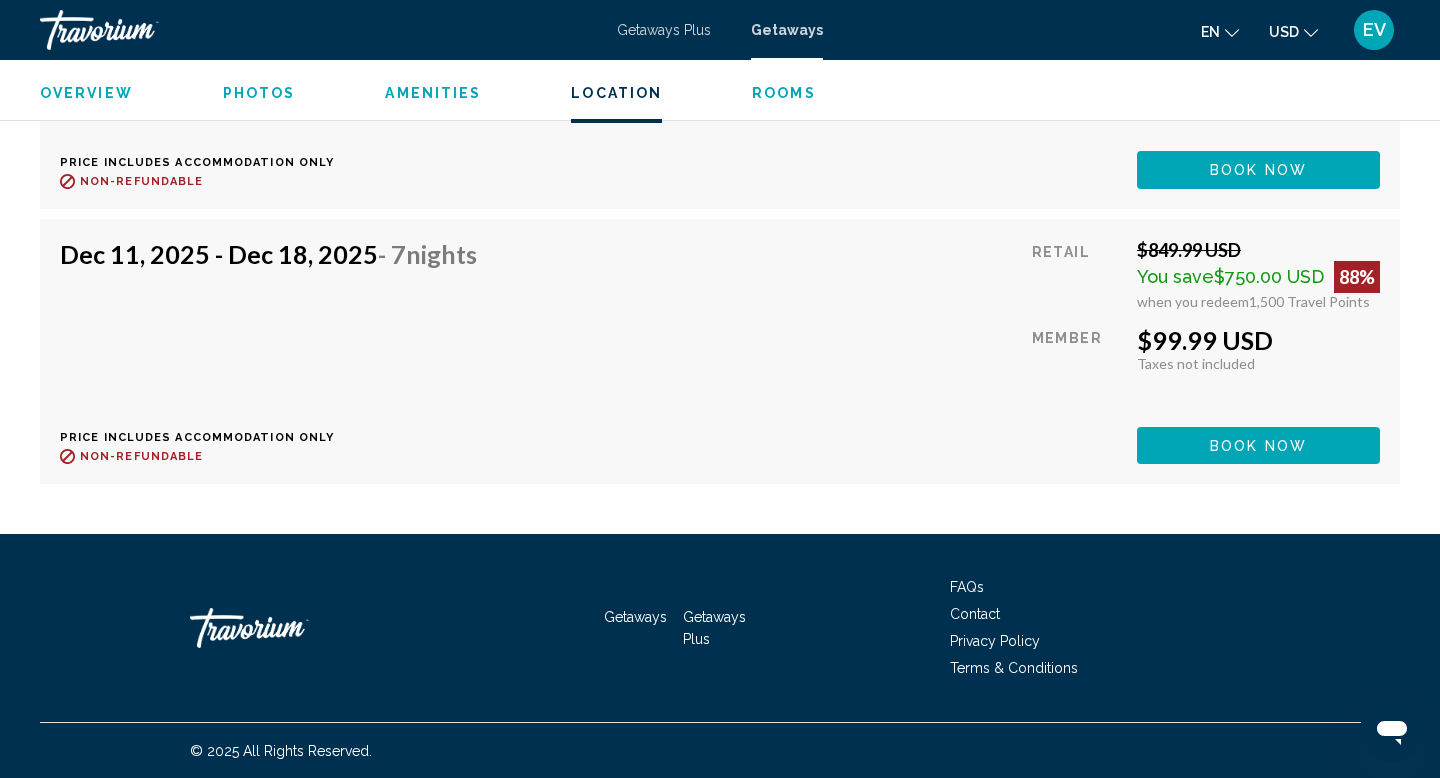 scroll, scrollTop: 4059, scrollLeft: 0, axis: vertical 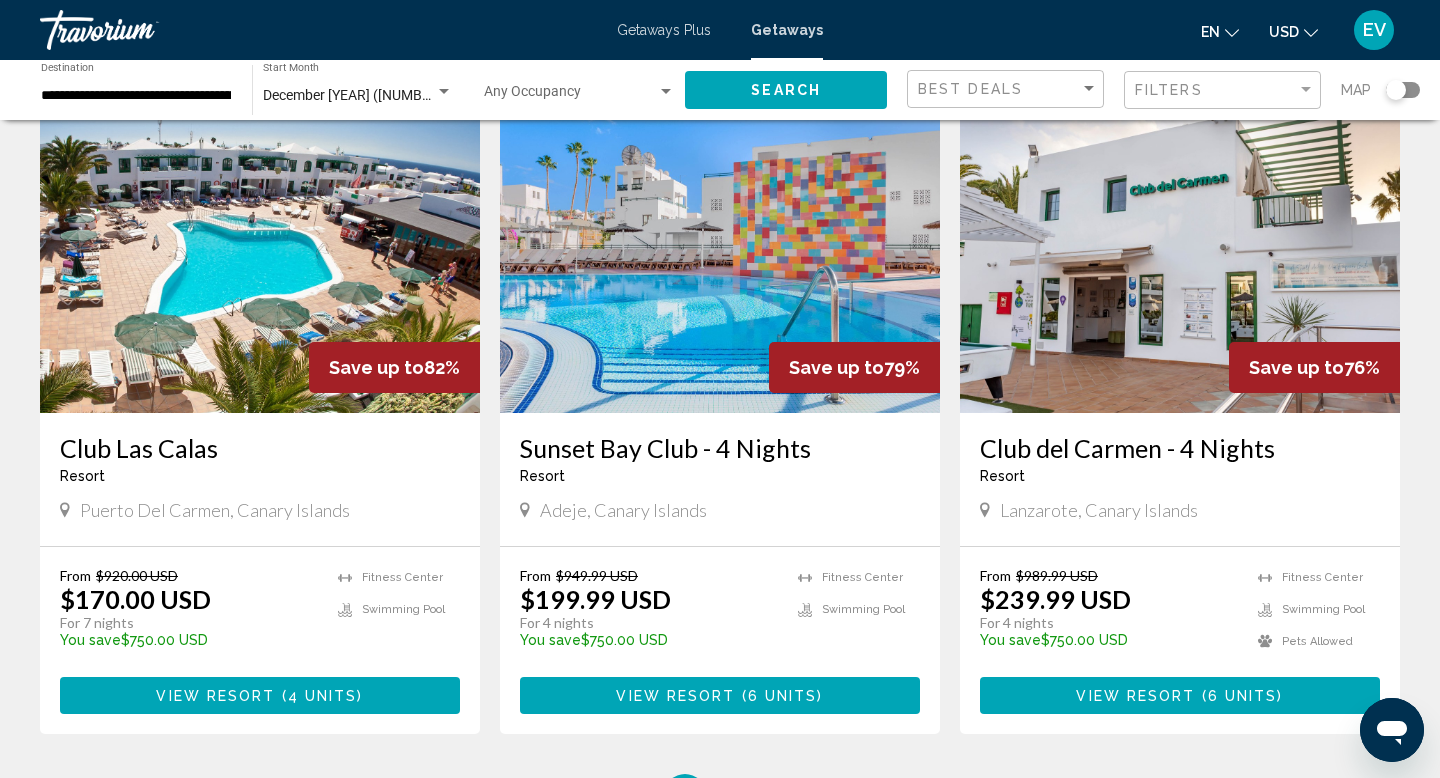 click on "View Resort    ( 4 units )" at bounding box center [260, 695] 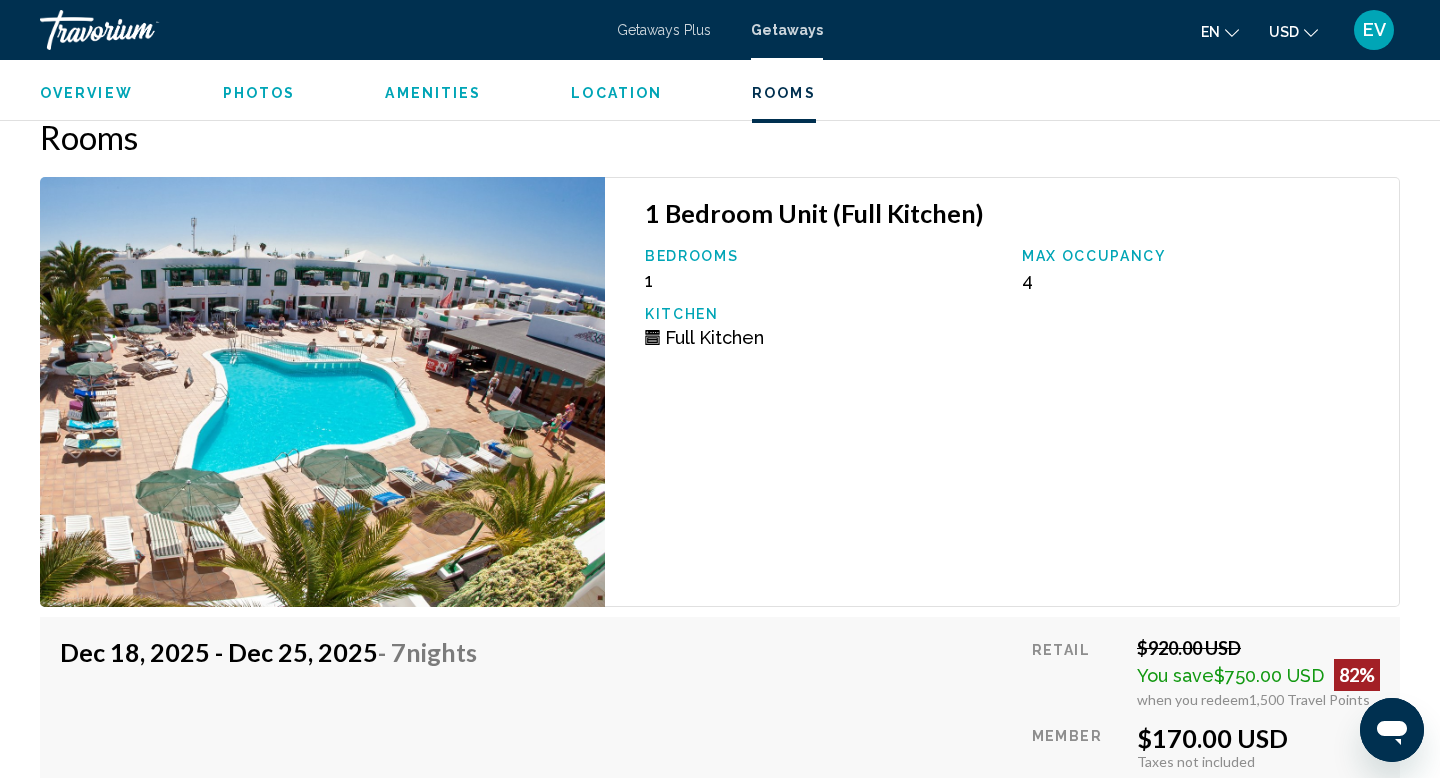 scroll, scrollTop: 3651, scrollLeft: 0, axis: vertical 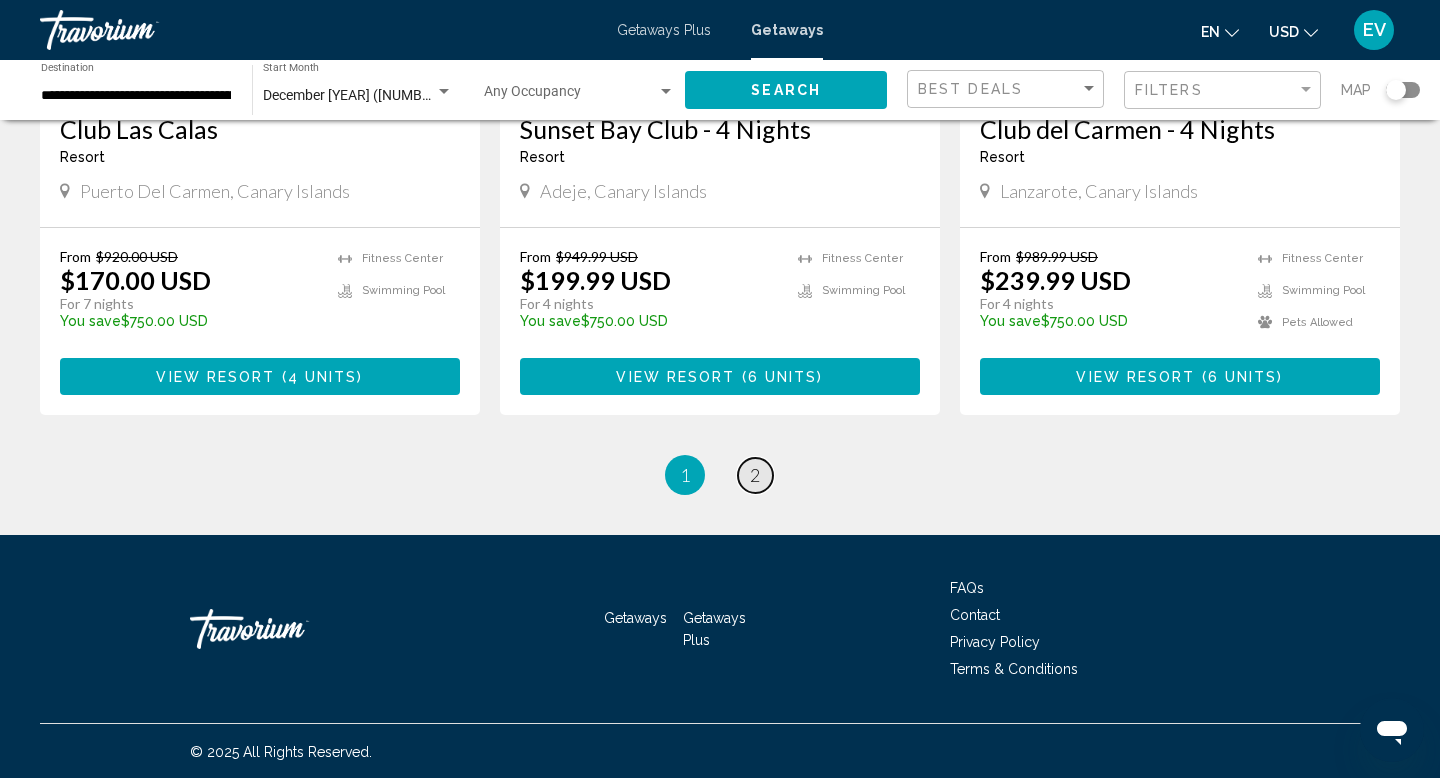 click on "2" at bounding box center [755, 475] 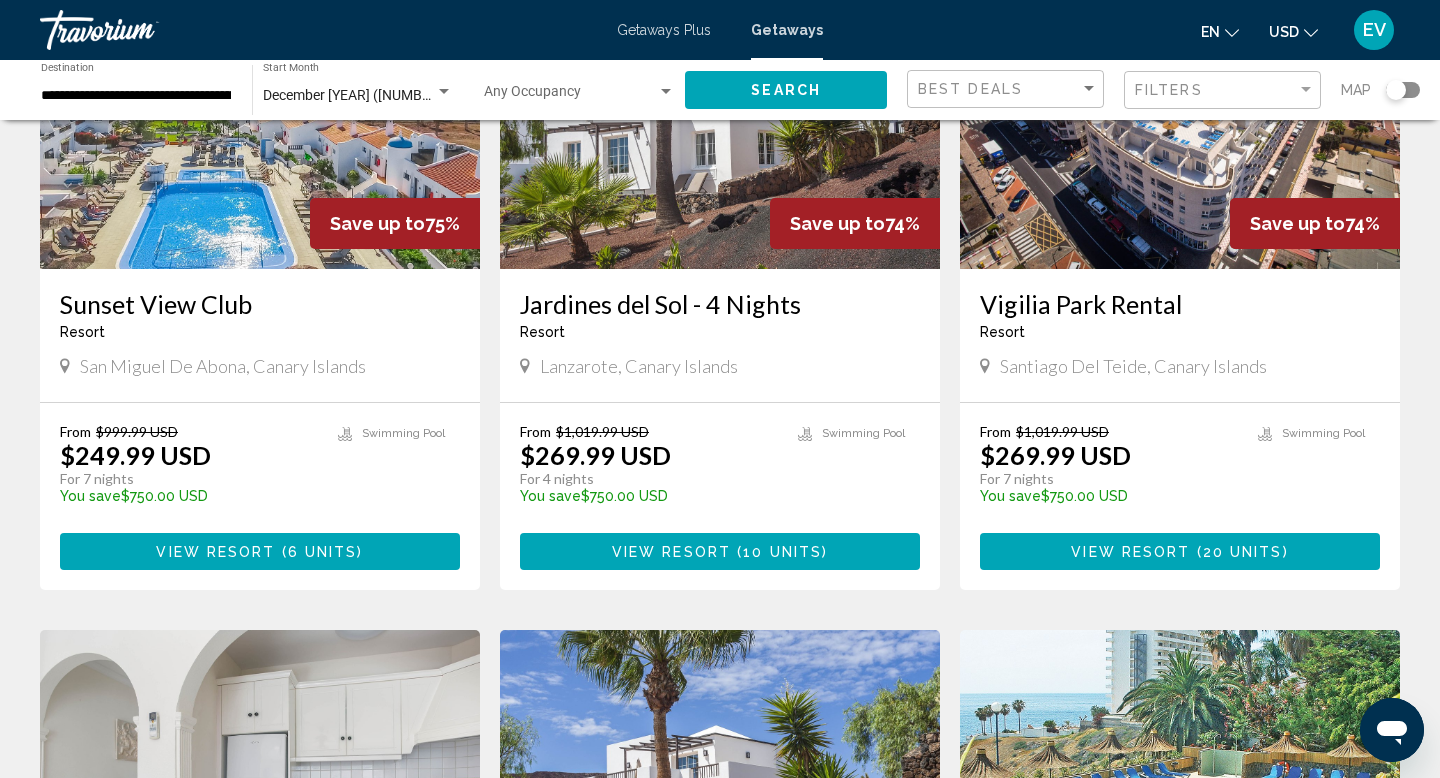 scroll, scrollTop: 239, scrollLeft: 0, axis: vertical 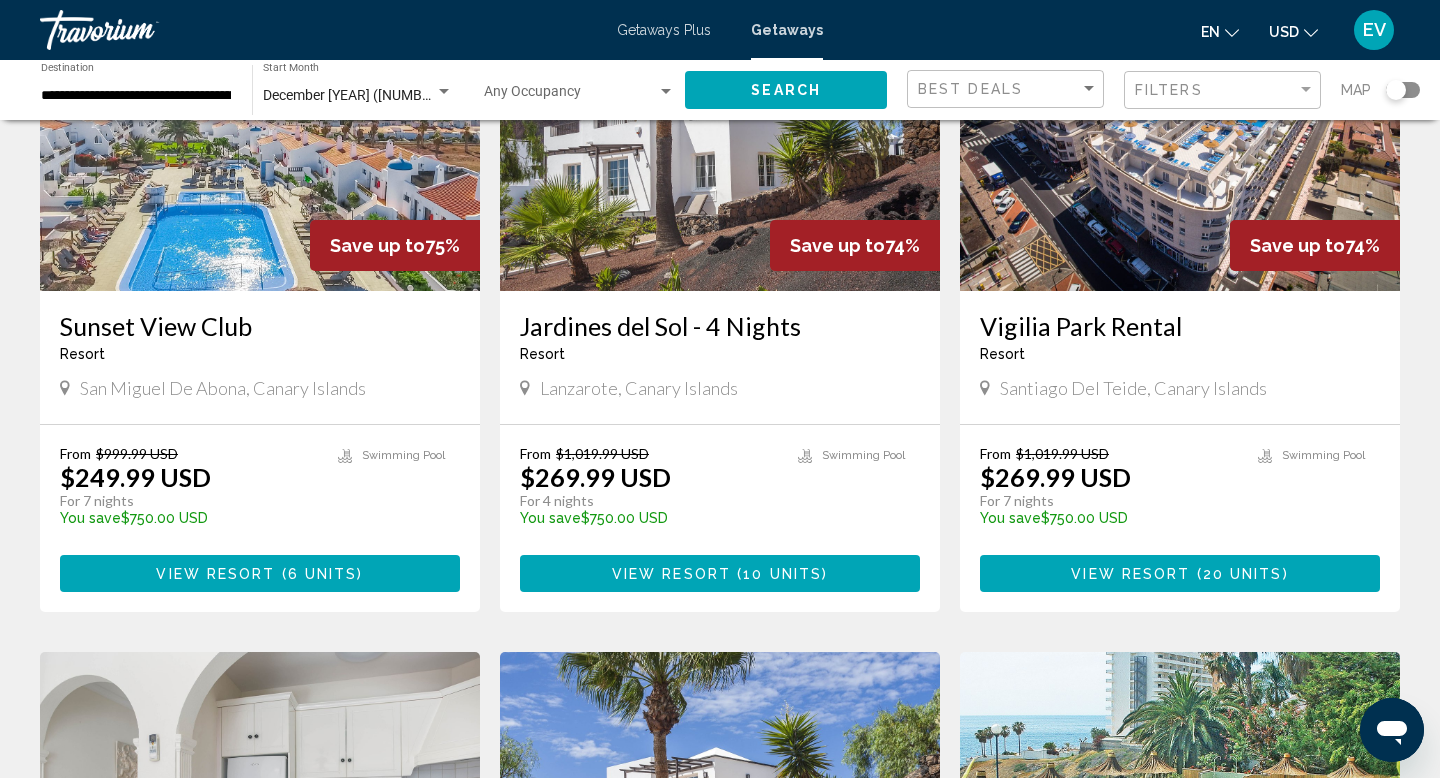 click on "**********" 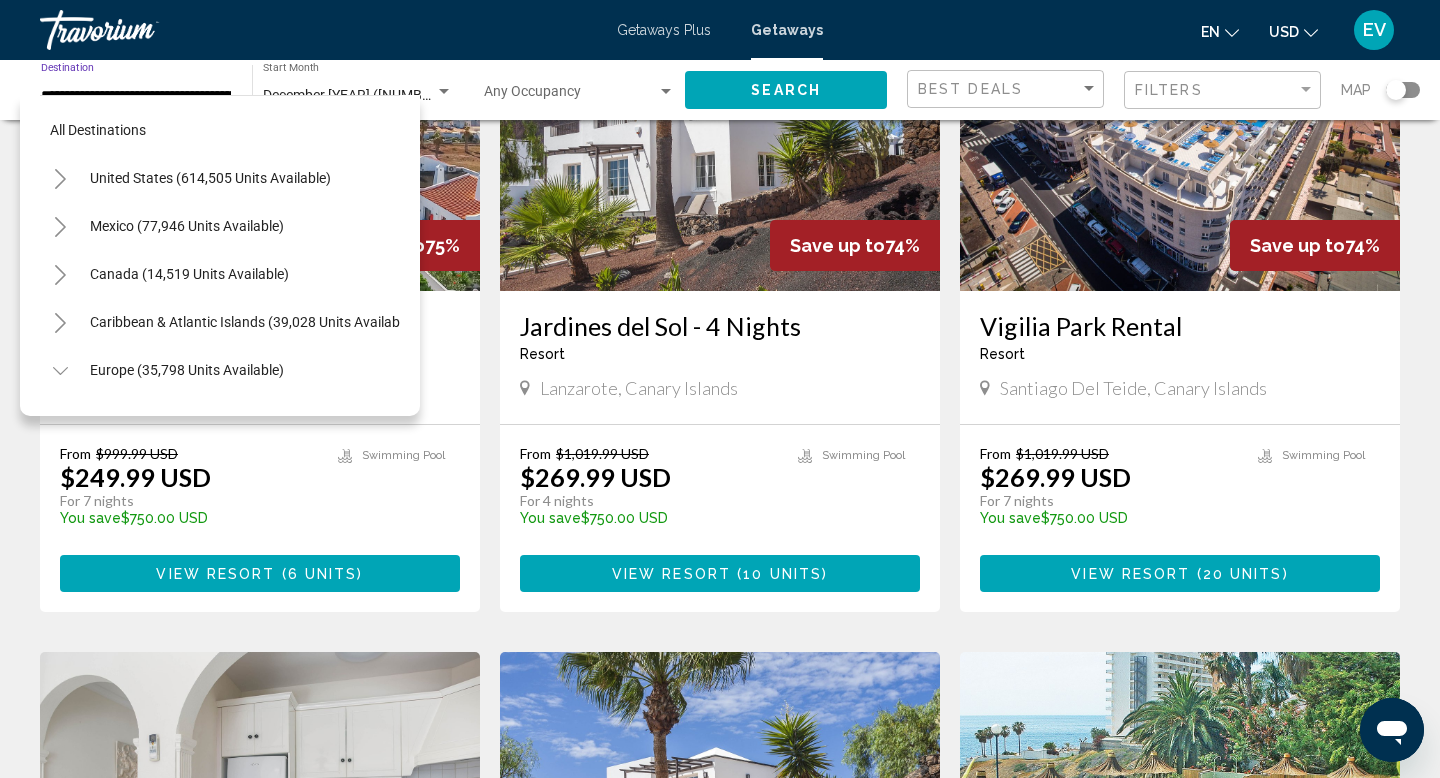 scroll, scrollTop: 0, scrollLeft: 87, axis: horizontal 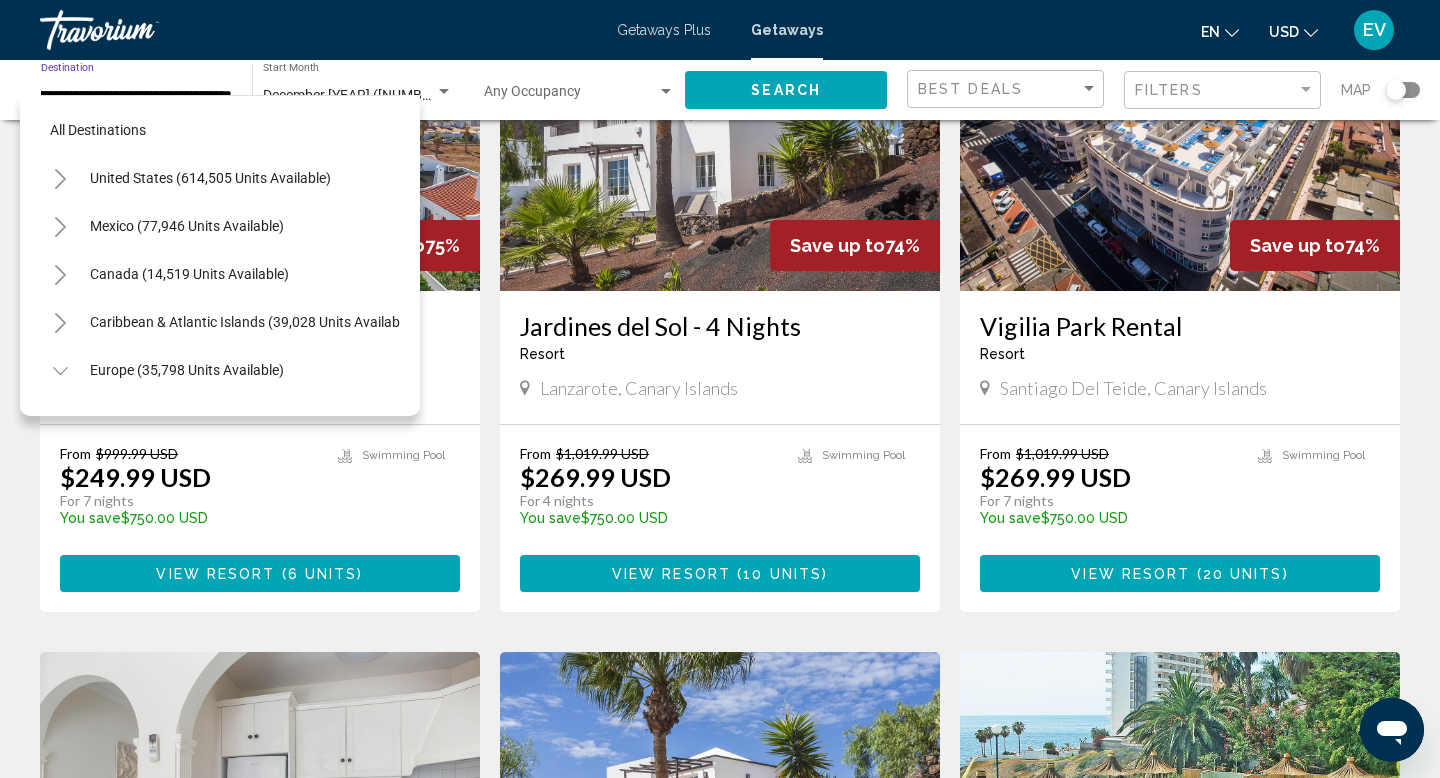 click 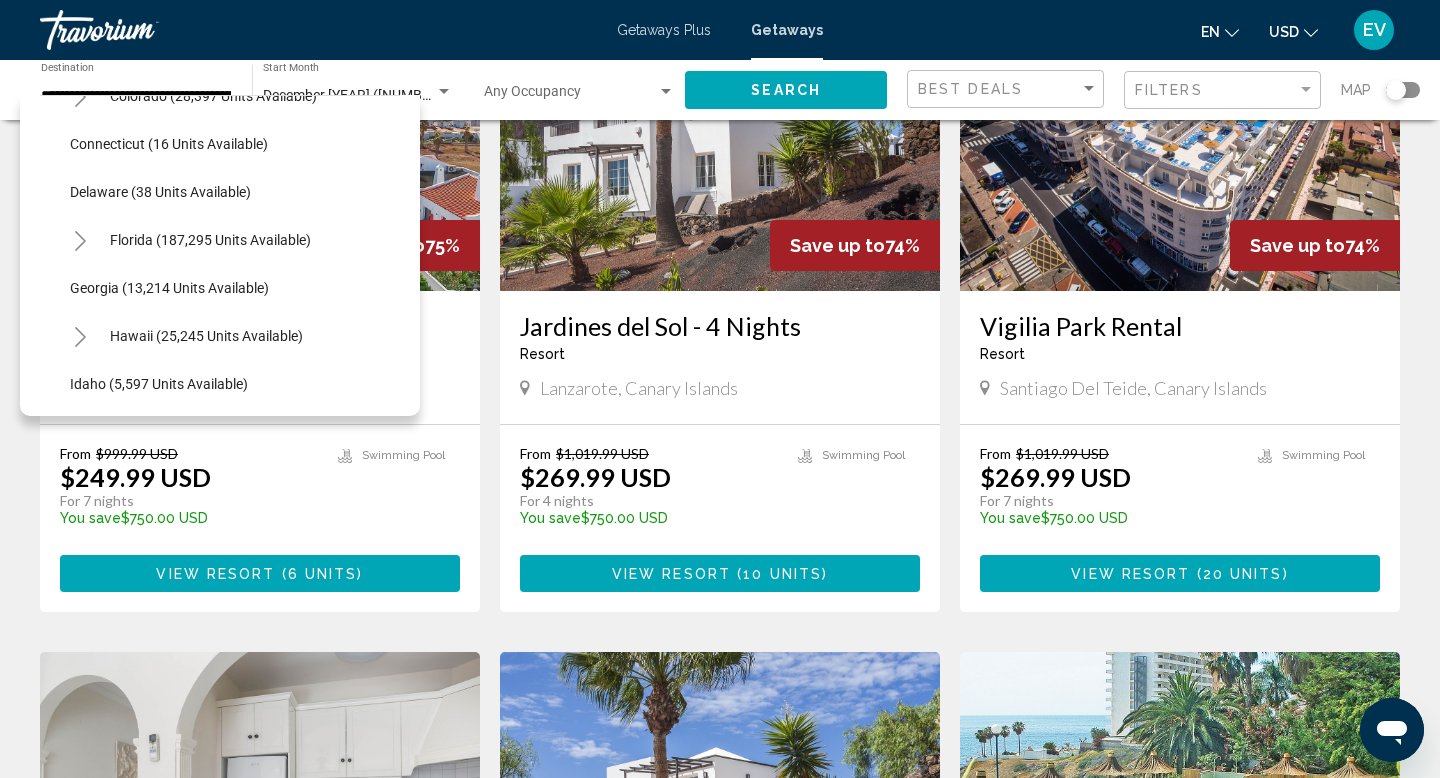 scroll, scrollTop: 327, scrollLeft: 0, axis: vertical 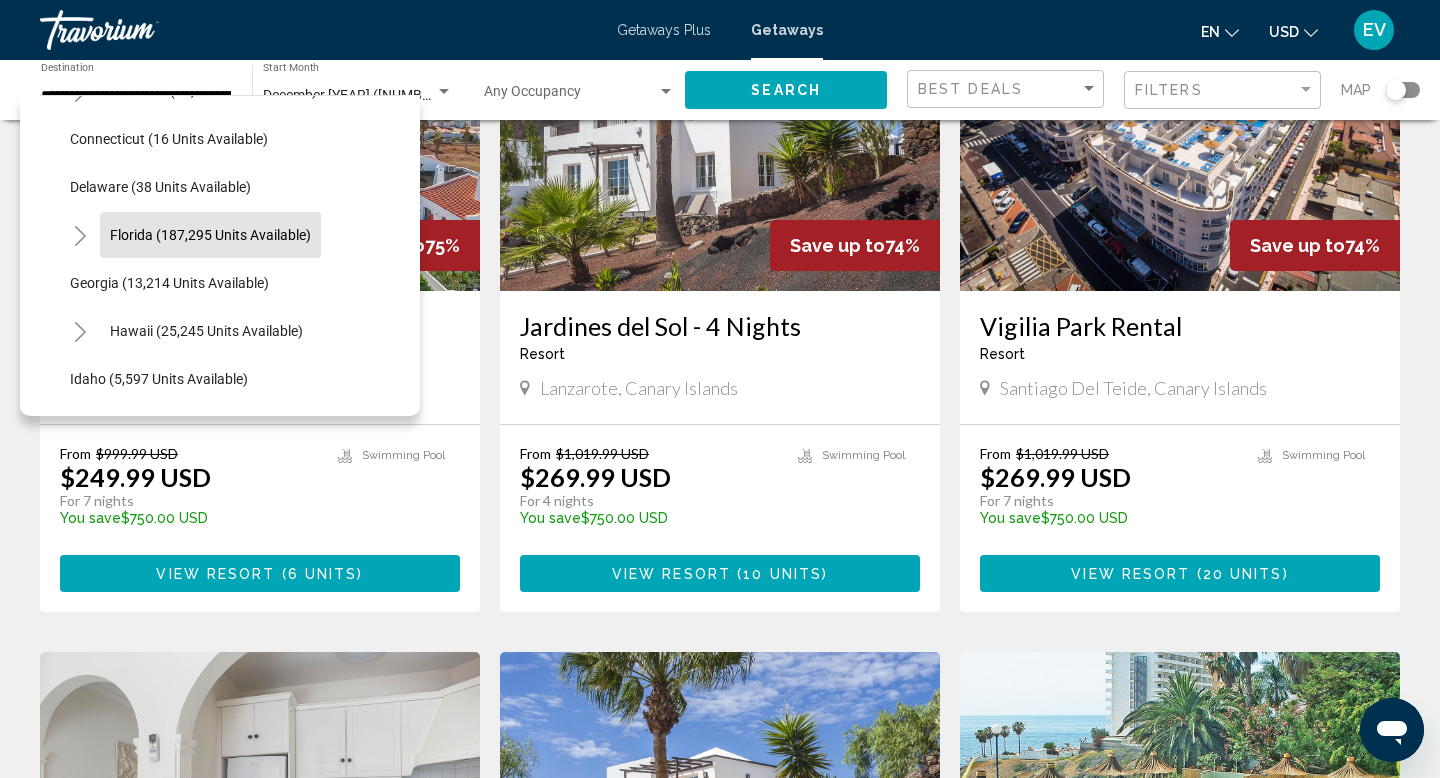 click on "Florida (187,295 units available)" 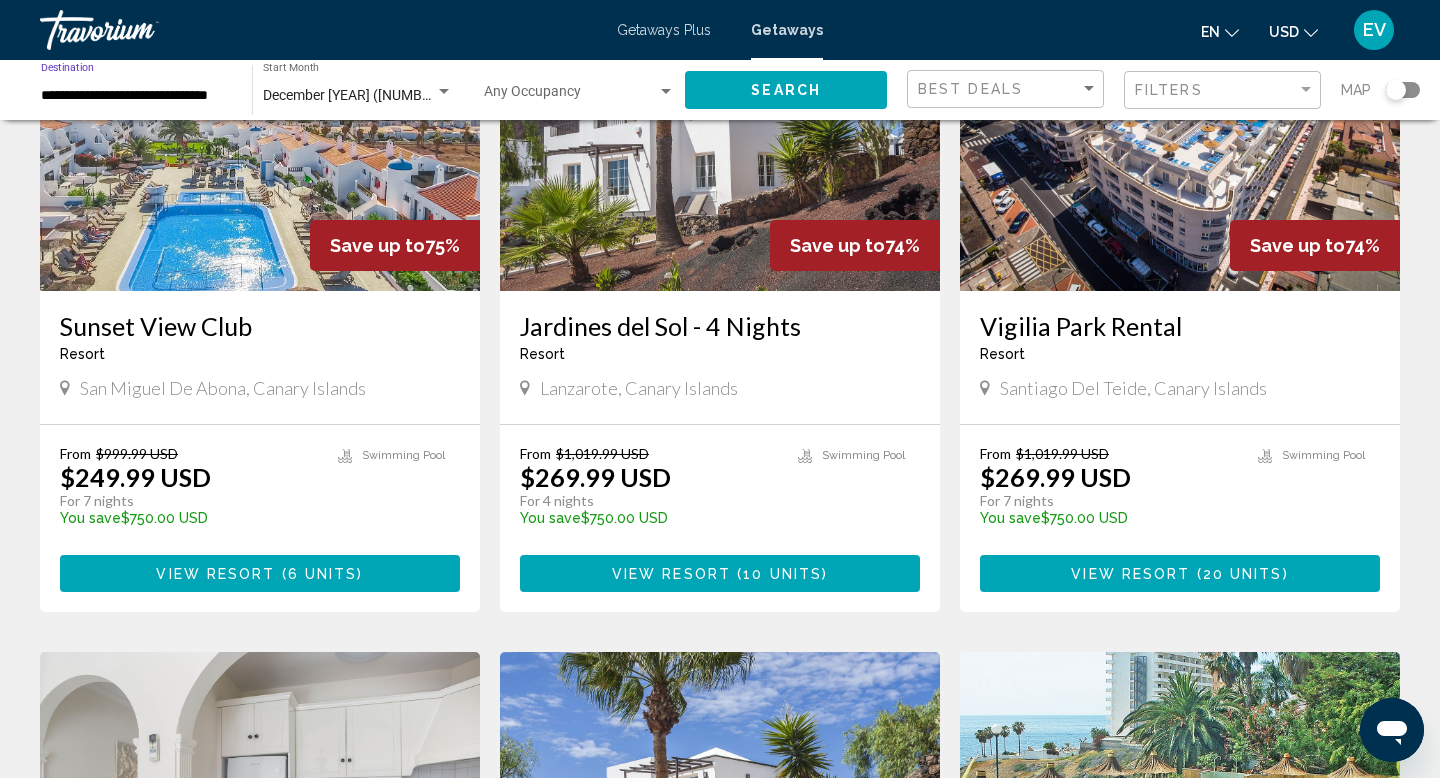 scroll, scrollTop: 0, scrollLeft: 8, axis: horizontal 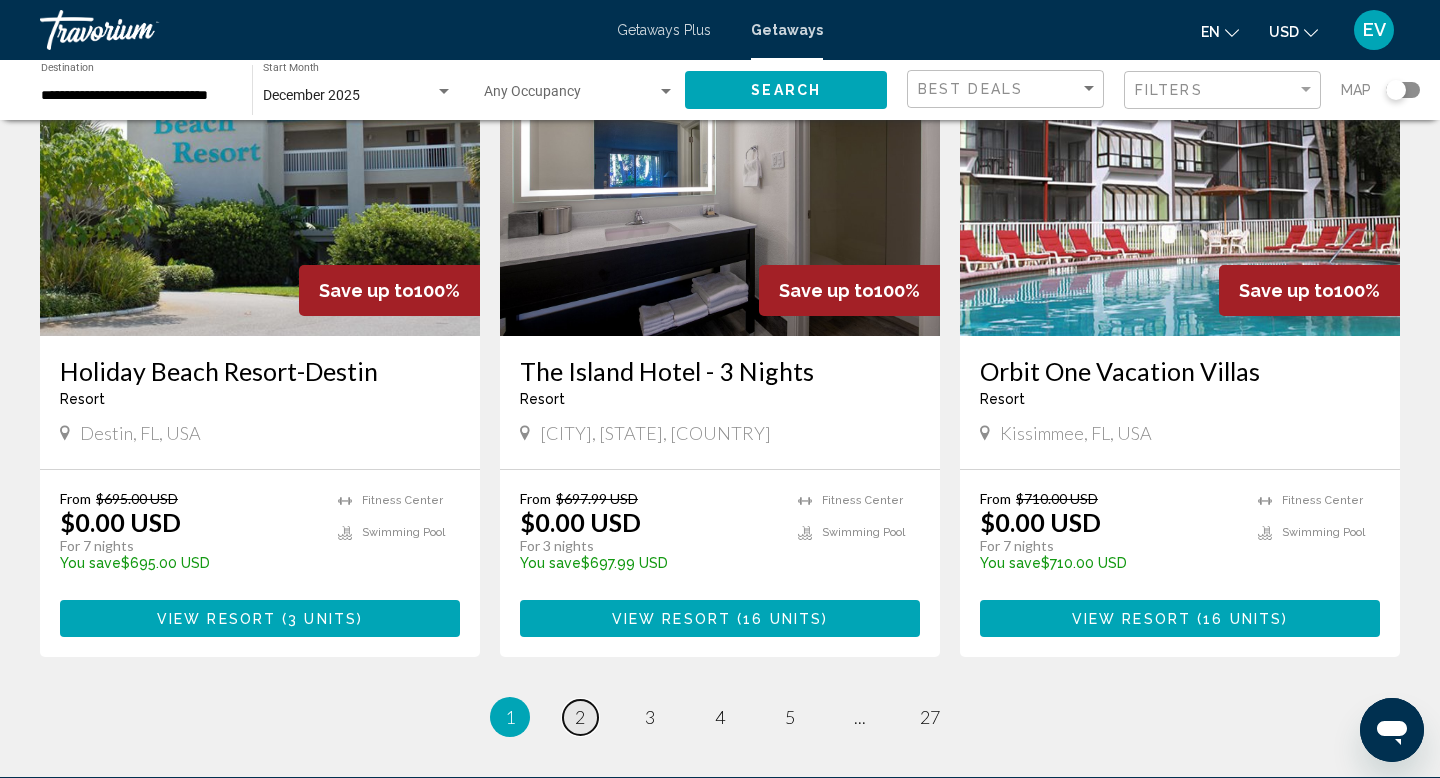 click on "2" at bounding box center (580, 717) 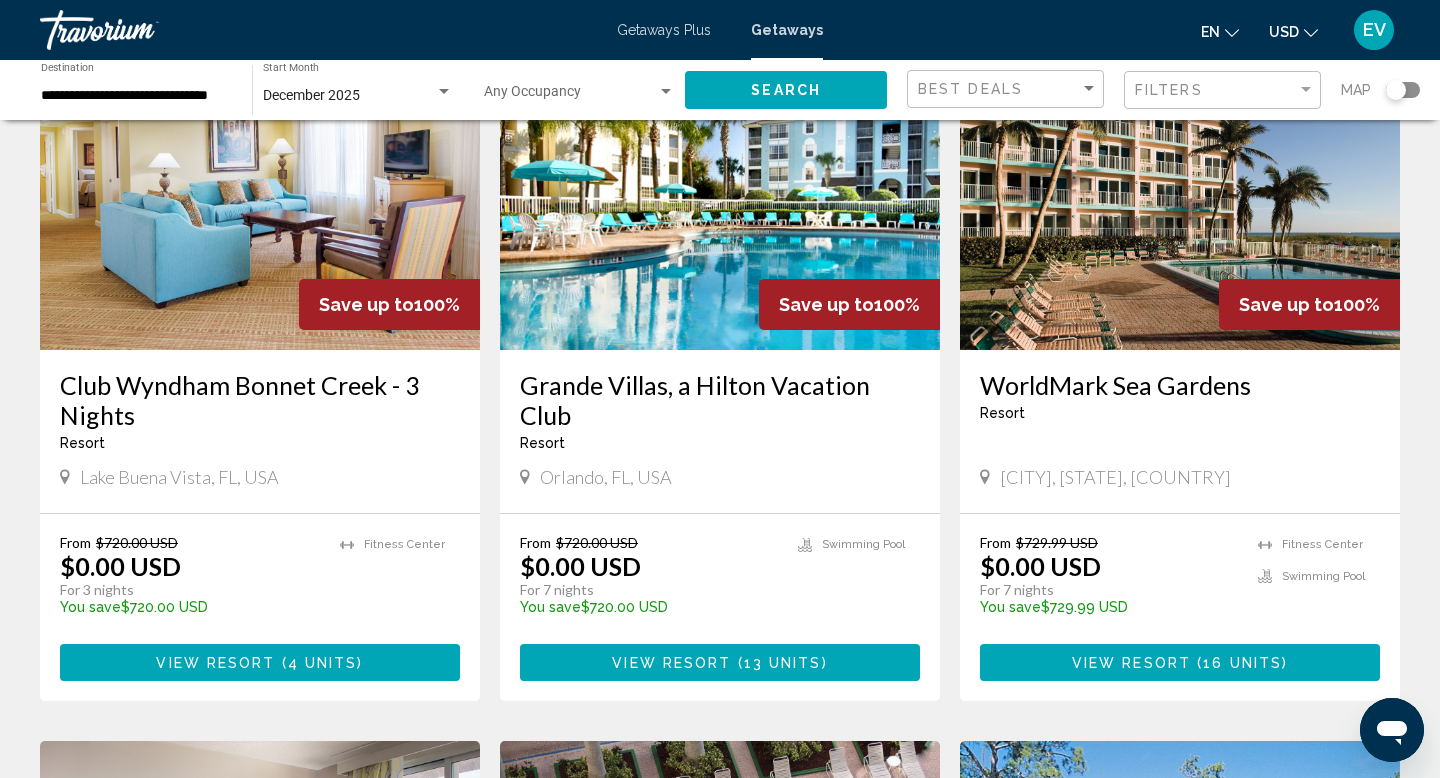 scroll, scrollTop: 188, scrollLeft: 0, axis: vertical 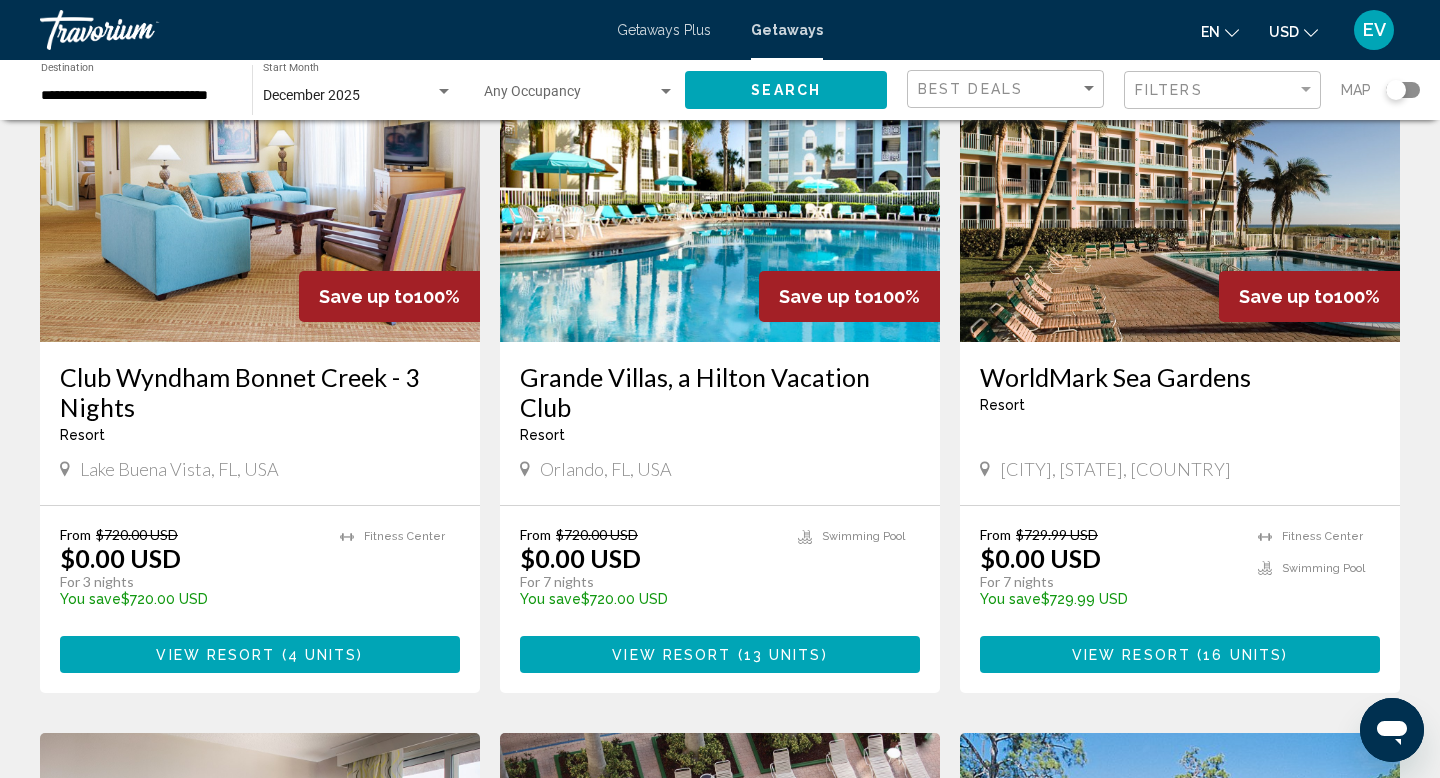 click on "View Resort    ( 16 units )" at bounding box center (1180, 654) 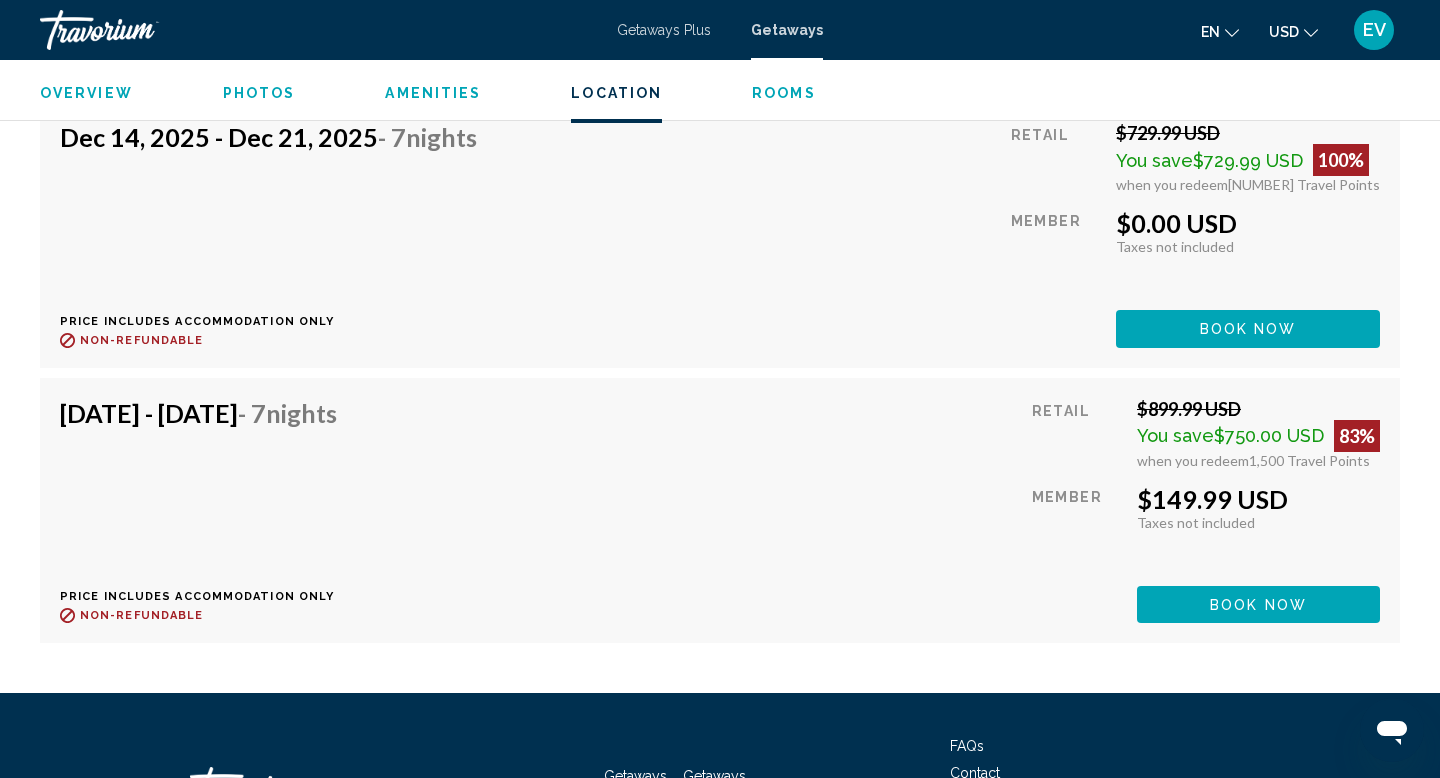 scroll, scrollTop: 5094, scrollLeft: 0, axis: vertical 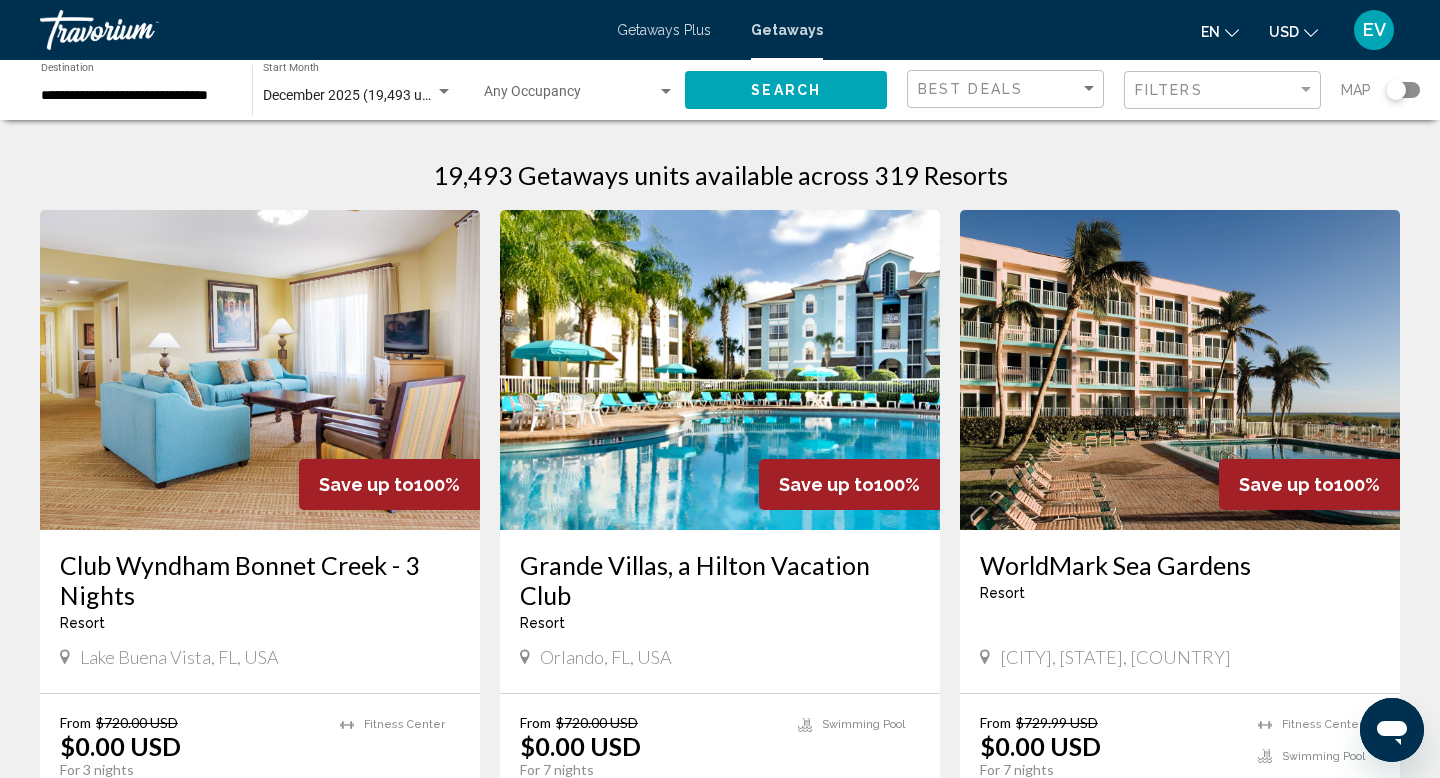 click at bounding box center [570, 96] 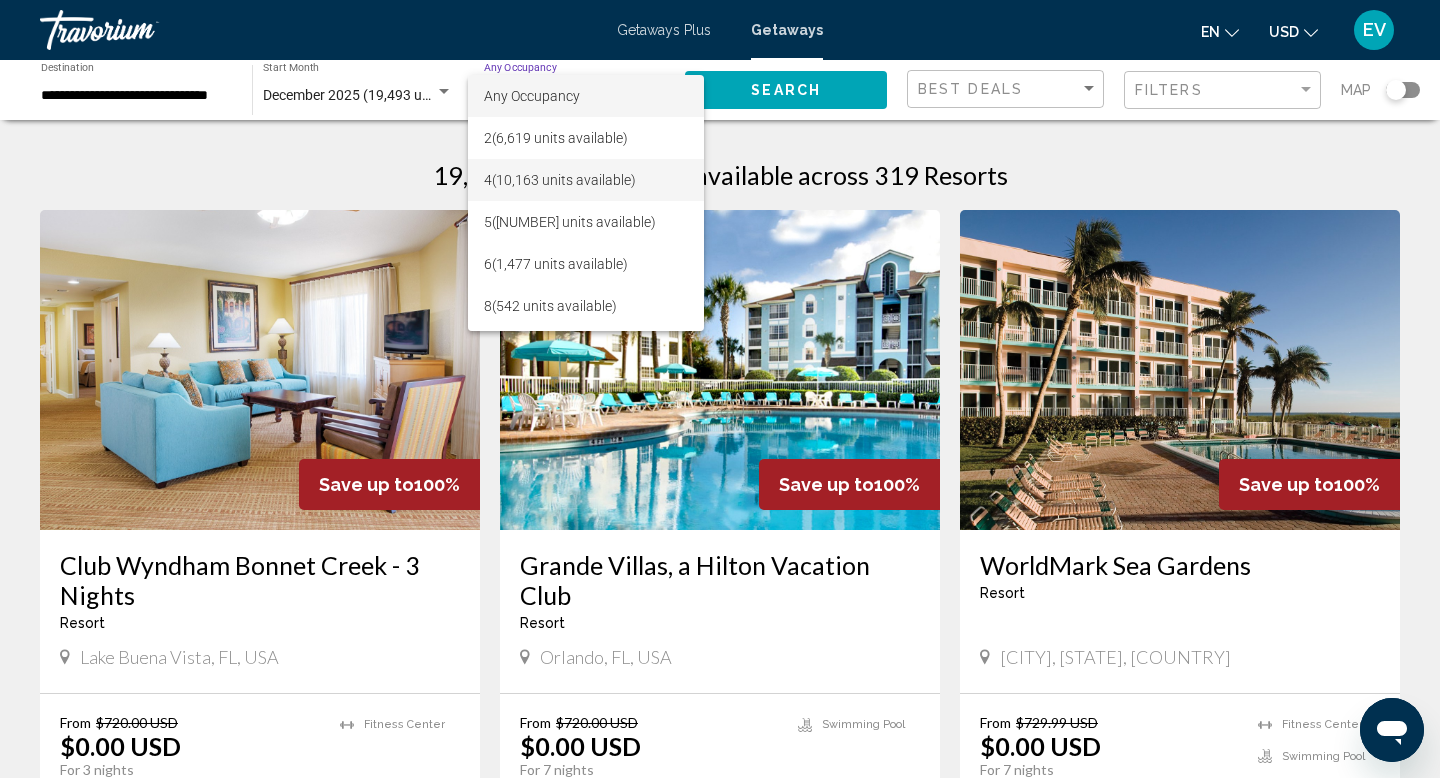 click on "4  (10,163 units available)" at bounding box center [586, 180] 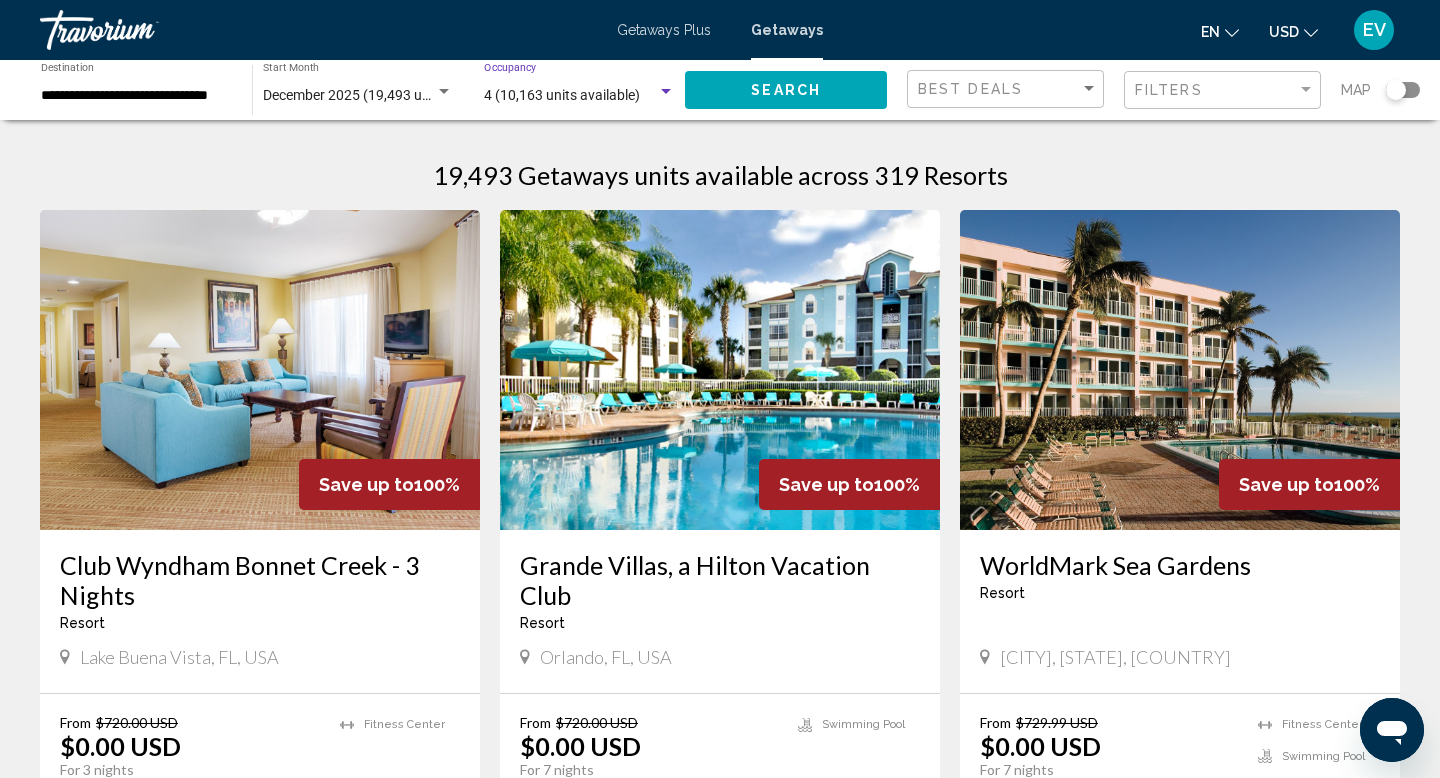click on "Search" 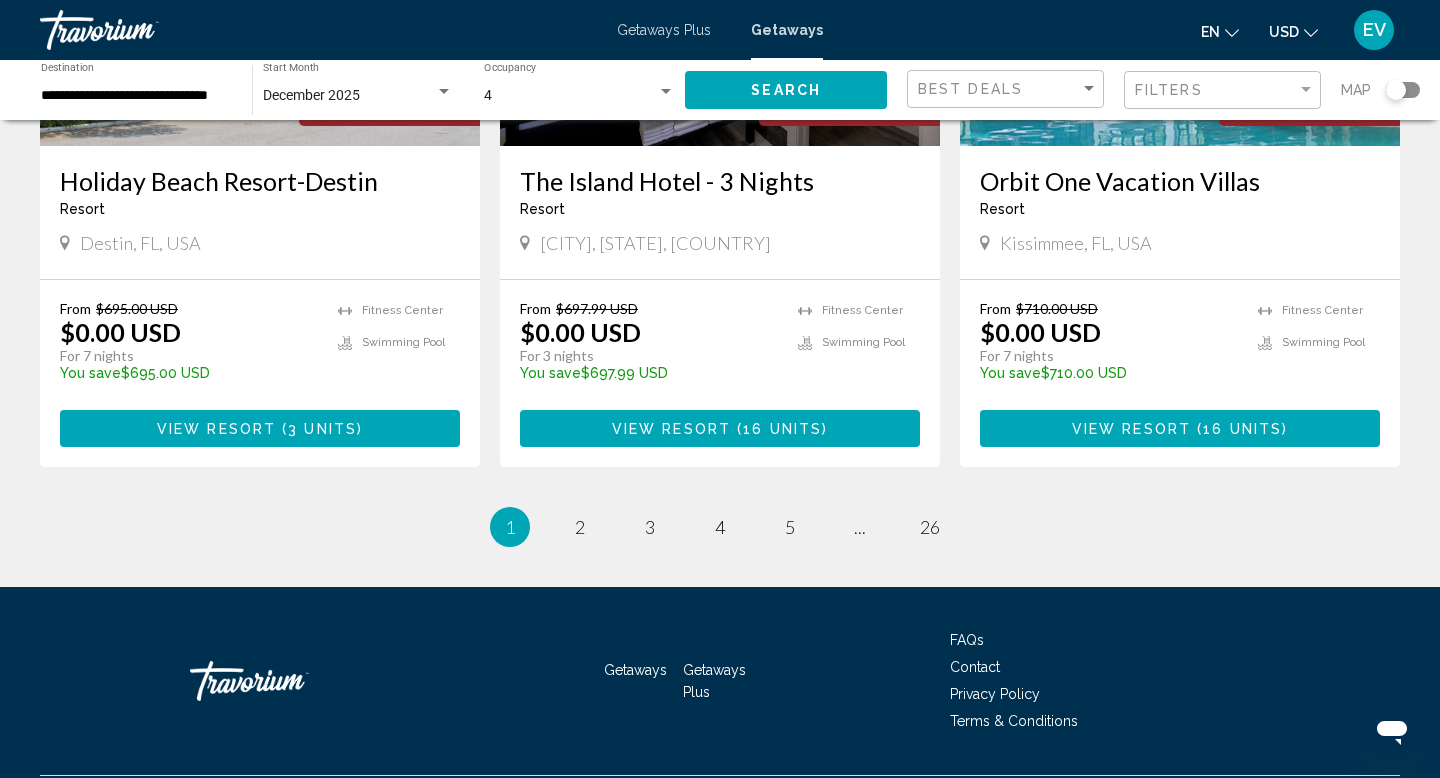 scroll, scrollTop: 2520, scrollLeft: 0, axis: vertical 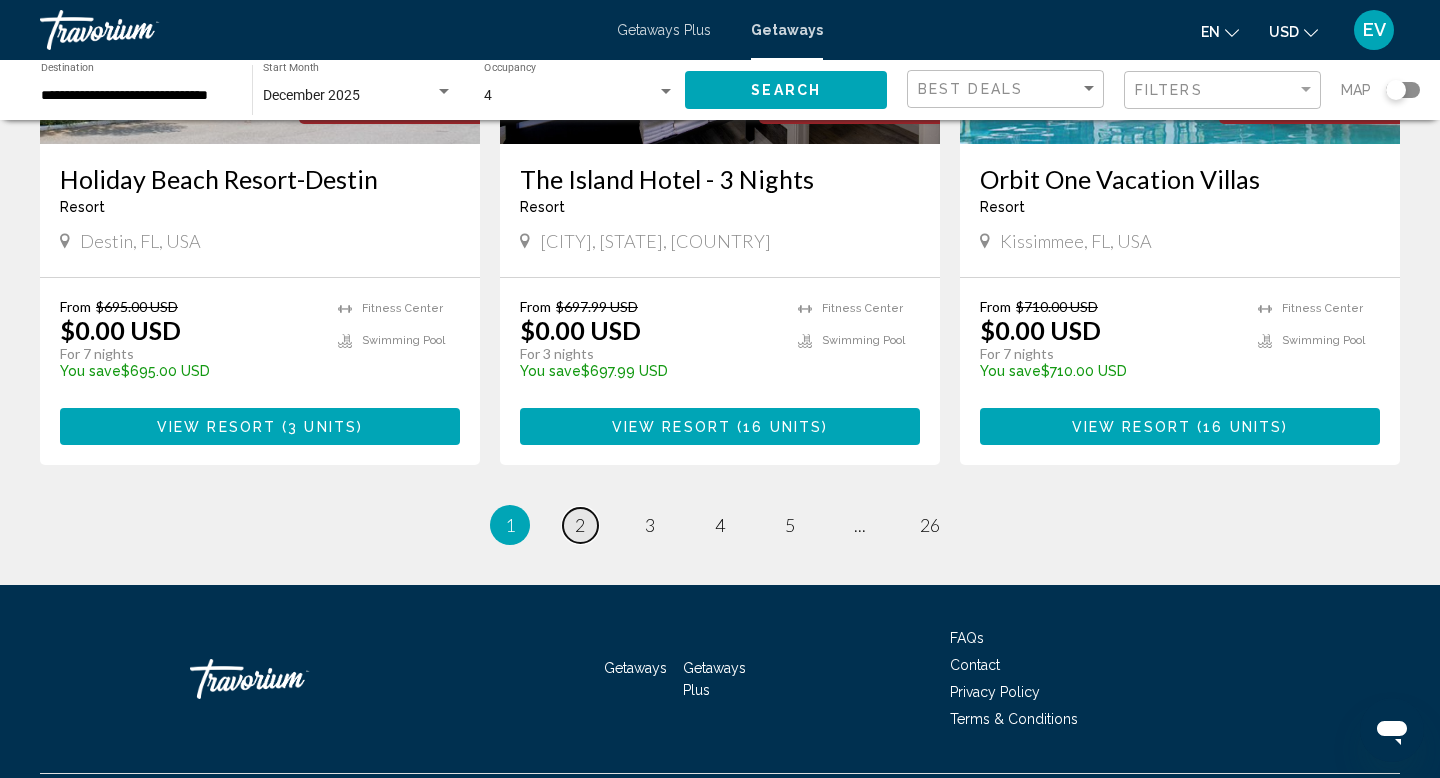 click on "2" at bounding box center [580, 525] 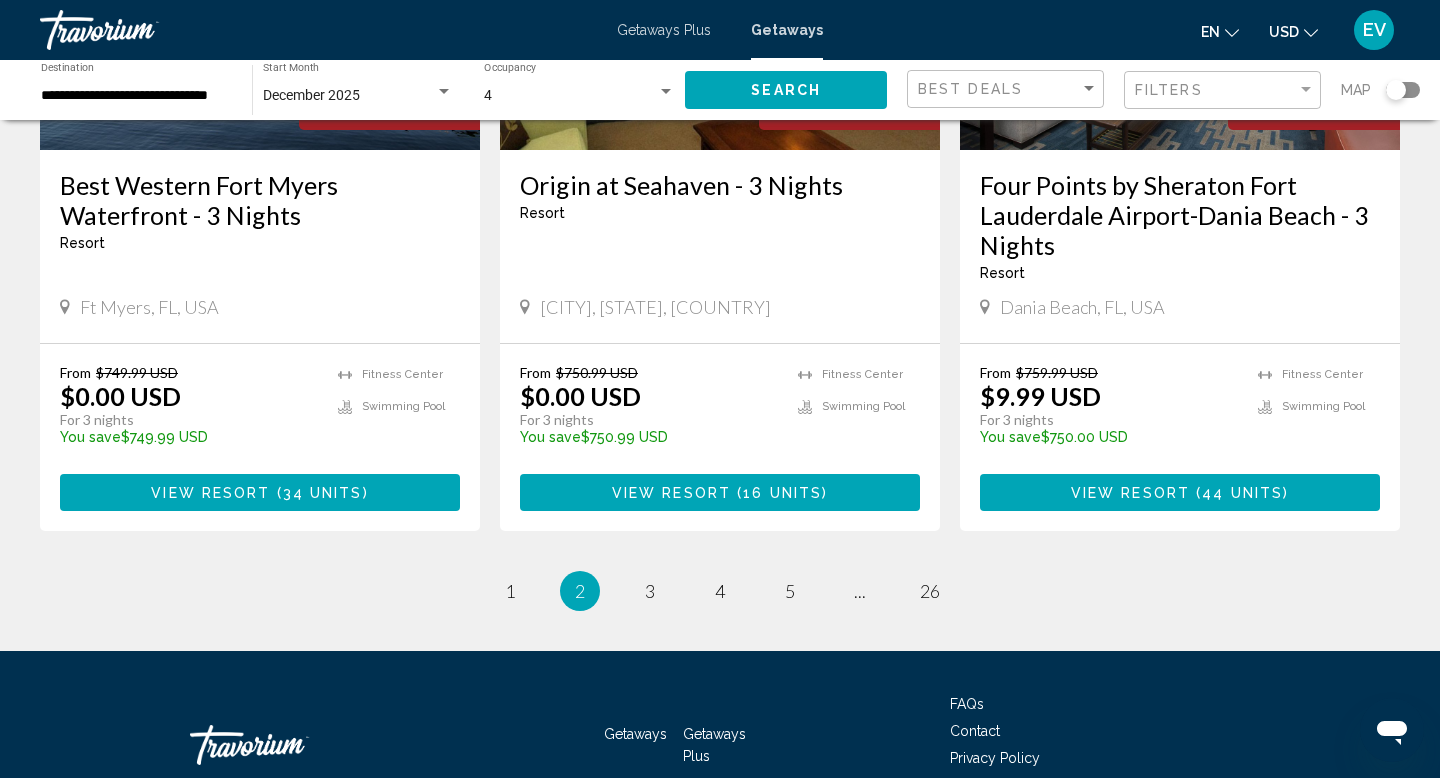 scroll, scrollTop: 2630, scrollLeft: 0, axis: vertical 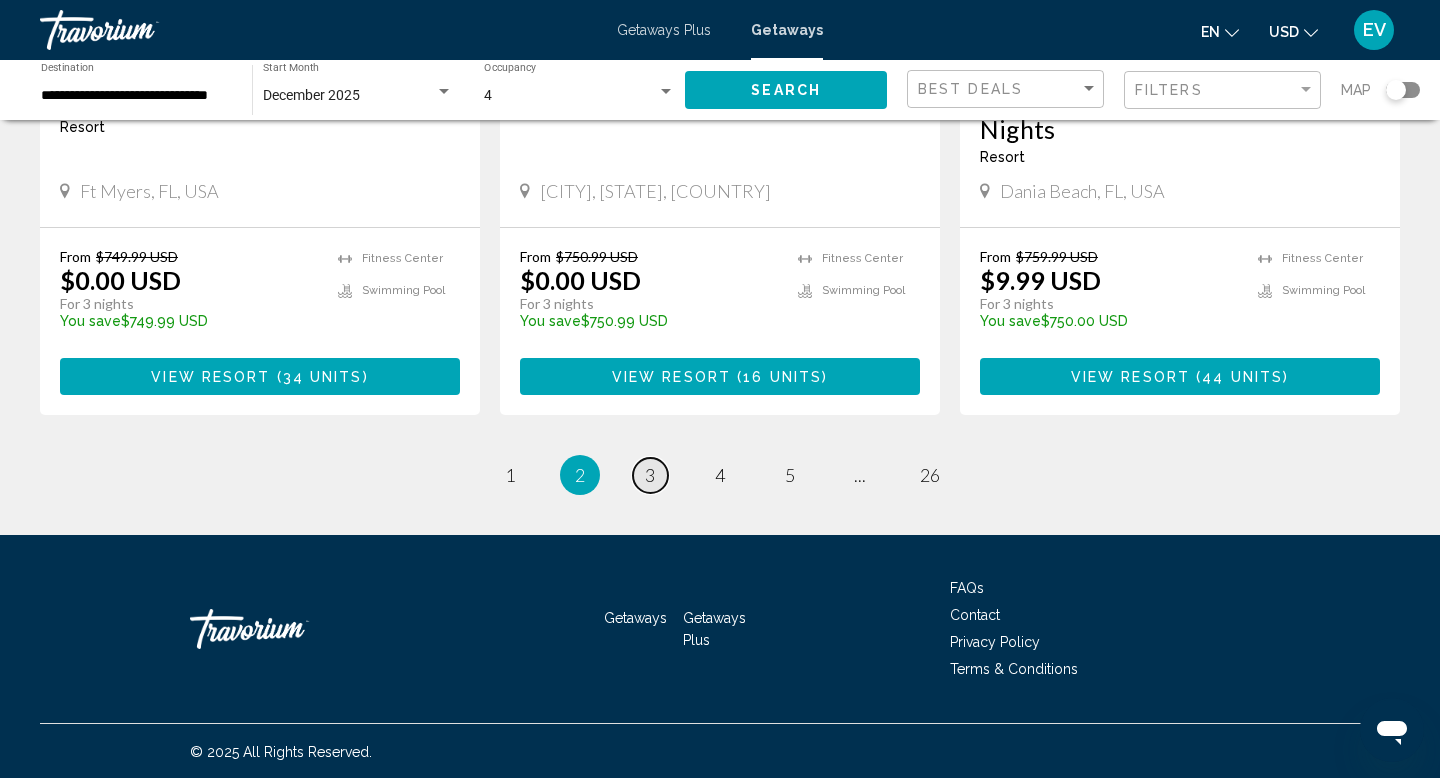 click on "page  3" at bounding box center [650, 475] 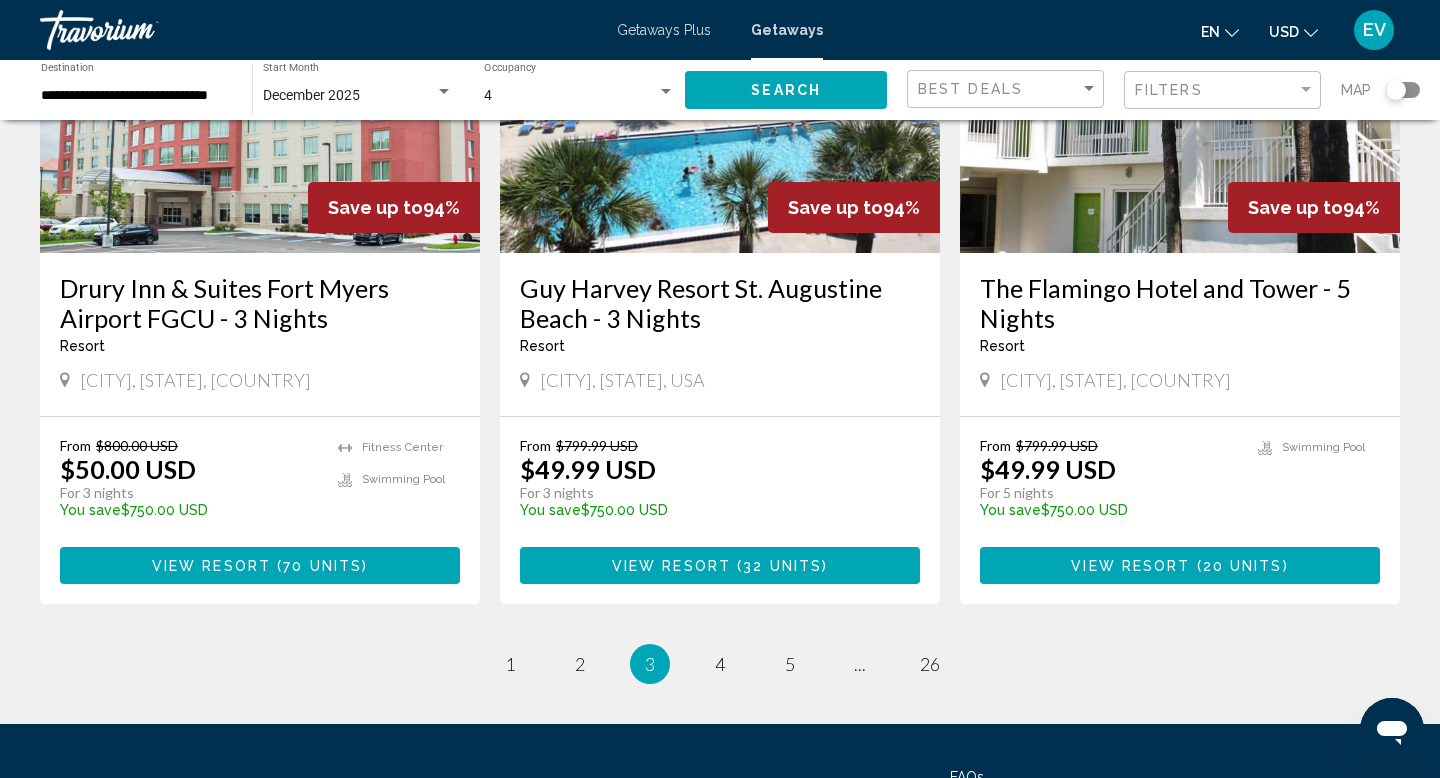 scroll, scrollTop: 2600, scrollLeft: 0, axis: vertical 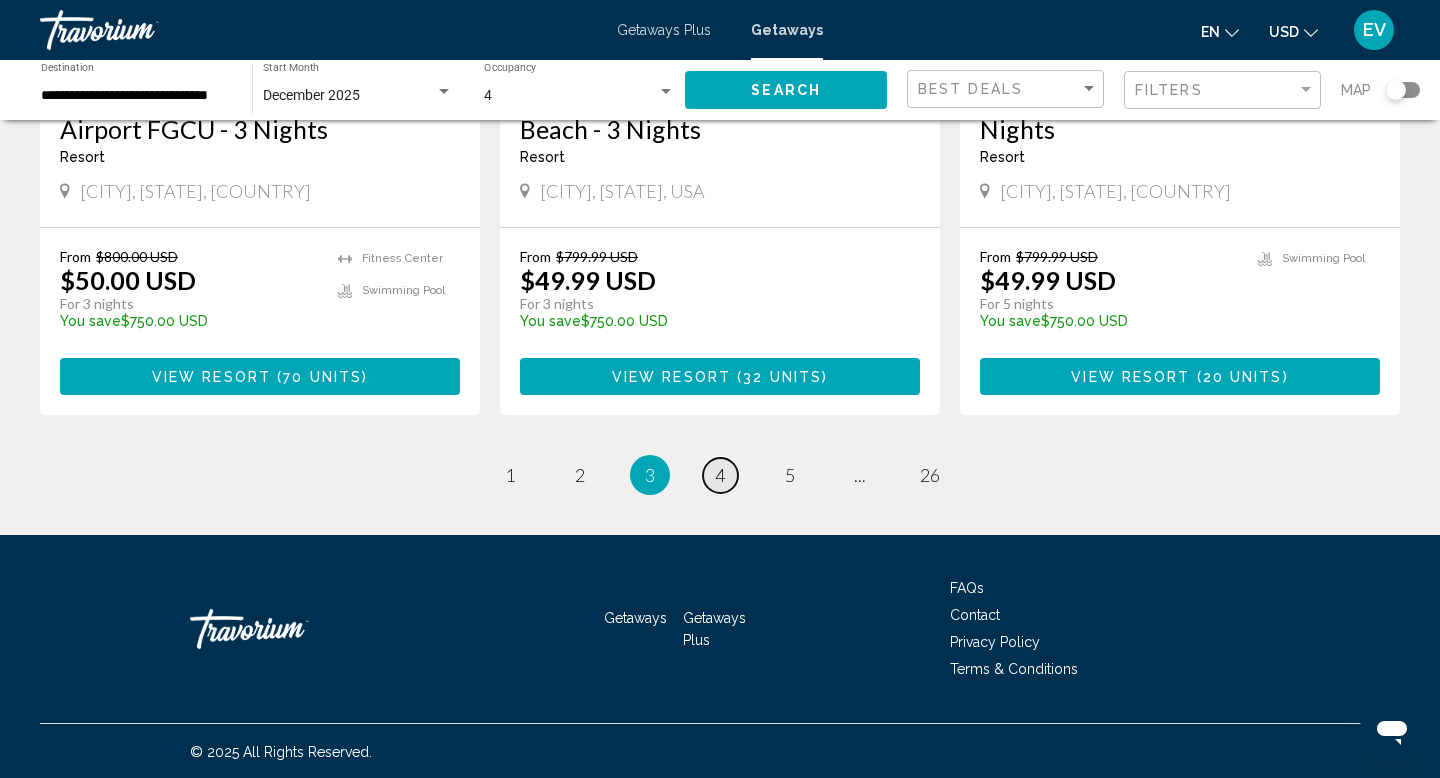 click on "4" at bounding box center (720, 475) 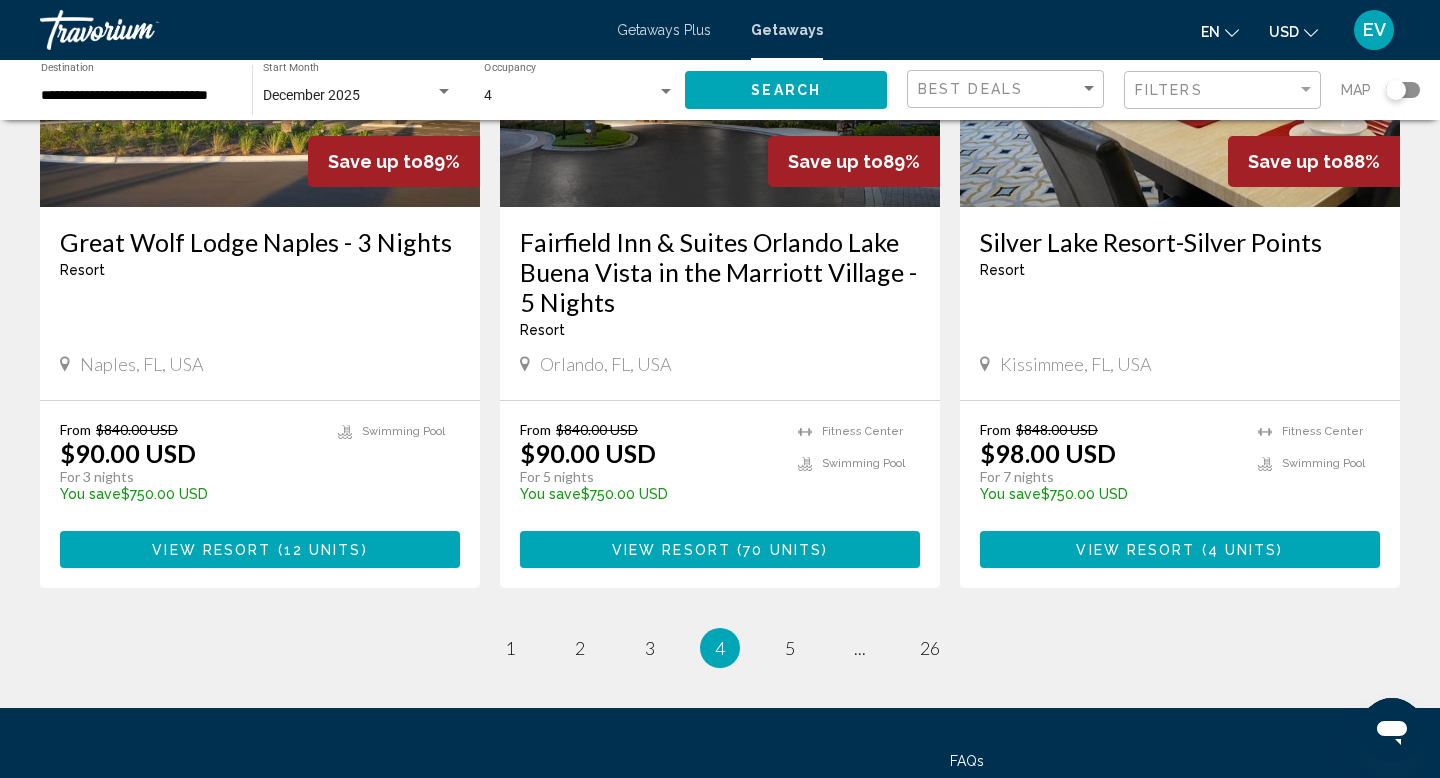 scroll, scrollTop: 2630, scrollLeft: 0, axis: vertical 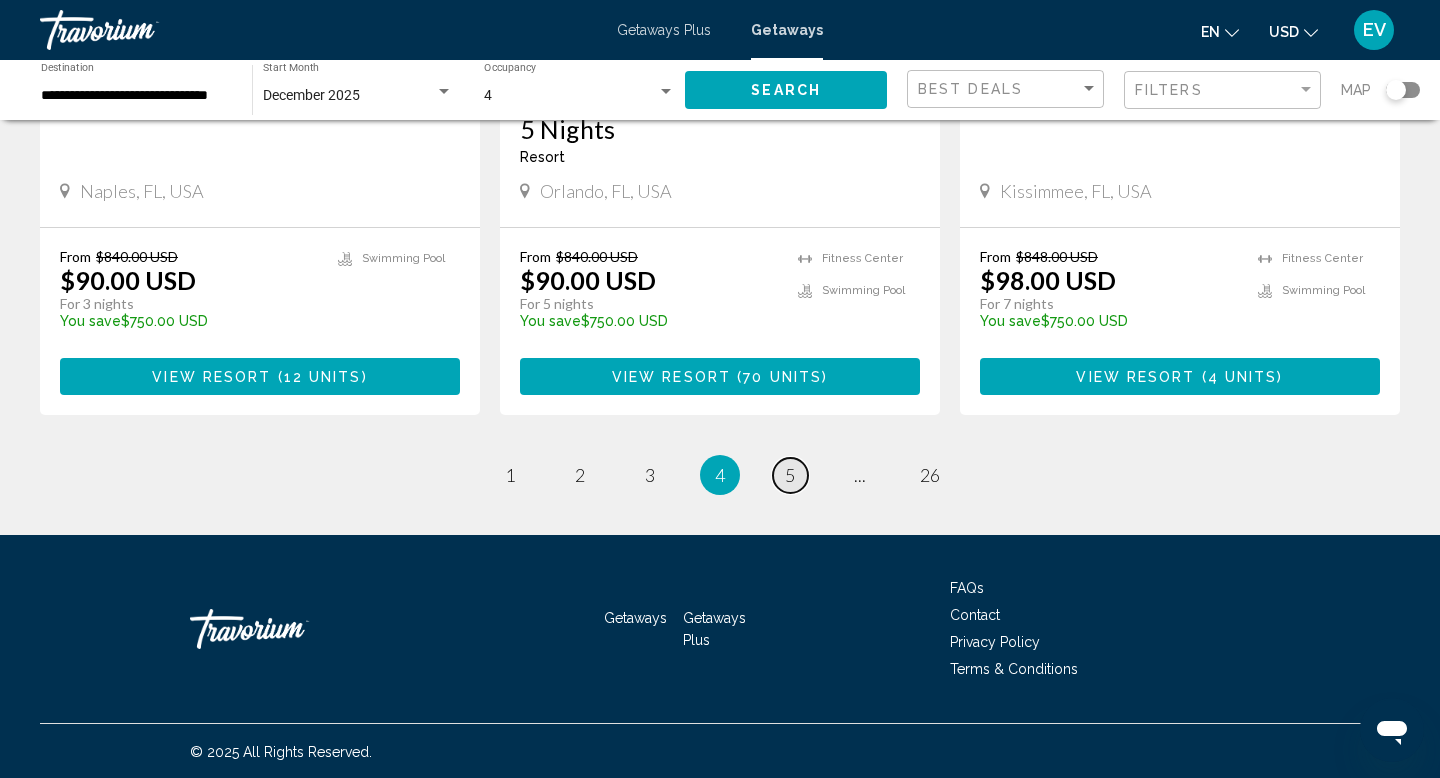 click on "5" at bounding box center (790, 475) 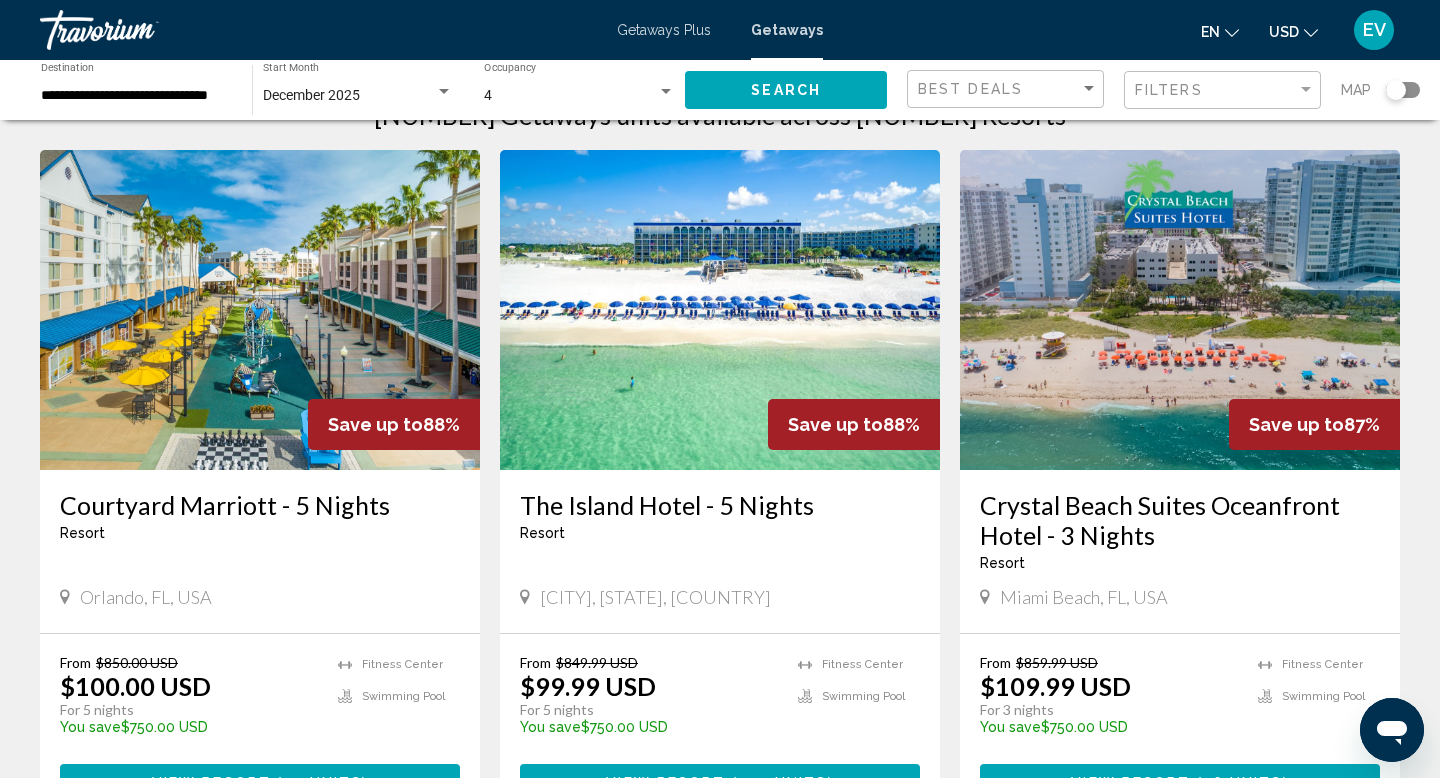 scroll, scrollTop: 84, scrollLeft: 0, axis: vertical 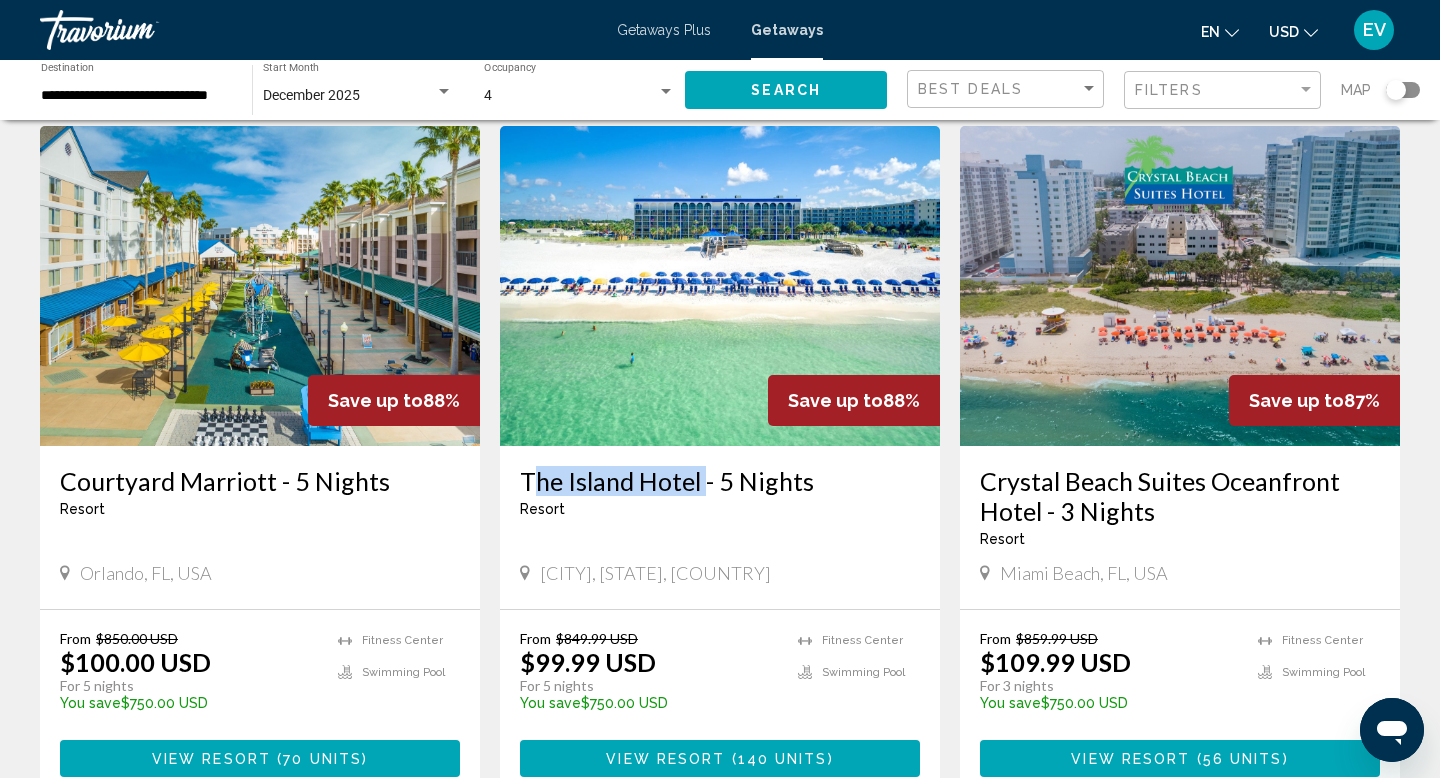 drag, startPoint x: 511, startPoint y: 465, endPoint x: 700, endPoint y: 474, distance: 189.21416 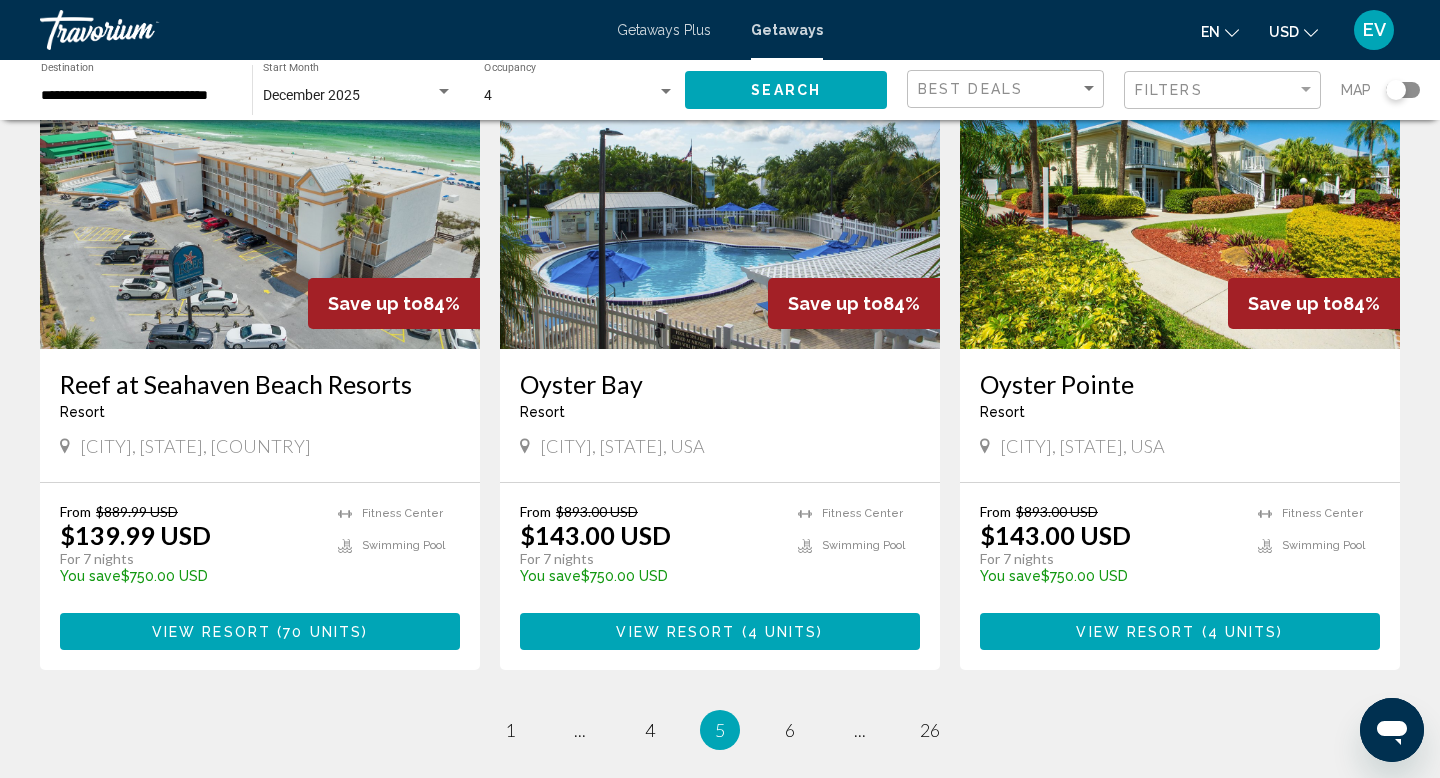 scroll, scrollTop: 2391, scrollLeft: 0, axis: vertical 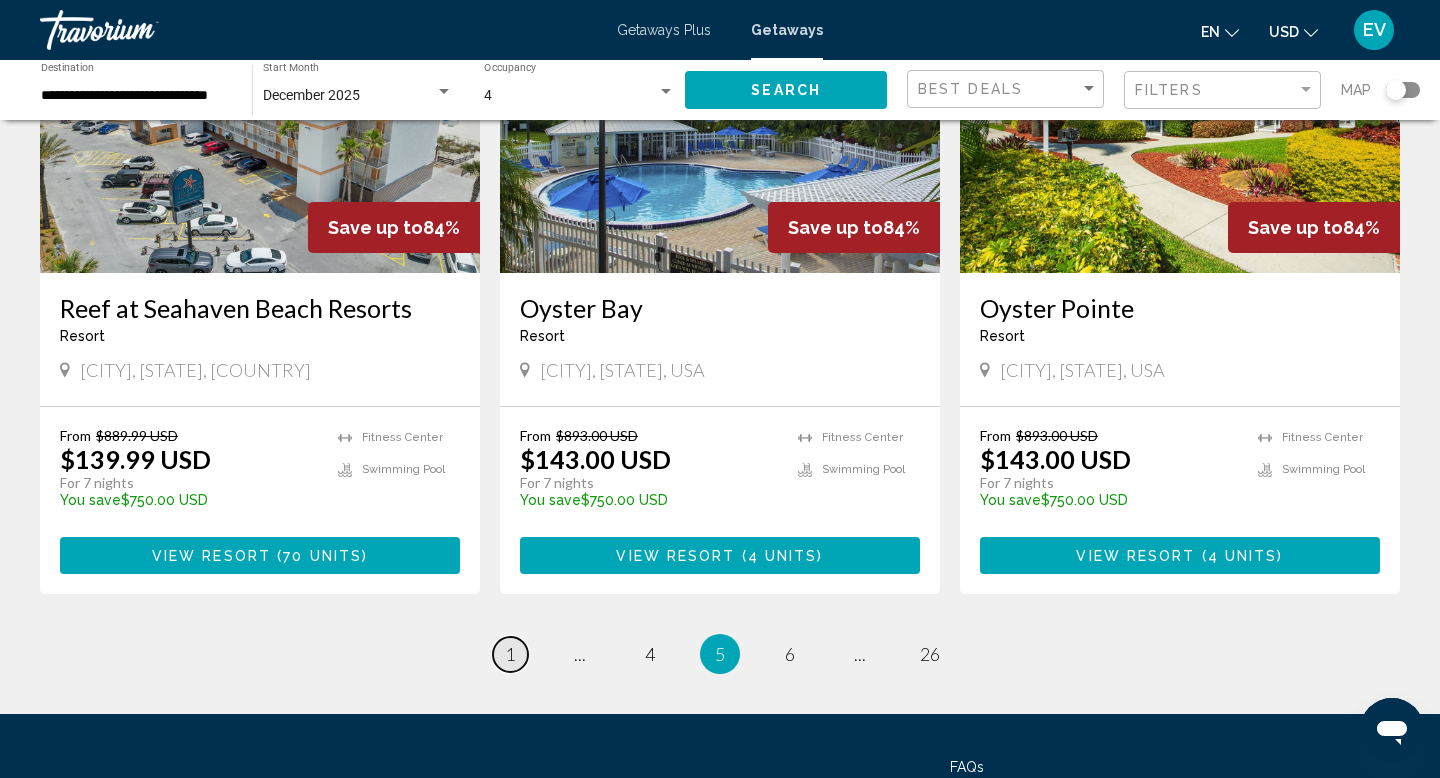 click on "1" at bounding box center (510, 654) 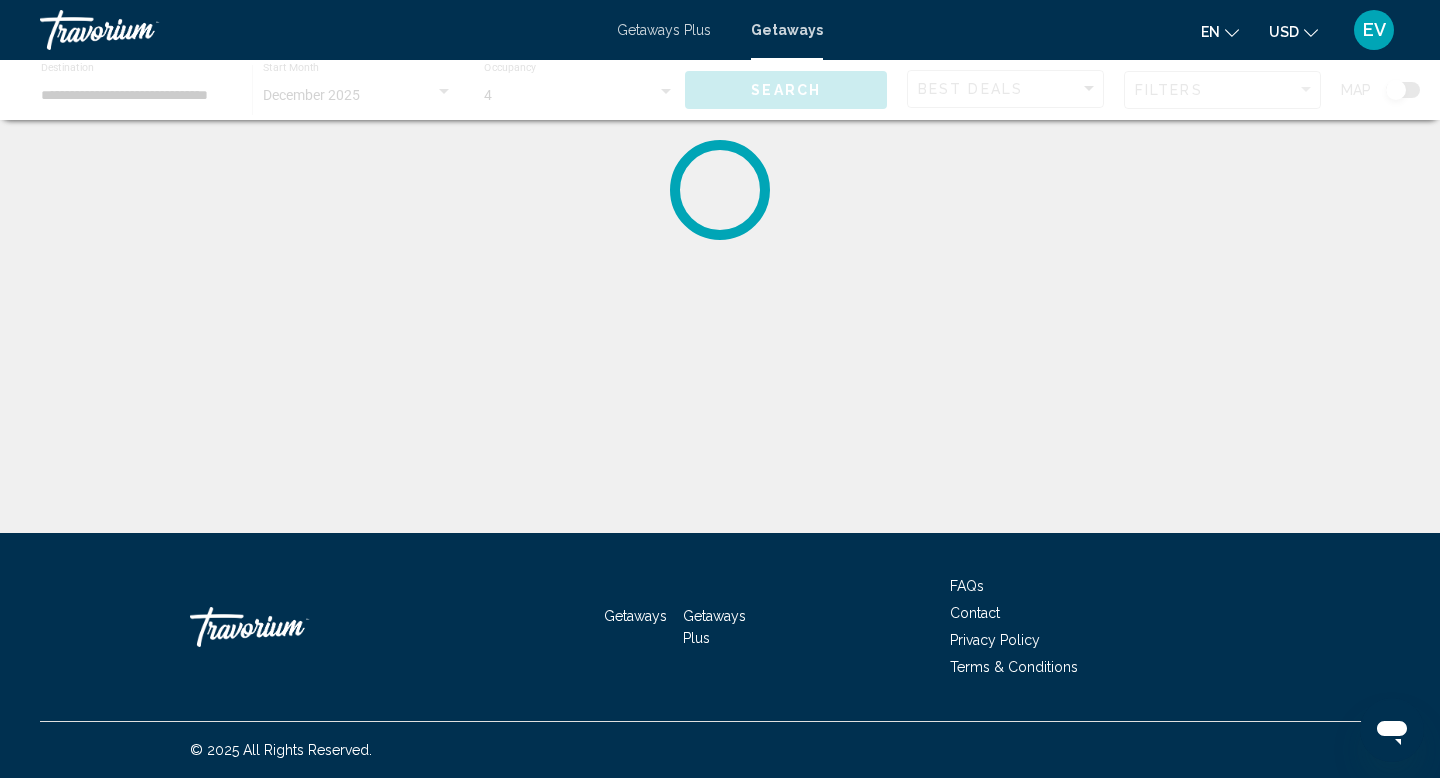 scroll, scrollTop: 0, scrollLeft: 0, axis: both 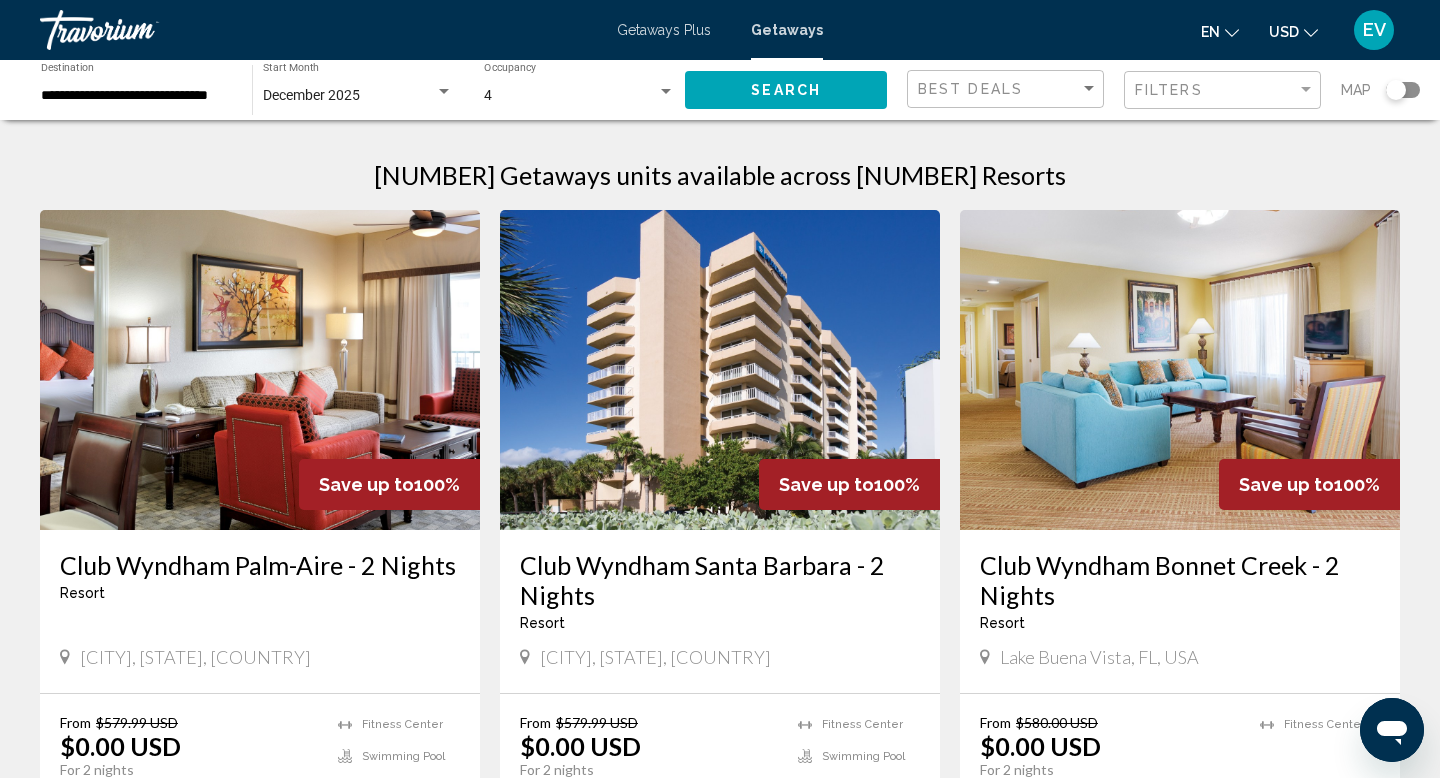 click on "**********" at bounding box center [136, 96] 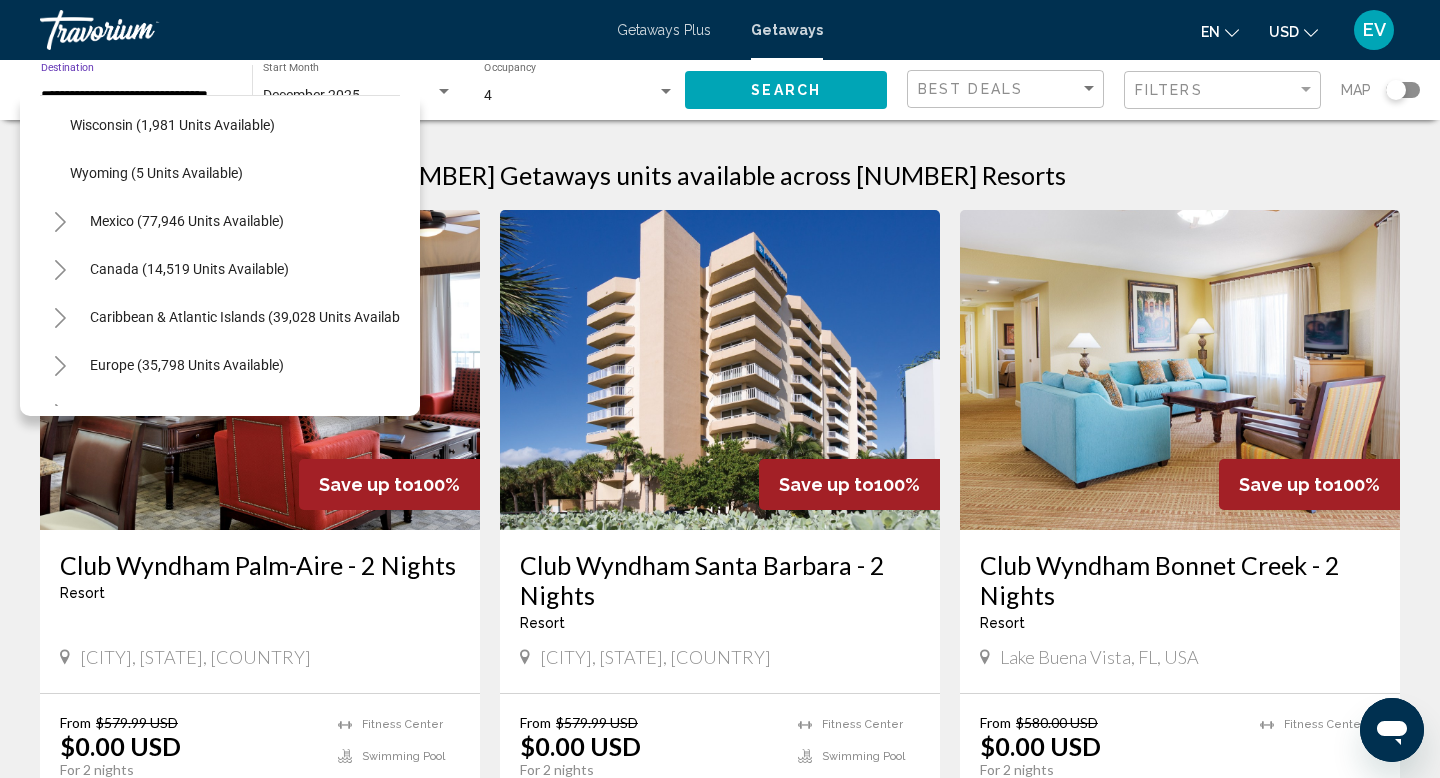 scroll, scrollTop: 2512, scrollLeft: 0, axis: vertical 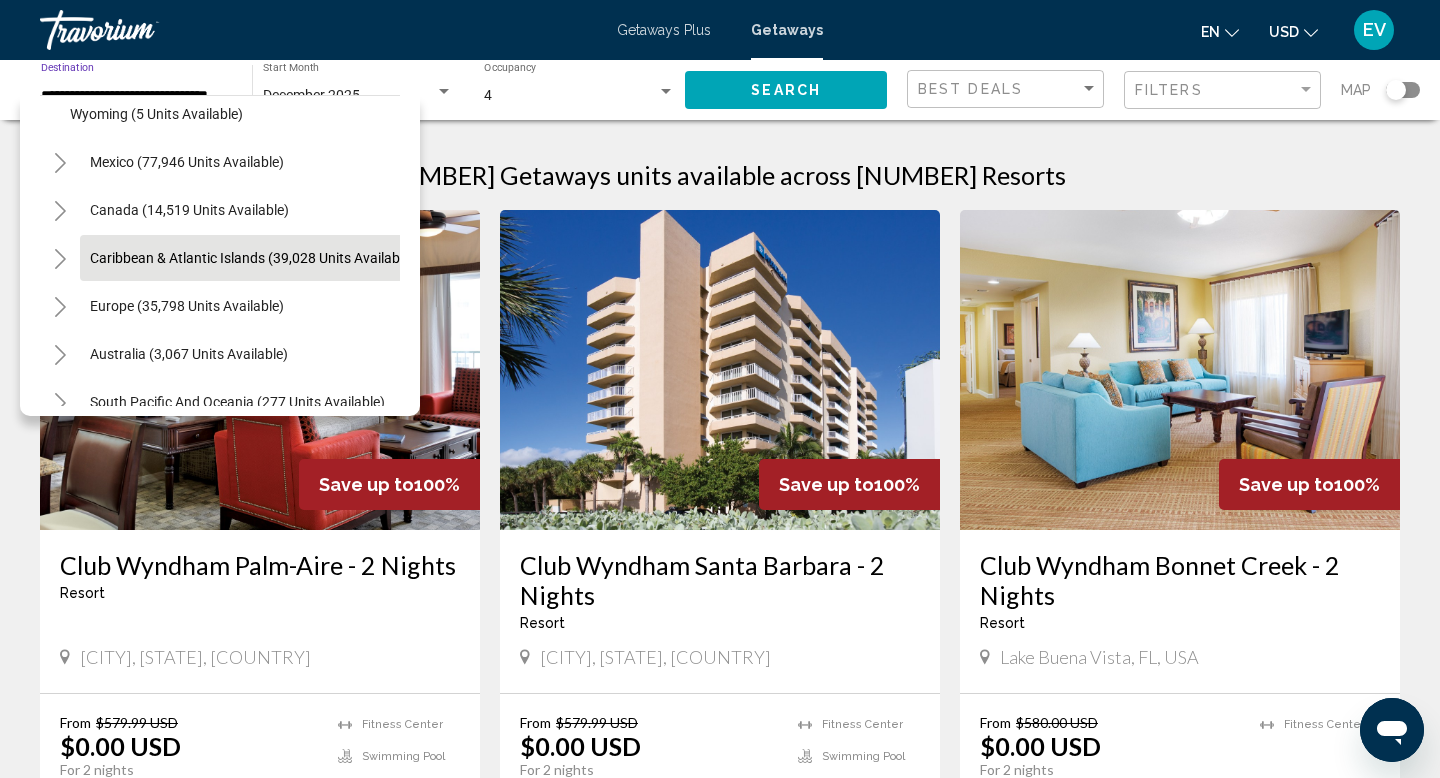 click on "Caribbean & Atlantic Islands (39,028 units available)" at bounding box center (187, 306) 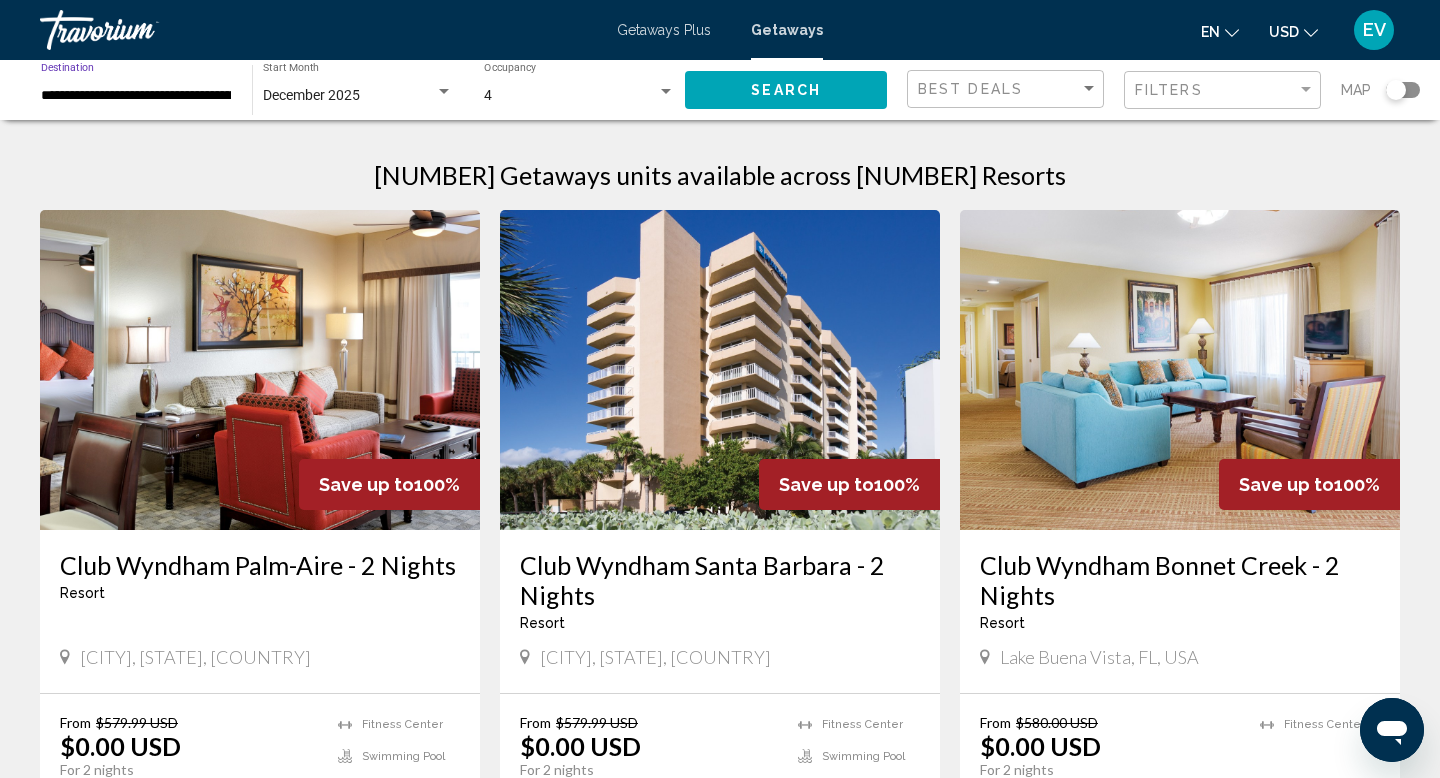 click on "Search" 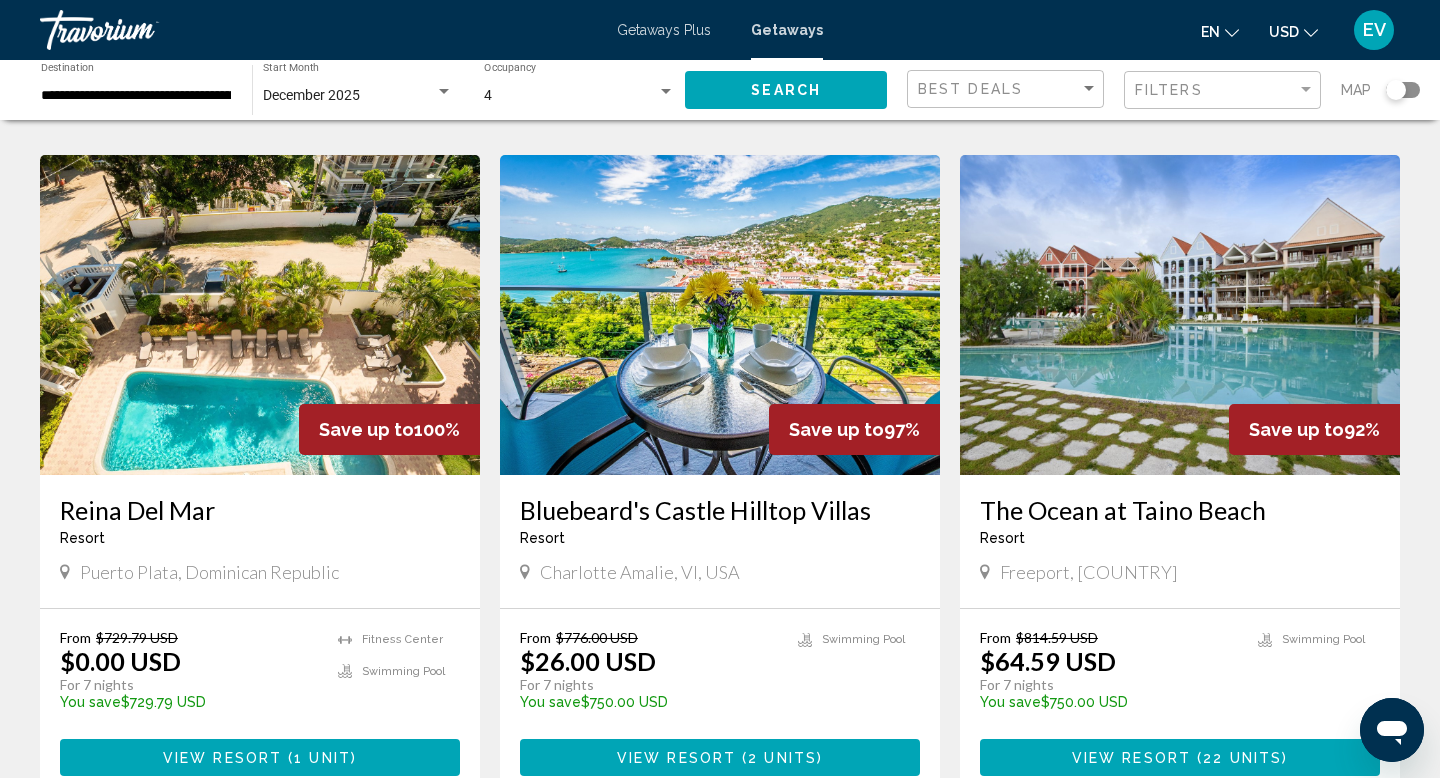 scroll, scrollTop: 1420, scrollLeft: 0, axis: vertical 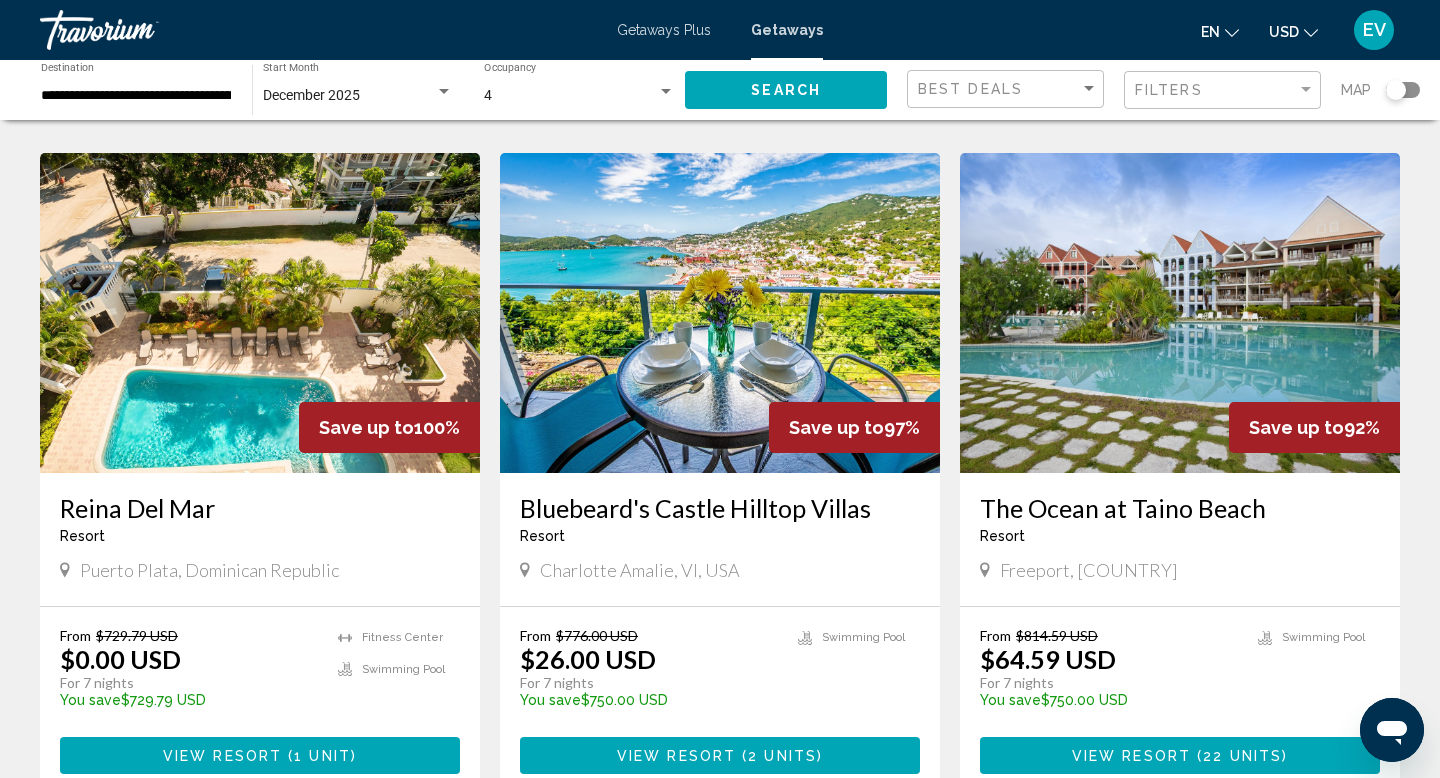 click on "View Resort    ( 2 units )" at bounding box center [720, 755] 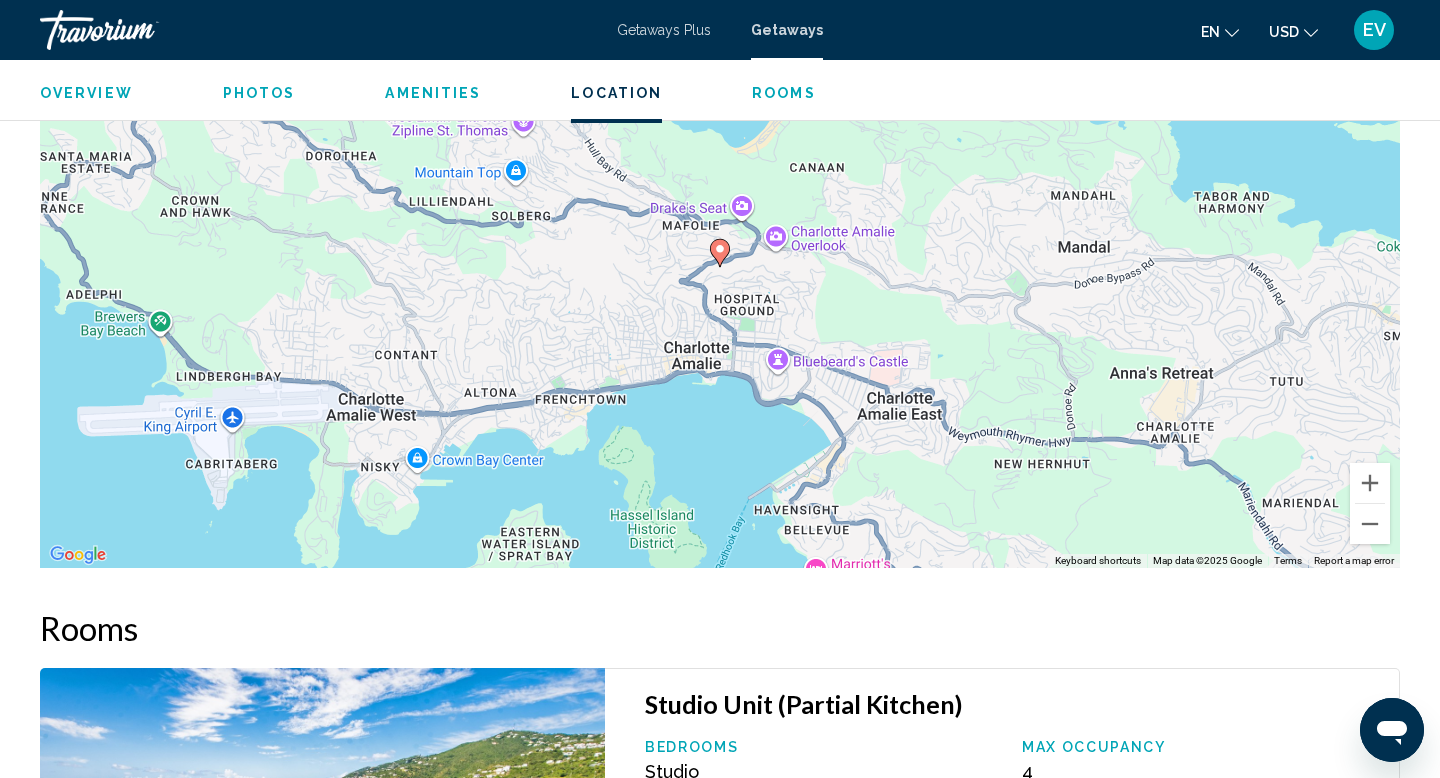 scroll, scrollTop: 2246, scrollLeft: 0, axis: vertical 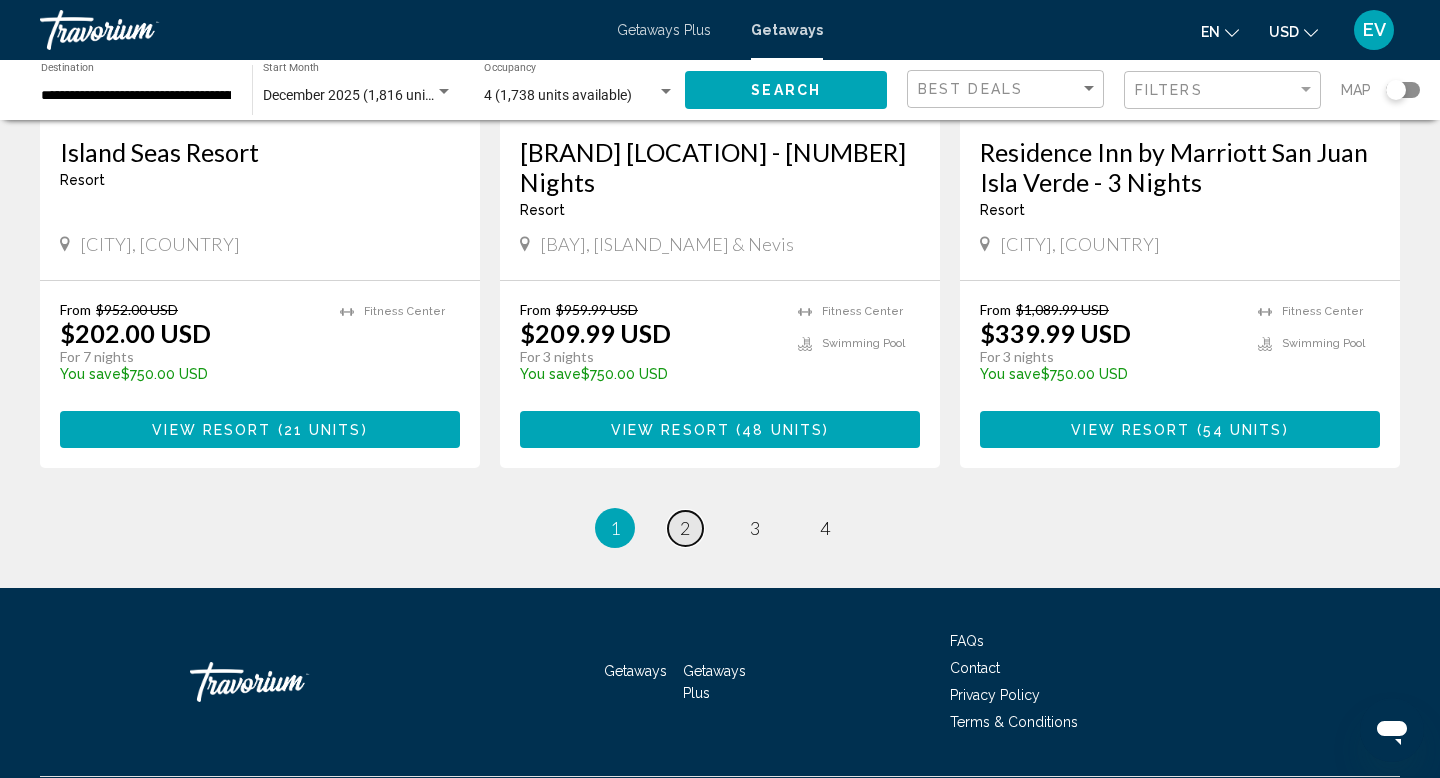 click on "page  2" at bounding box center [685, 528] 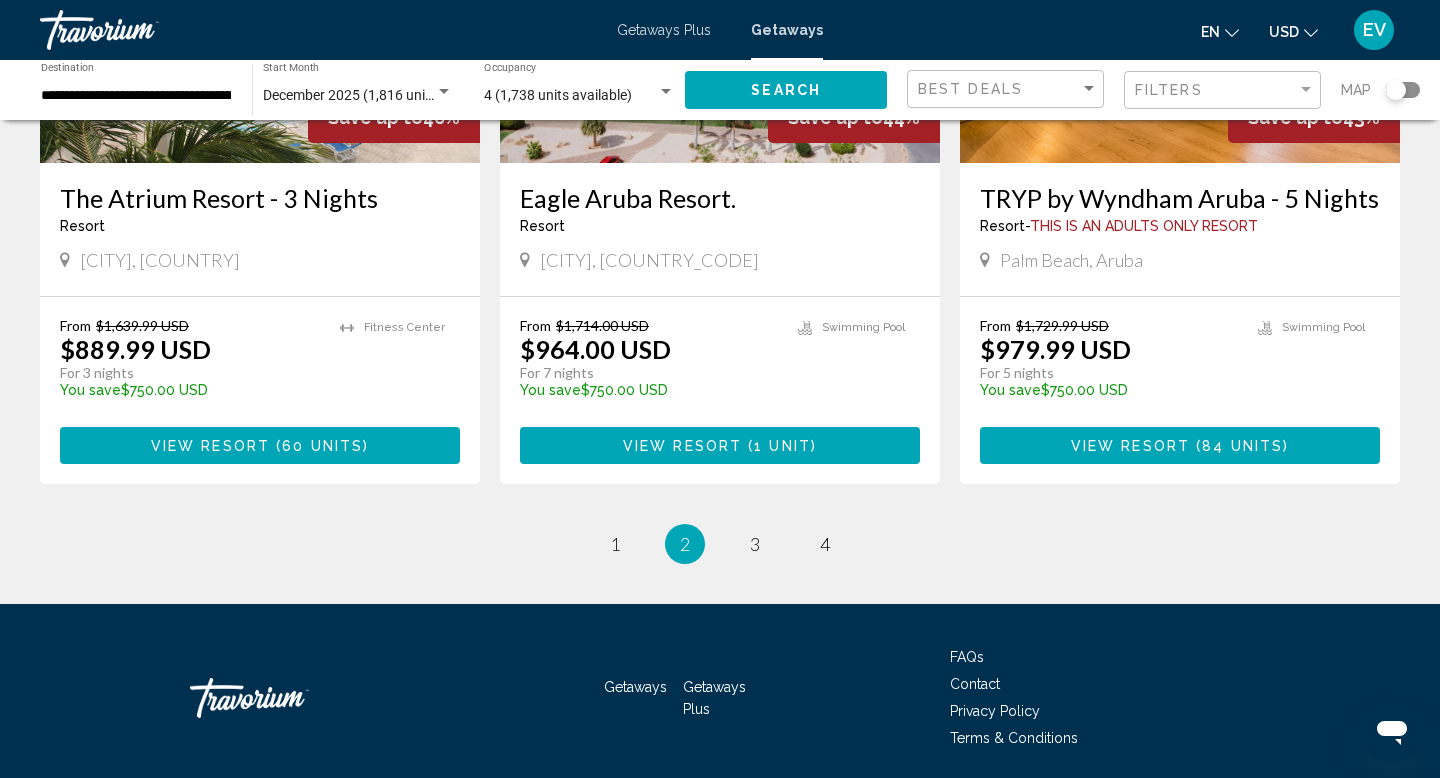 scroll, scrollTop: 2570, scrollLeft: 0, axis: vertical 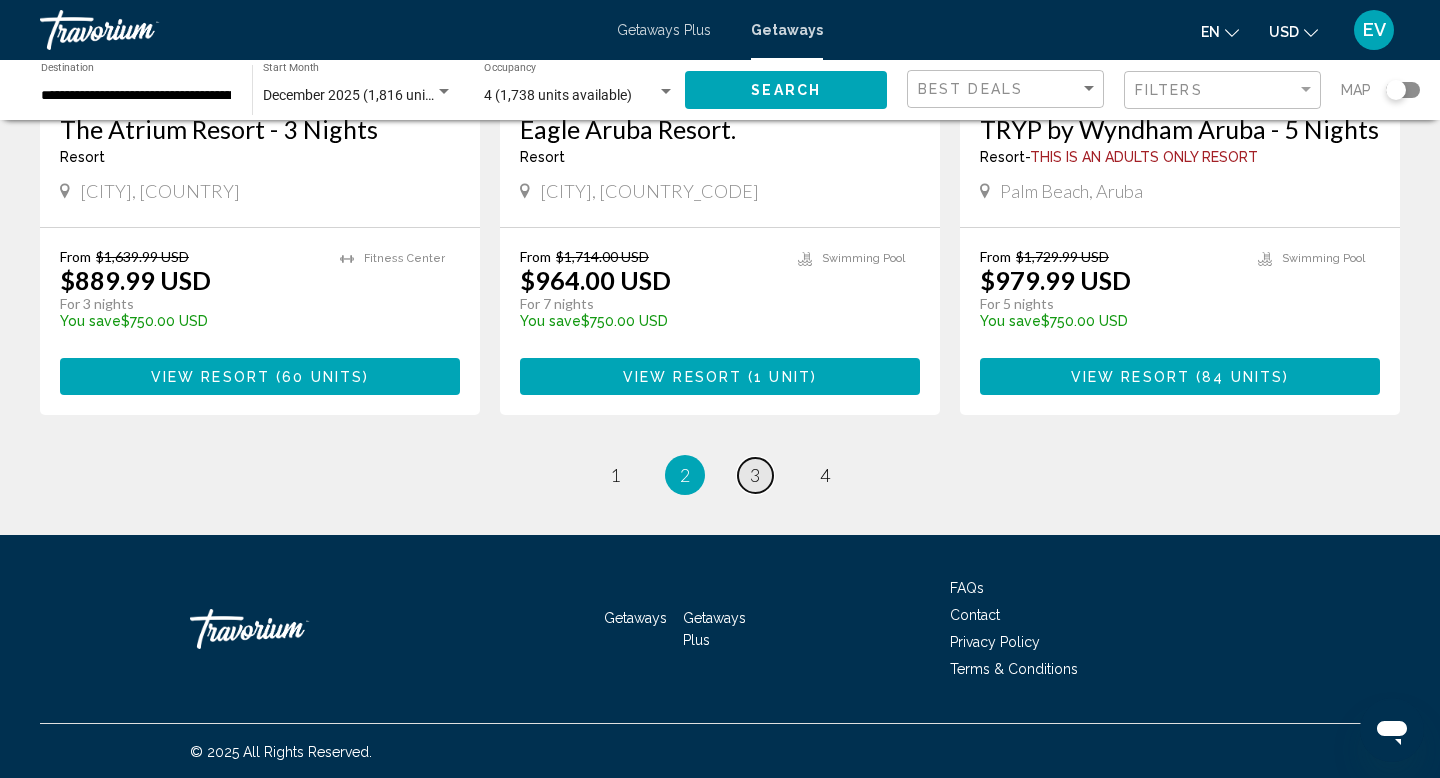 click on "page  3" at bounding box center [755, 475] 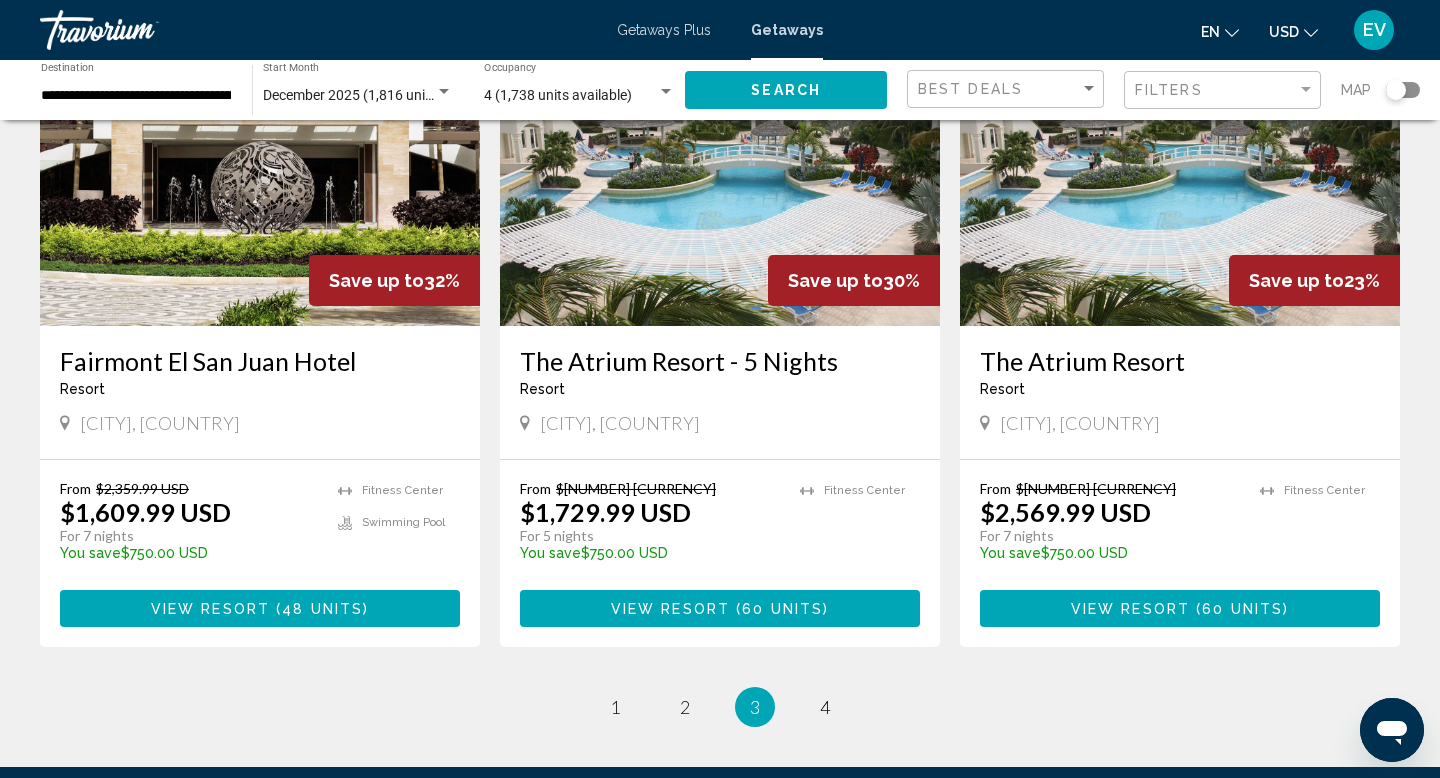 scroll, scrollTop: 2540, scrollLeft: 0, axis: vertical 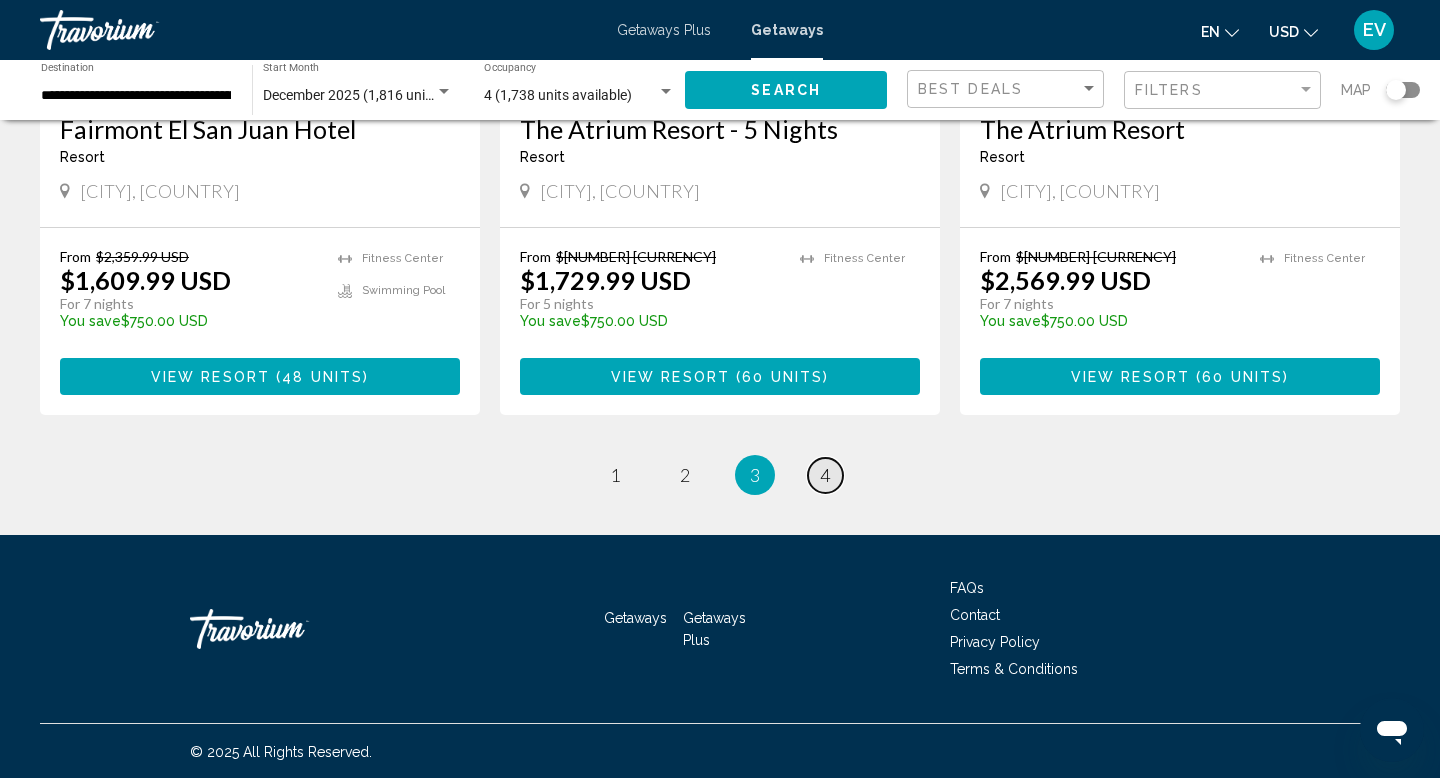 click on "page  4" at bounding box center (825, 475) 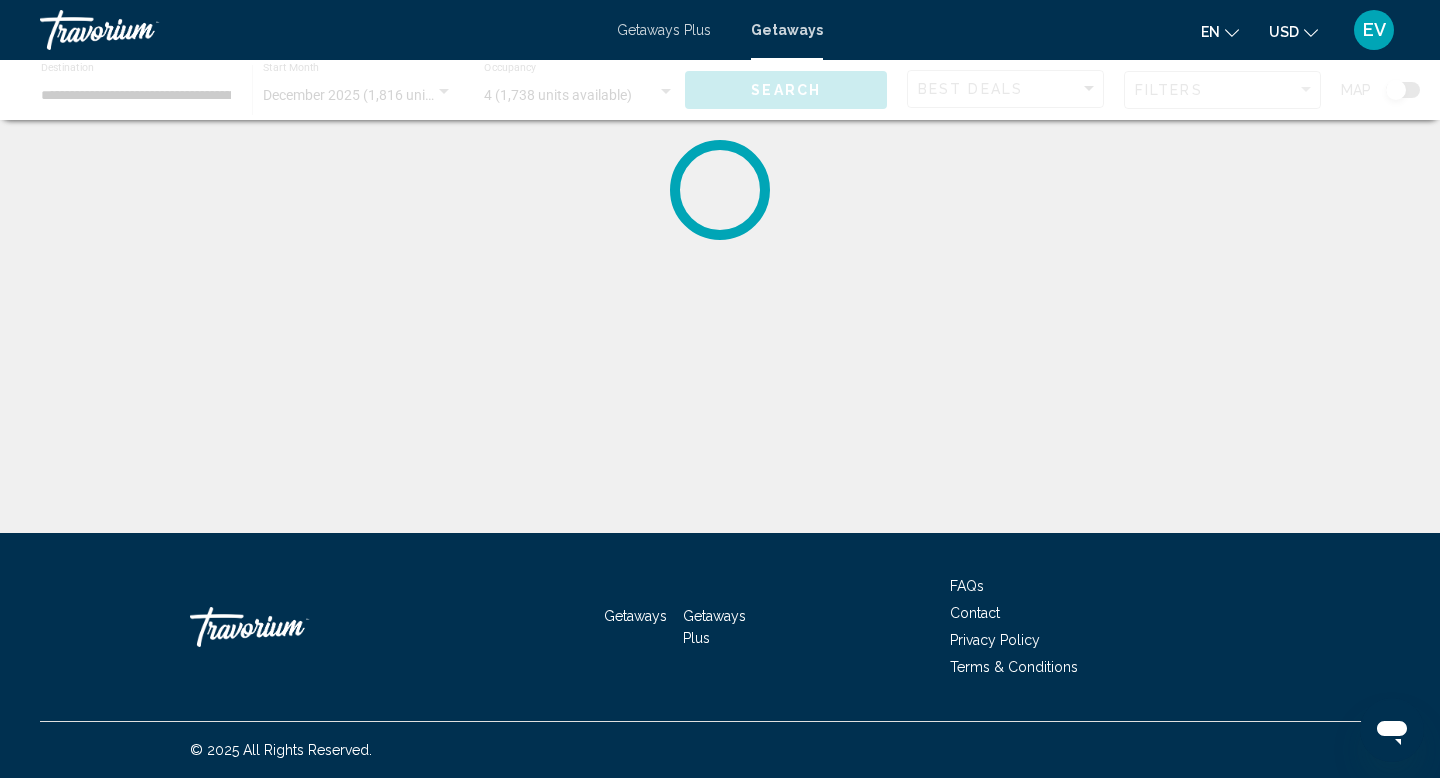 scroll, scrollTop: 0, scrollLeft: 0, axis: both 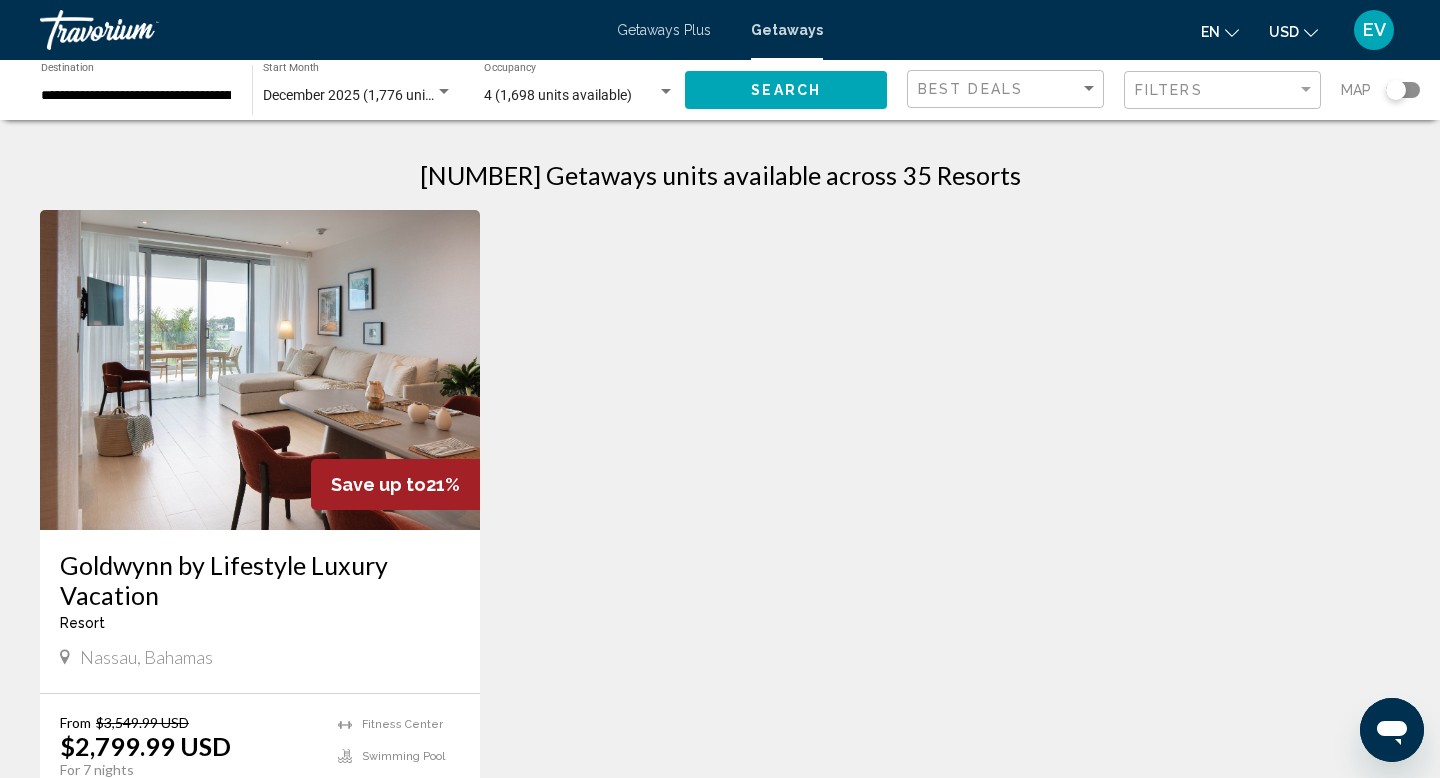click on "4 (1,698 units available) Occupancy Any Occupancy" 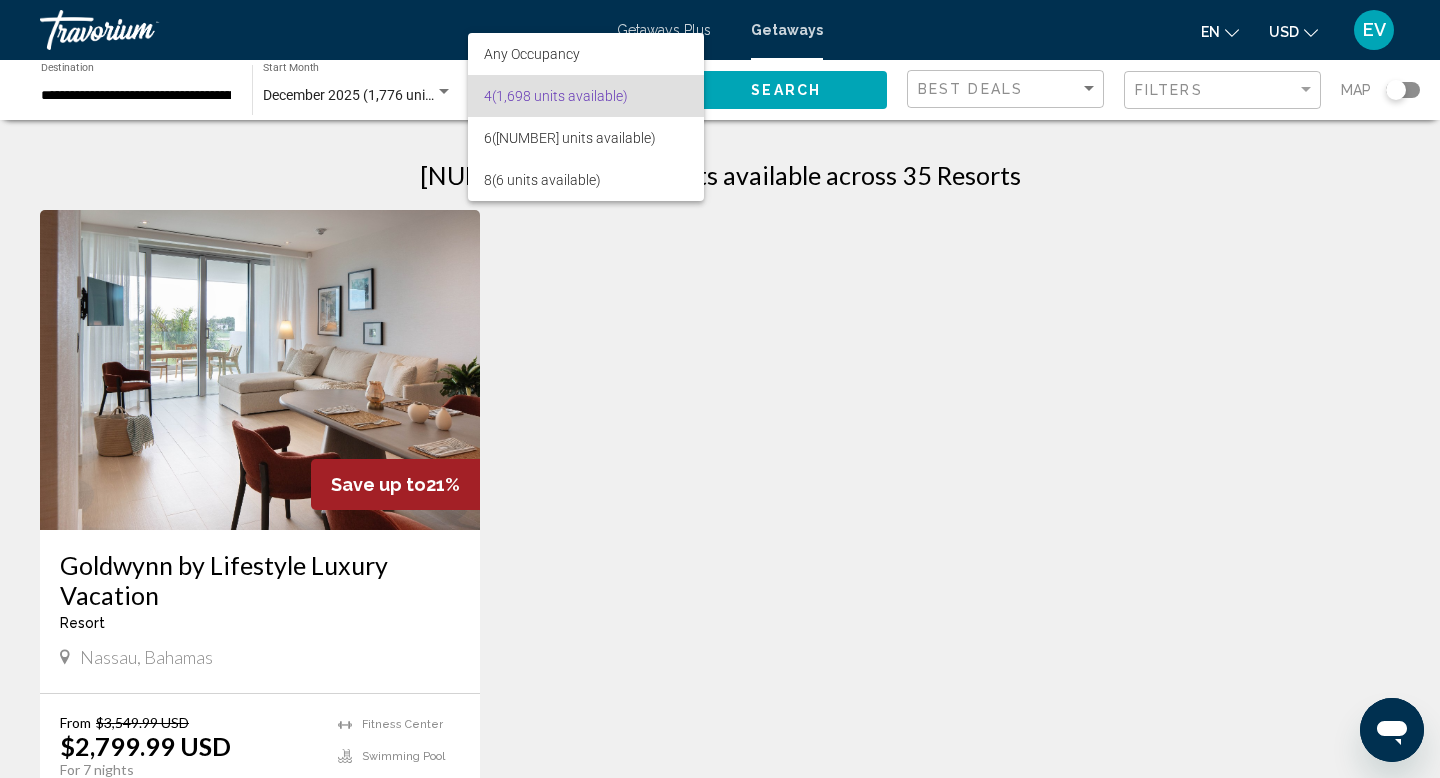 click at bounding box center [720, 389] 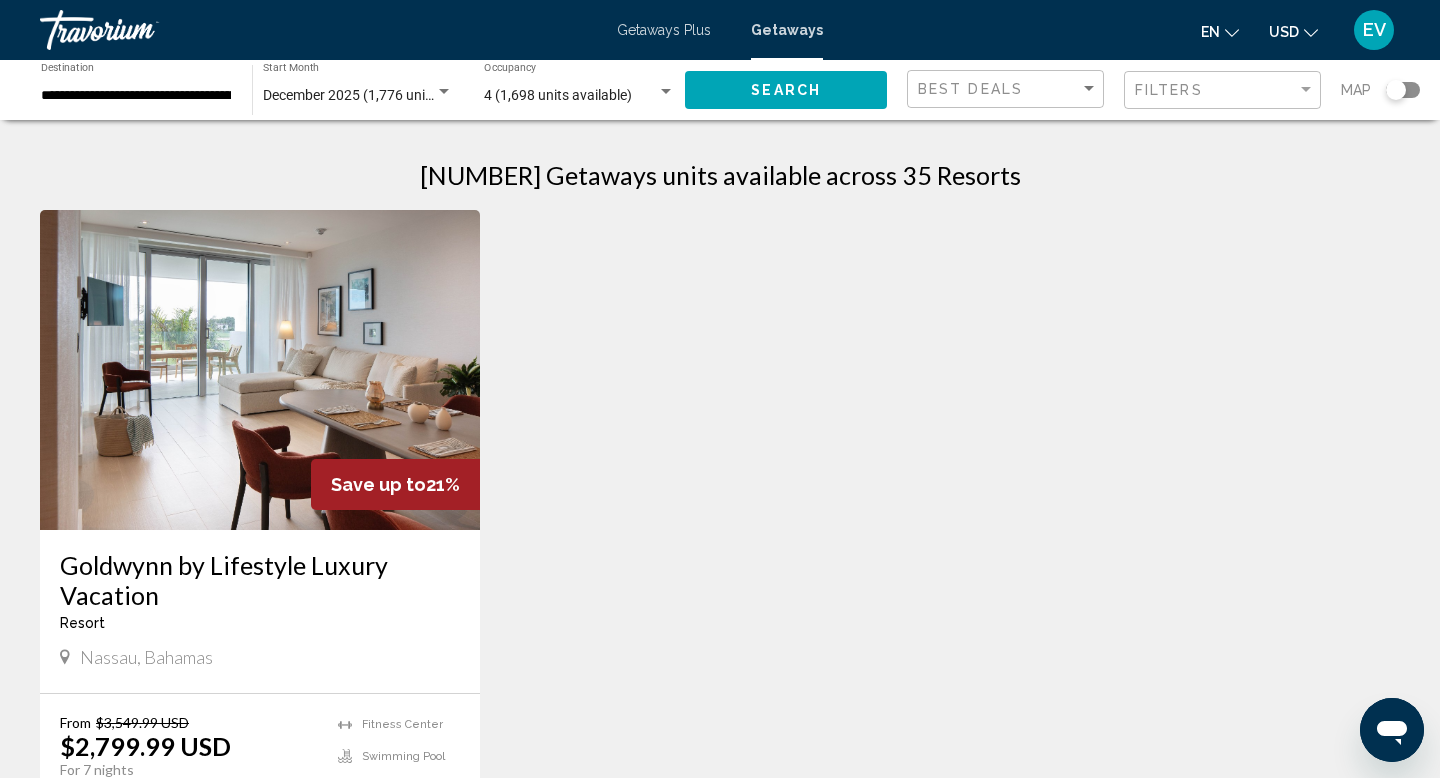 click on "**********" at bounding box center [136, 96] 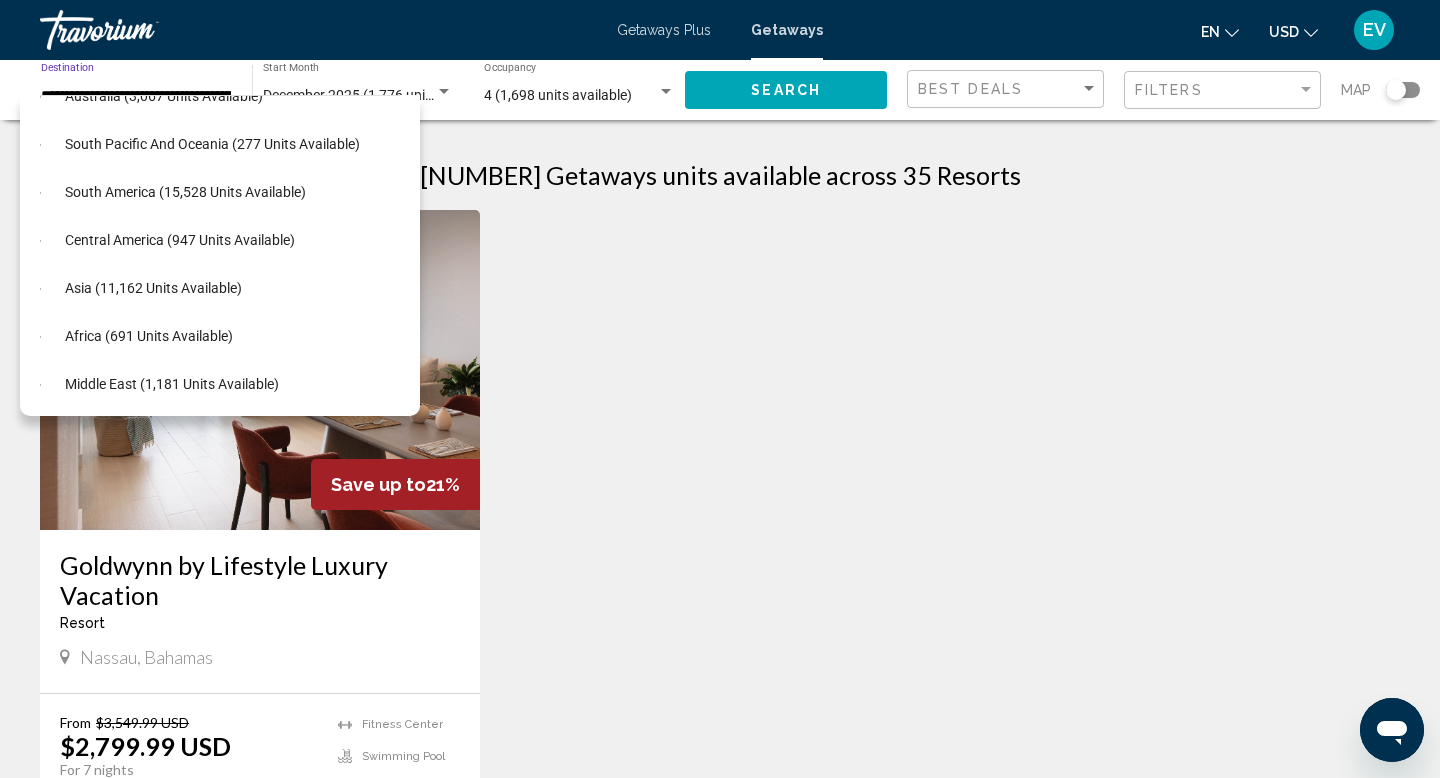 scroll, scrollTop: 996, scrollLeft: 25, axis: both 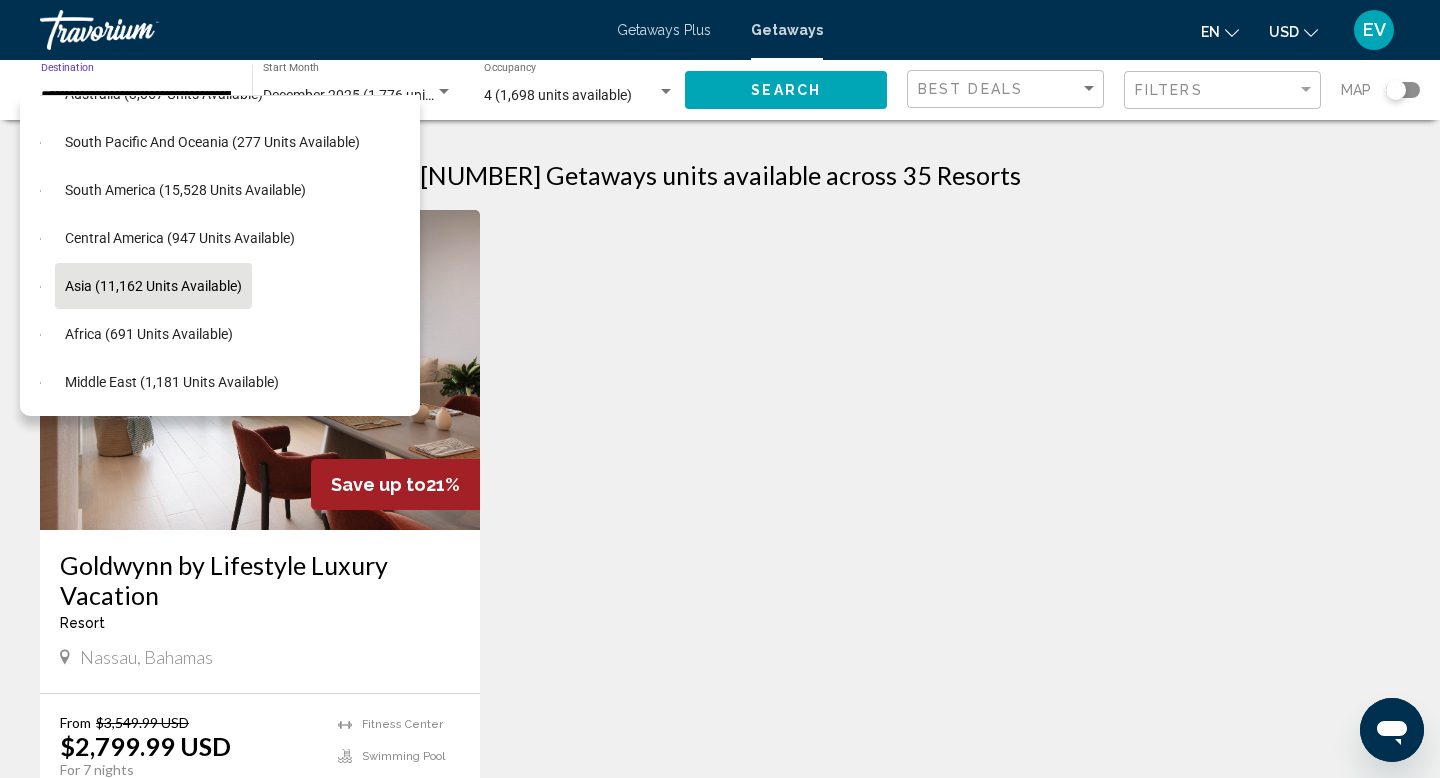 click on "Asia (11,162 units available)" at bounding box center (149, 334) 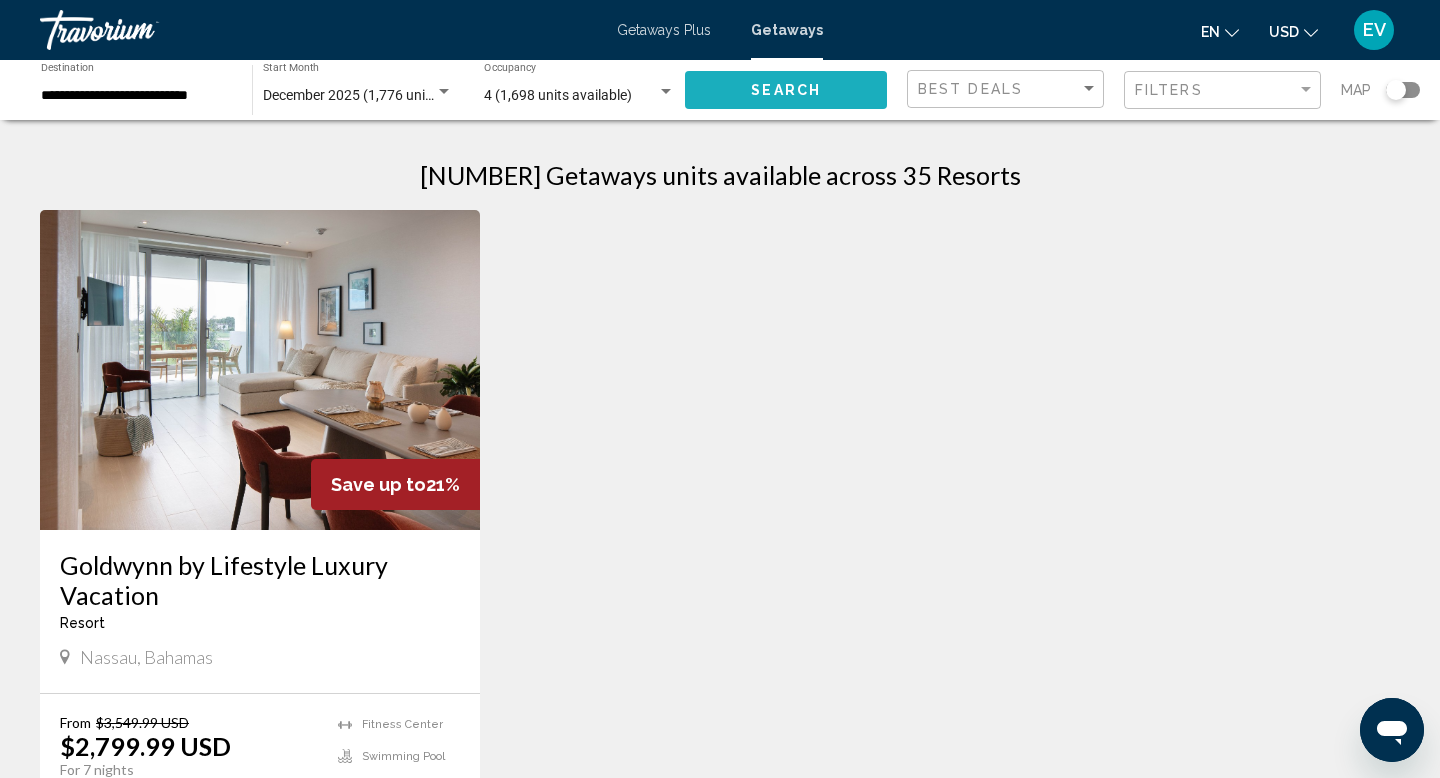 click on "Search" 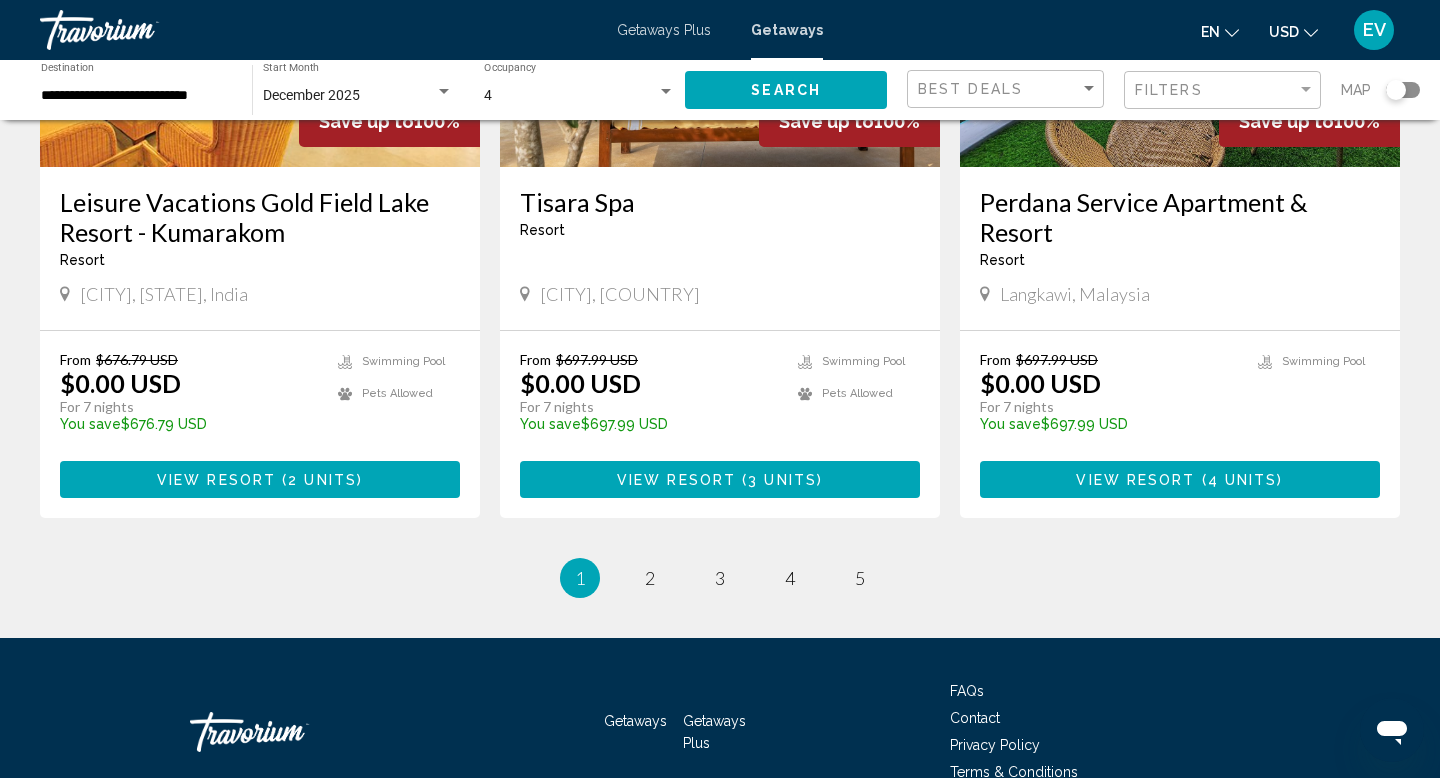 scroll, scrollTop: 2570, scrollLeft: 0, axis: vertical 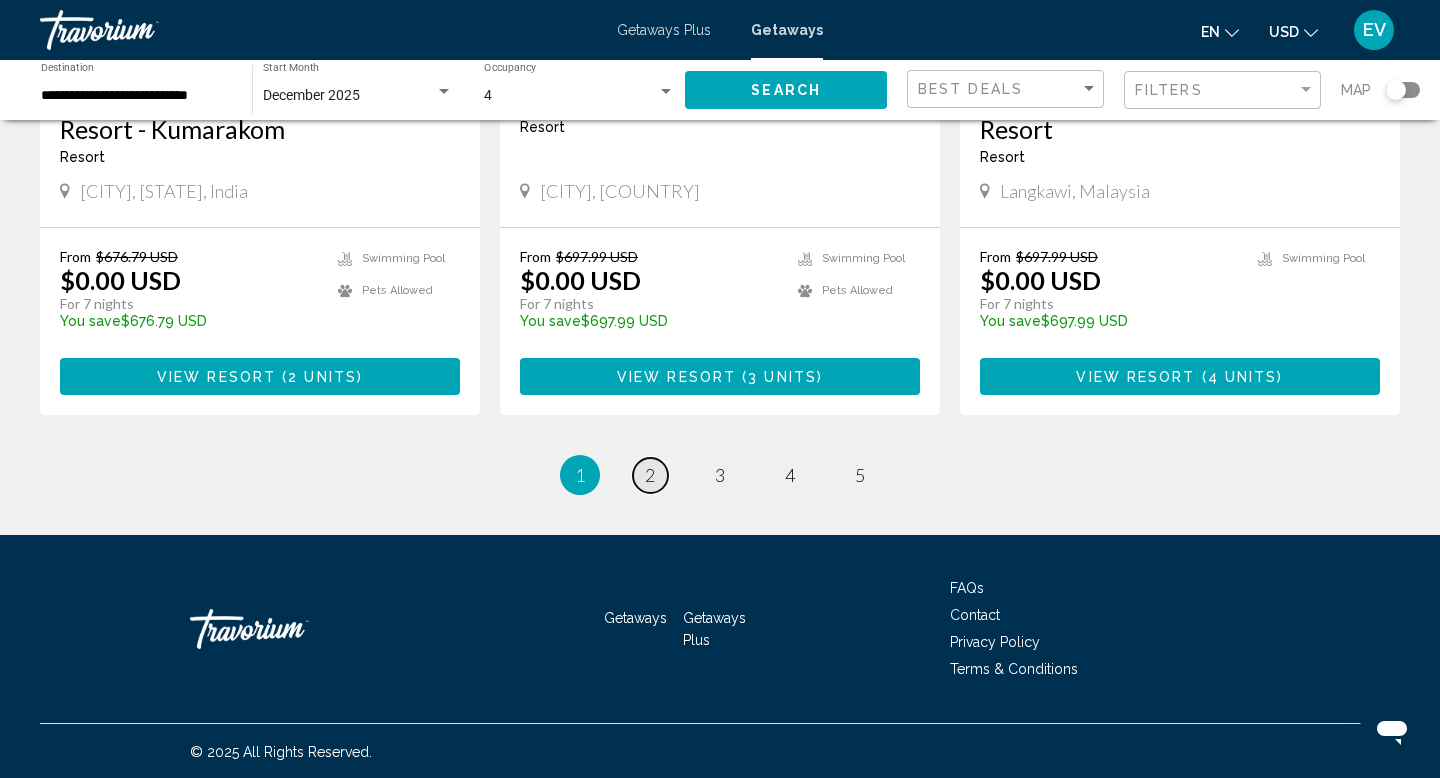 click on "2" at bounding box center [650, 475] 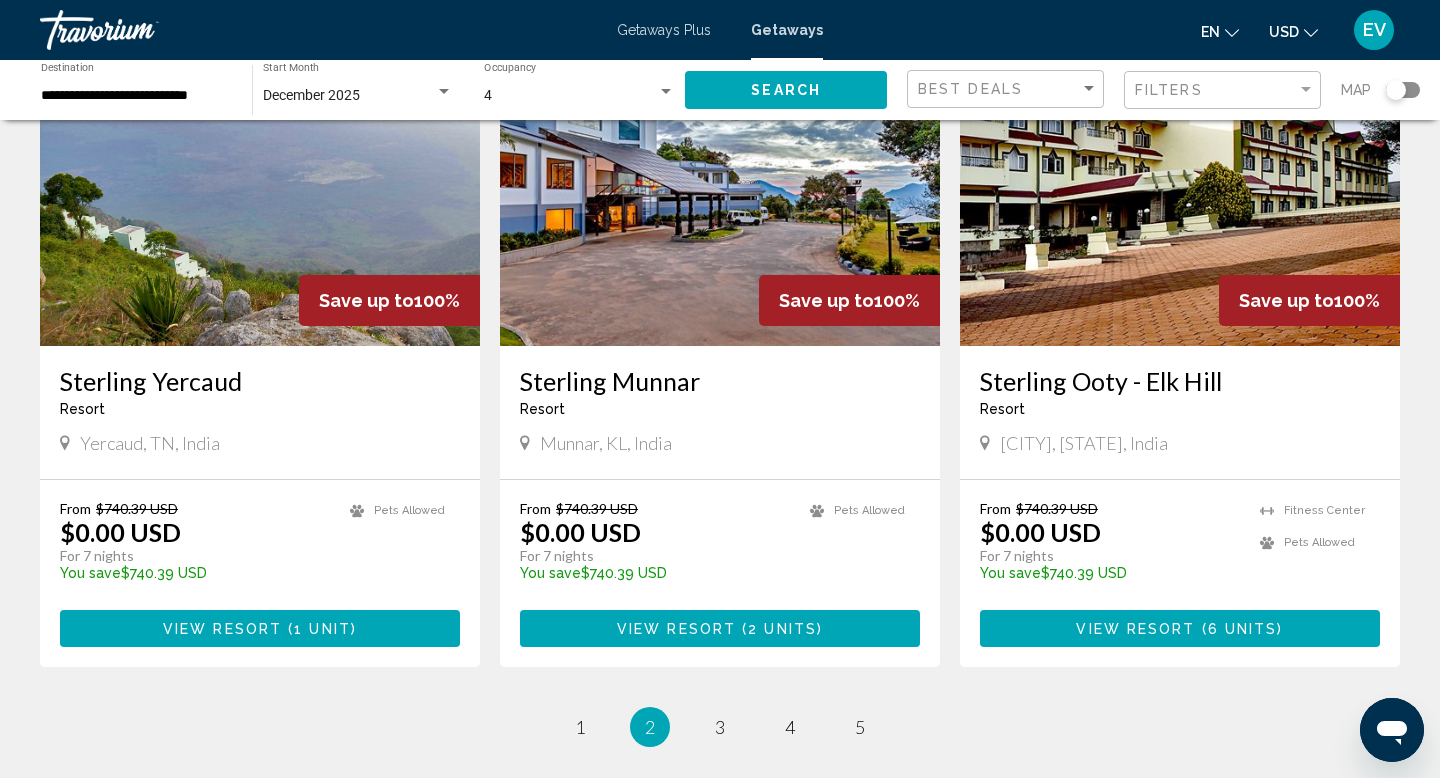 scroll, scrollTop: 2229, scrollLeft: 0, axis: vertical 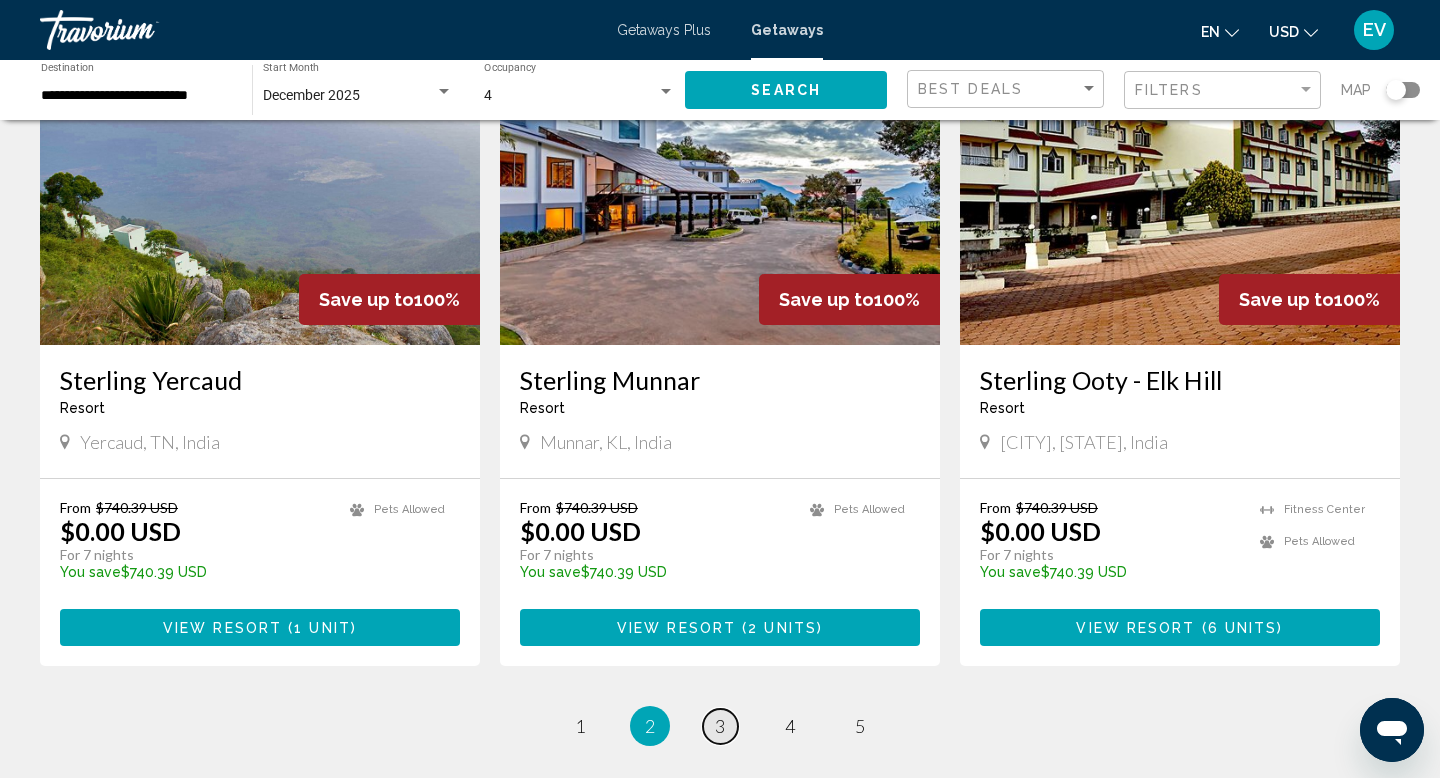 click on "3" at bounding box center (720, 726) 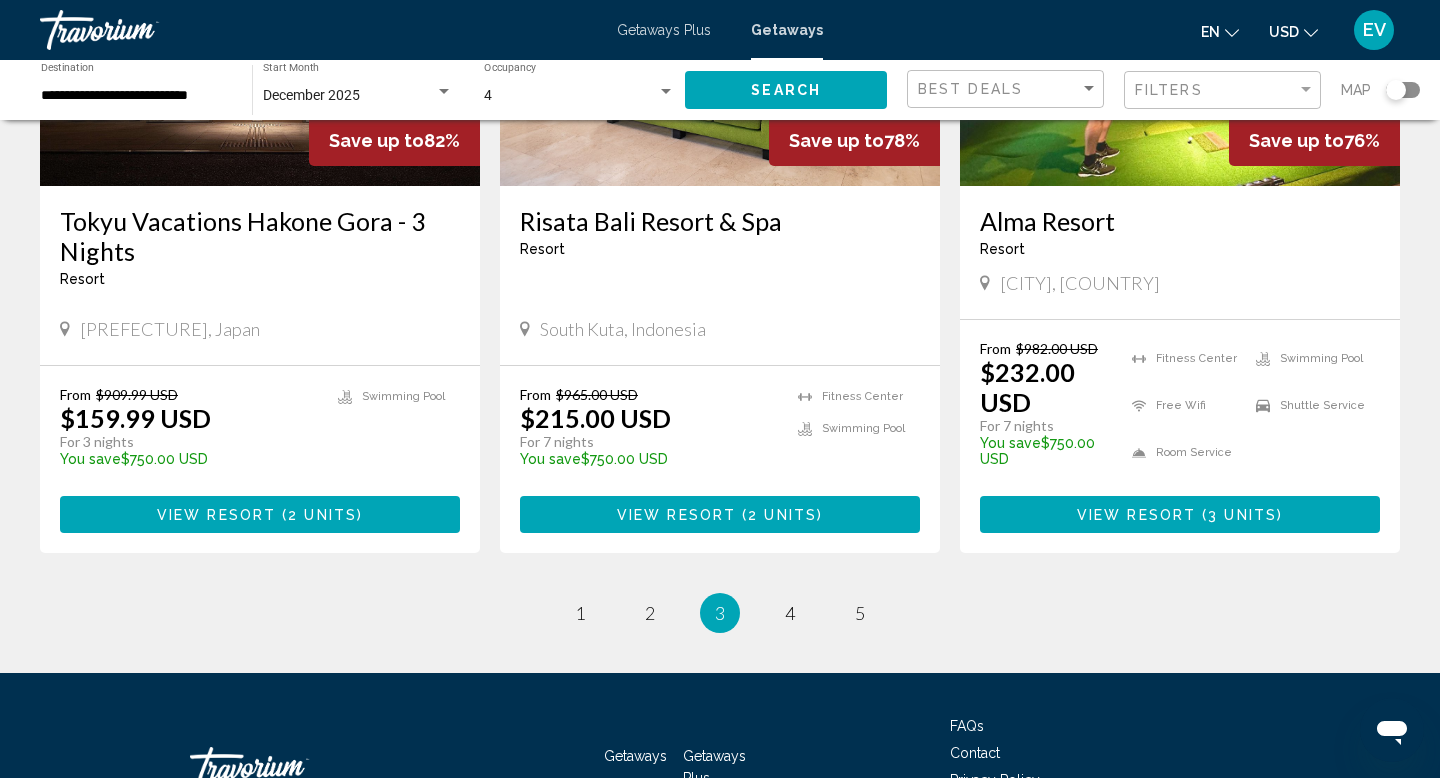 scroll, scrollTop: 2584, scrollLeft: 0, axis: vertical 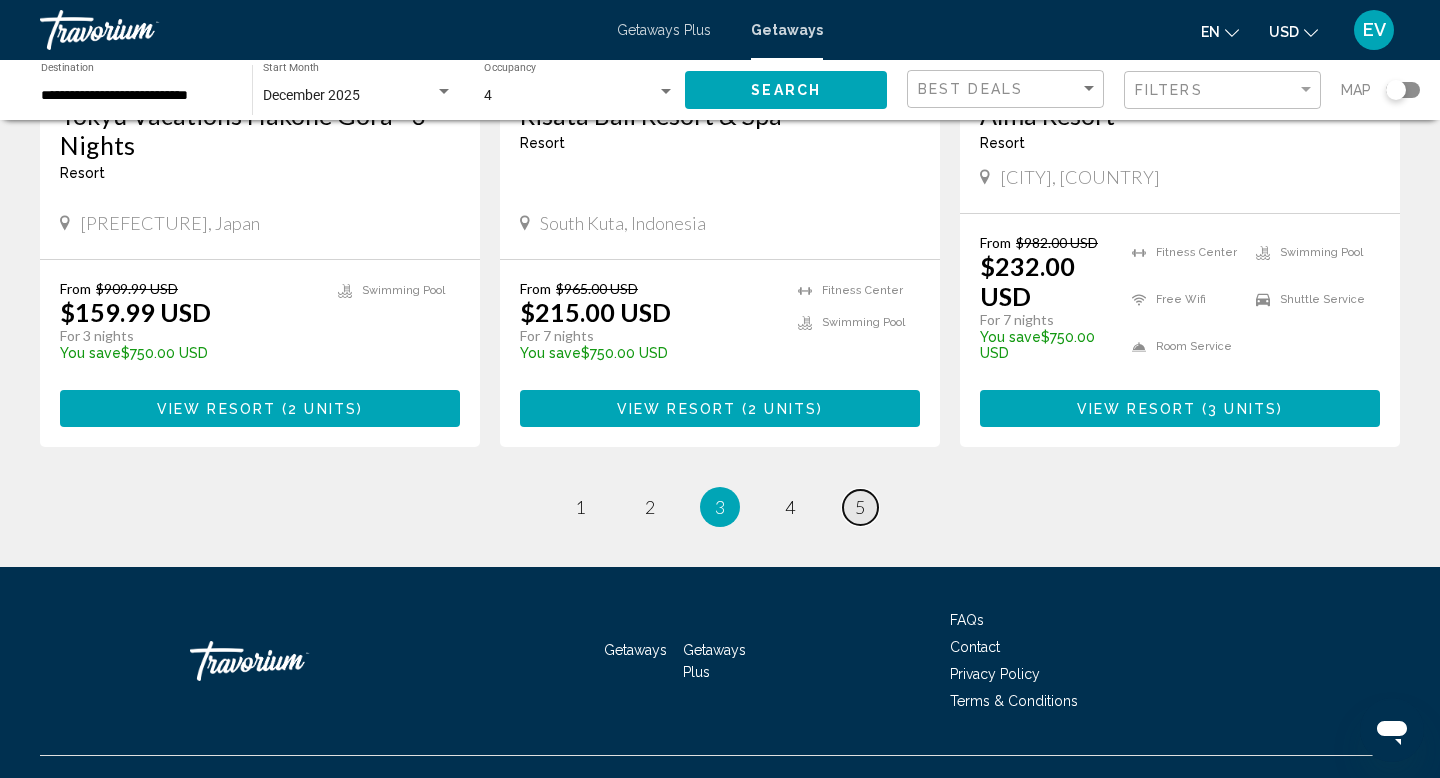 click on "5" at bounding box center (860, 507) 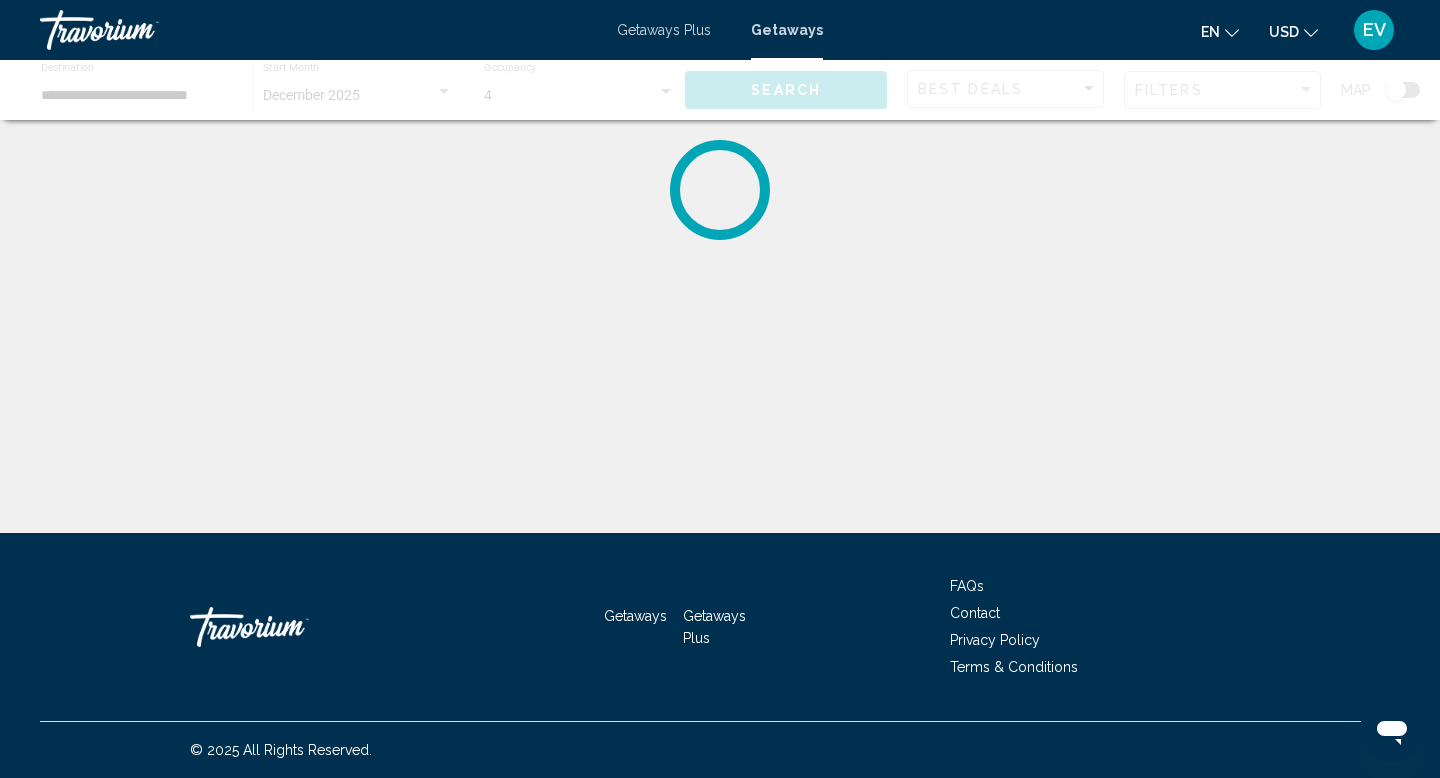 scroll, scrollTop: 0, scrollLeft: 0, axis: both 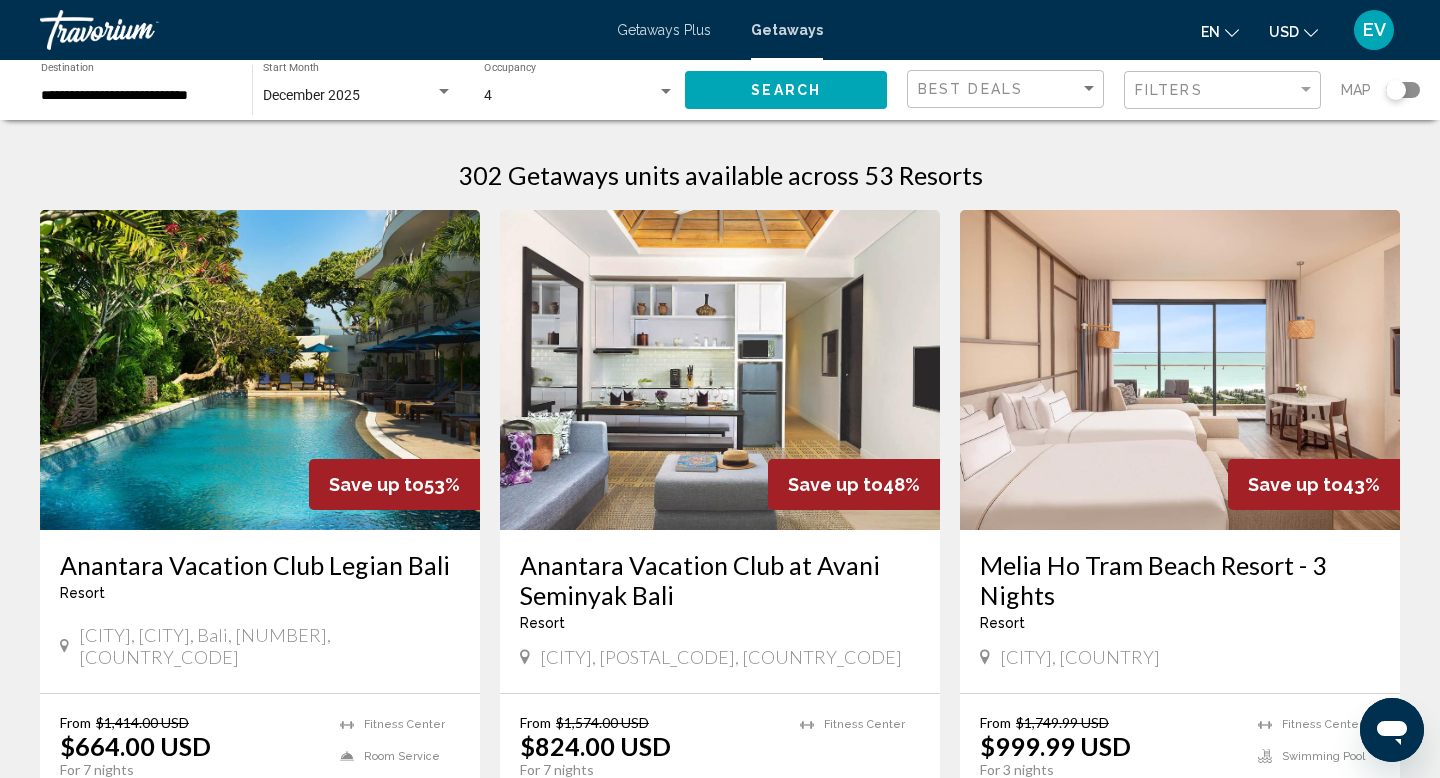 click on "**********" at bounding box center [136, 96] 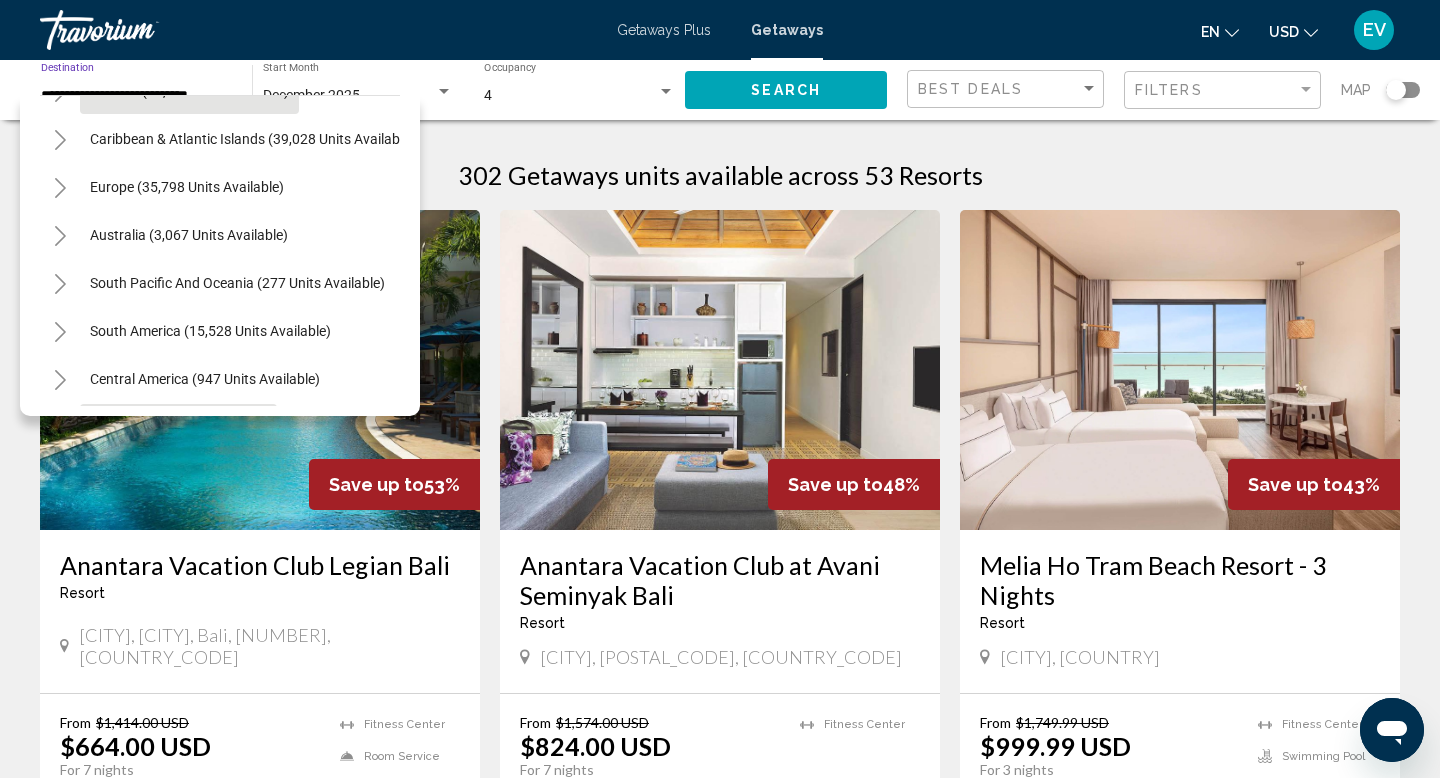 scroll, scrollTop: 257, scrollLeft: 0, axis: vertical 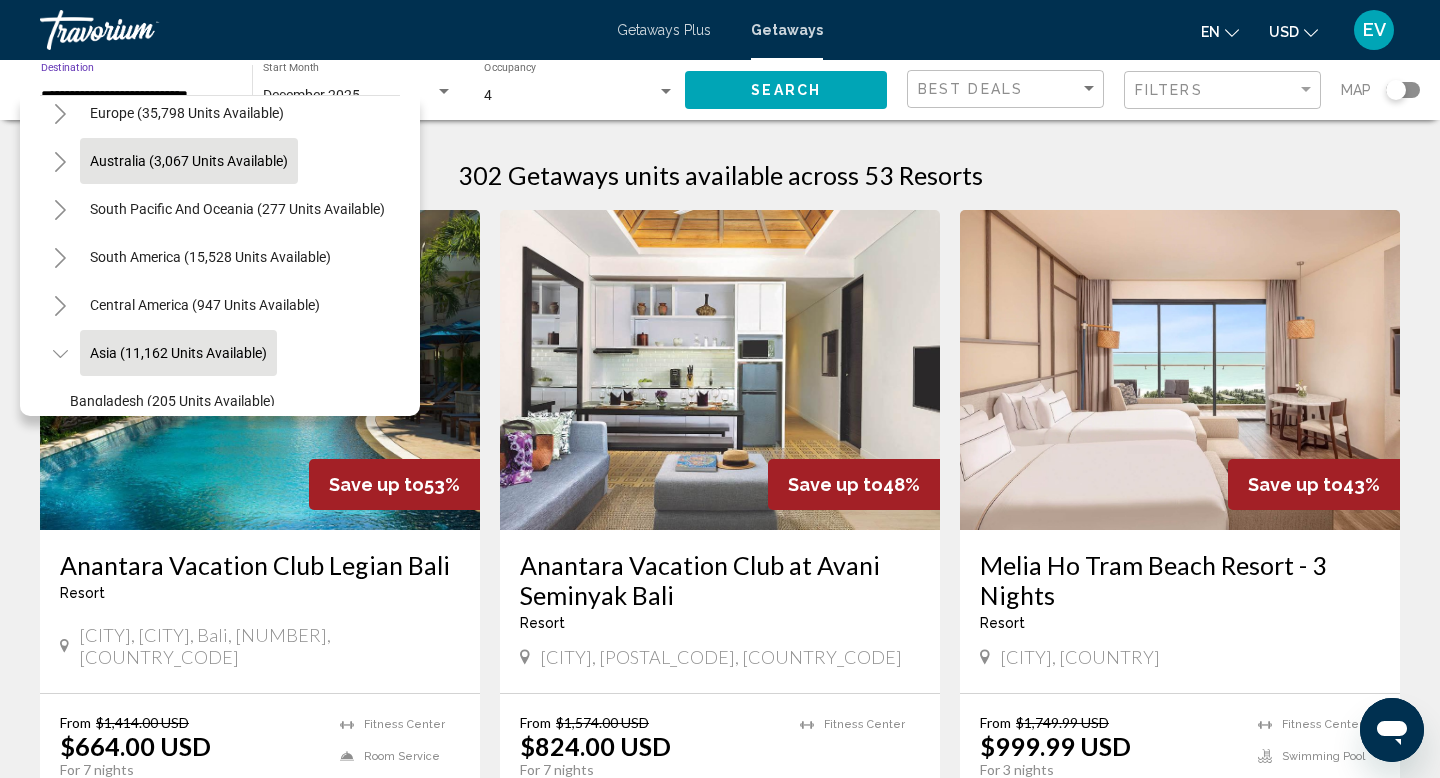 click on "Australia (3,067 units available)" at bounding box center (237, 209) 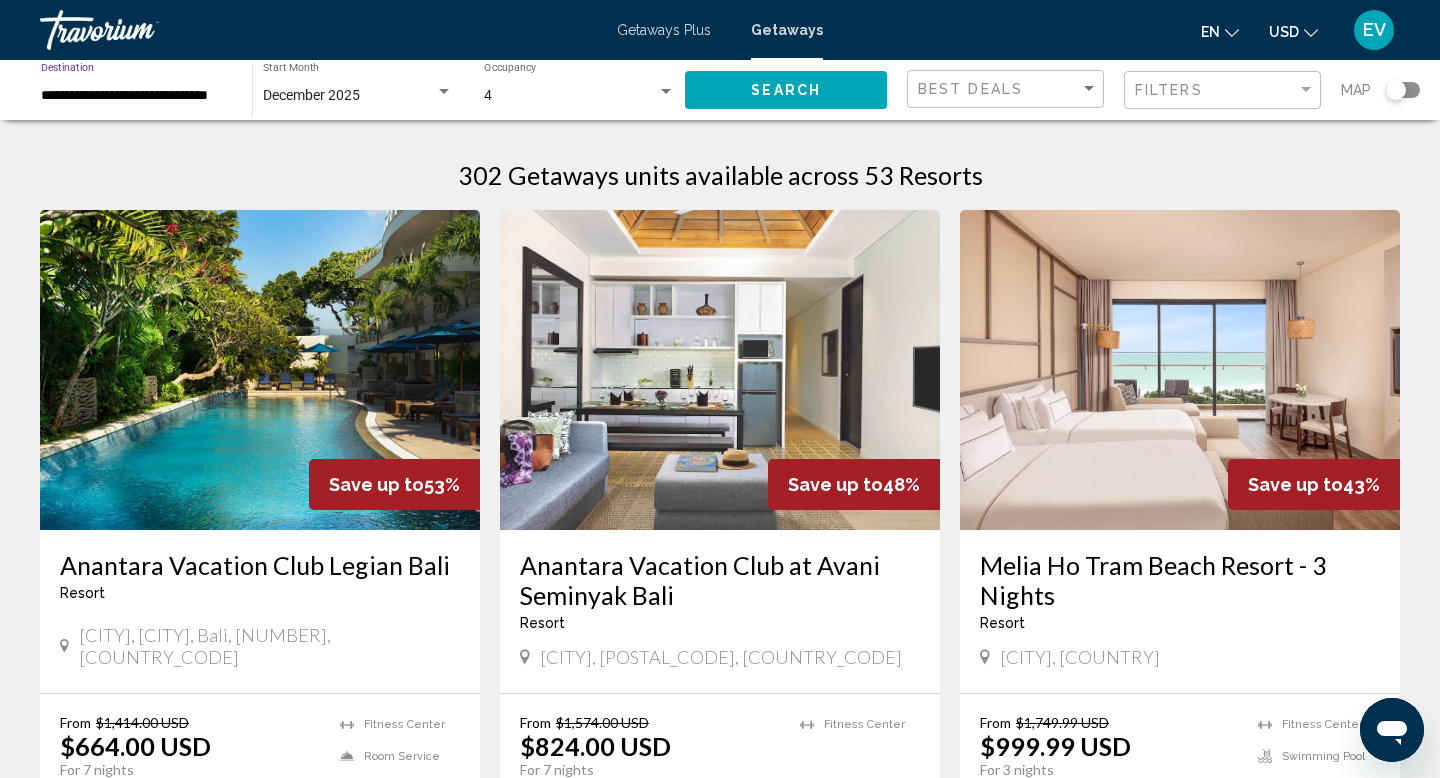 click on "Search" 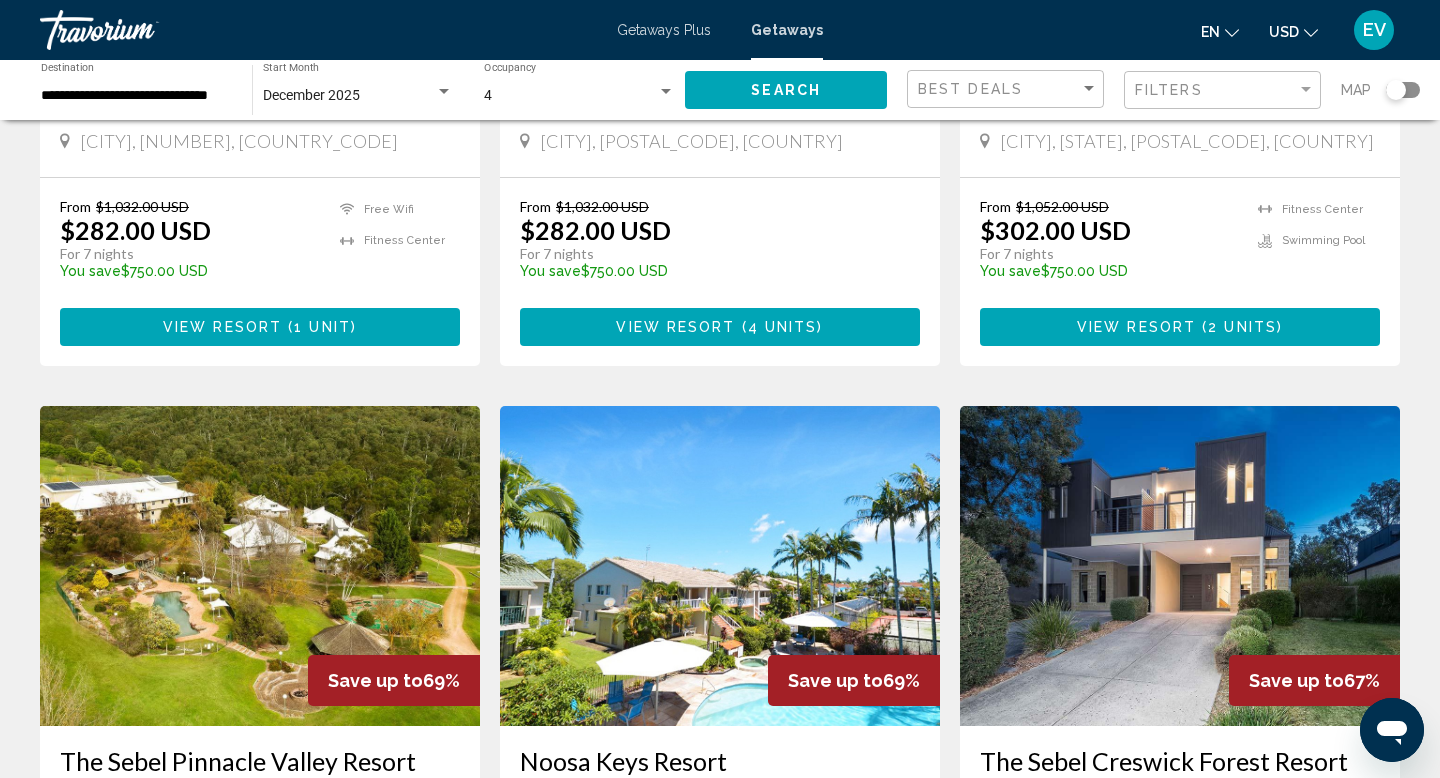 scroll, scrollTop: 1174, scrollLeft: 0, axis: vertical 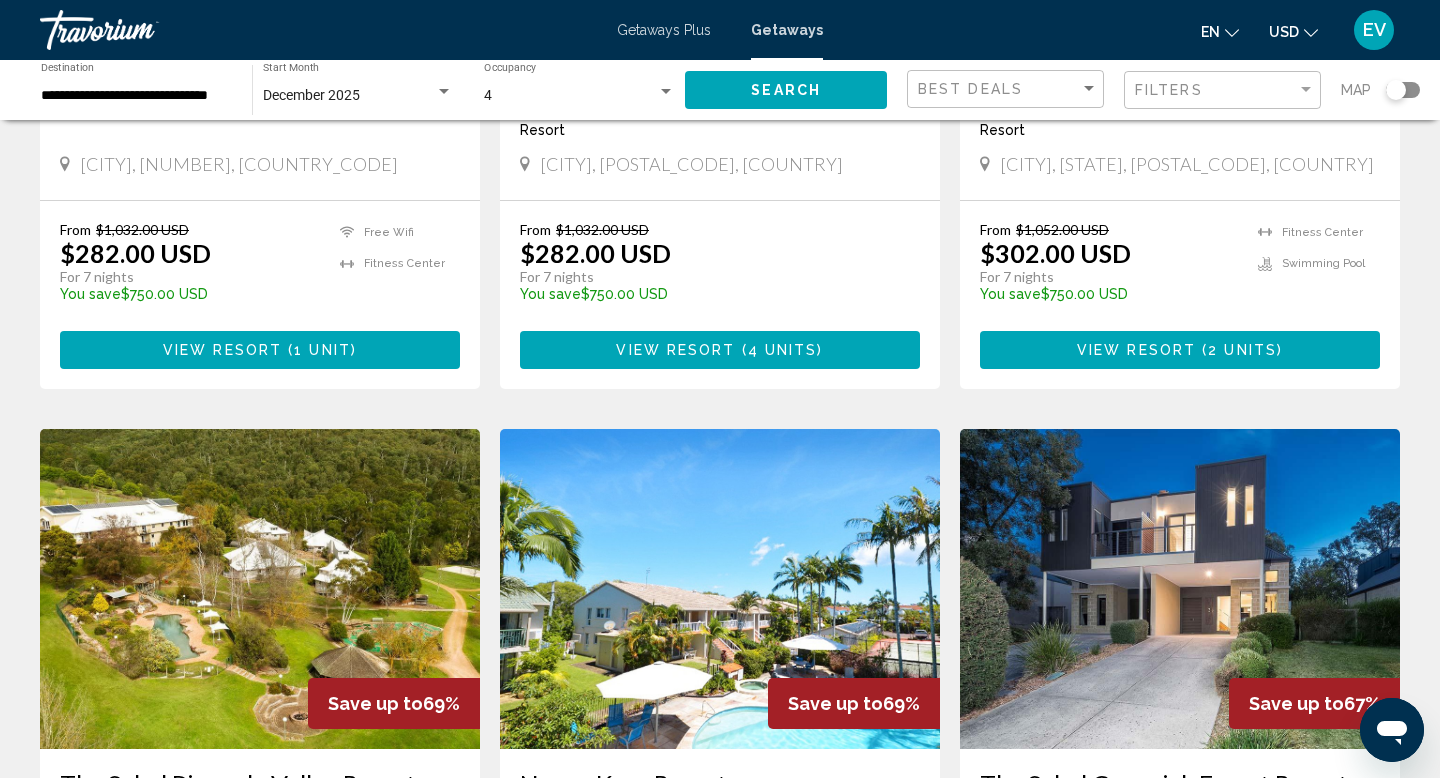 click on "View Resort    ( 4 units )" at bounding box center [720, 349] 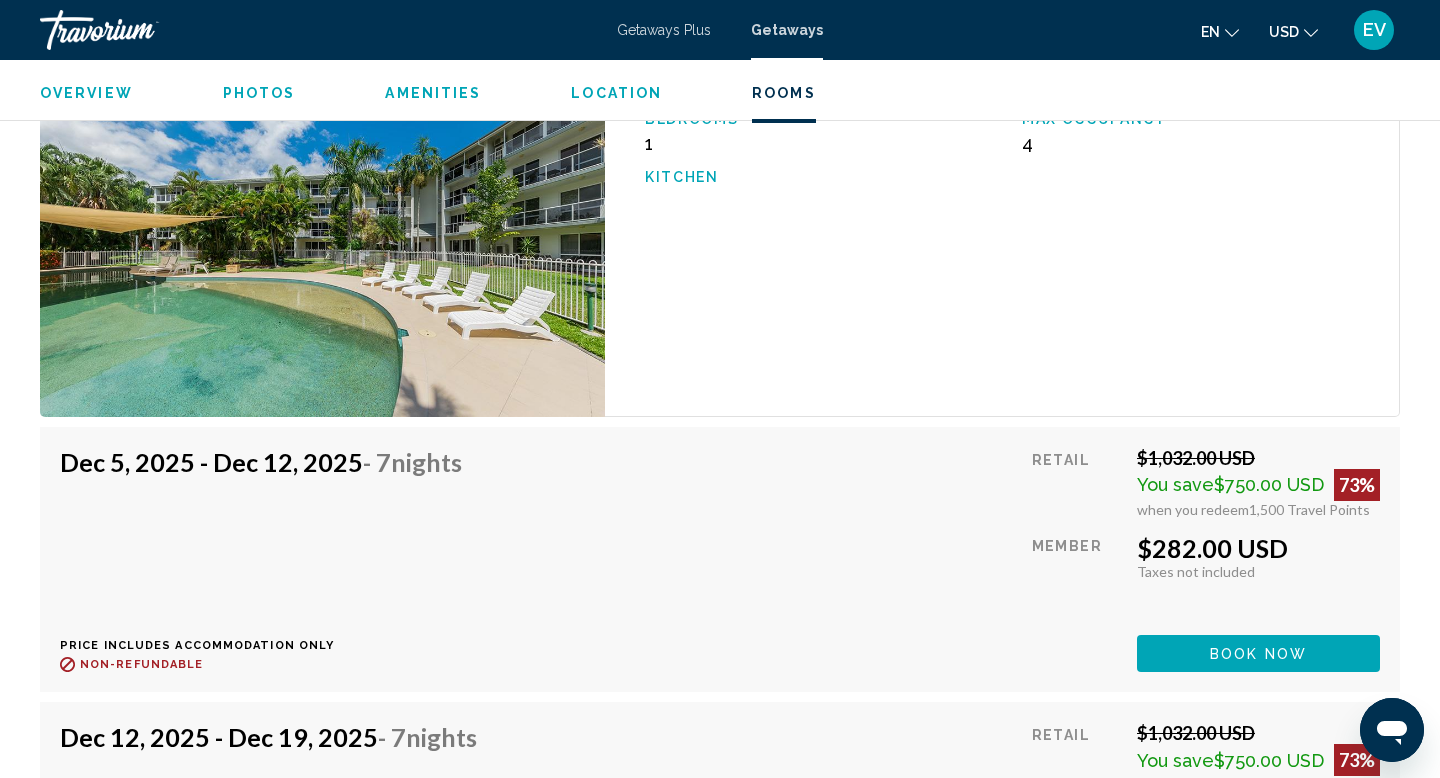 scroll, scrollTop: 2887, scrollLeft: 0, axis: vertical 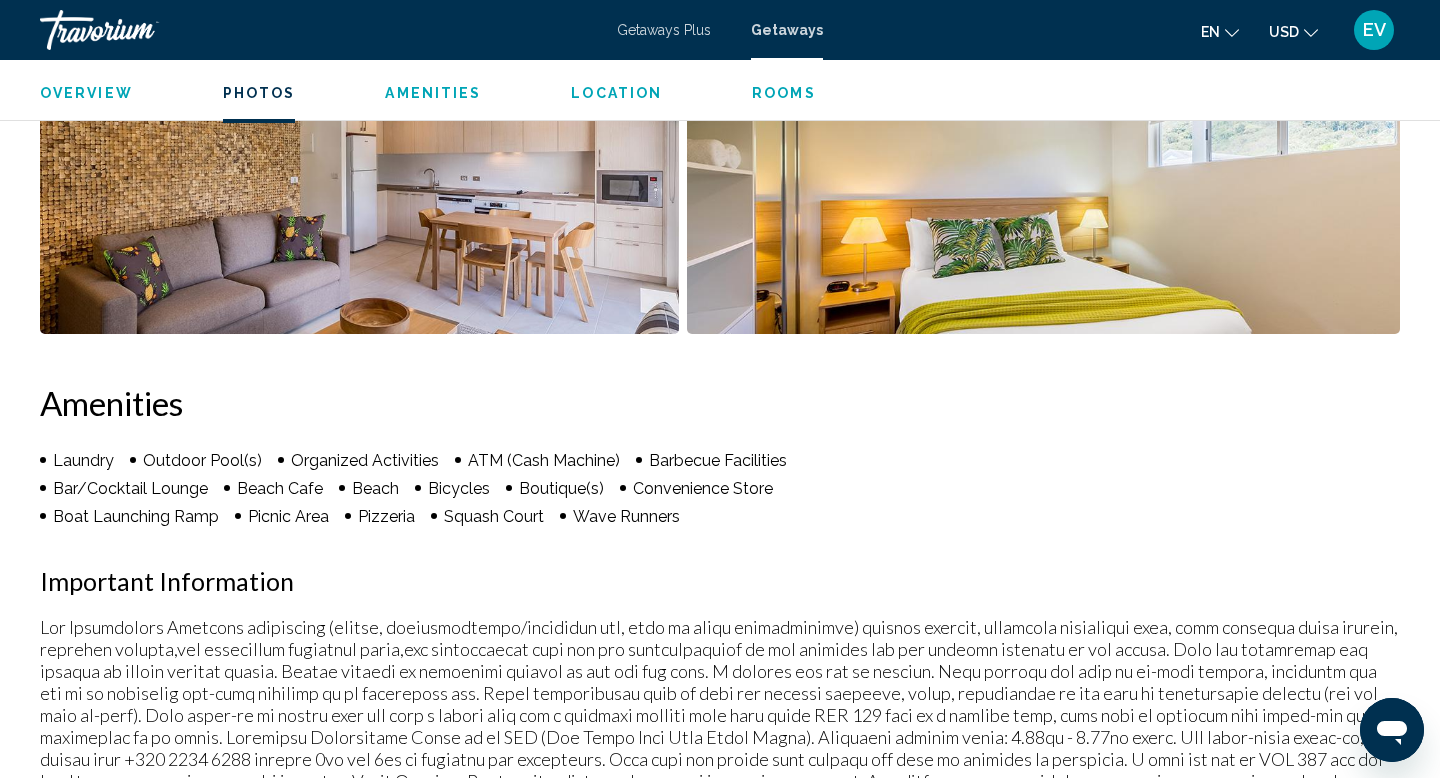 click at bounding box center [140, 30] 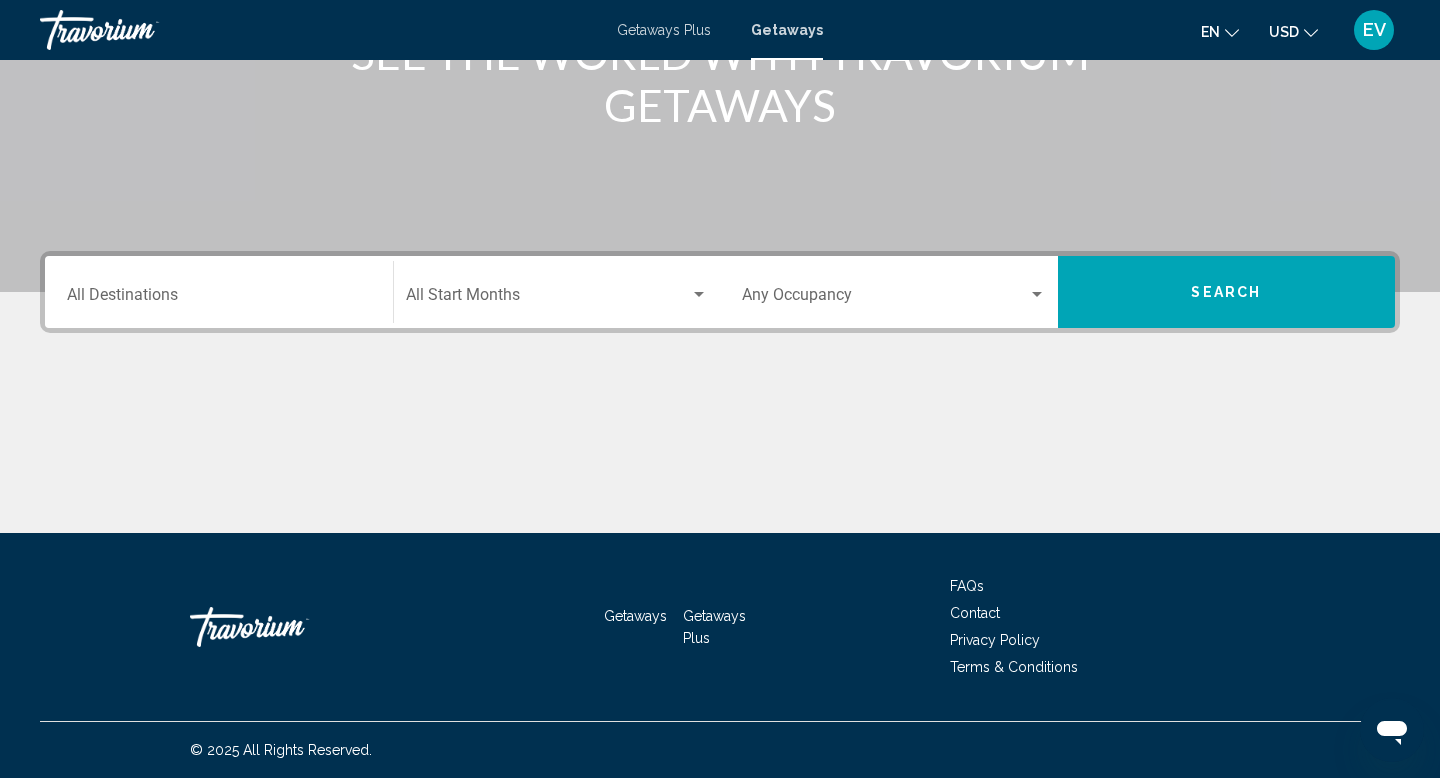 scroll, scrollTop: 0, scrollLeft: 0, axis: both 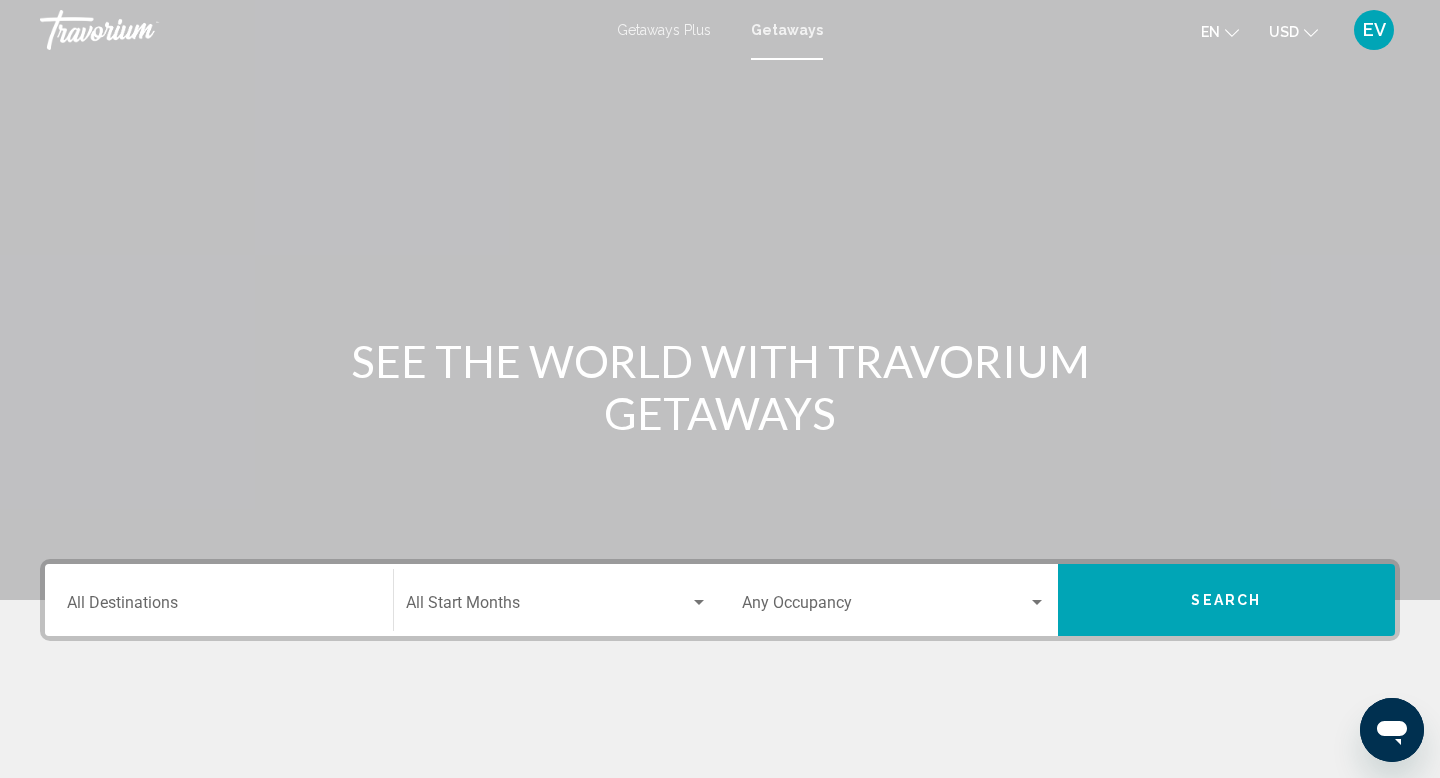 click on "Getaways Plus" at bounding box center (664, 30) 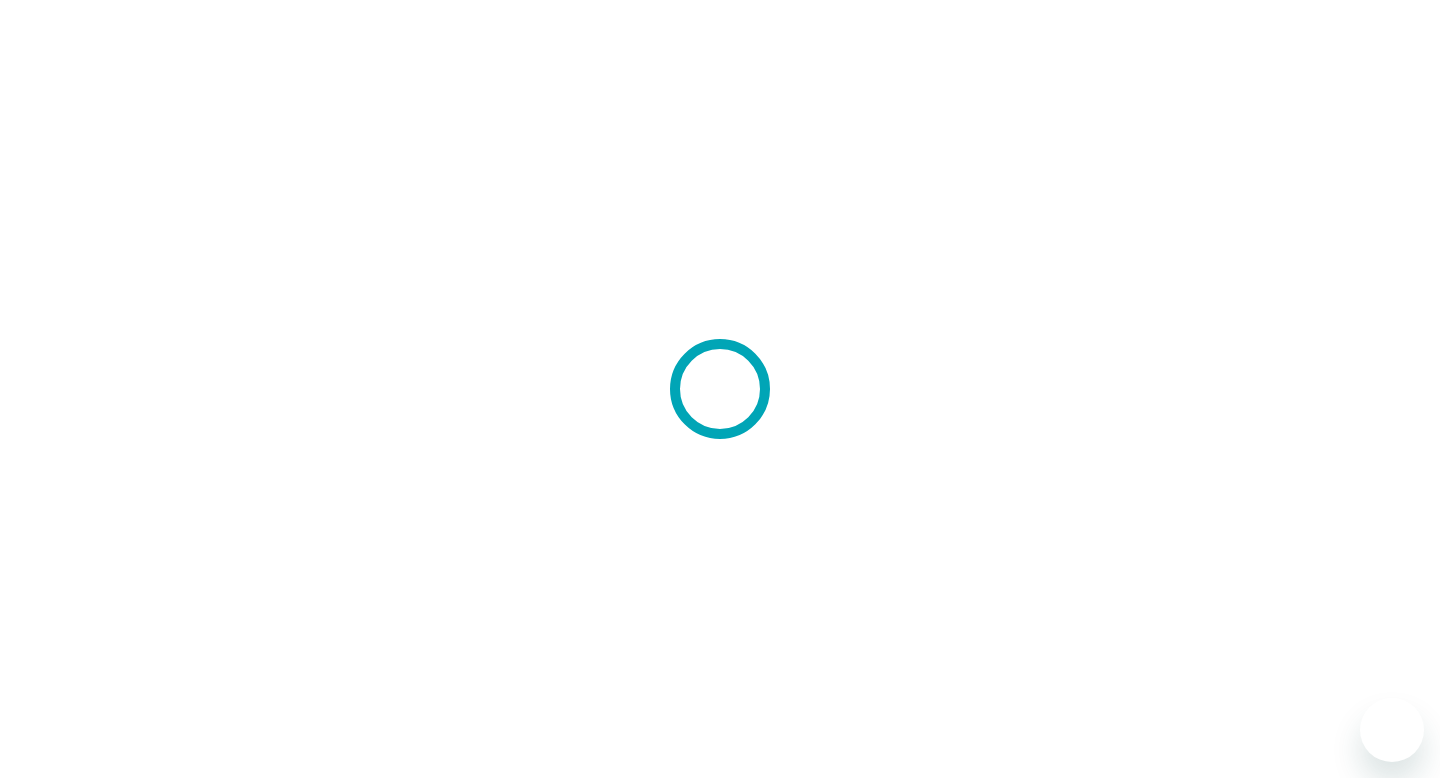 scroll, scrollTop: 0, scrollLeft: 0, axis: both 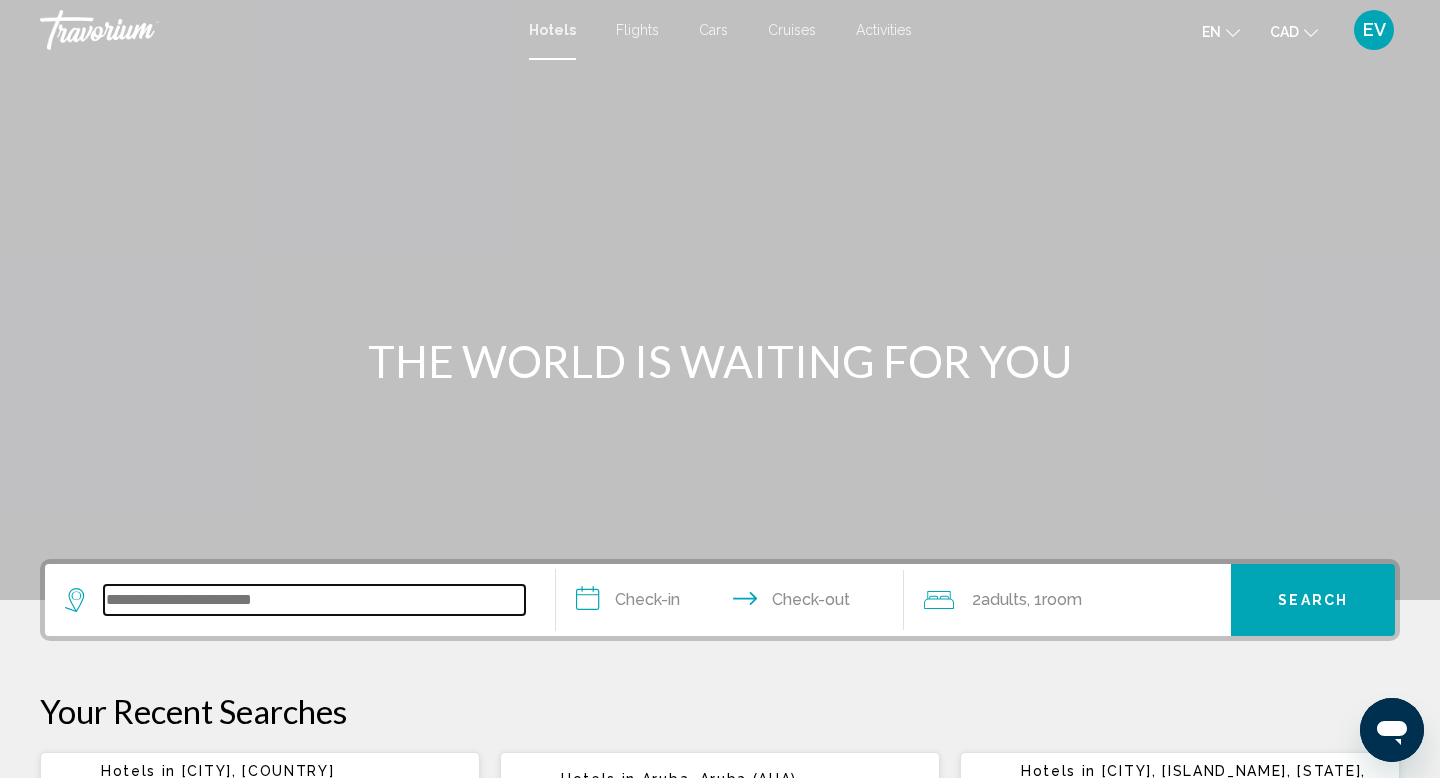 click at bounding box center [314, 600] 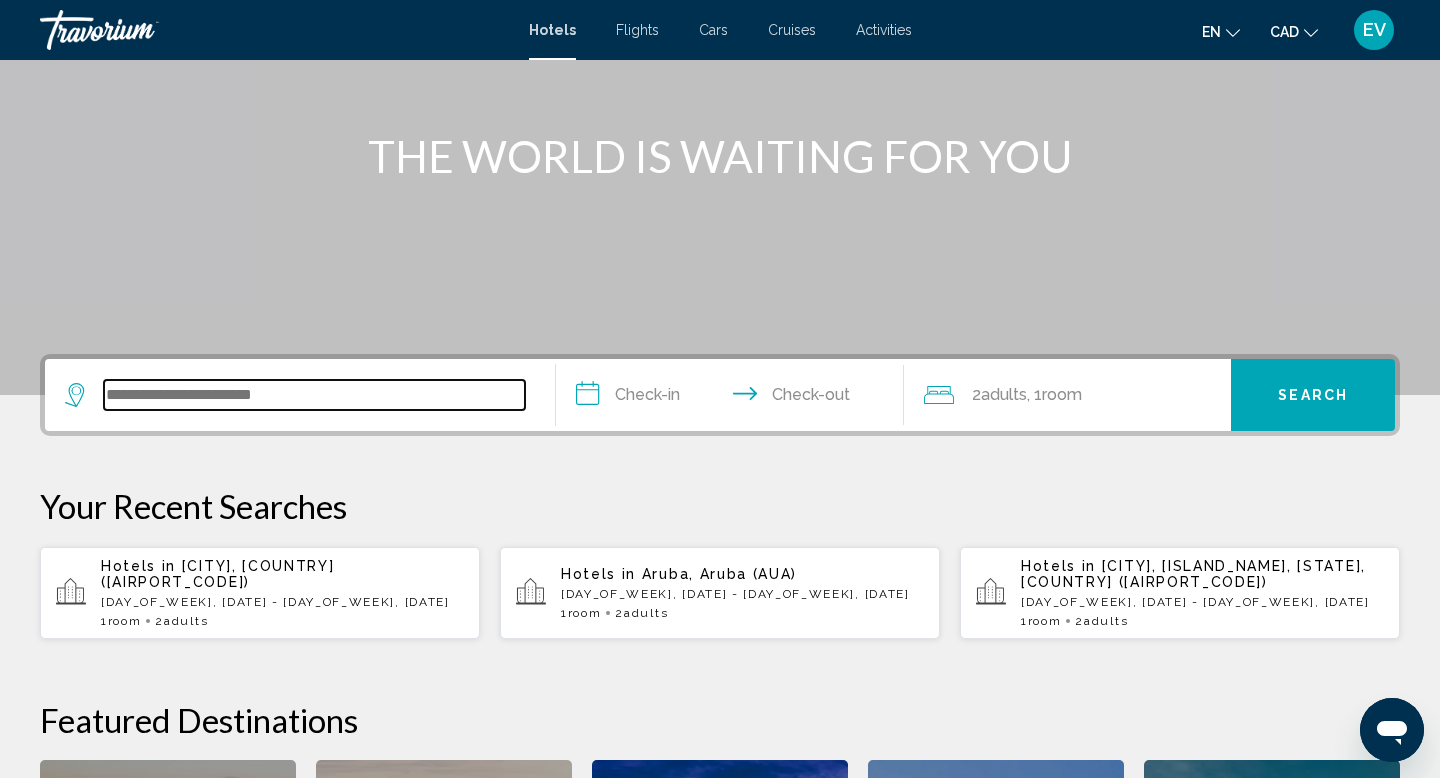 scroll, scrollTop: 181, scrollLeft: 0, axis: vertical 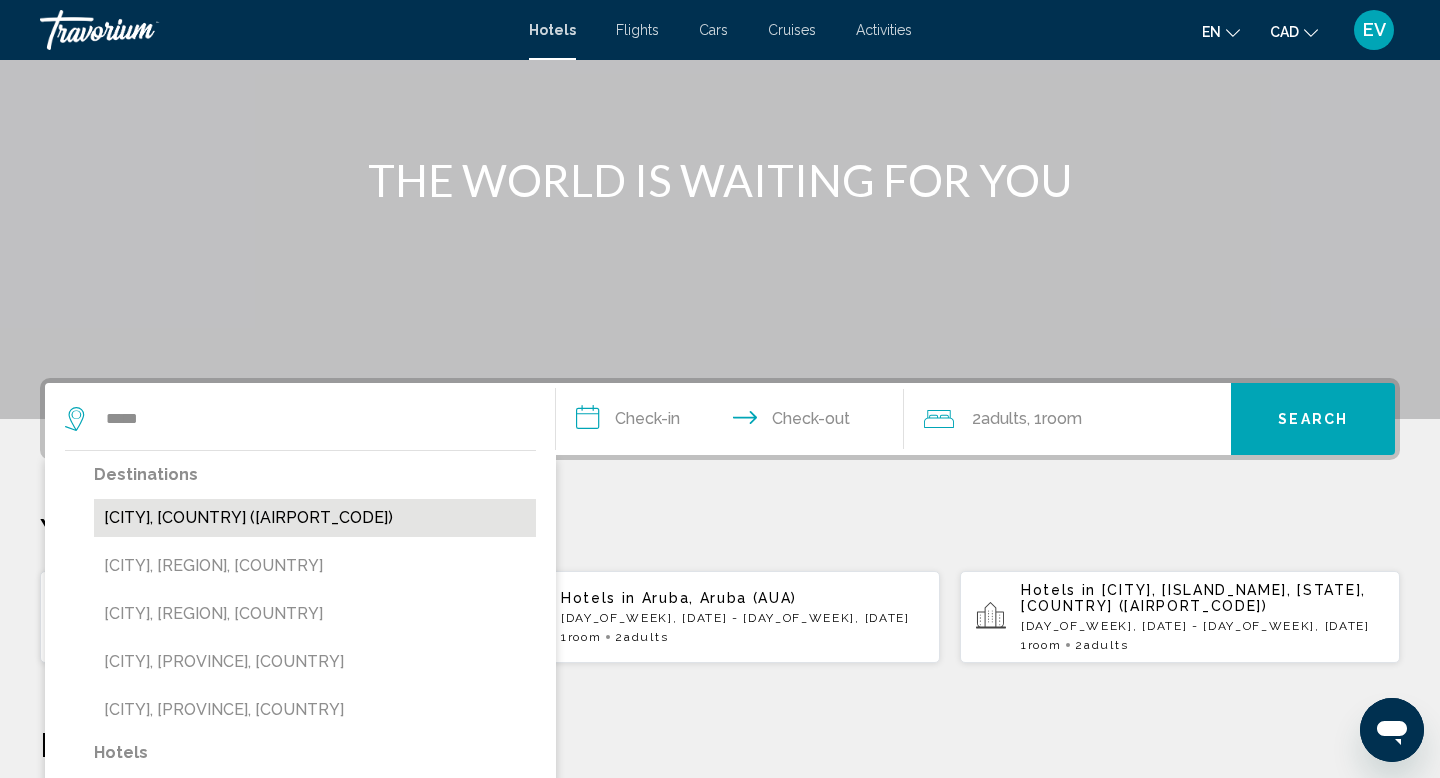 click on "[CITY], [COUNTRY] ([AIRPORT_CODE])" at bounding box center (315, 518) 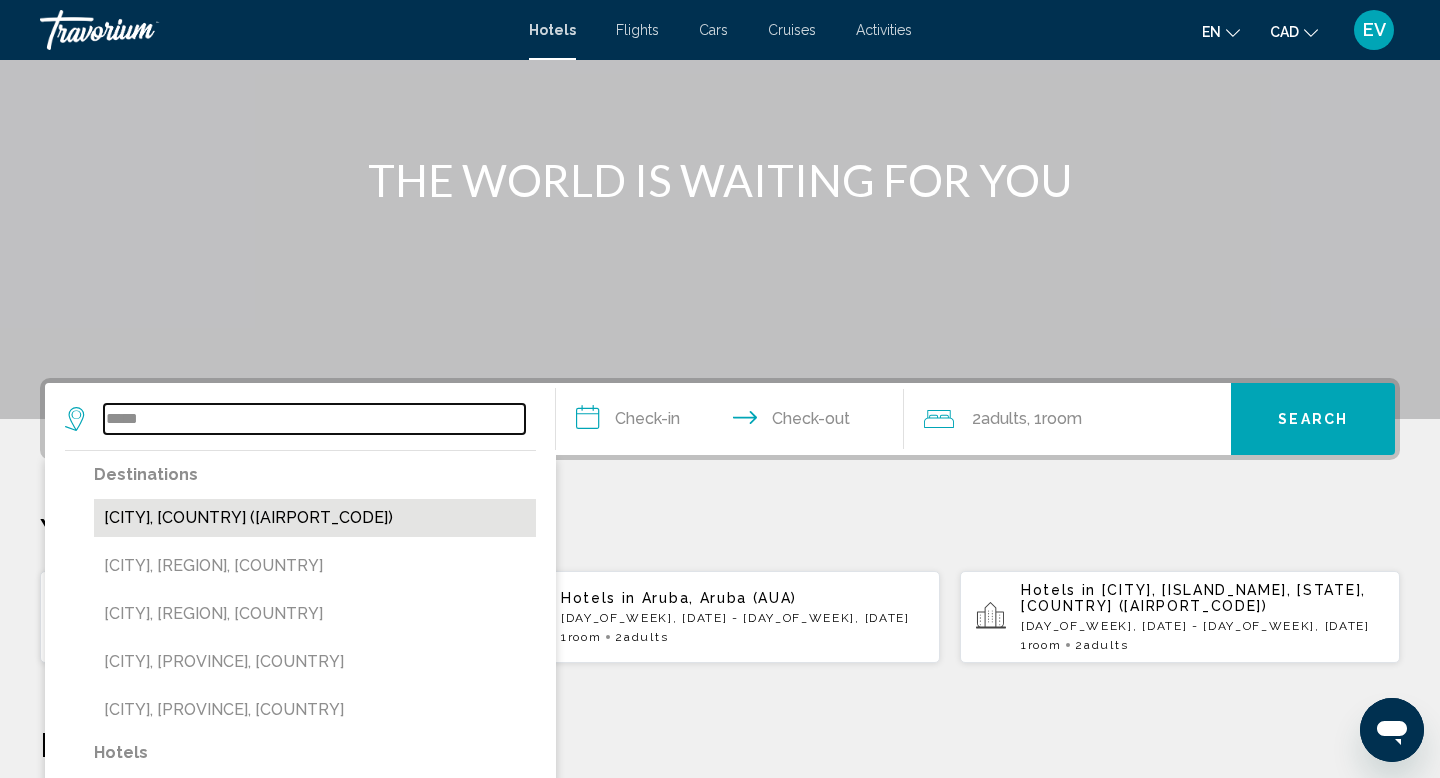 type on "**********" 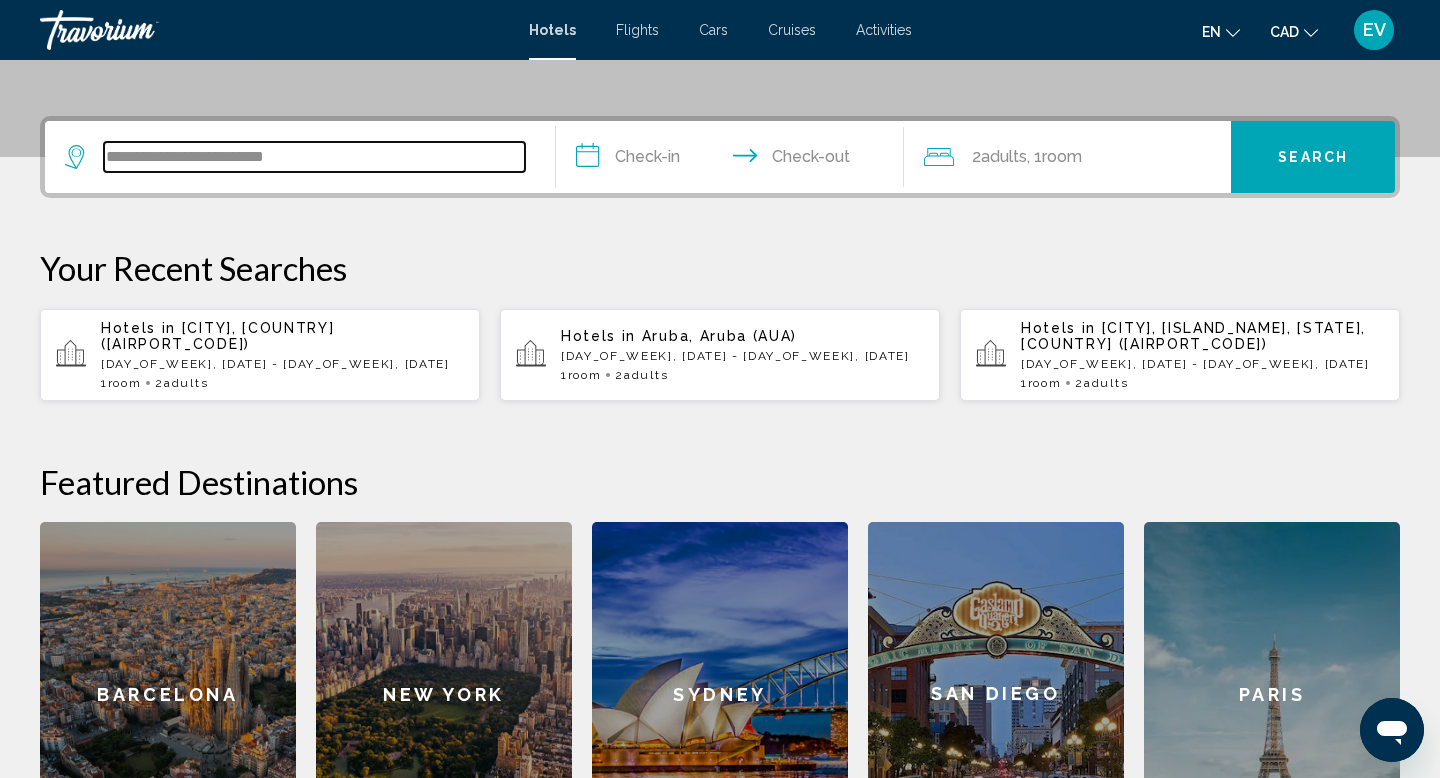 scroll, scrollTop: 494, scrollLeft: 0, axis: vertical 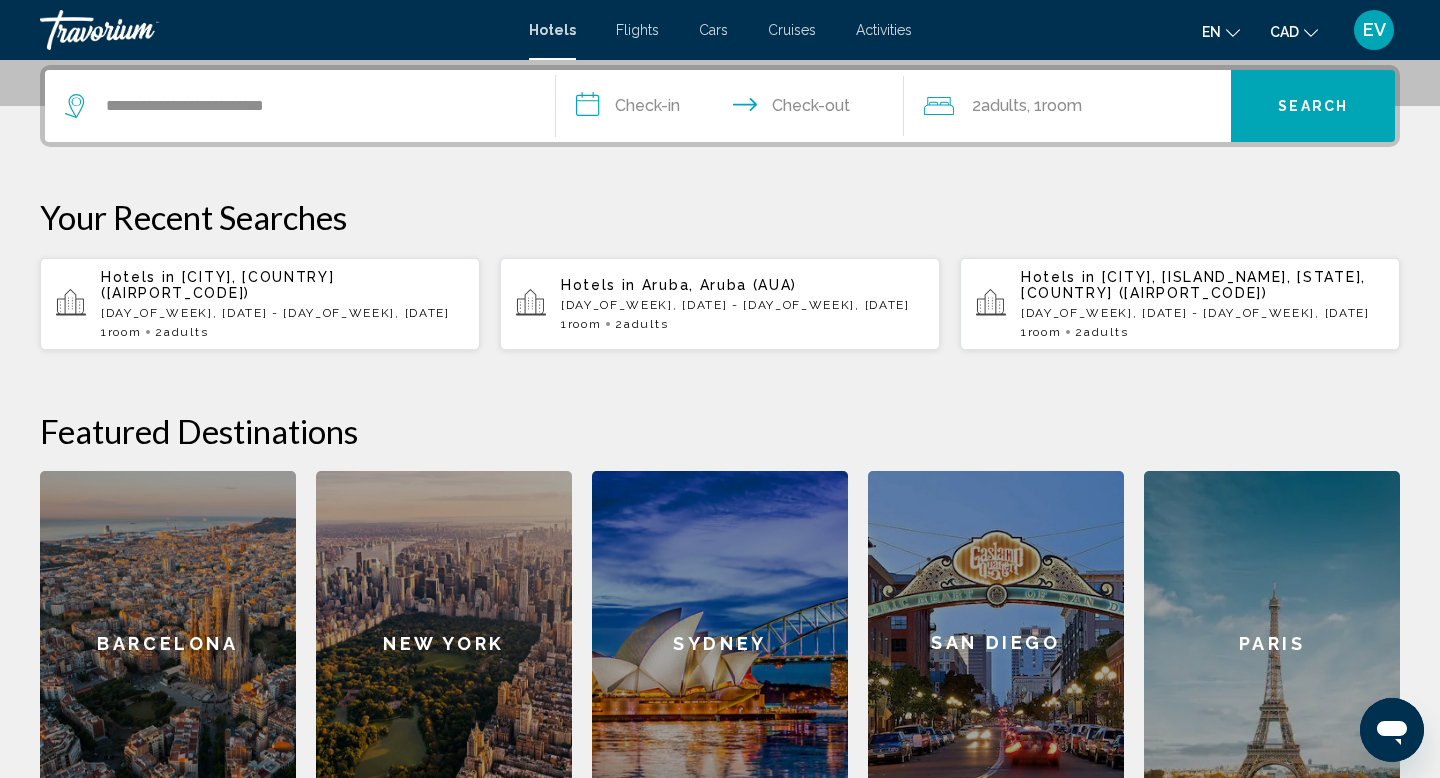 click on "**********" at bounding box center [734, 109] 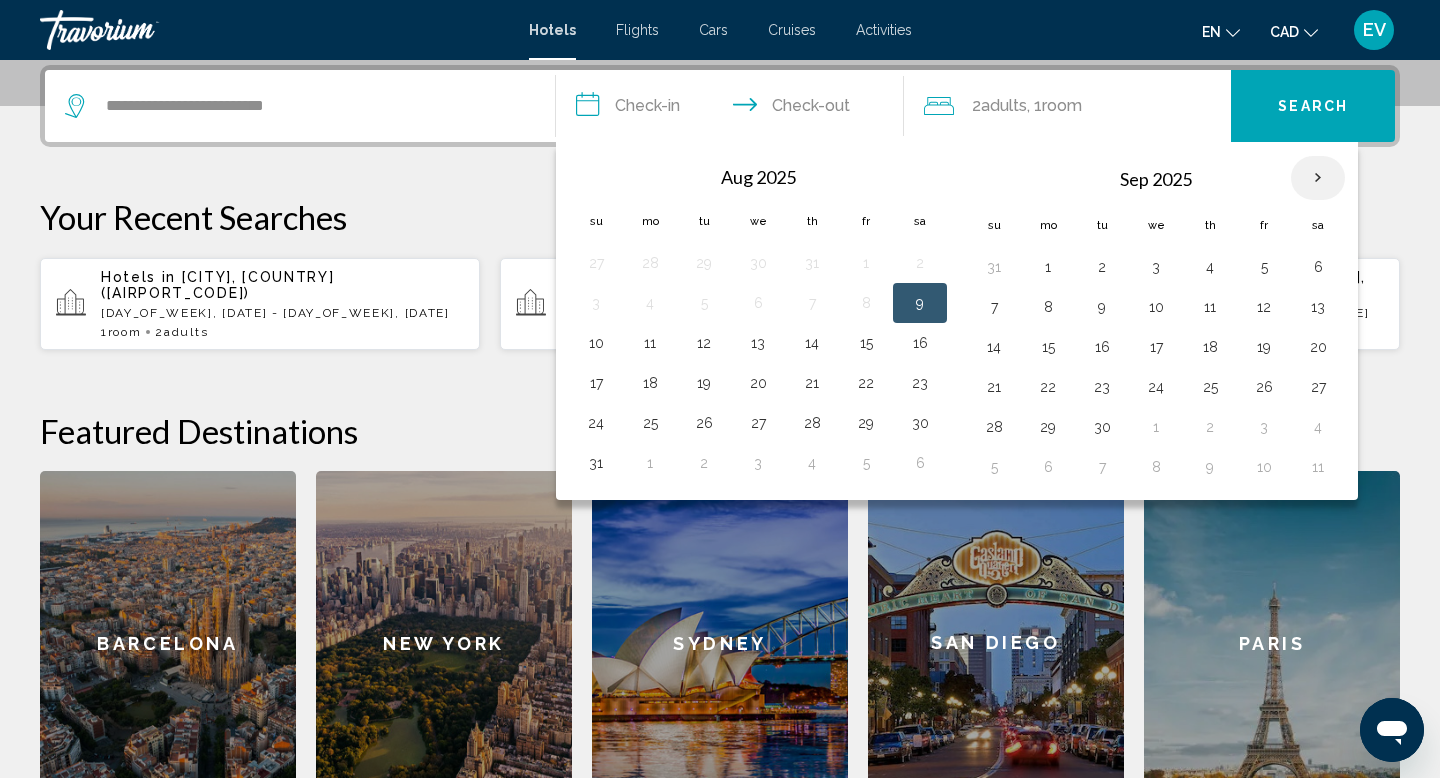 click at bounding box center (1318, 178) 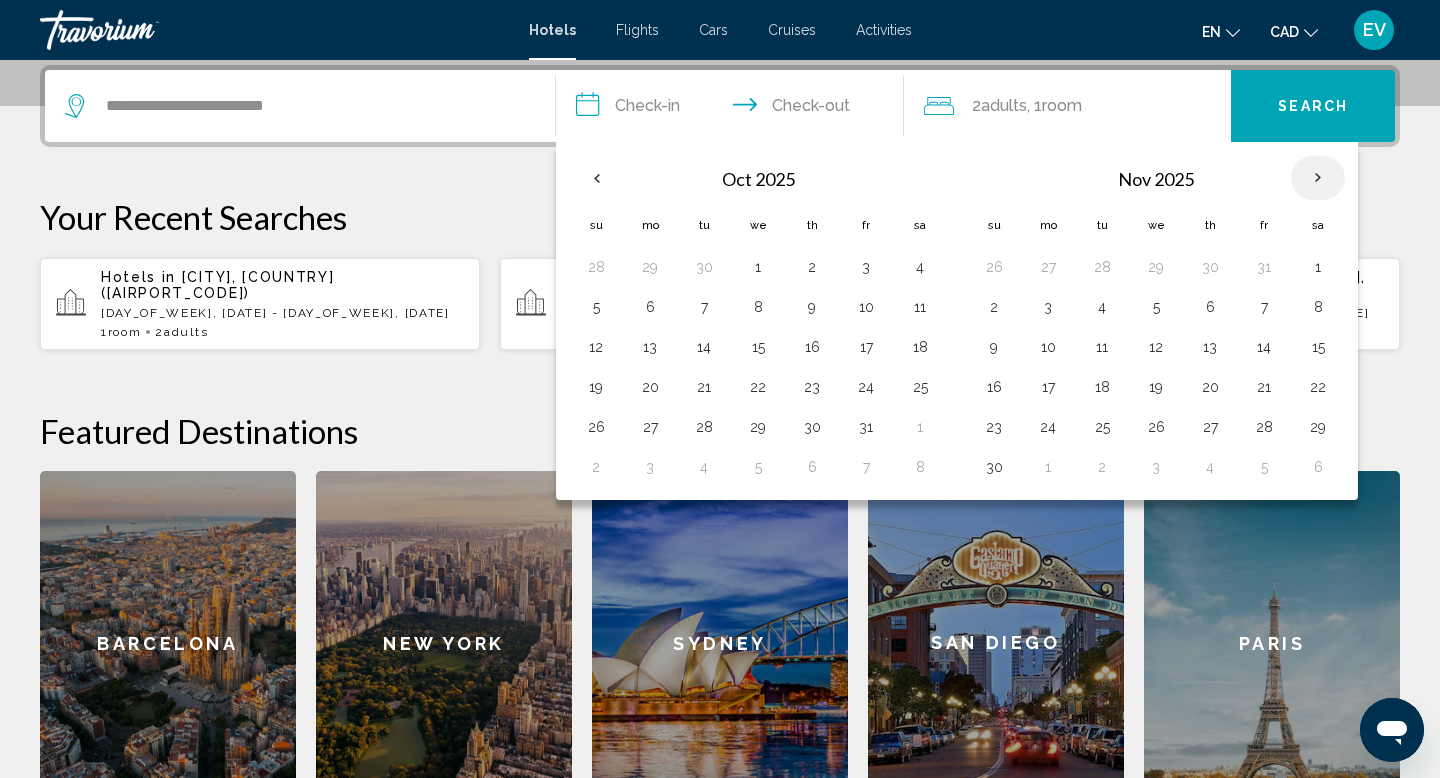 click at bounding box center [1318, 178] 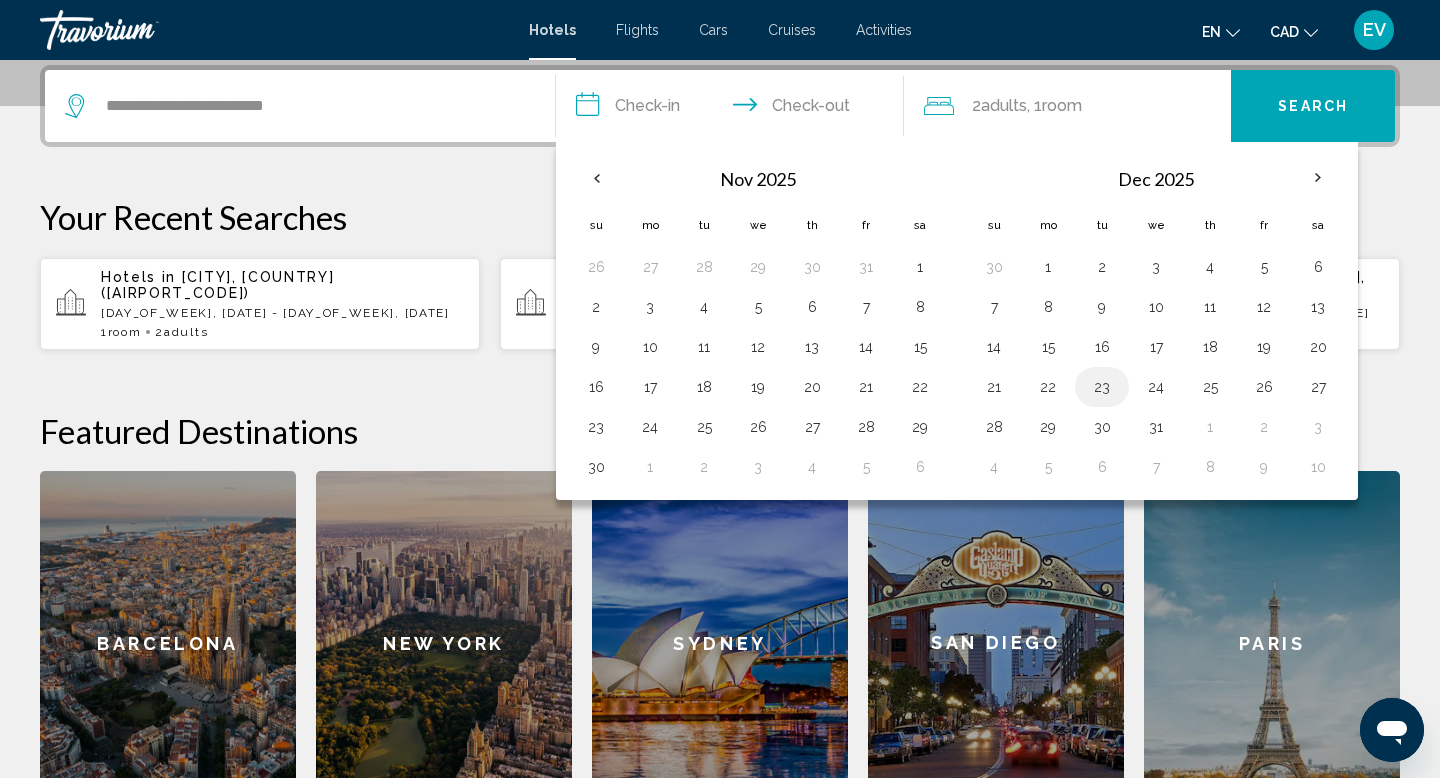 click on "23" at bounding box center (1102, 387) 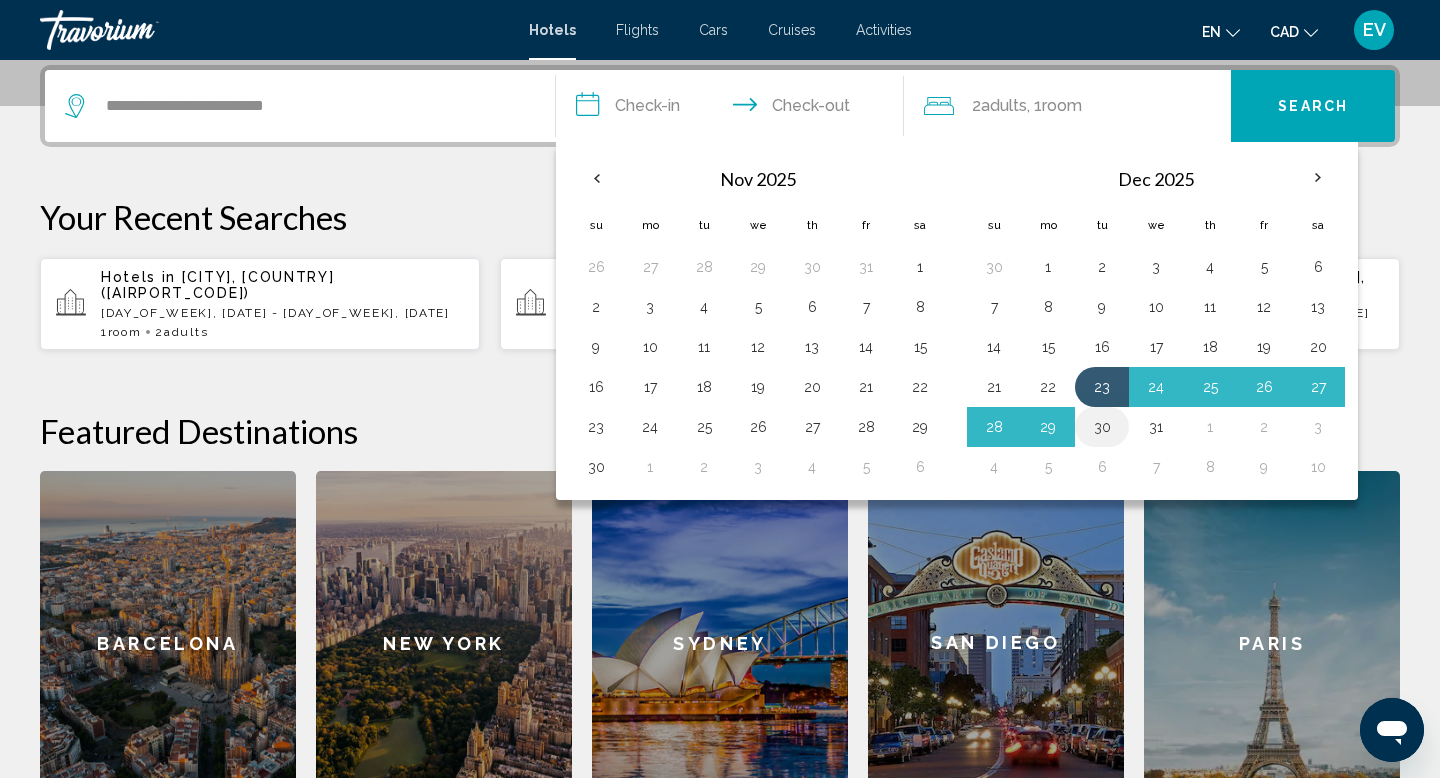 click on "30" at bounding box center [1102, 427] 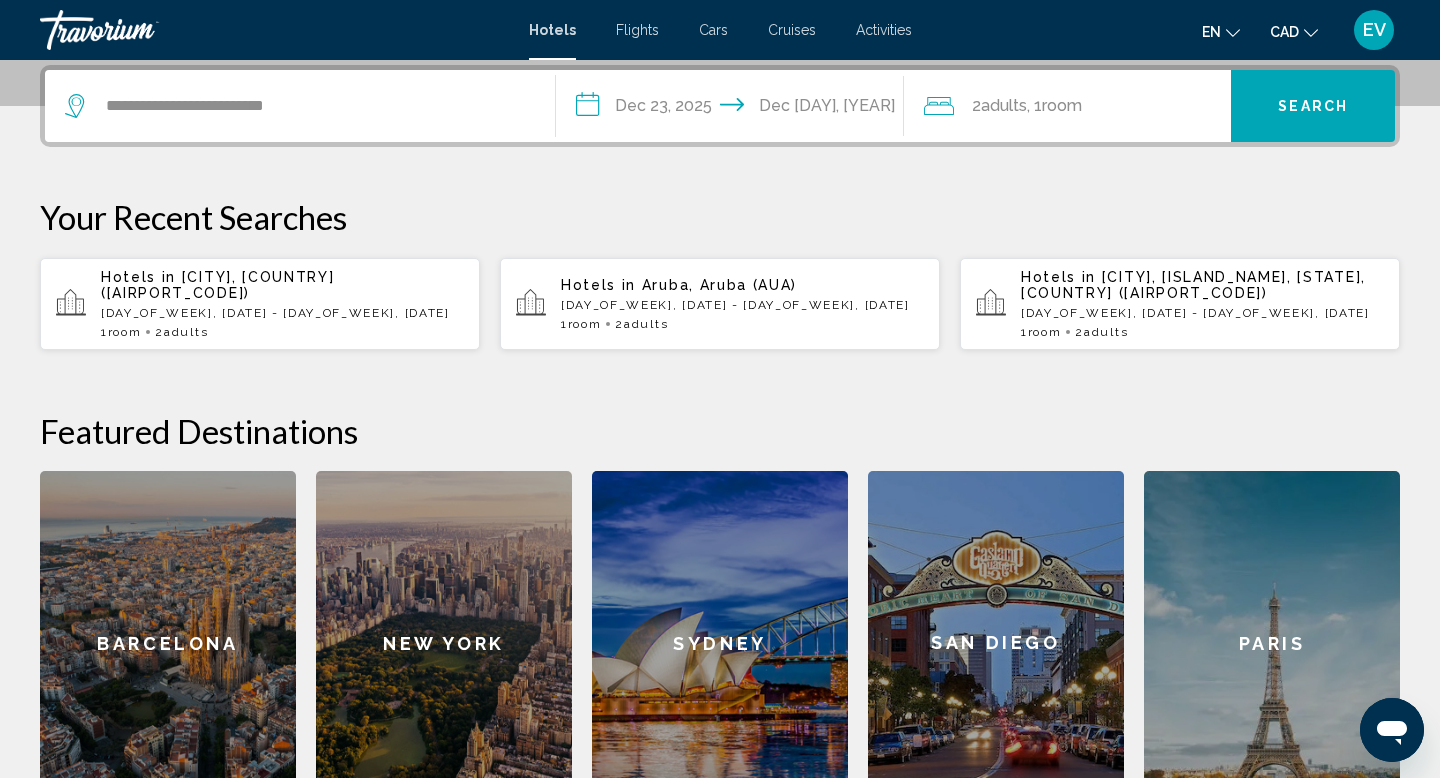 click on "Search" at bounding box center (1313, 106) 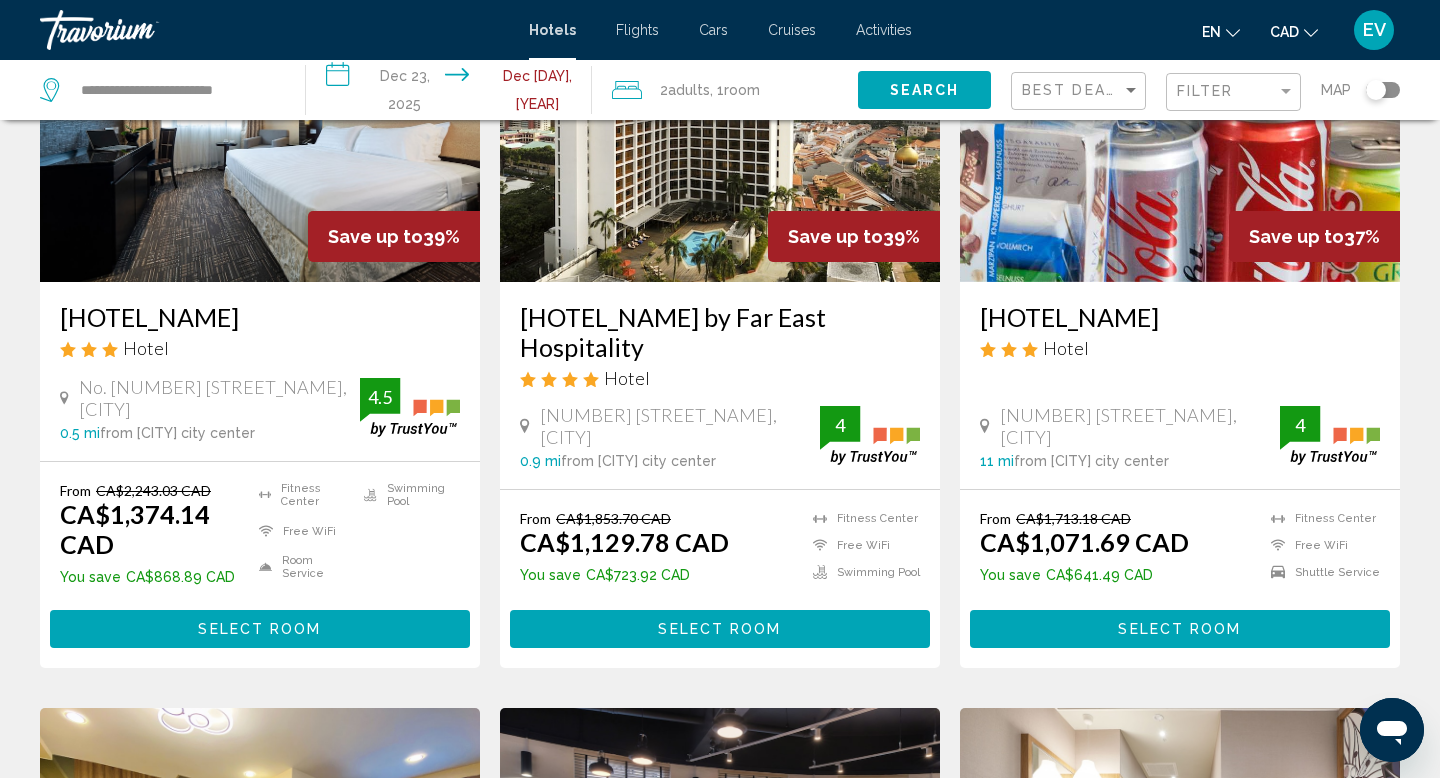 scroll, scrollTop: 970, scrollLeft: 0, axis: vertical 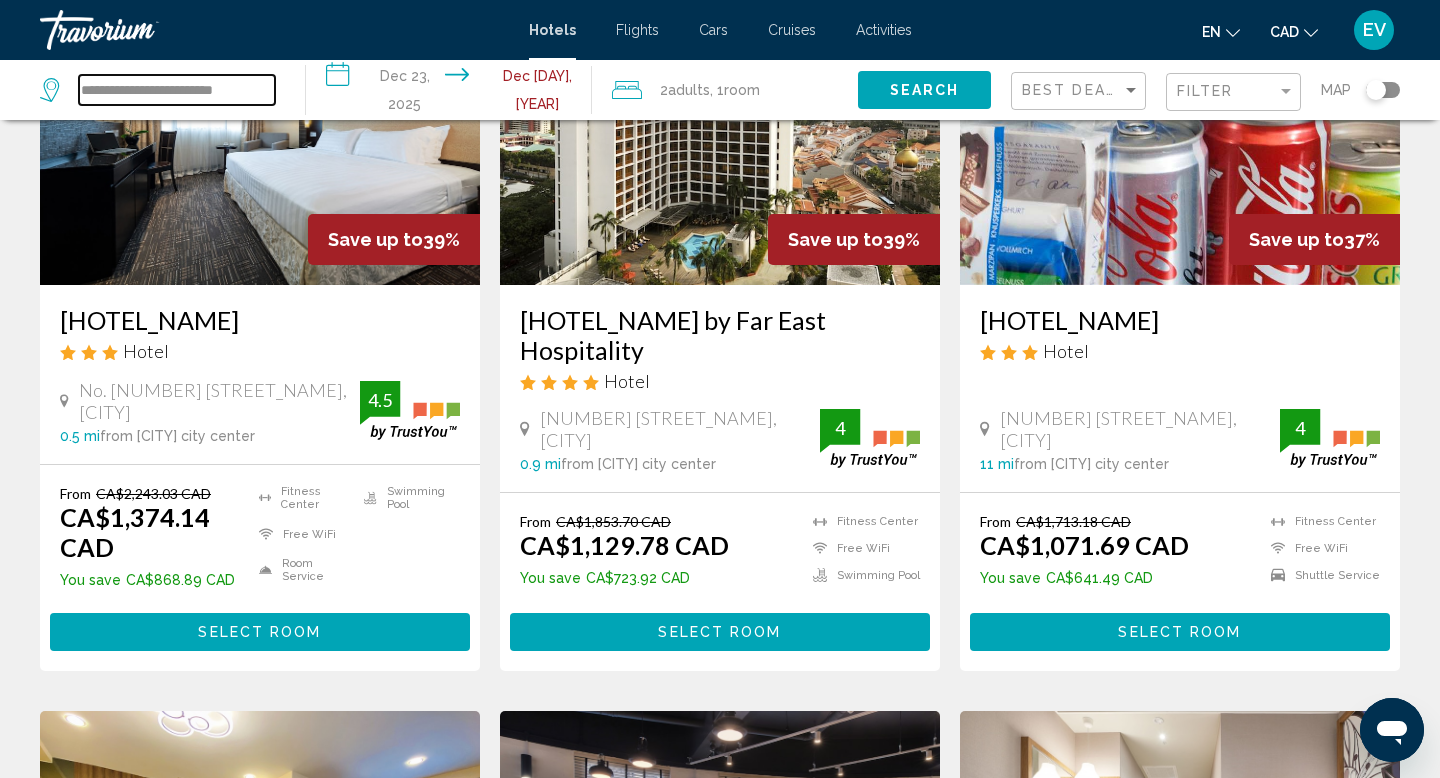 click on "**********" at bounding box center [177, 90] 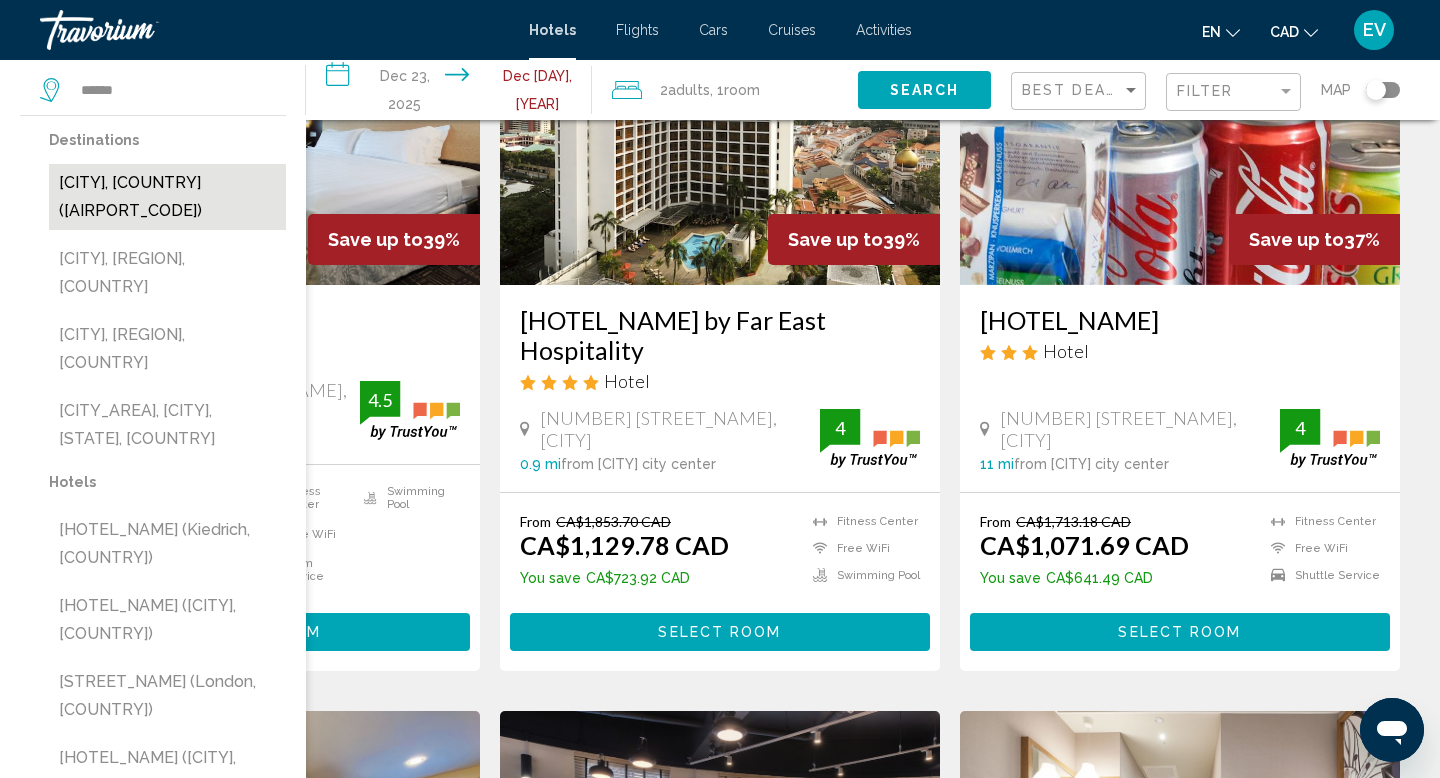 click on "[CITY], [COUNTRY] ([AIRPORT_CODE])" at bounding box center (167, 197) 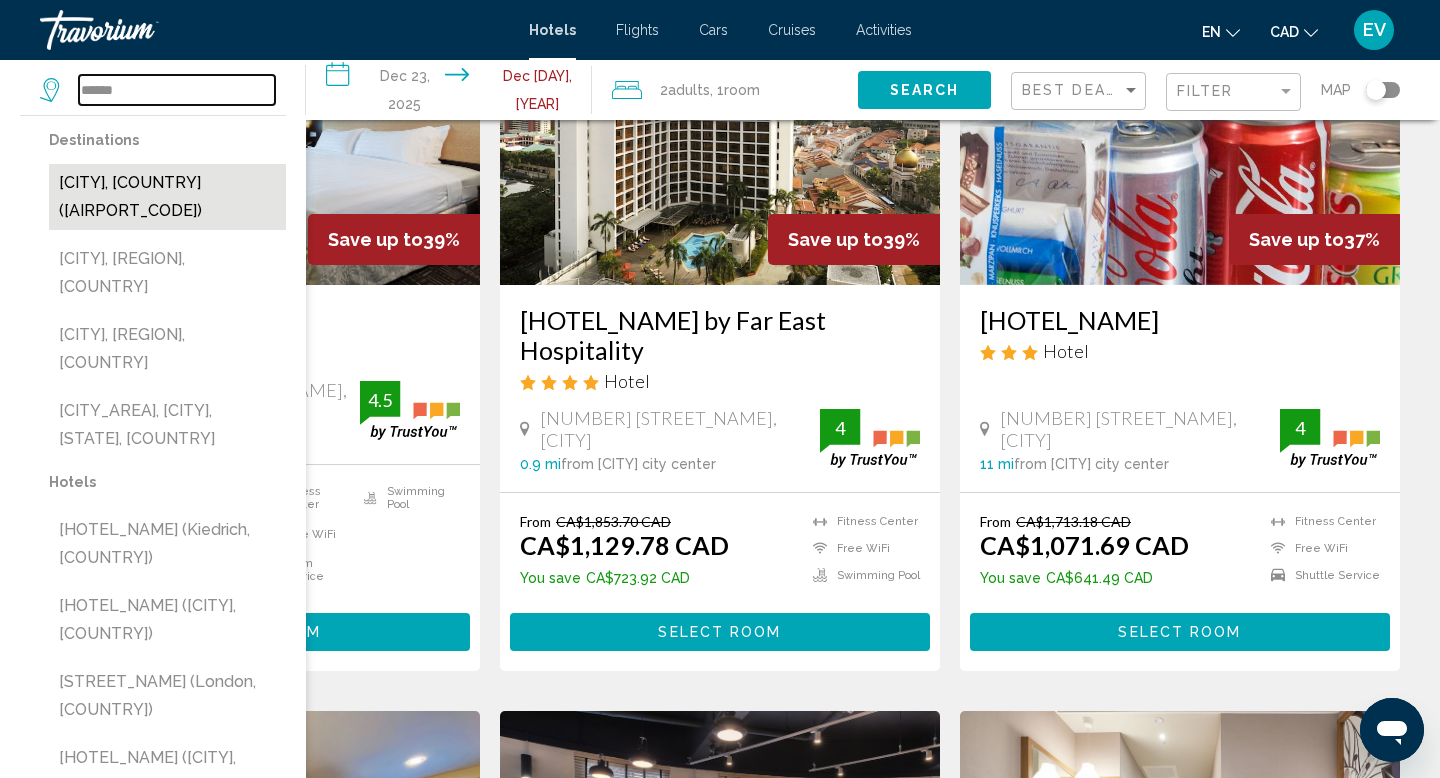 type on "**********" 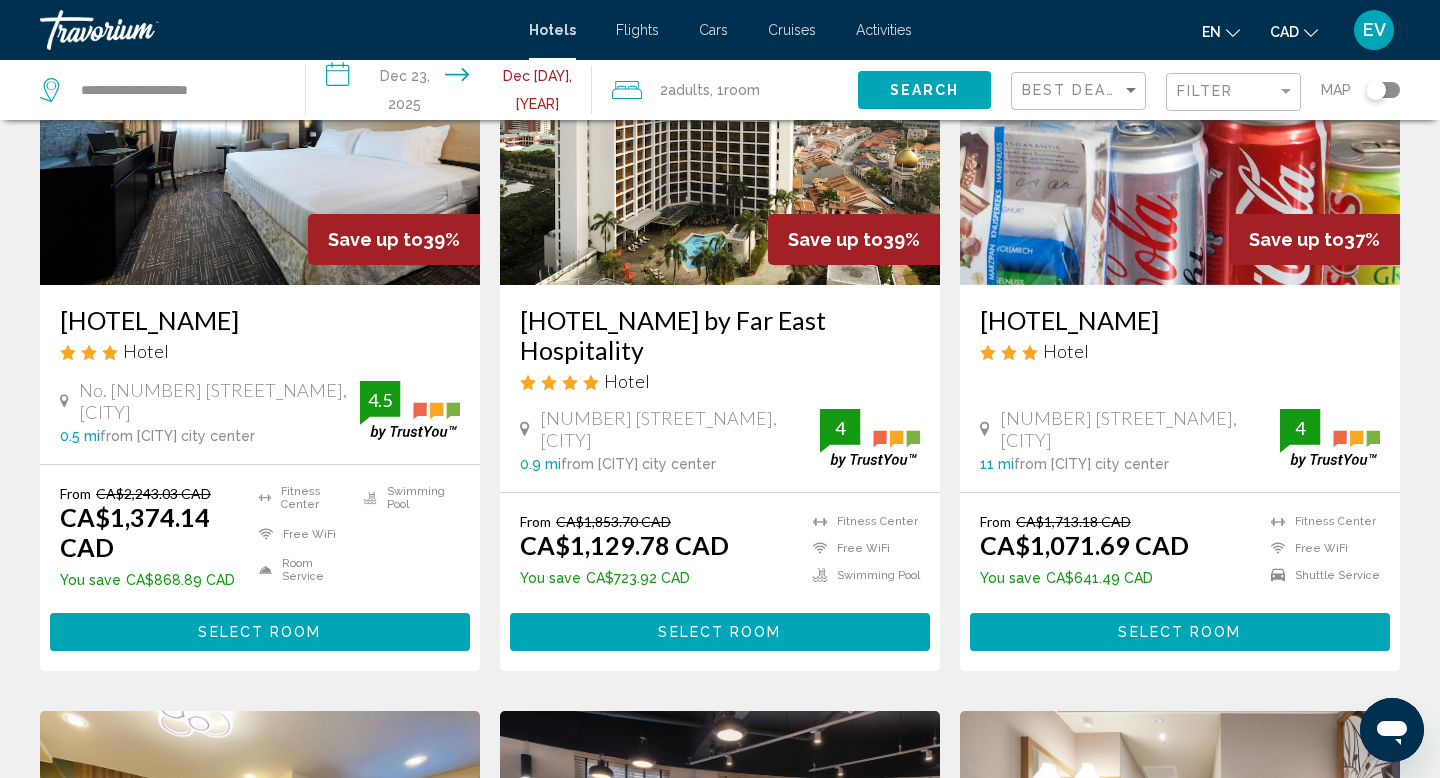 click on "Search" 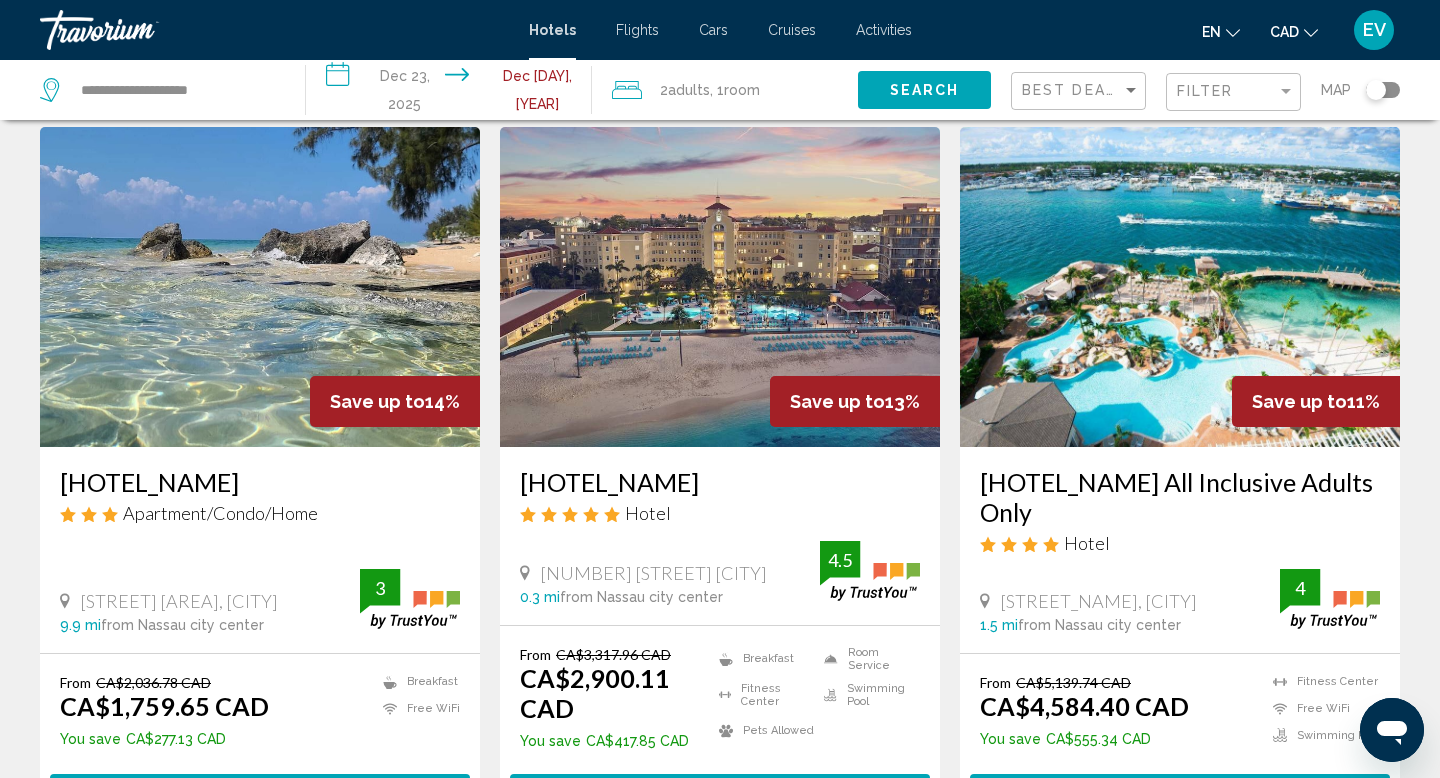 scroll, scrollTop: 1581, scrollLeft: 0, axis: vertical 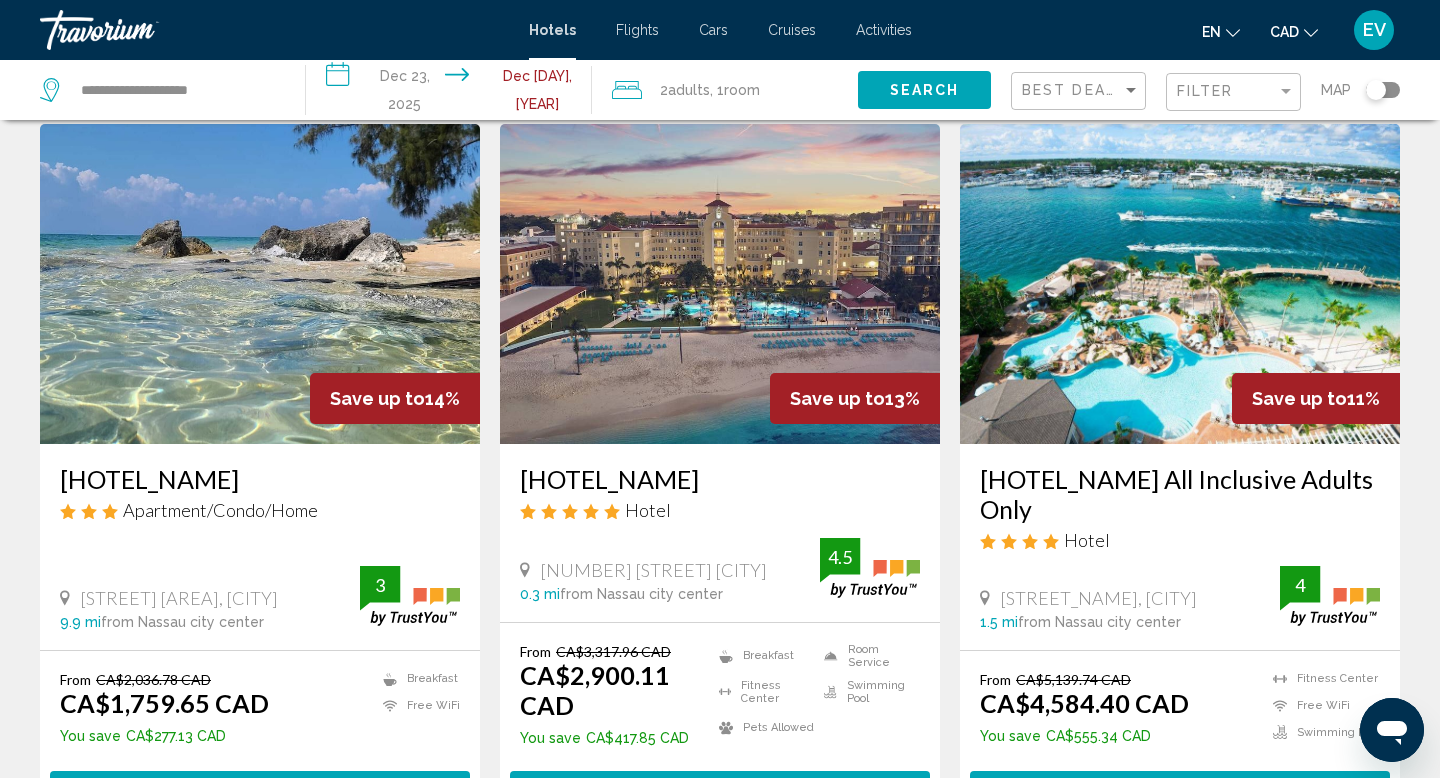 click on "[HOTEL_NAME]" at bounding box center [720, 479] 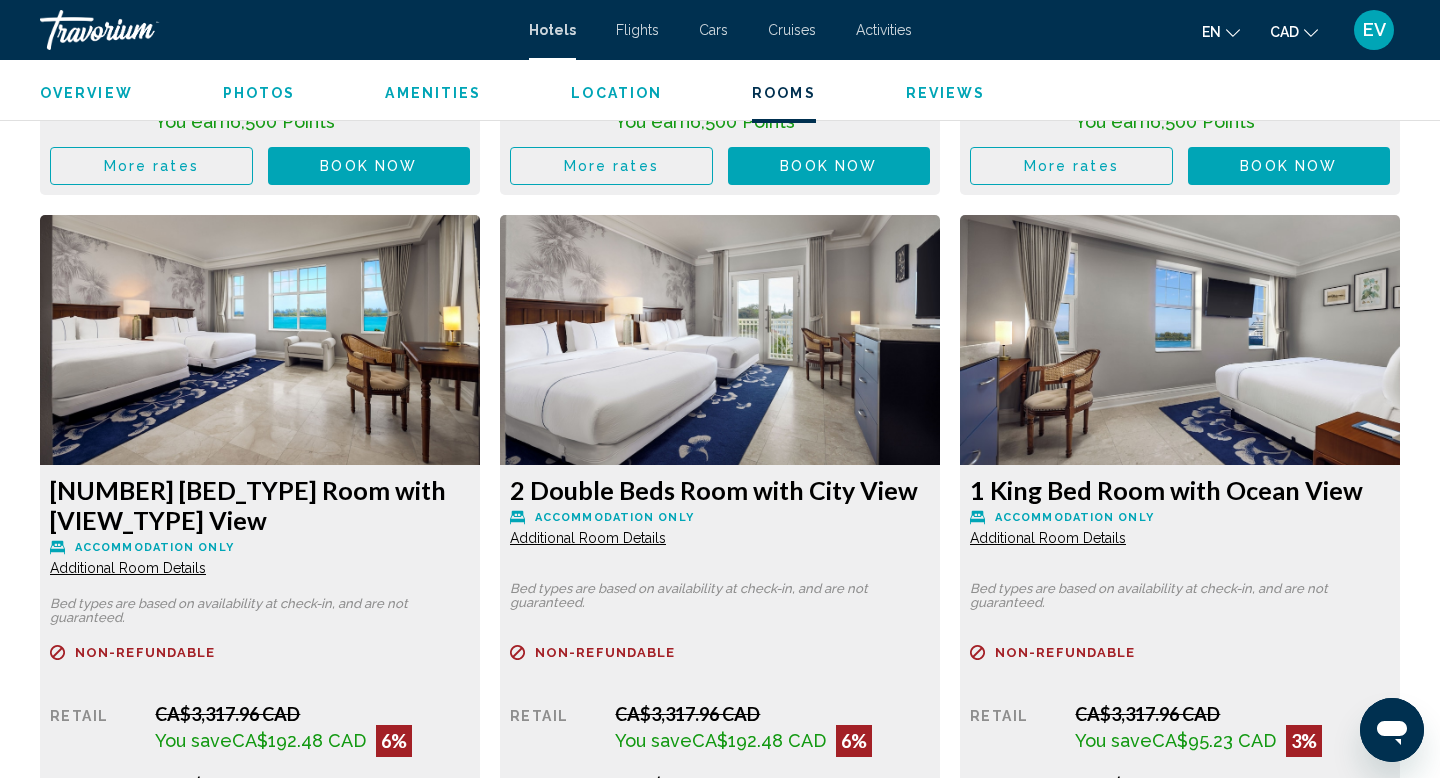 scroll, scrollTop: 3955, scrollLeft: 0, axis: vertical 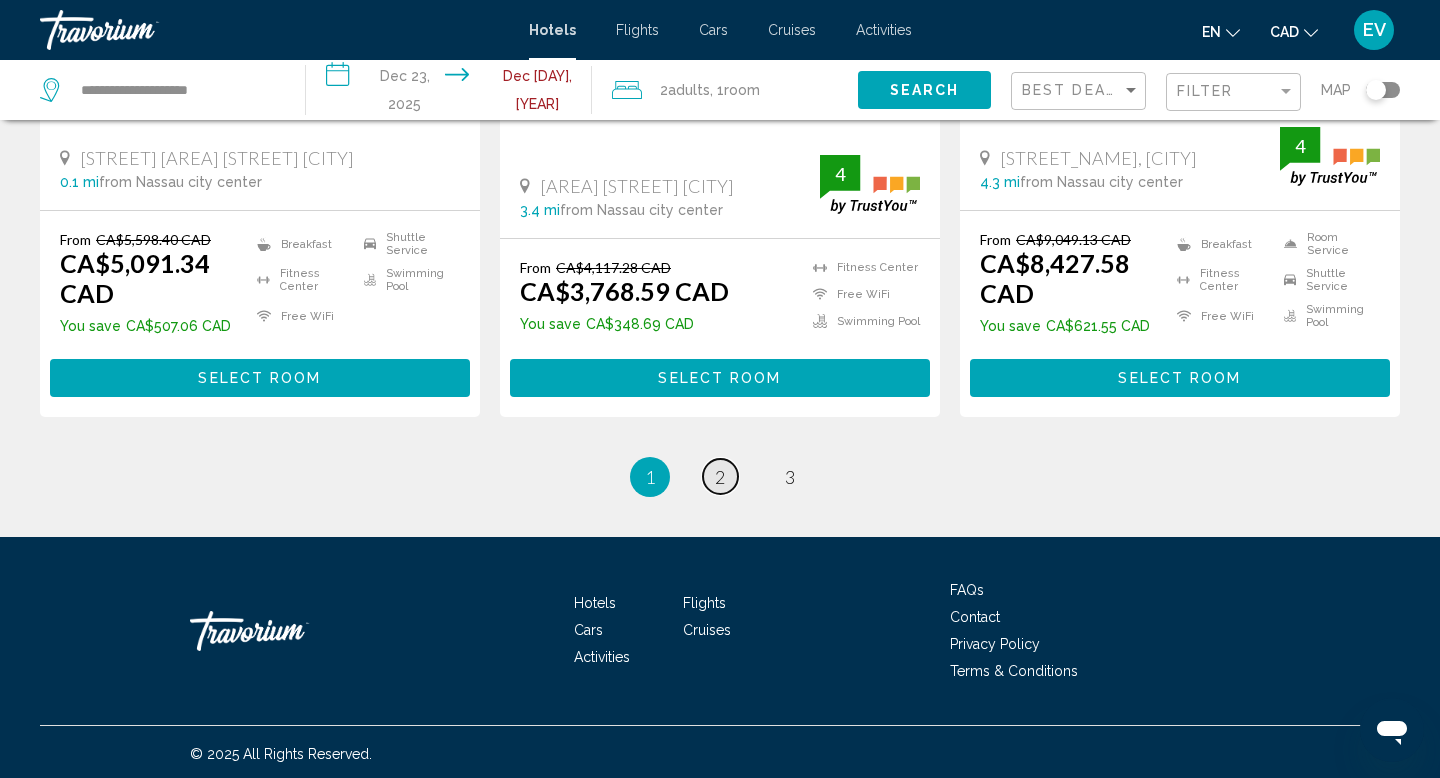 click on "2" at bounding box center [720, 477] 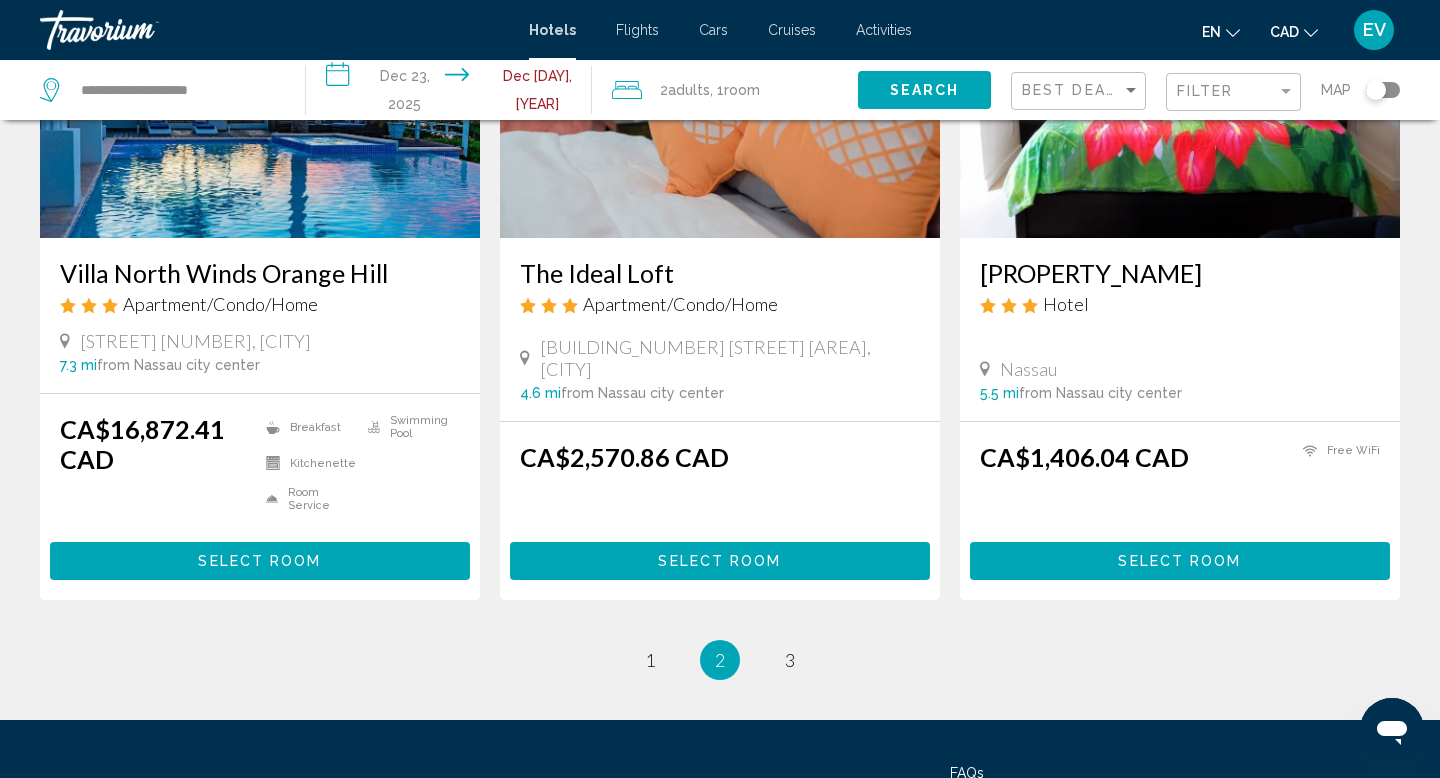 scroll, scrollTop: 2541, scrollLeft: 0, axis: vertical 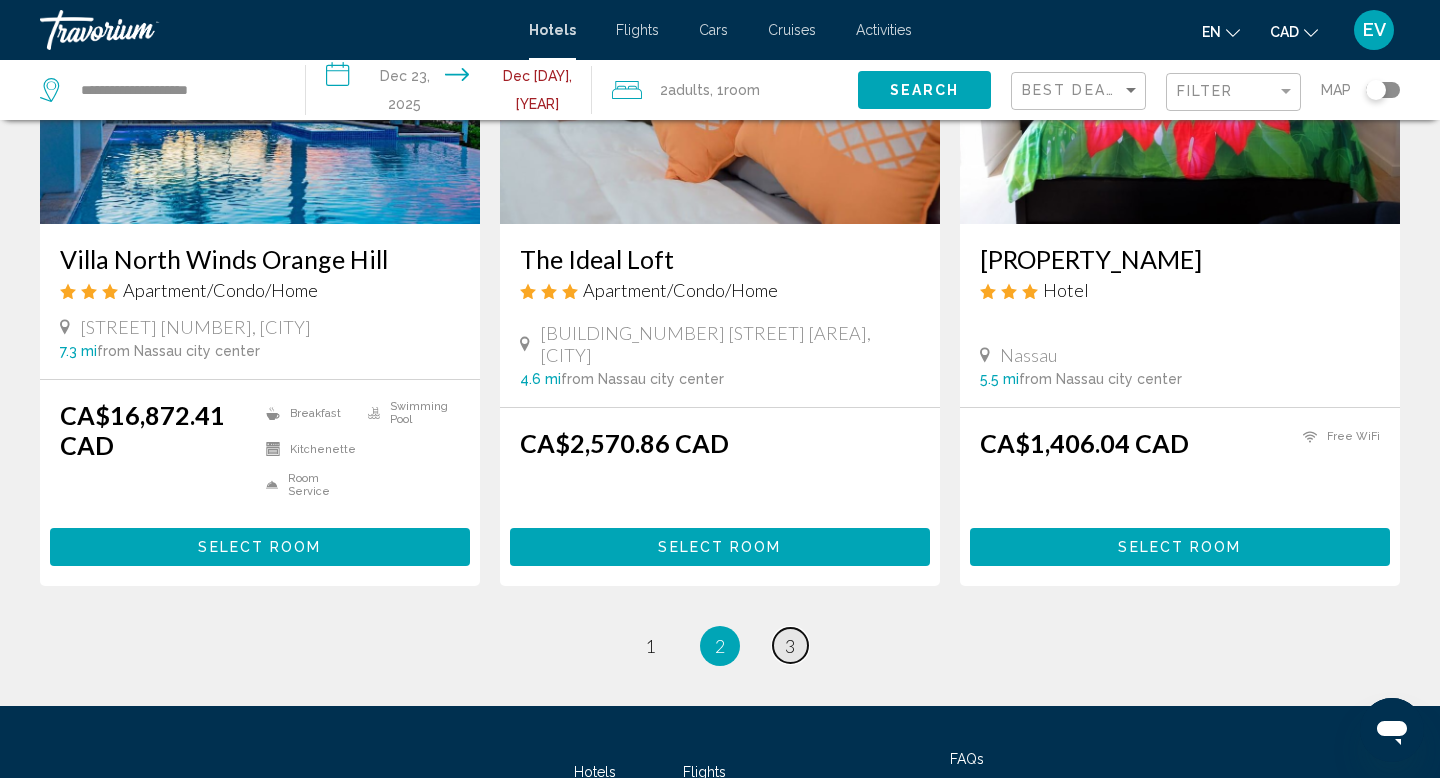 click on "page  3" at bounding box center (790, 645) 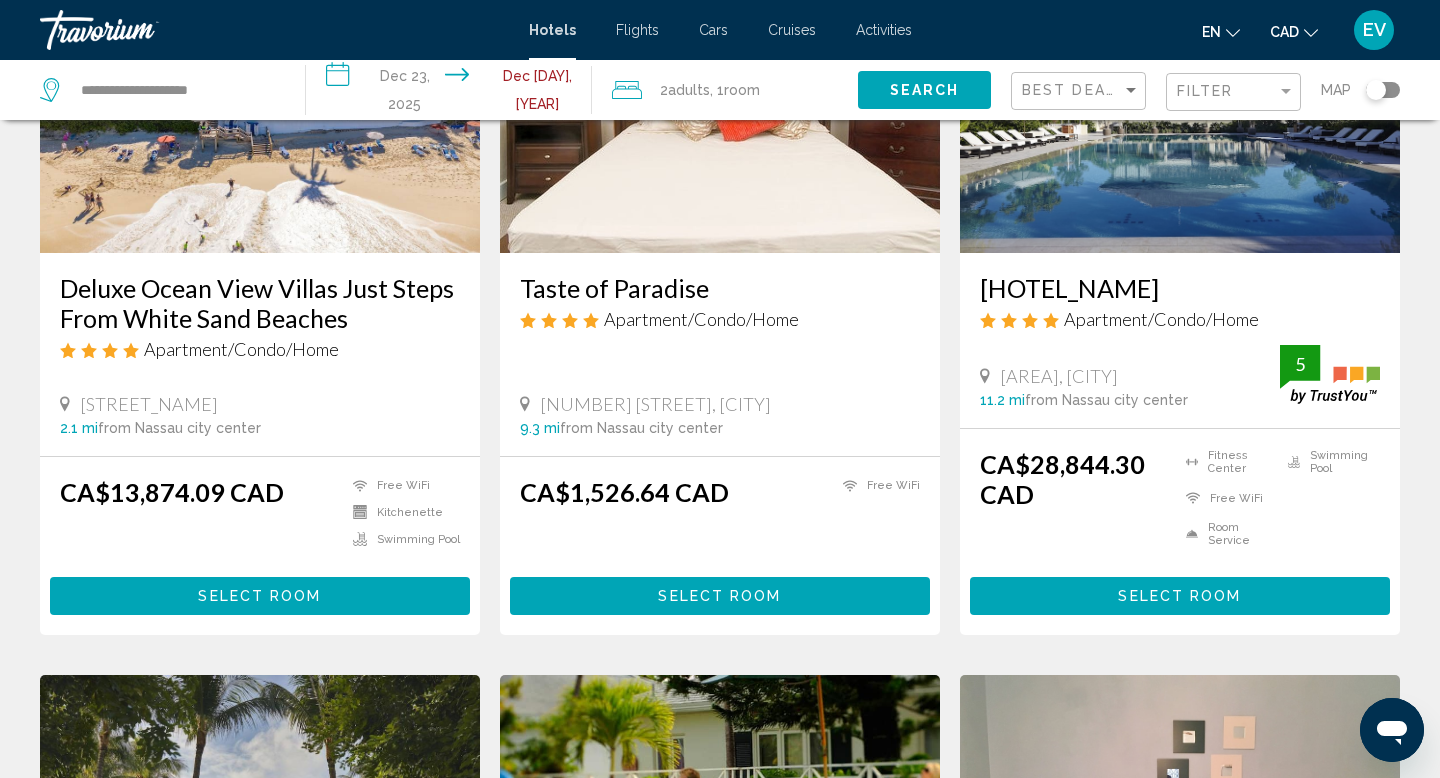 scroll, scrollTop: 0, scrollLeft: 0, axis: both 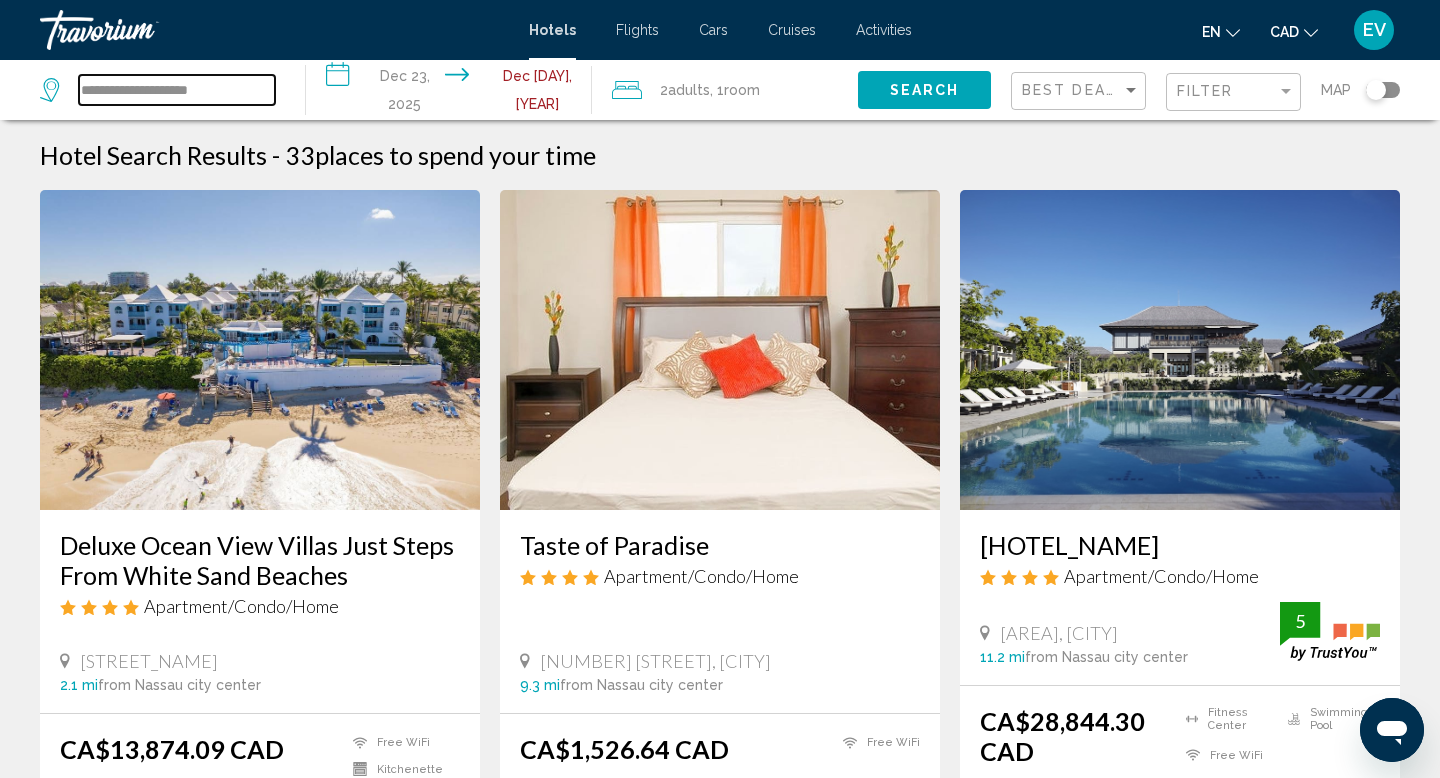 click on "**********" at bounding box center [177, 90] 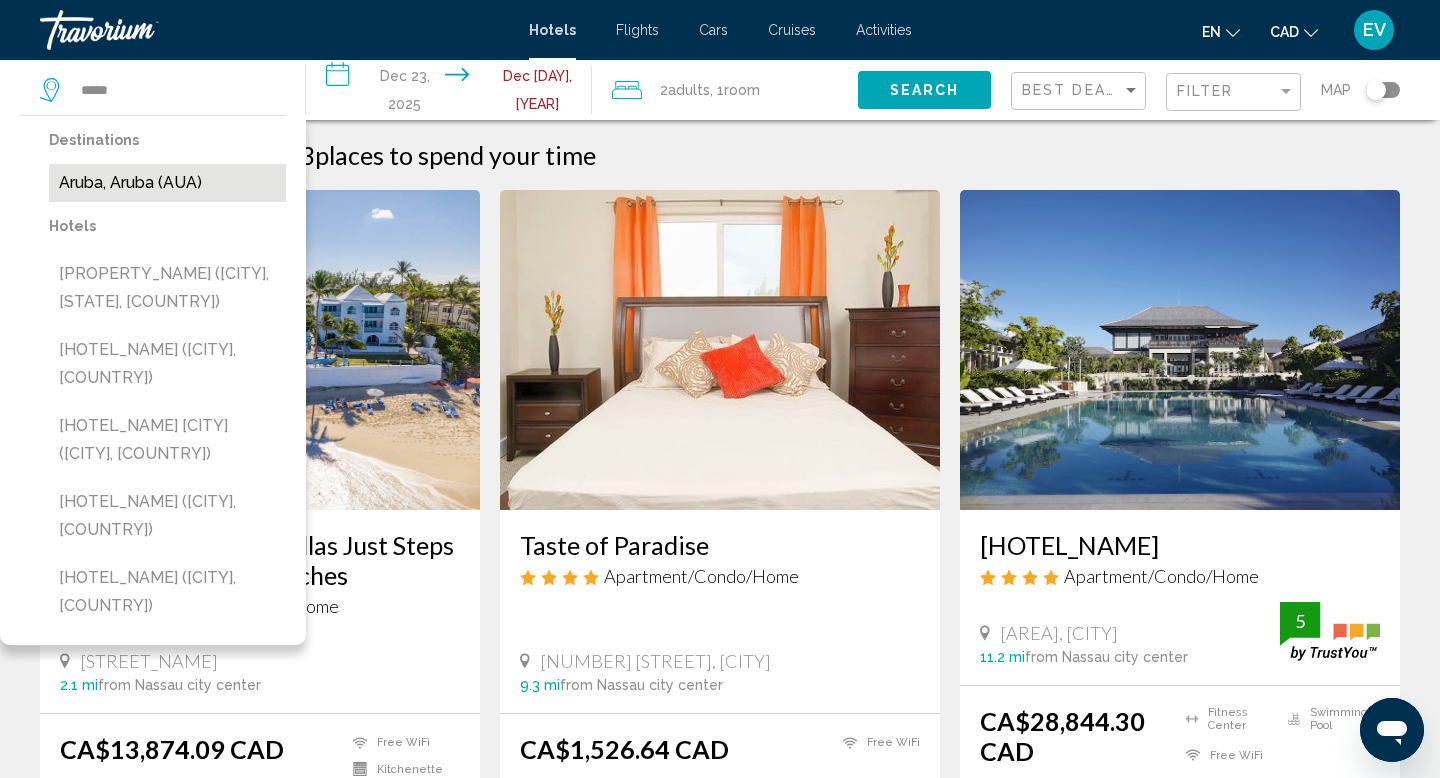 click on "Aruba, Aruba (AUA)" at bounding box center [167, 183] 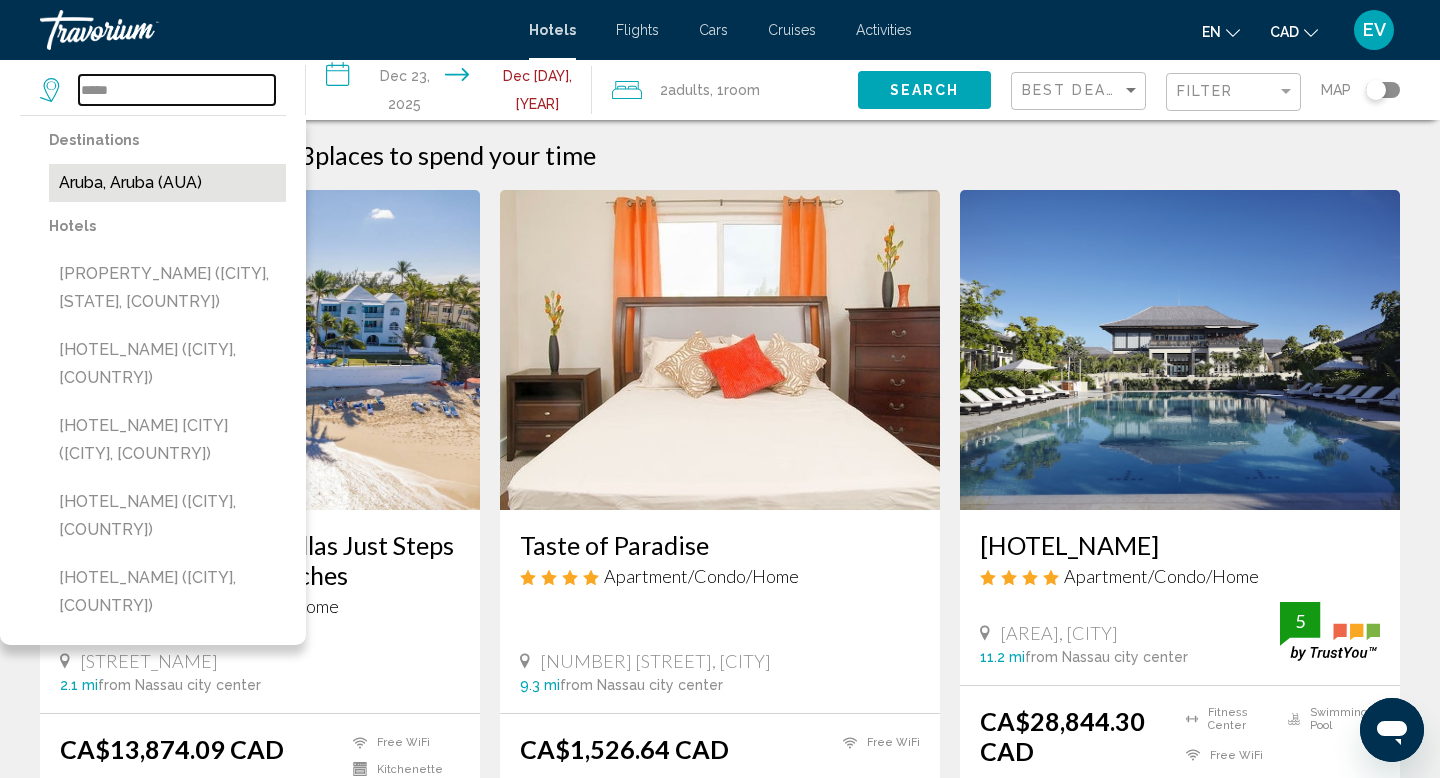 type on "**********" 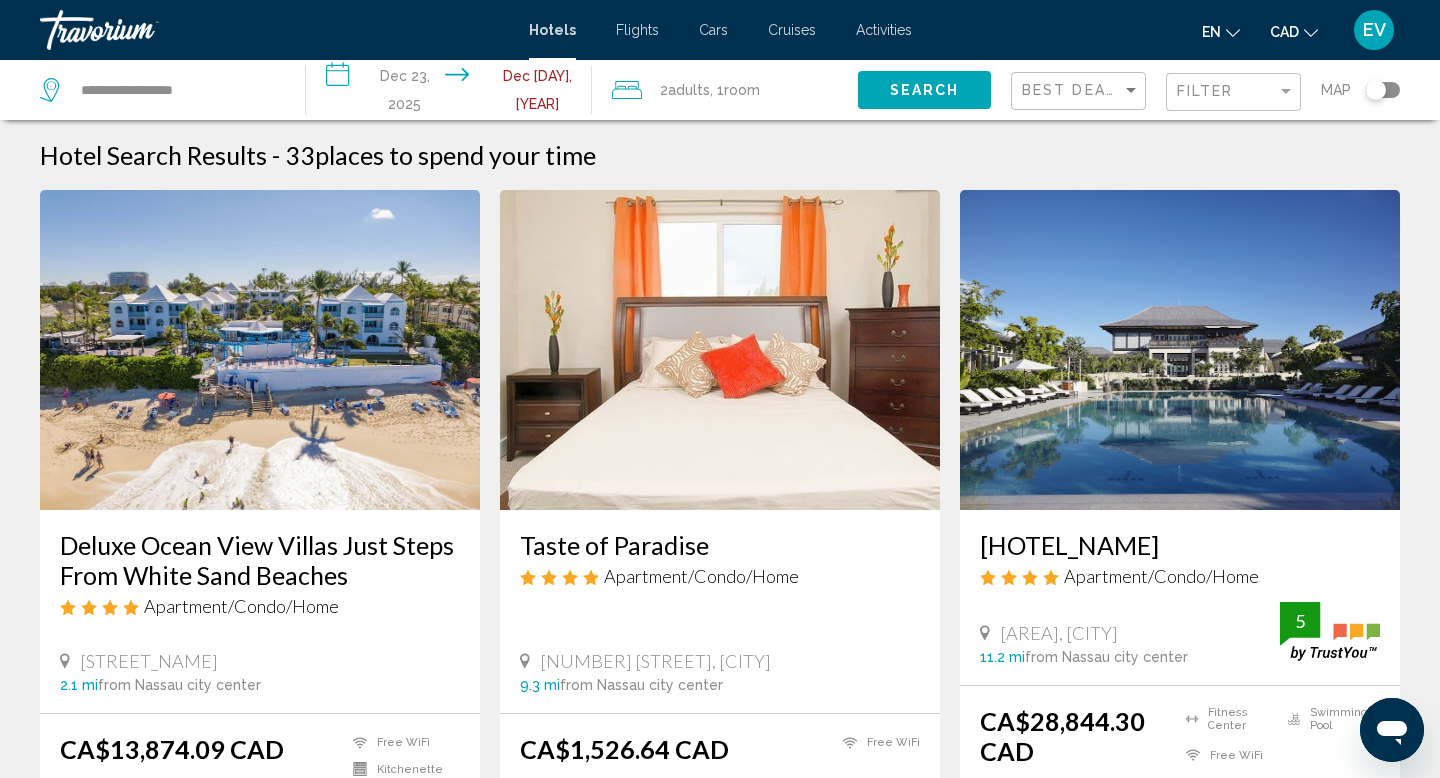 click on "Search" 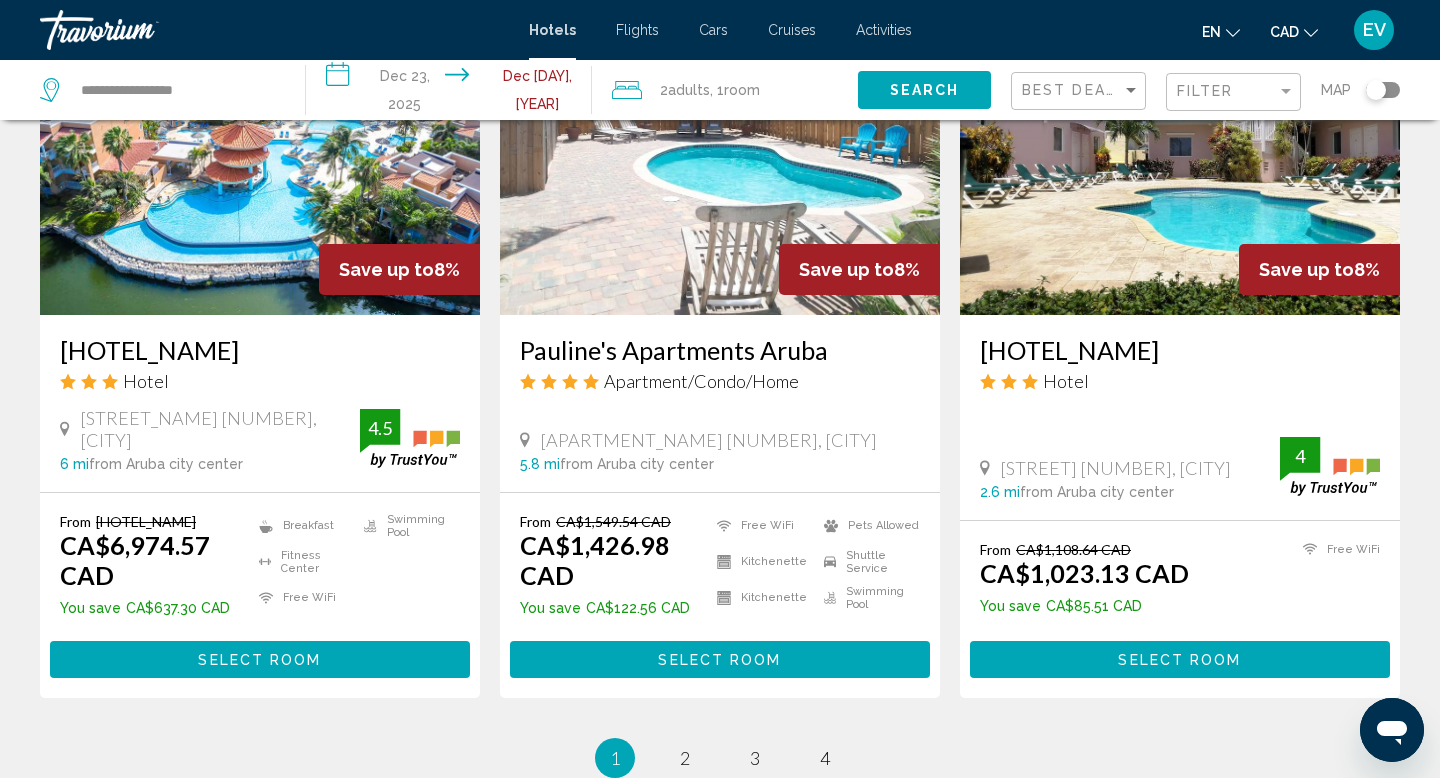 scroll, scrollTop: 2493, scrollLeft: 0, axis: vertical 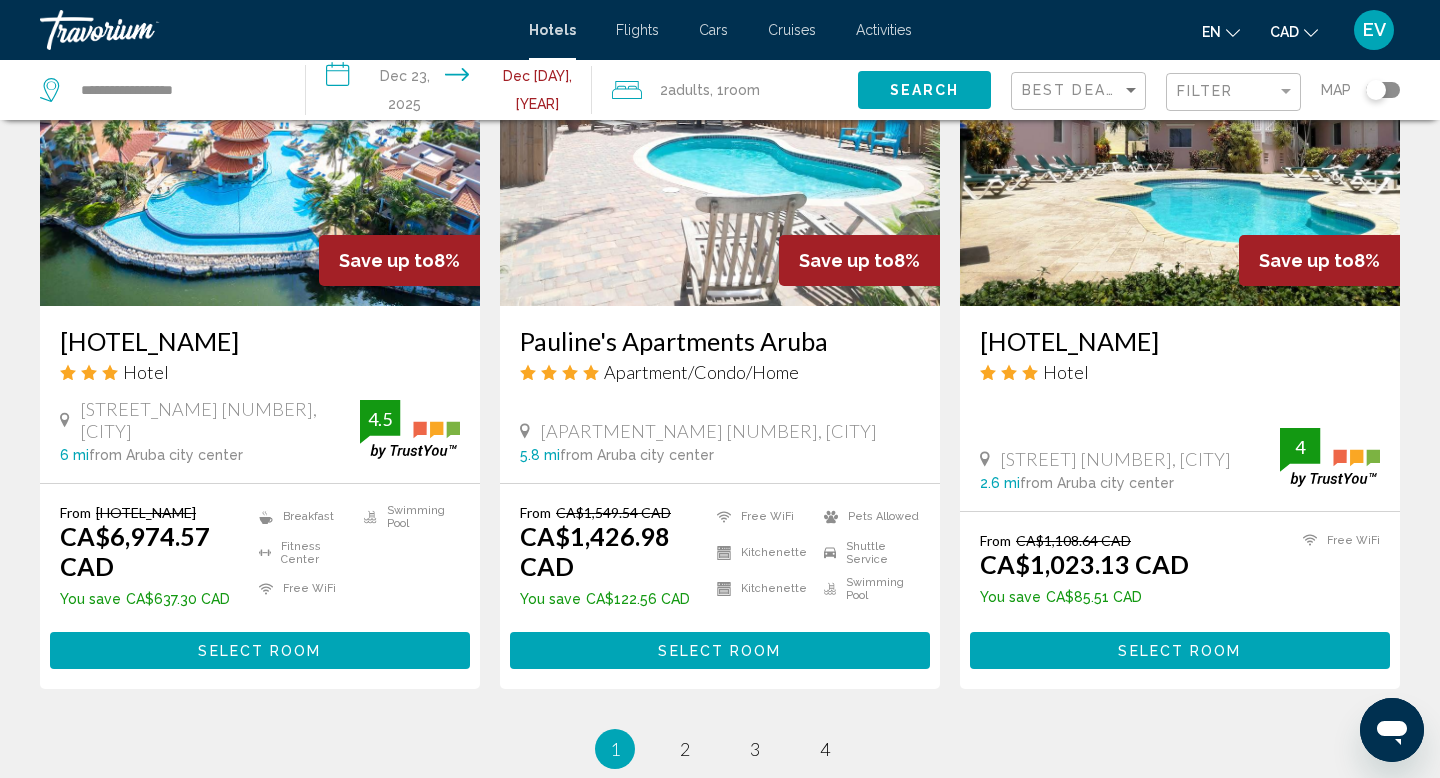 click on "**********" at bounding box center [453, 93] 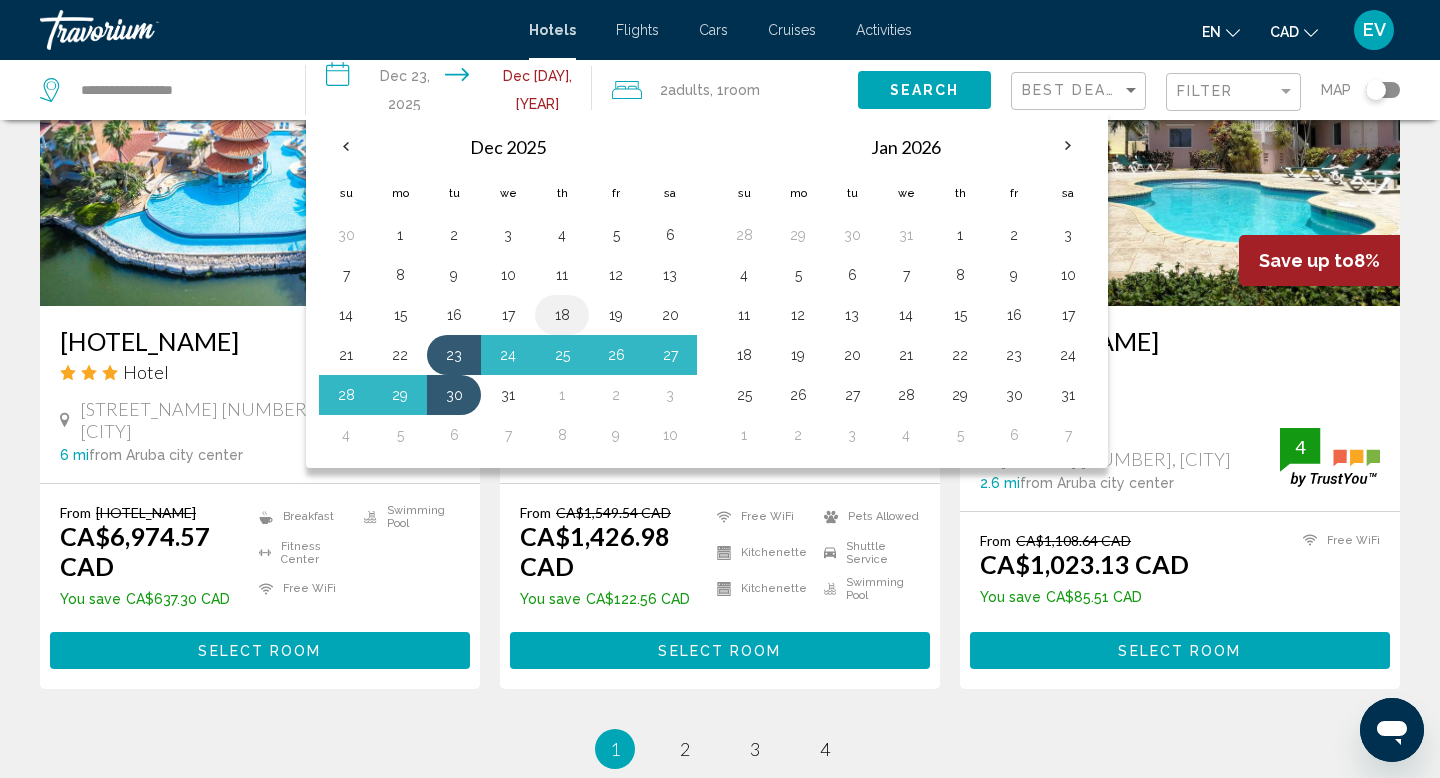 click on "18" at bounding box center [562, 315] 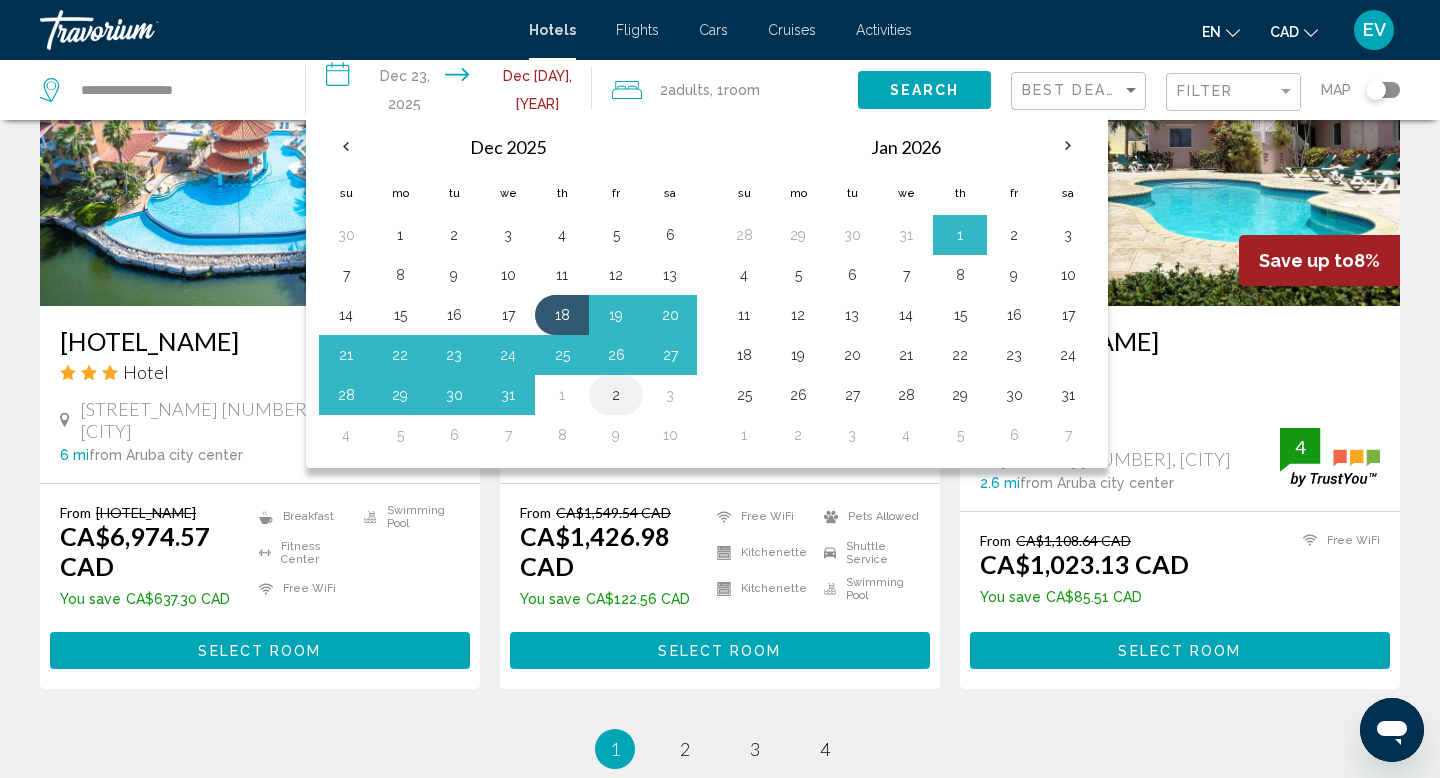 click on "2" at bounding box center [616, 395] 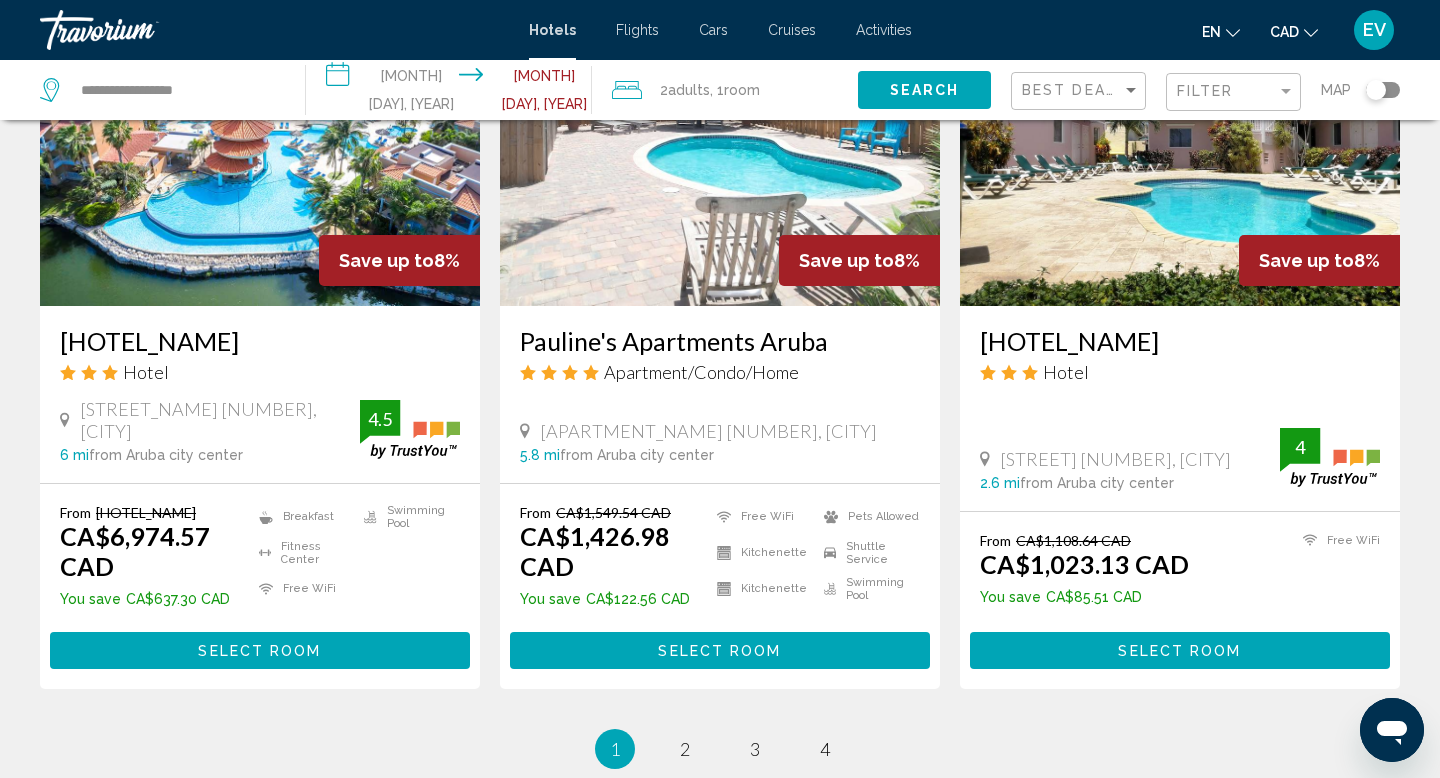 click on "Search" 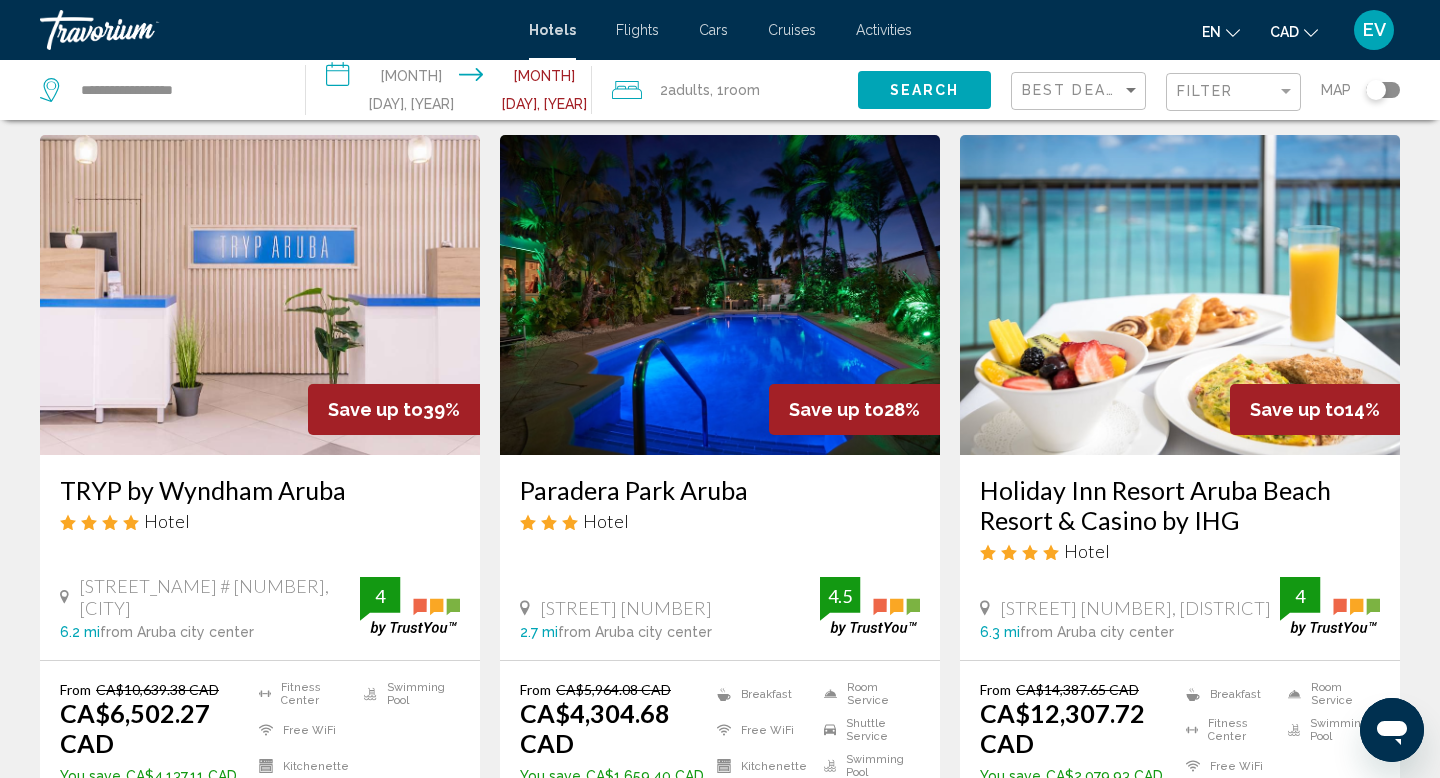 scroll, scrollTop: 0, scrollLeft: 0, axis: both 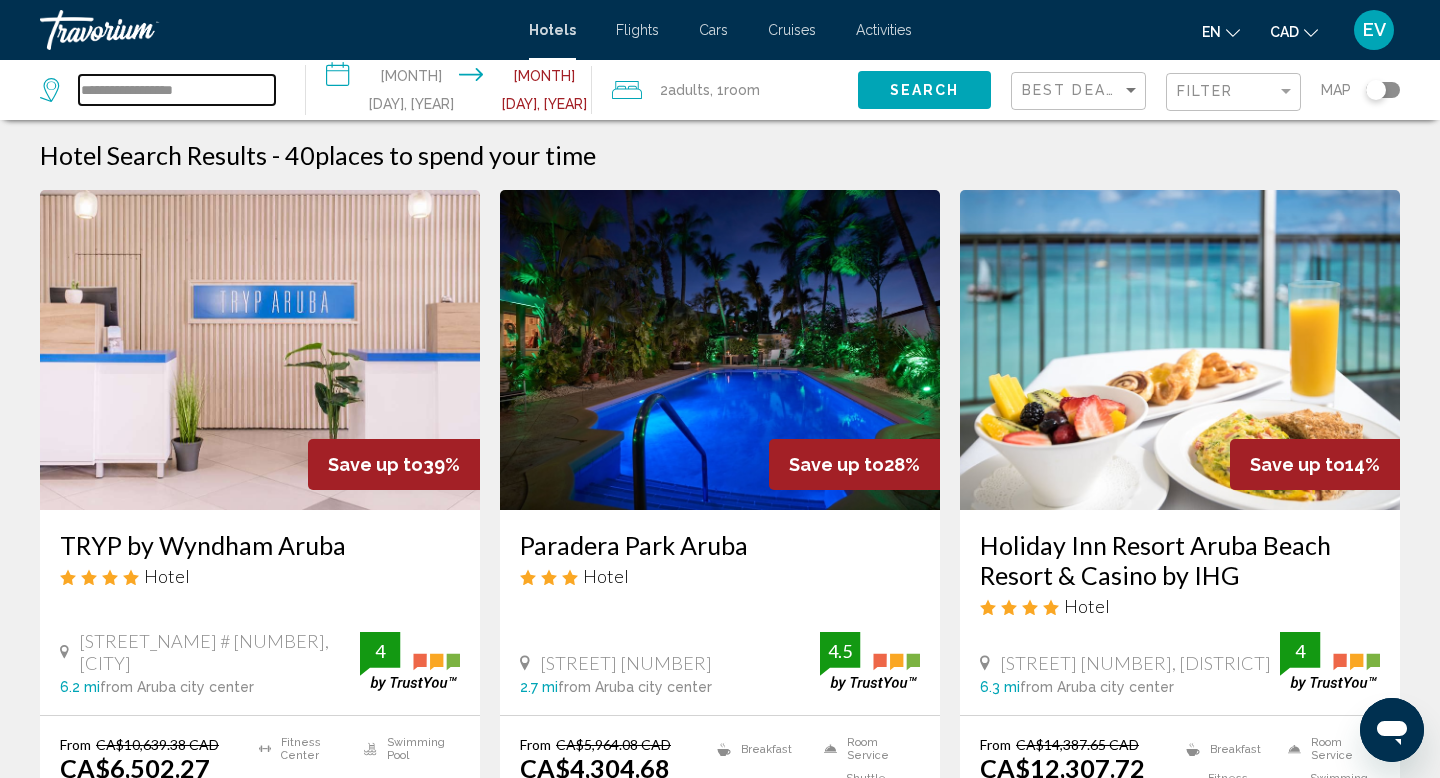 click on "**********" at bounding box center (177, 90) 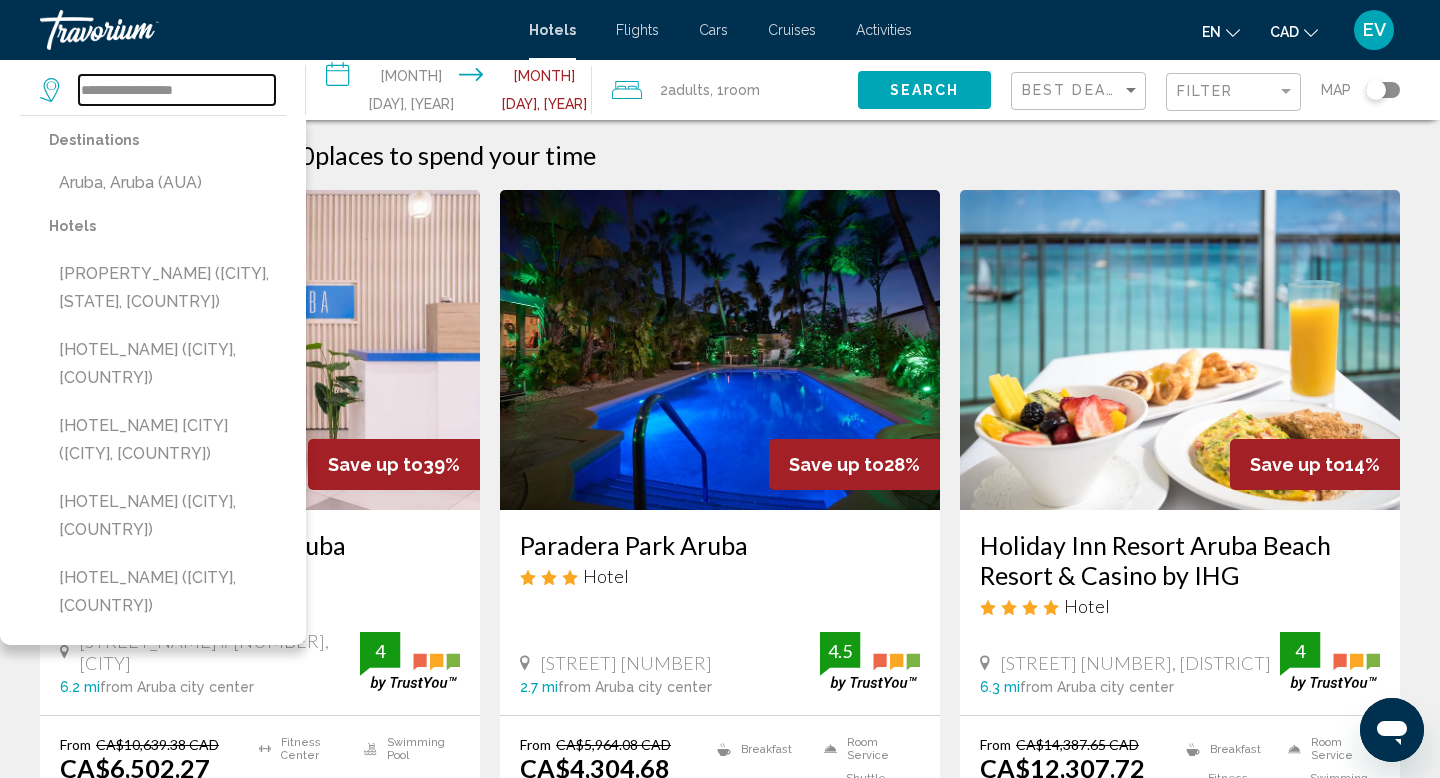 click on "**********" at bounding box center [177, 90] 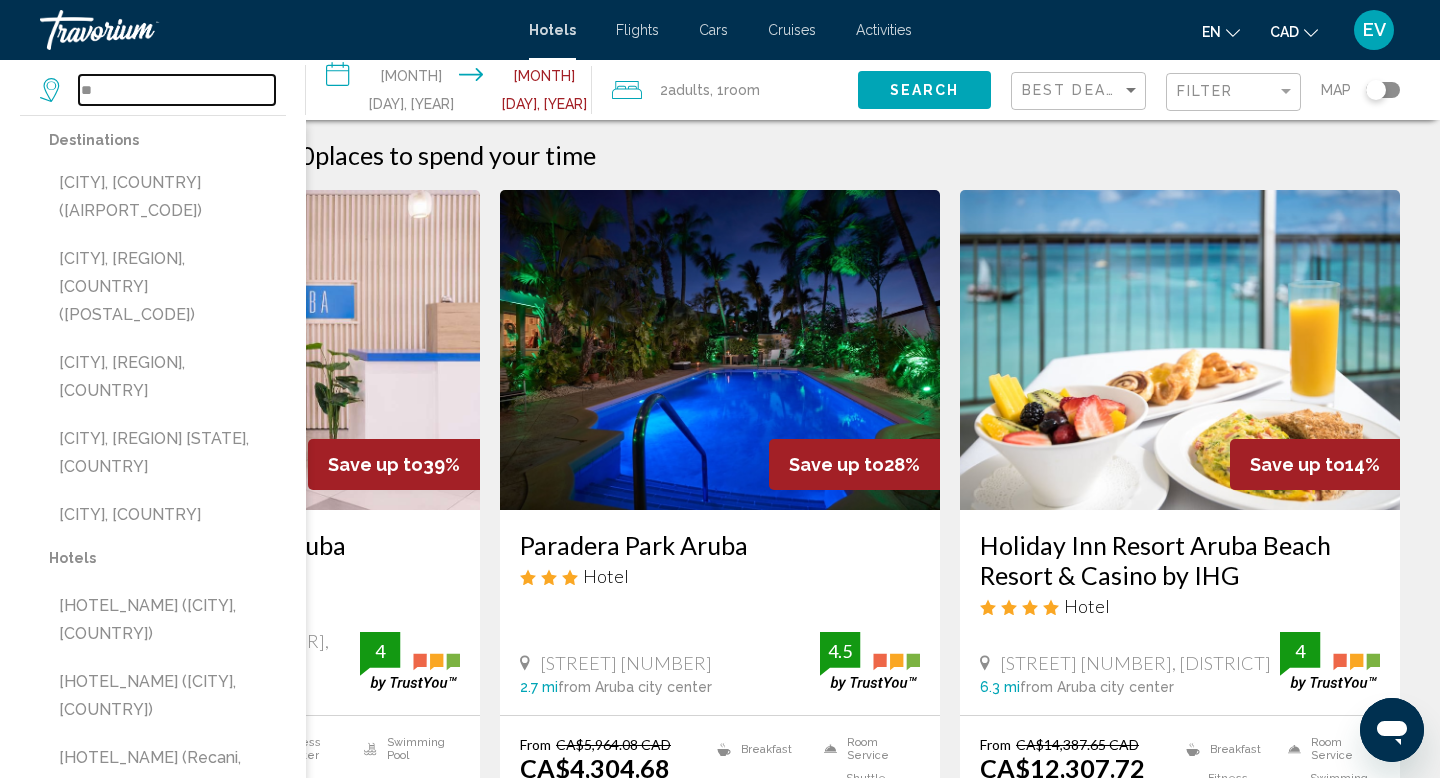 type on "*" 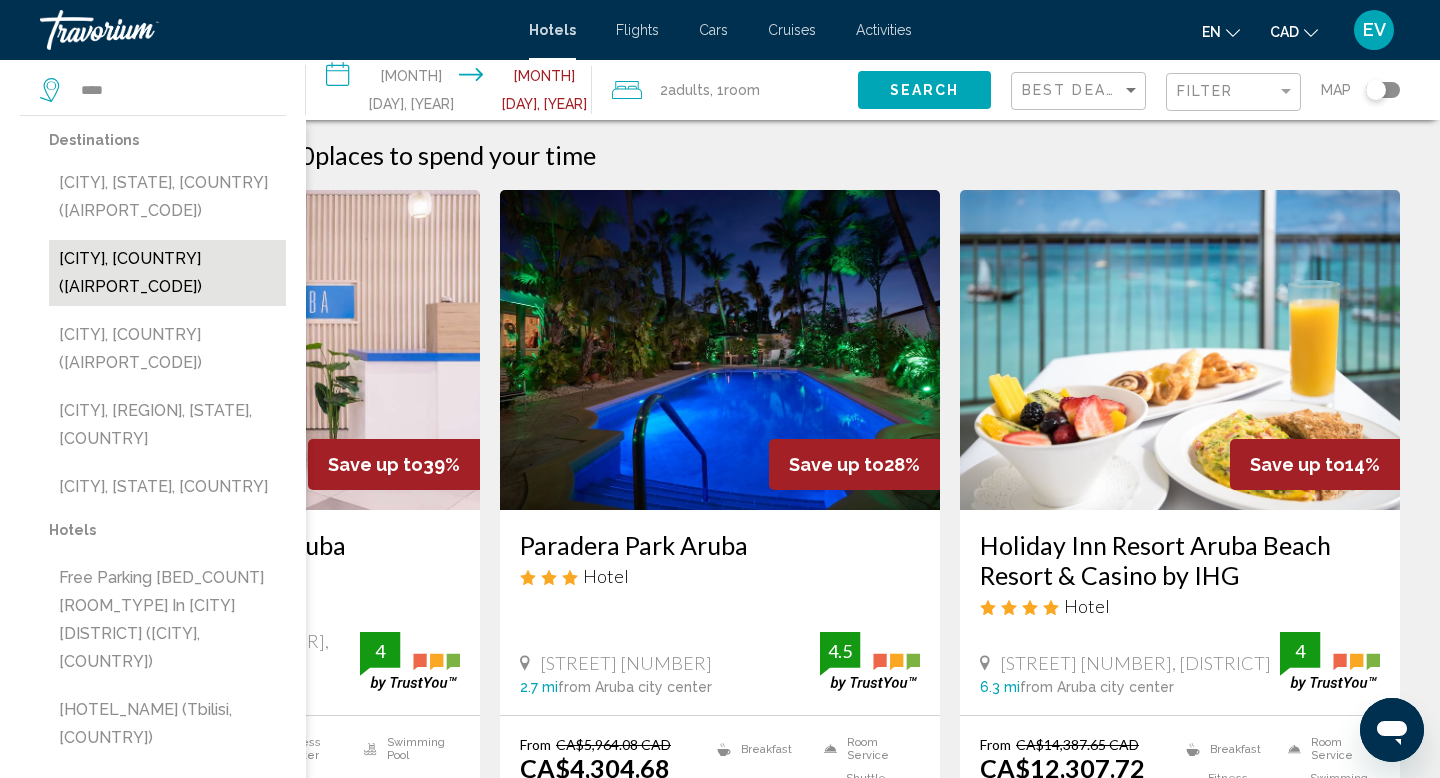 click on "[CITY], [COUNTRY] ([AIRPORT_CODE])" at bounding box center (167, 273) 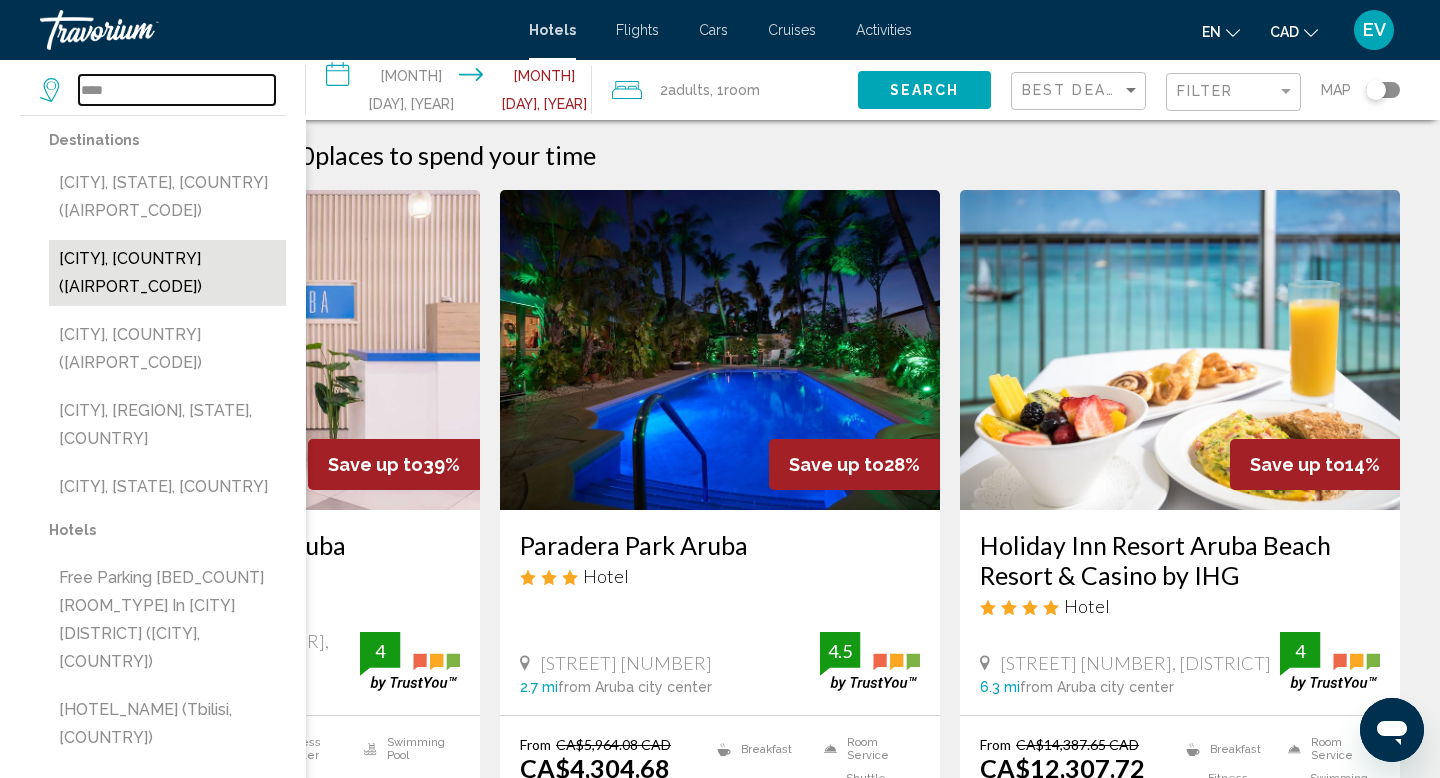 type on "**********" 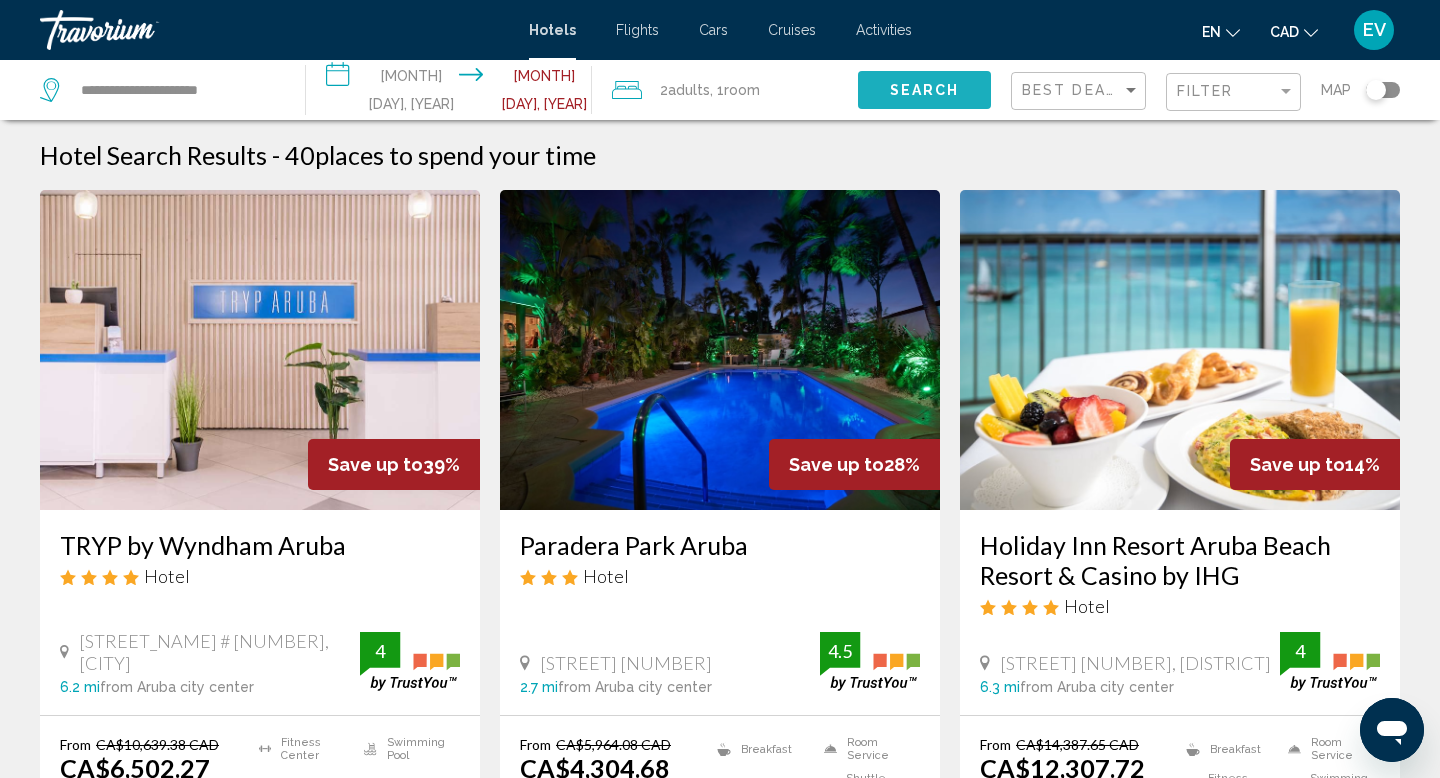 click on "Search" 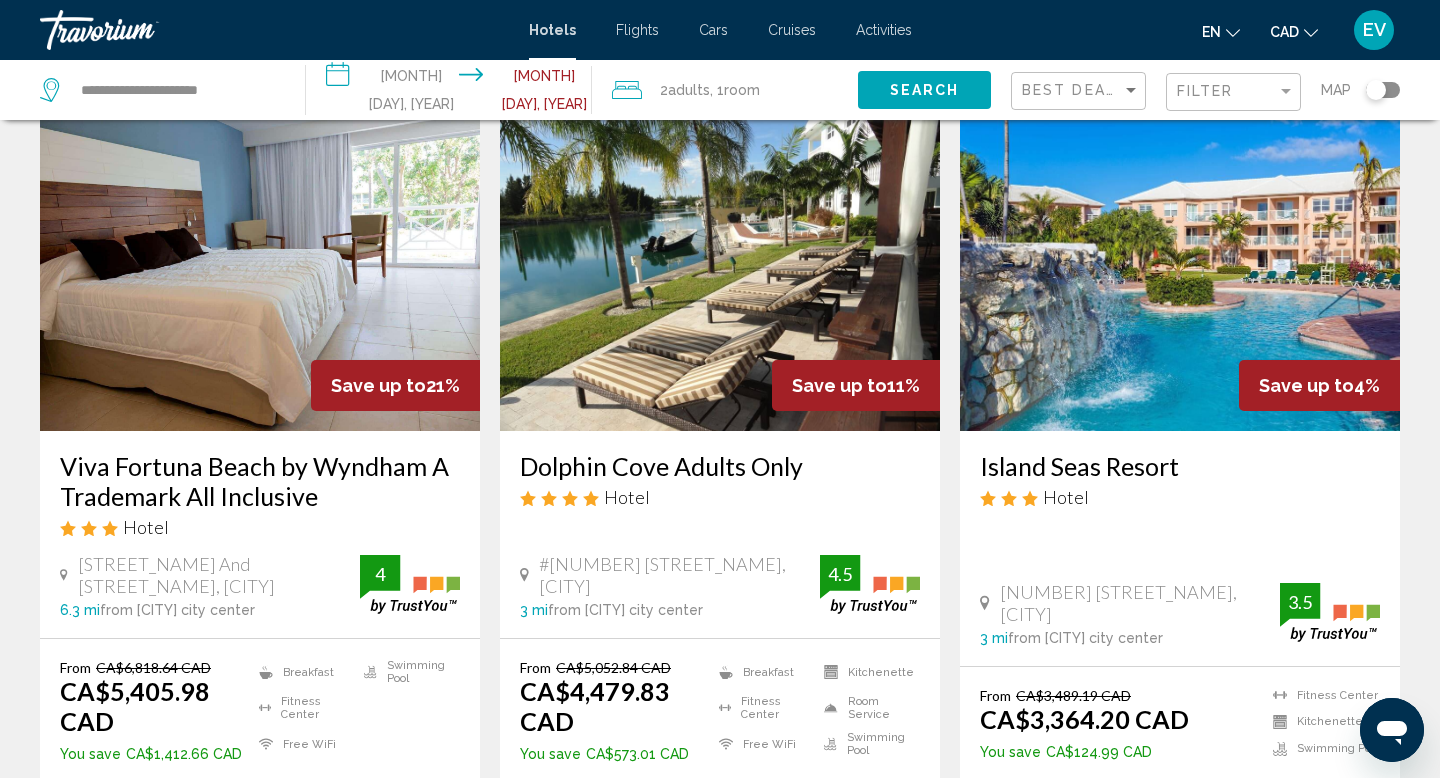 scroll, scrollTop: 0, scrollLeft: 0, axis: both 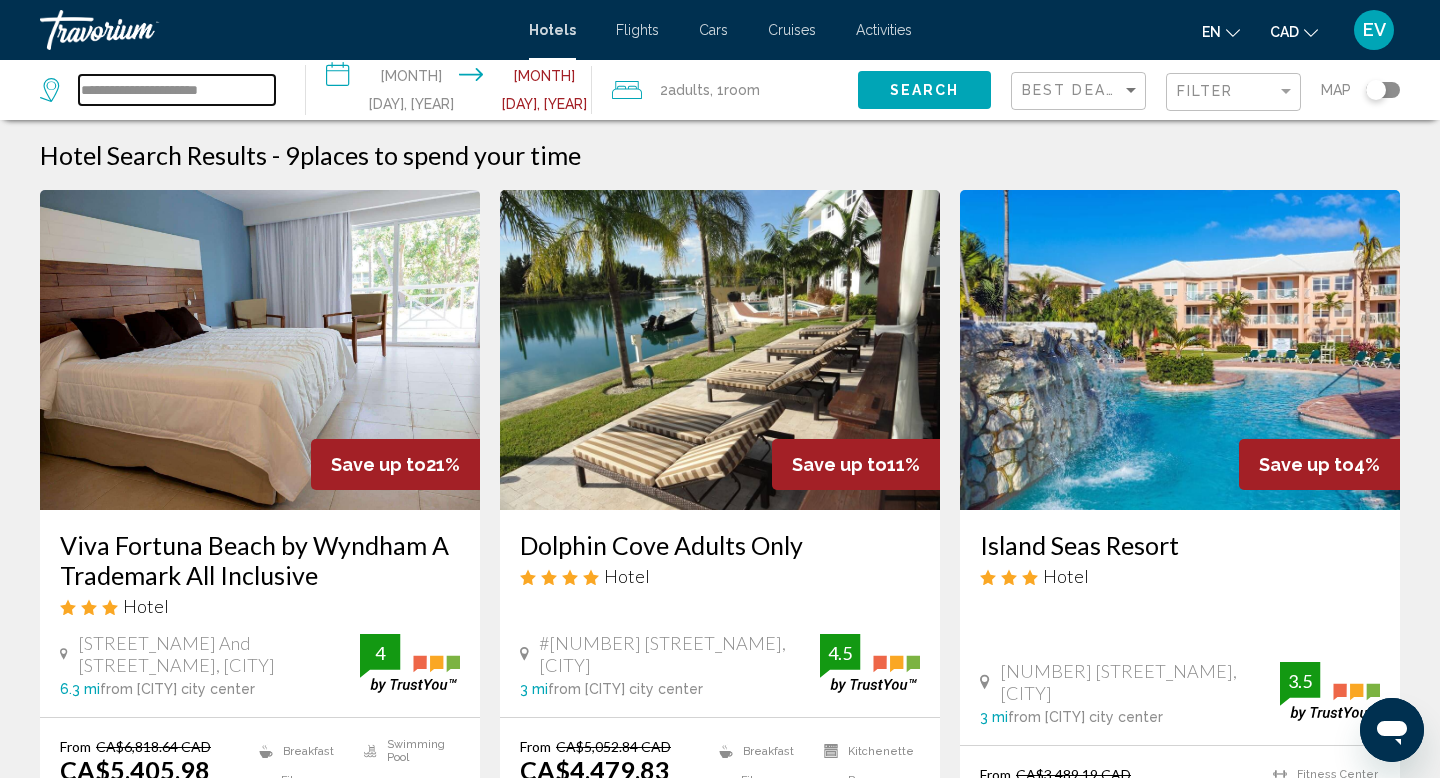 click on "**********" at bounding box center [177, 90] 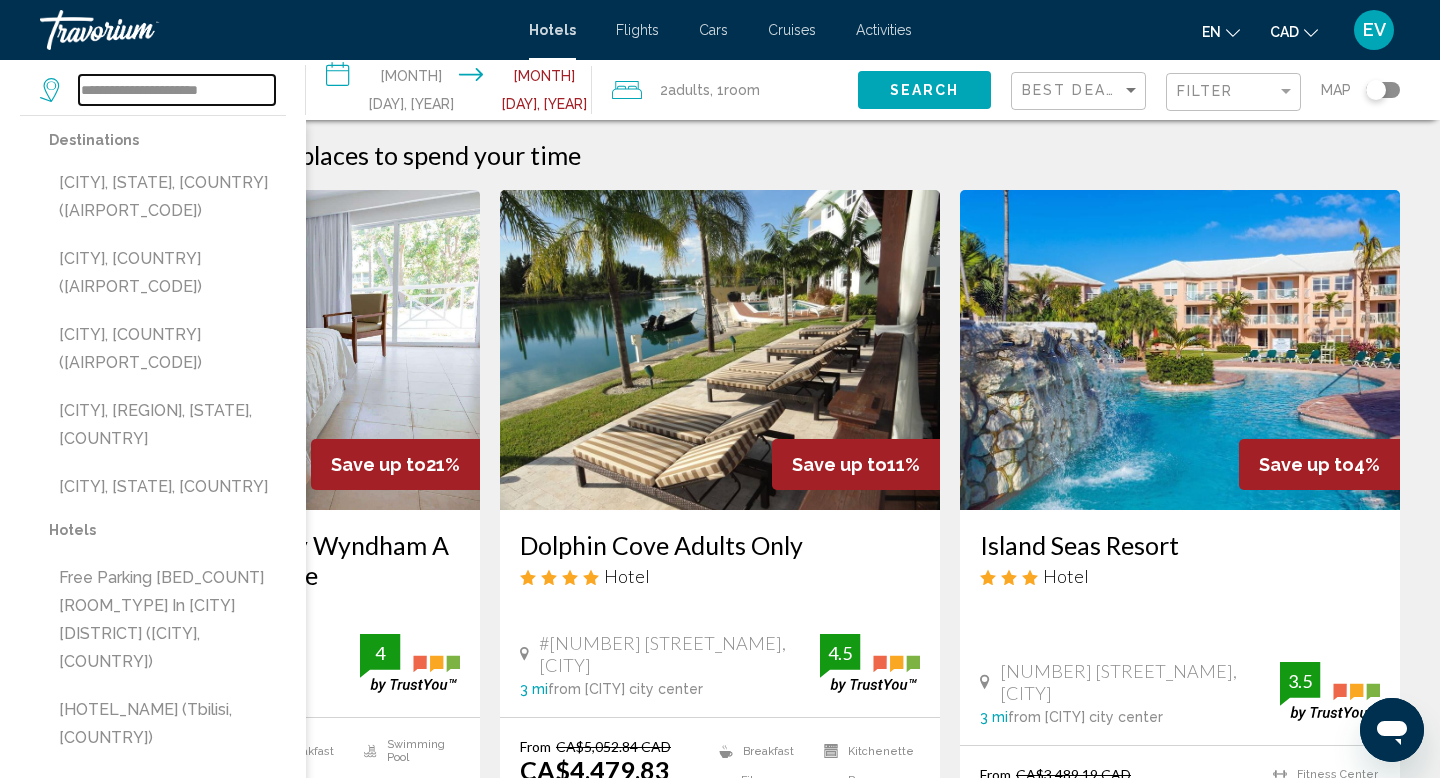 click on "**********" at bounding box center (177, 90) 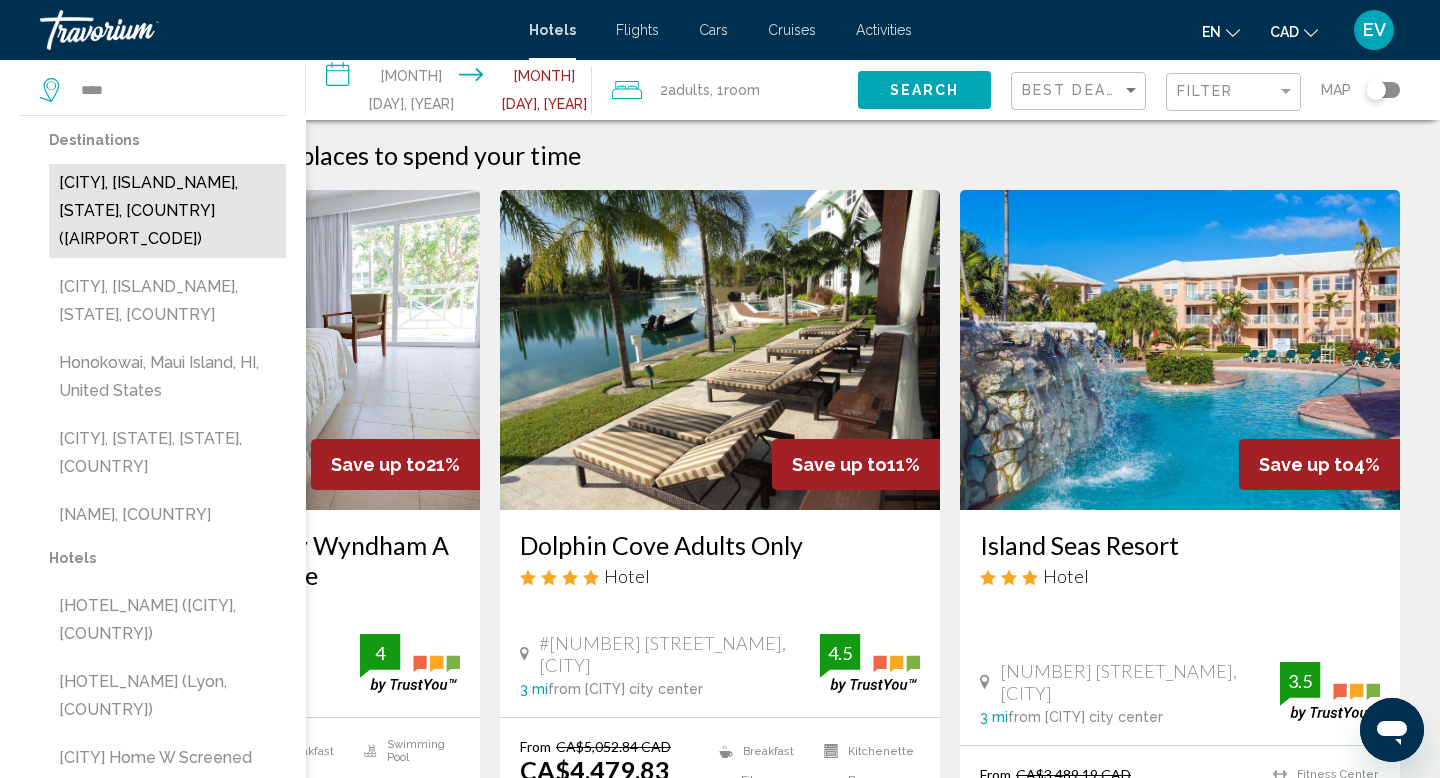 click on "[CITY], [ISLAND_NAME], [STATE], [COUNTRY] ([AIRPORT_CODE])" at bounding box center [167, 211] 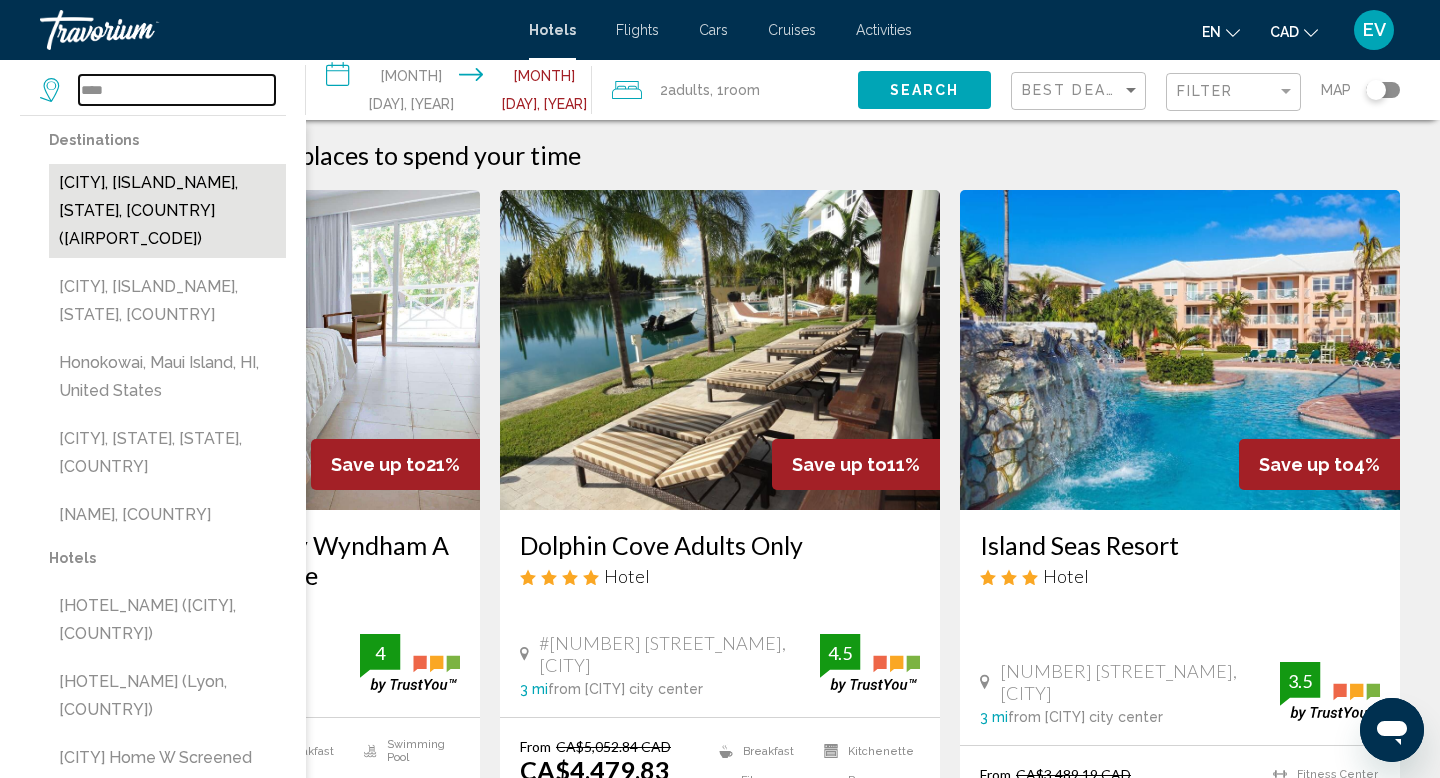 type on "**********" 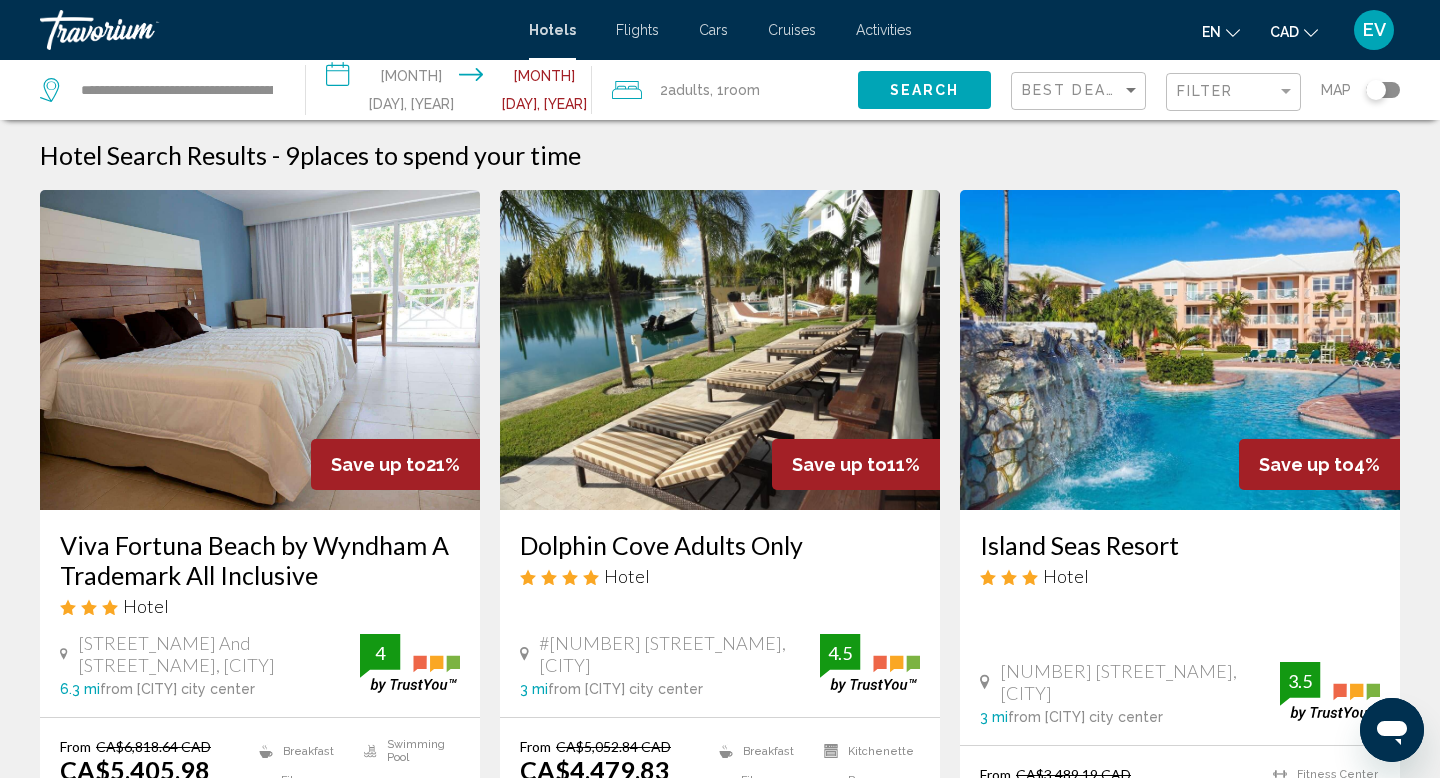 click on "Search" 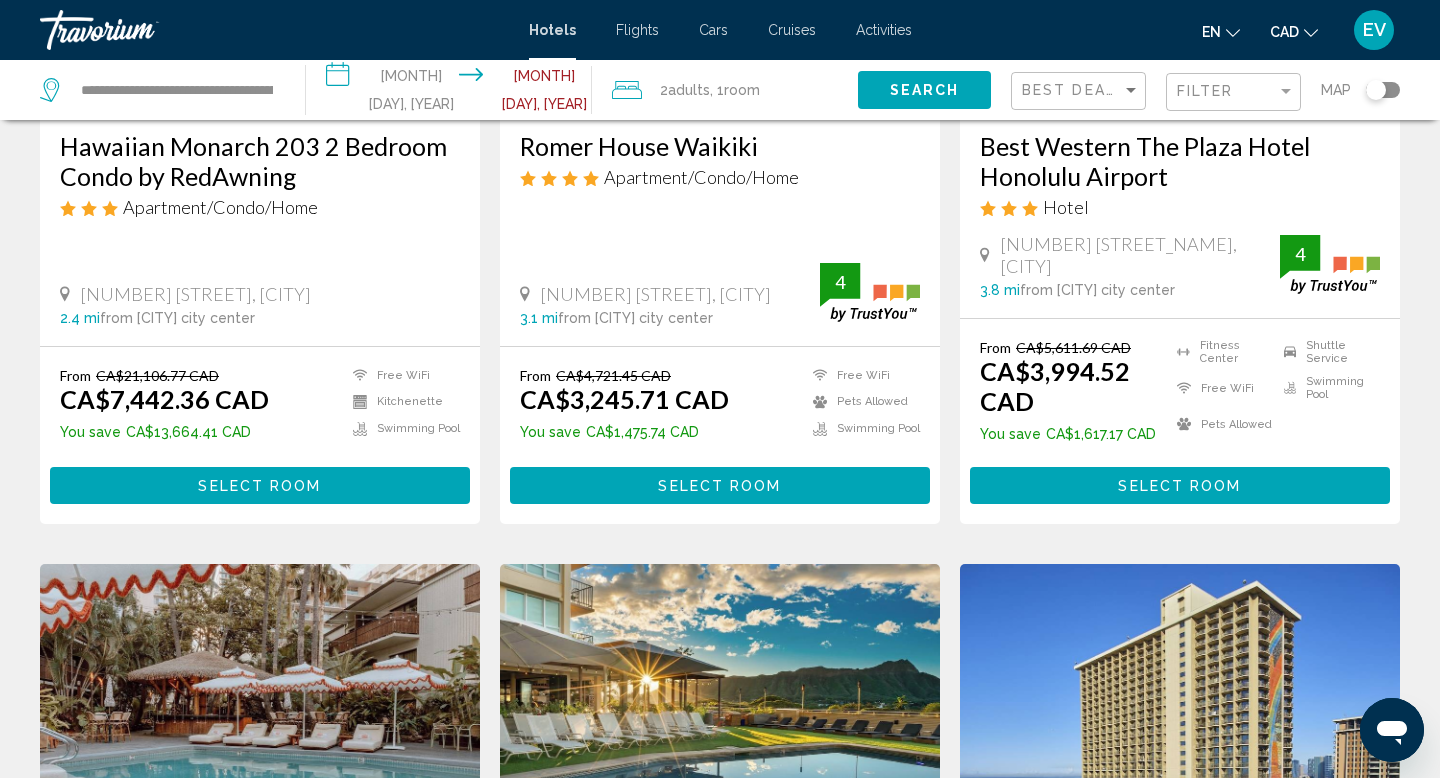 scroll, scrollTop: 0, scrollLeft: 0, axis: both 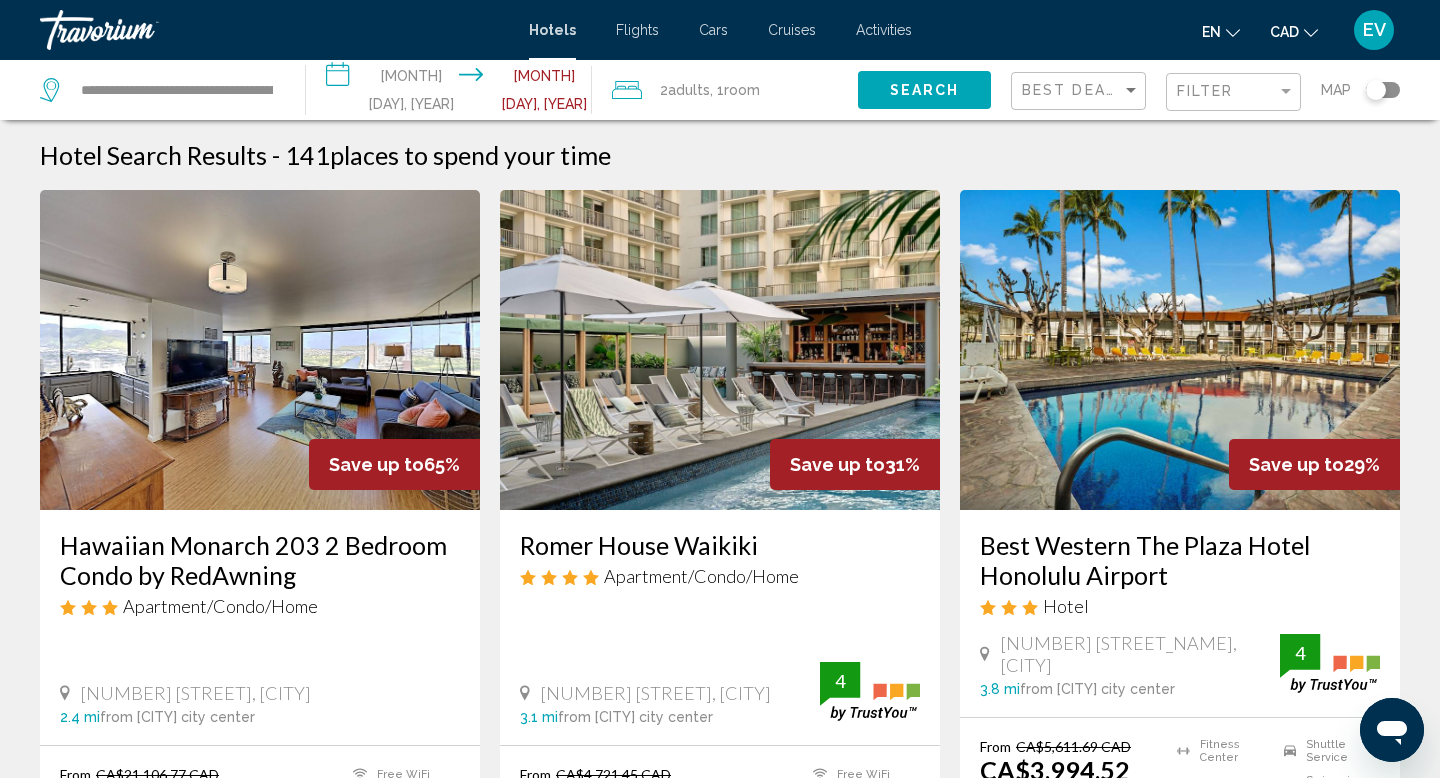 click on "Adults" 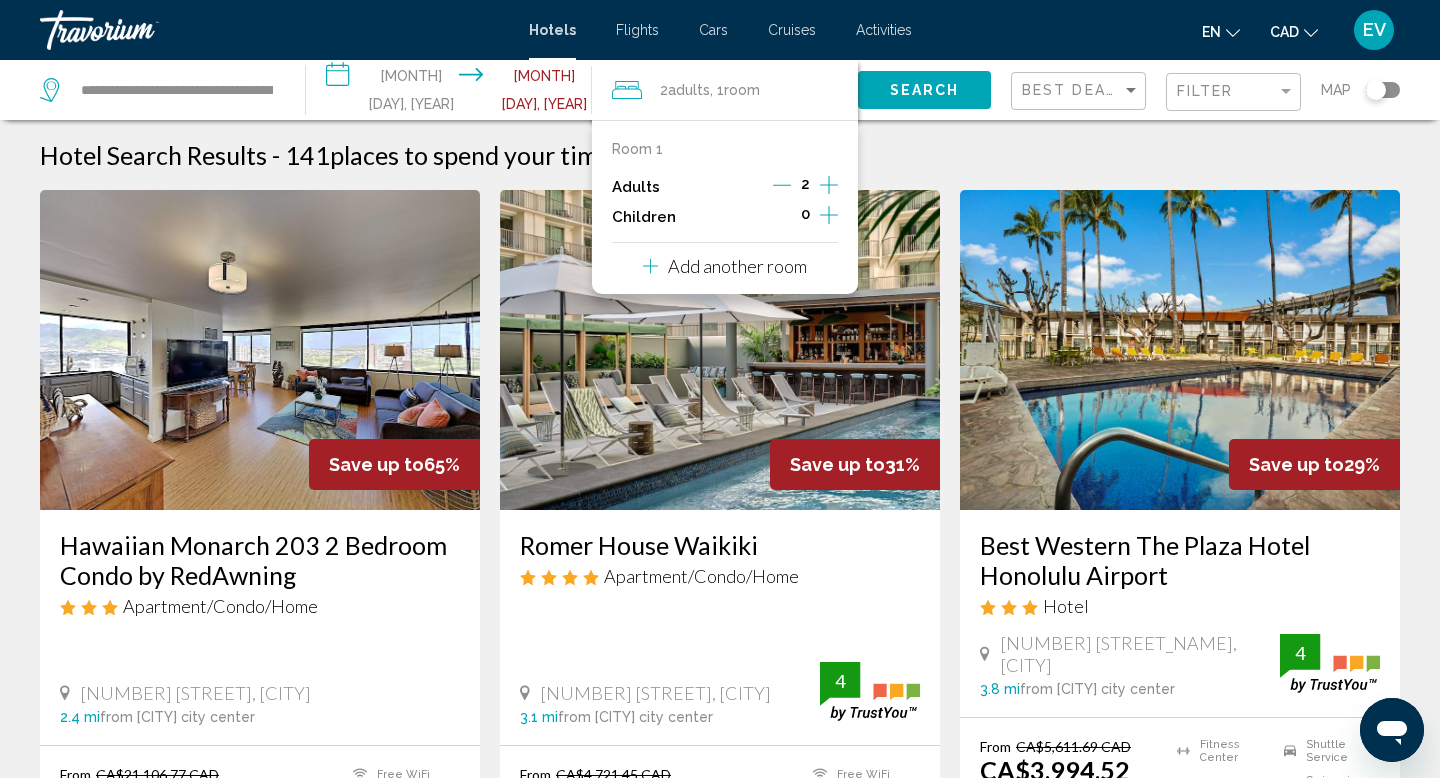 click 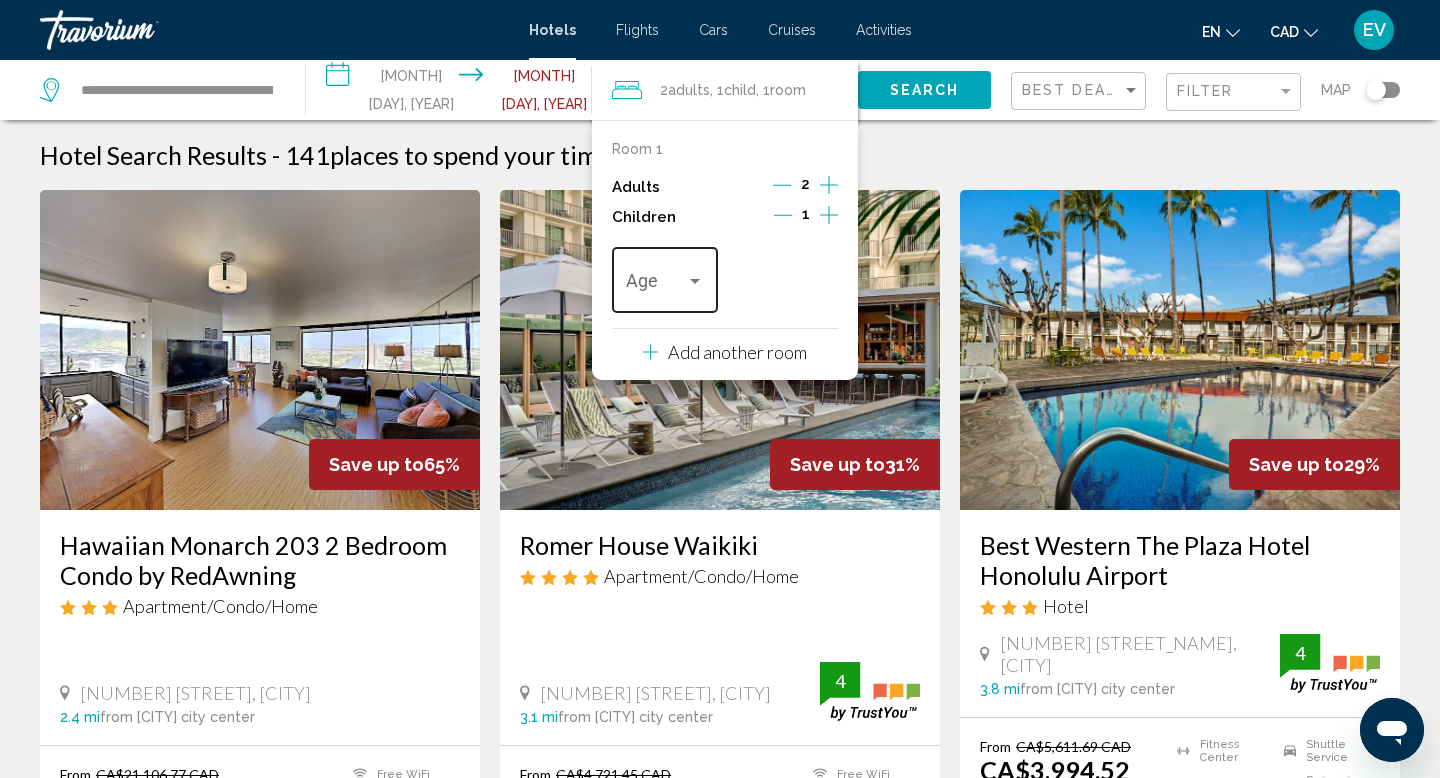click on "Age" at bounding box center (665, 277) 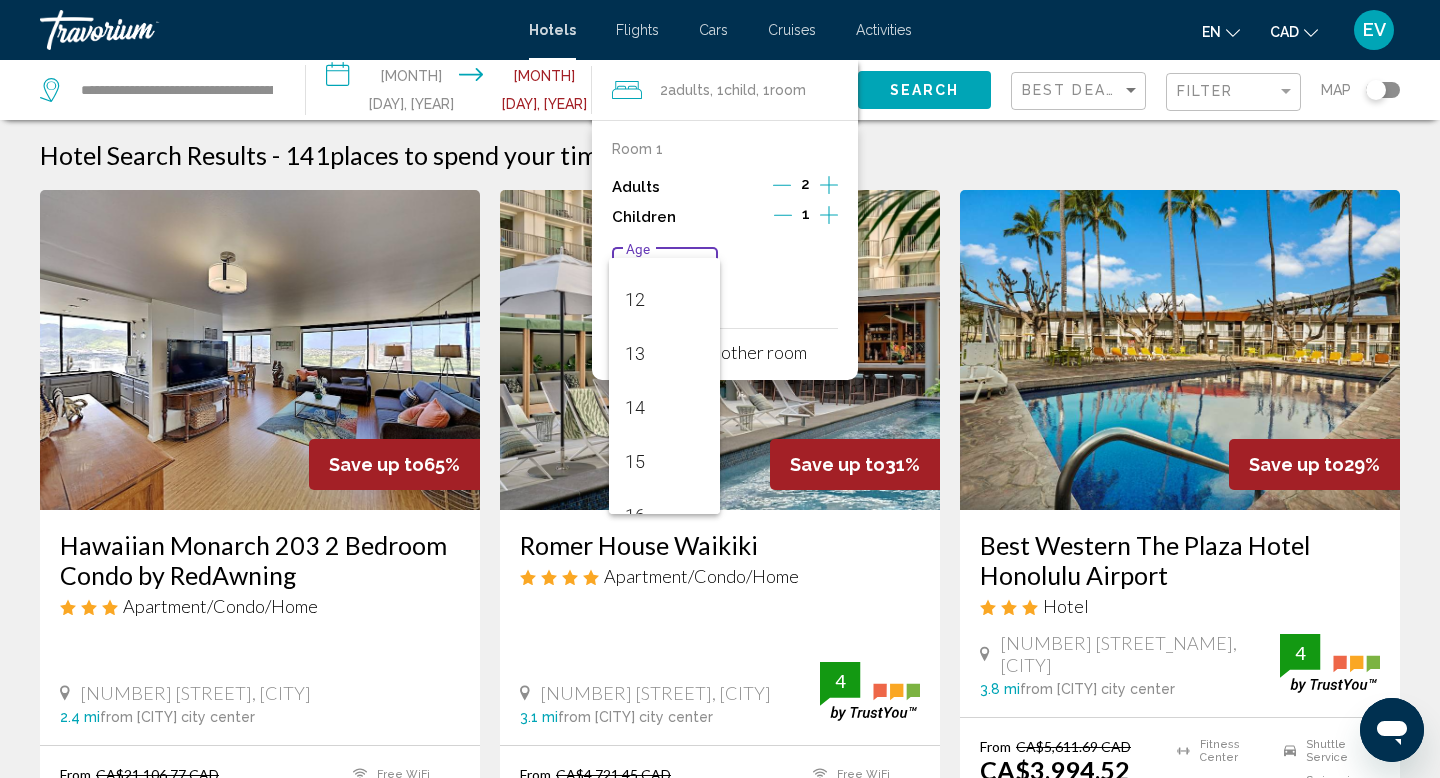 scroll, scrollTop: 716, scrollLeft: 0, axis: vertical 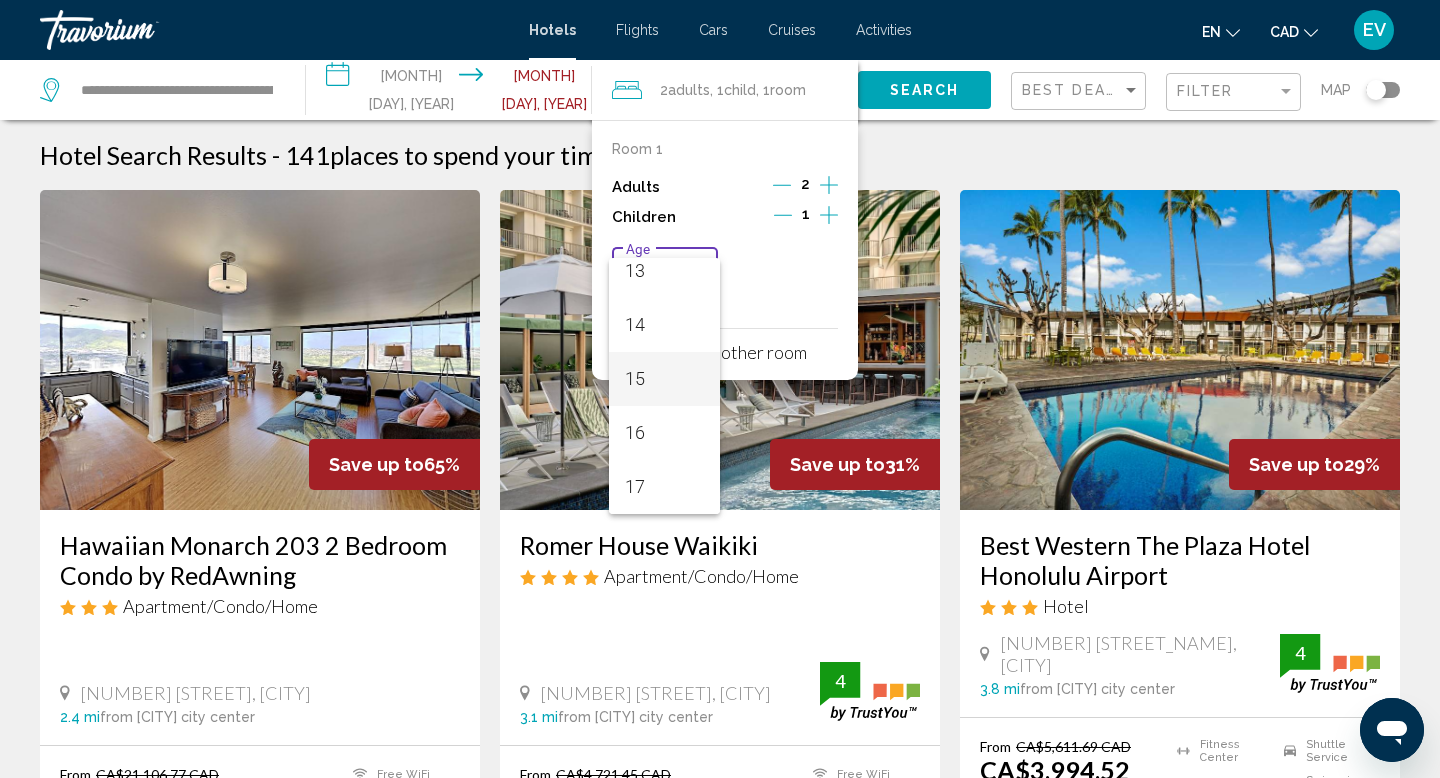click on "15" at bounding box center [664, 379] 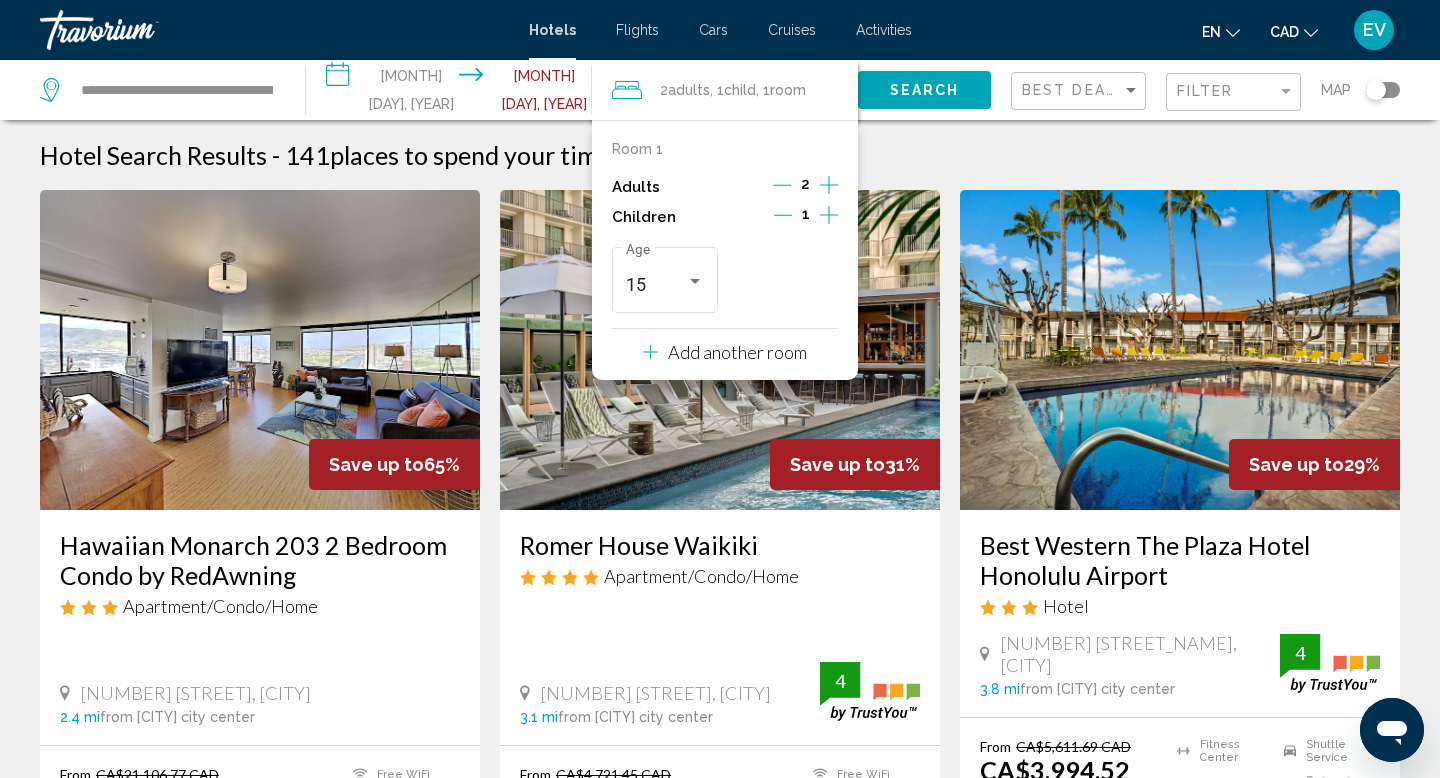 click on "Search" 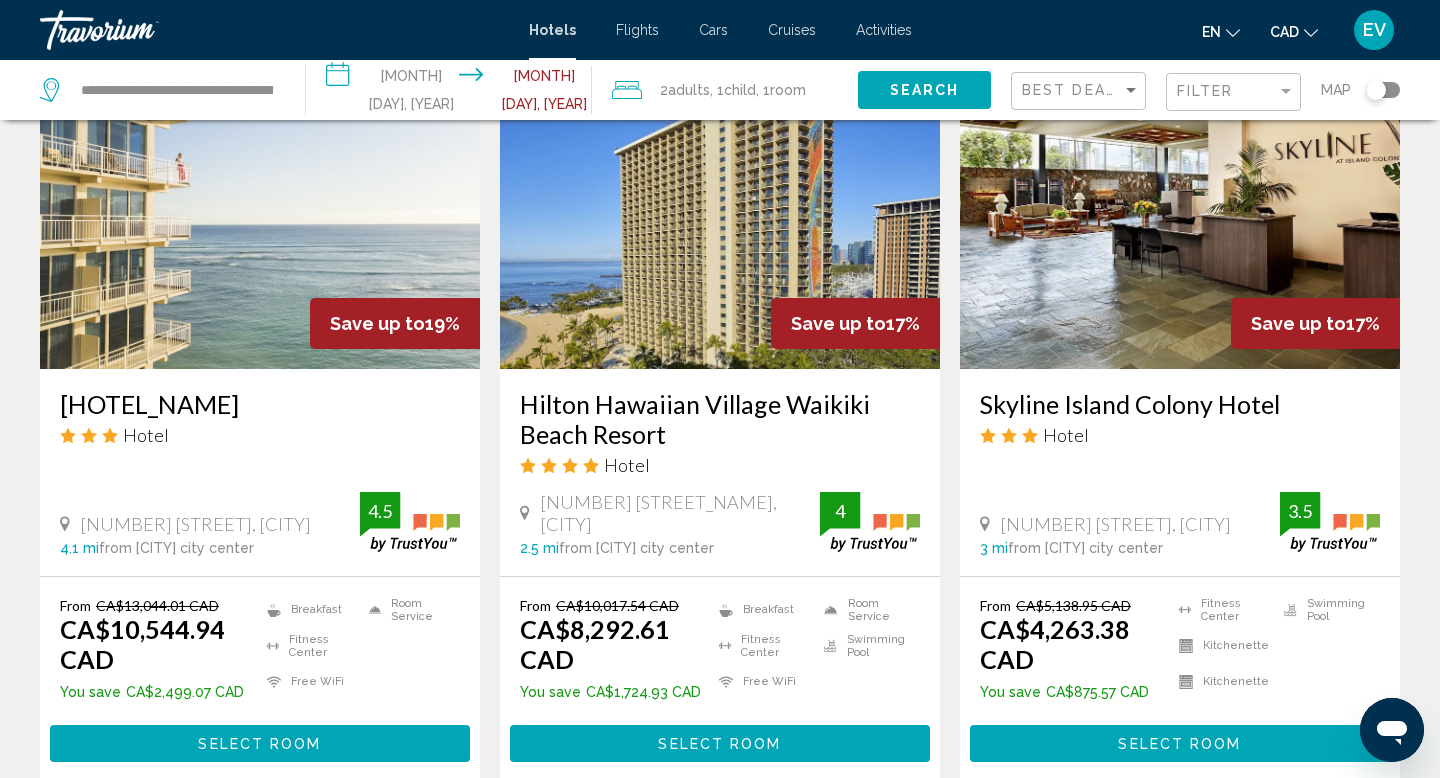 scroll, scrollTop: 2464, scrollLeft: 0, axis: vertical 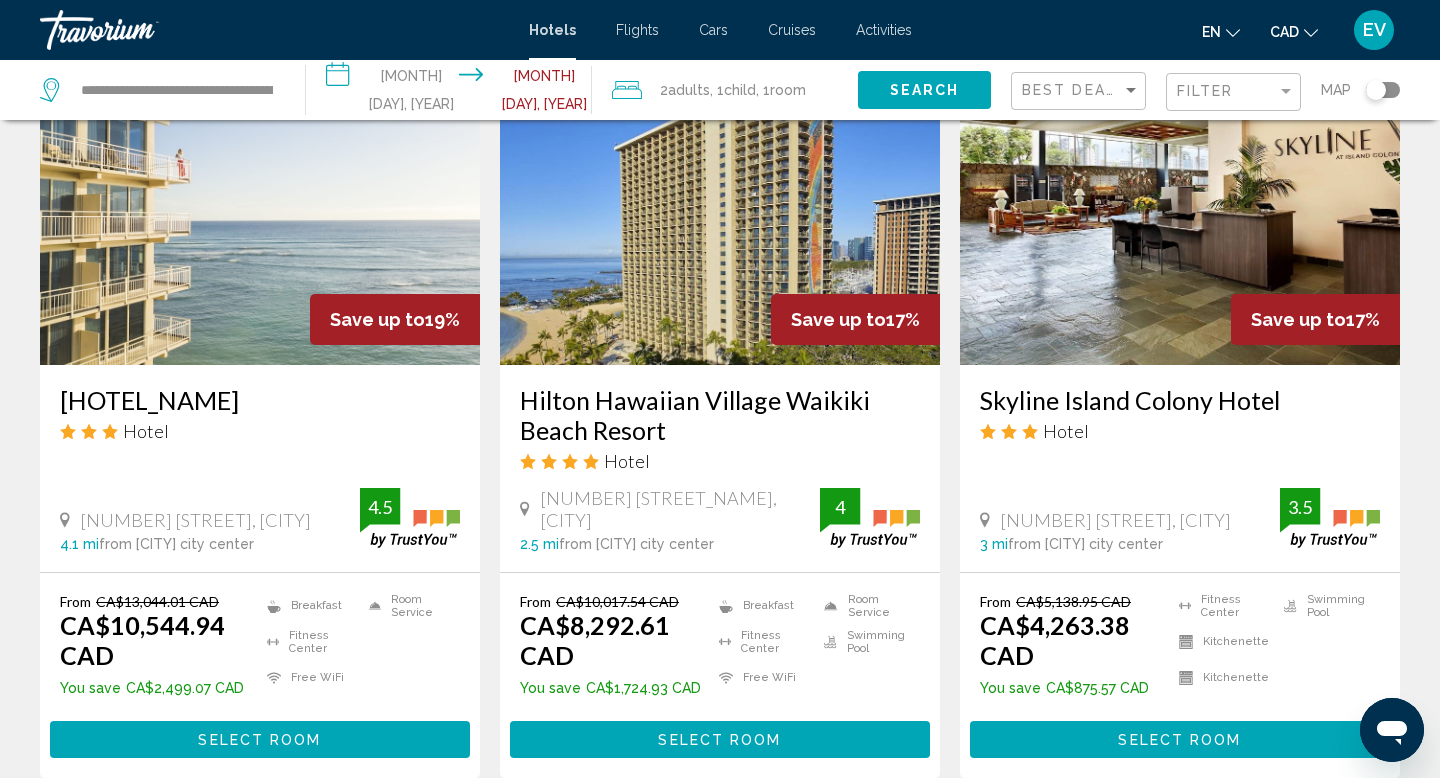click on "Search" 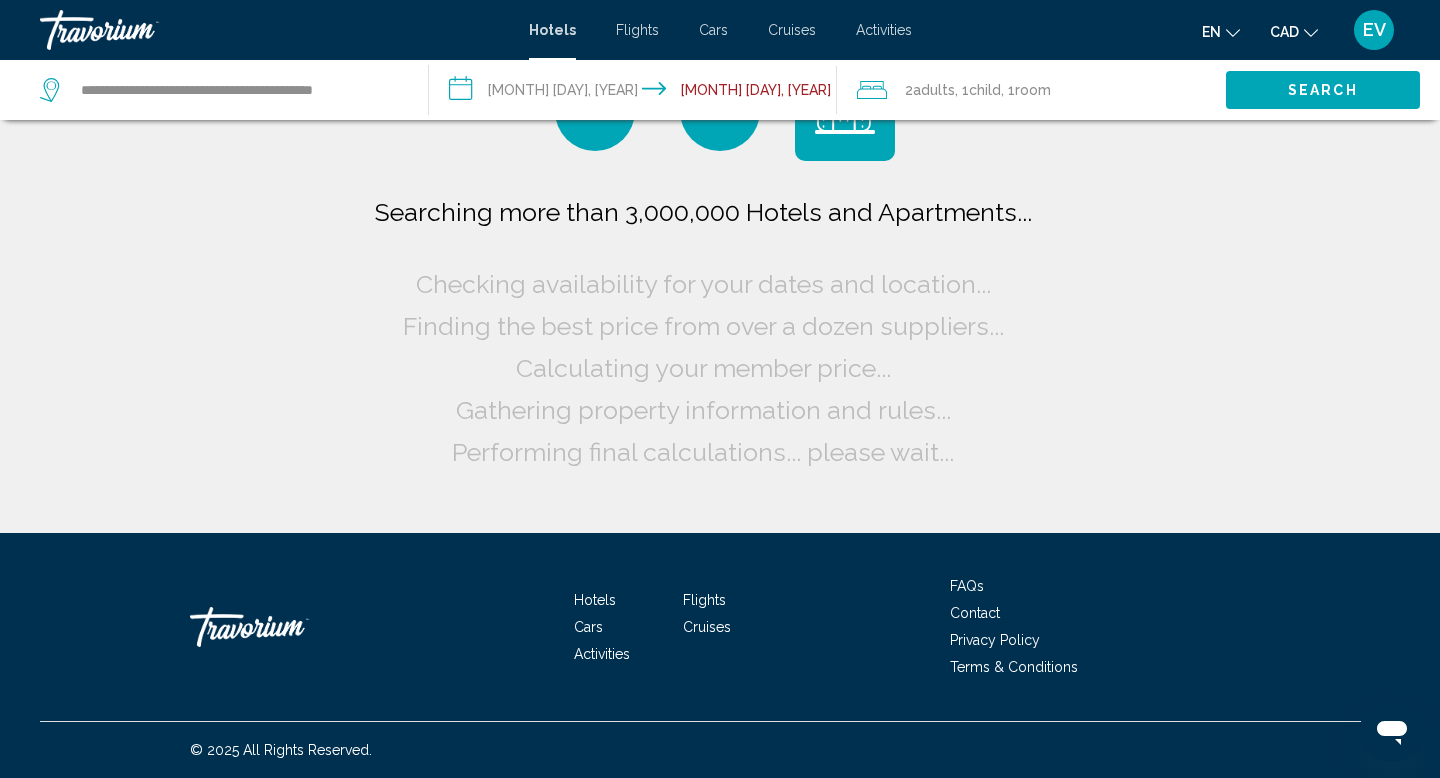 click on "**********" at bounding box center (637, 93) 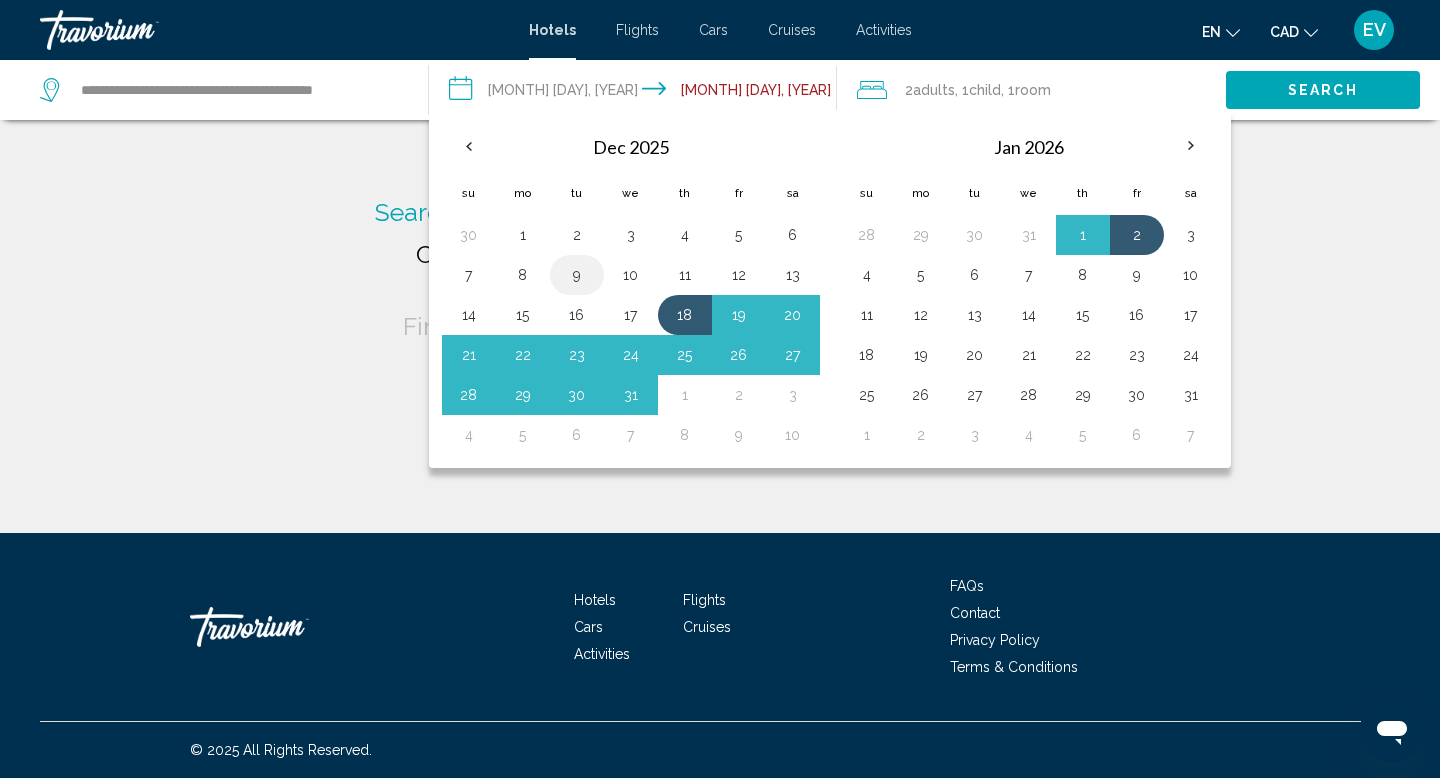 click on "9" at bounding box center [577, 275] 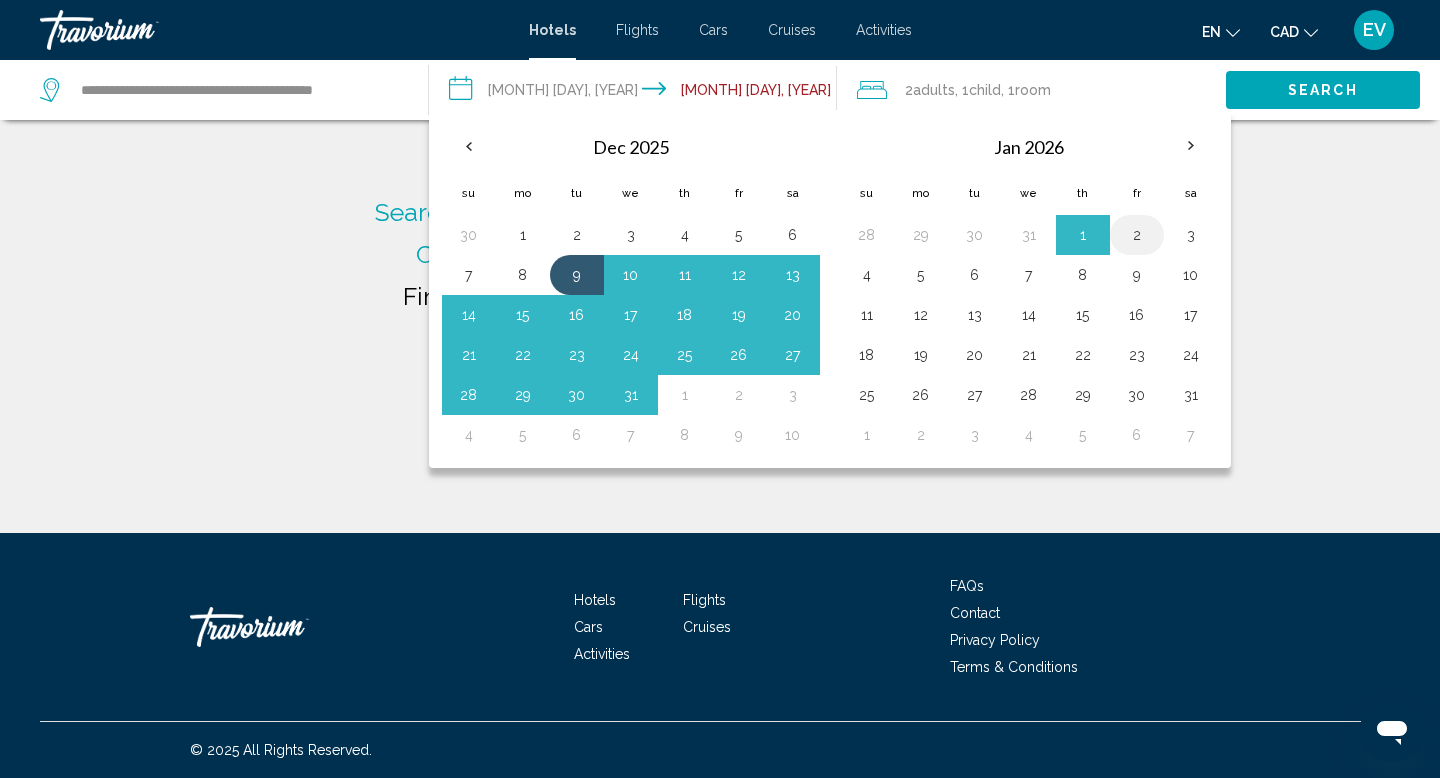 click on "2" at bounding box center (1137, 235) 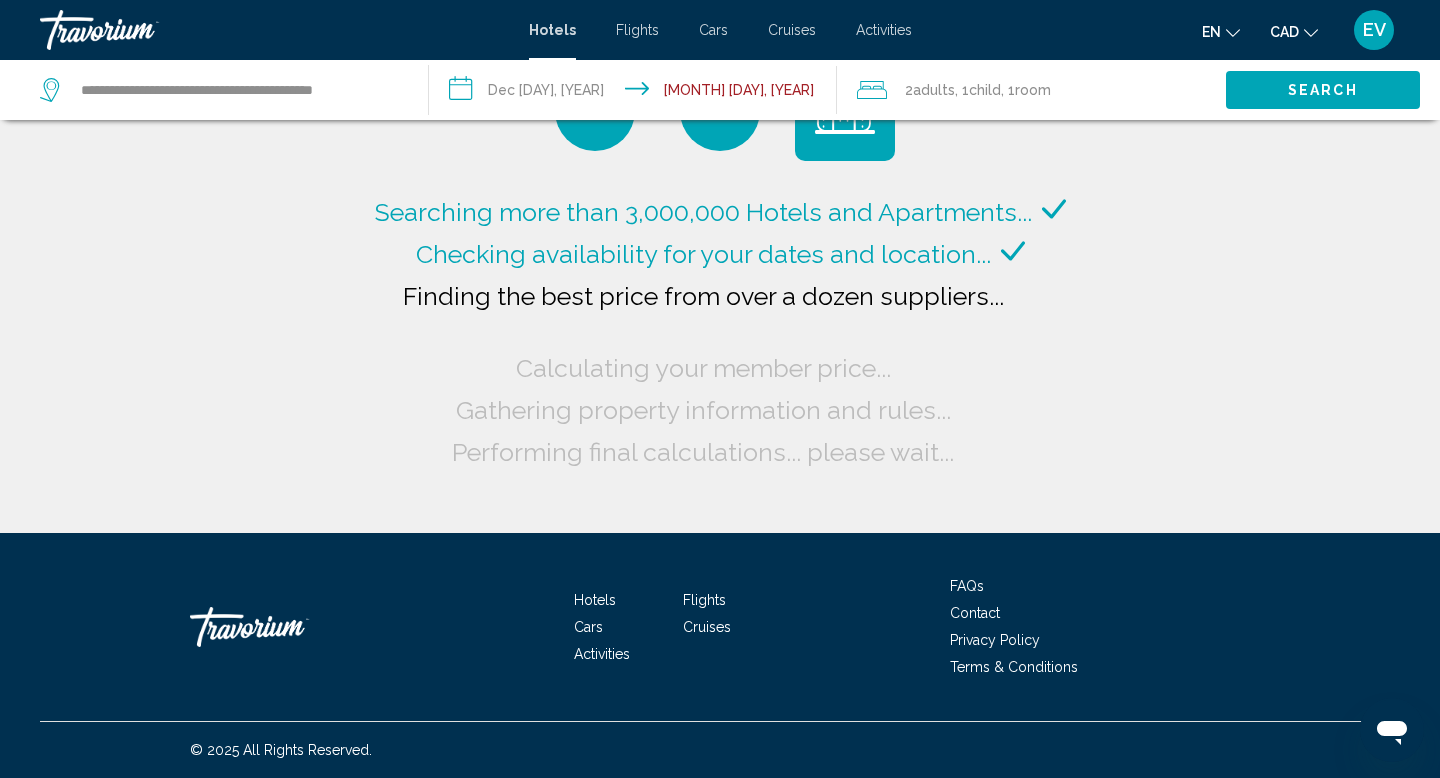 click on "Search" 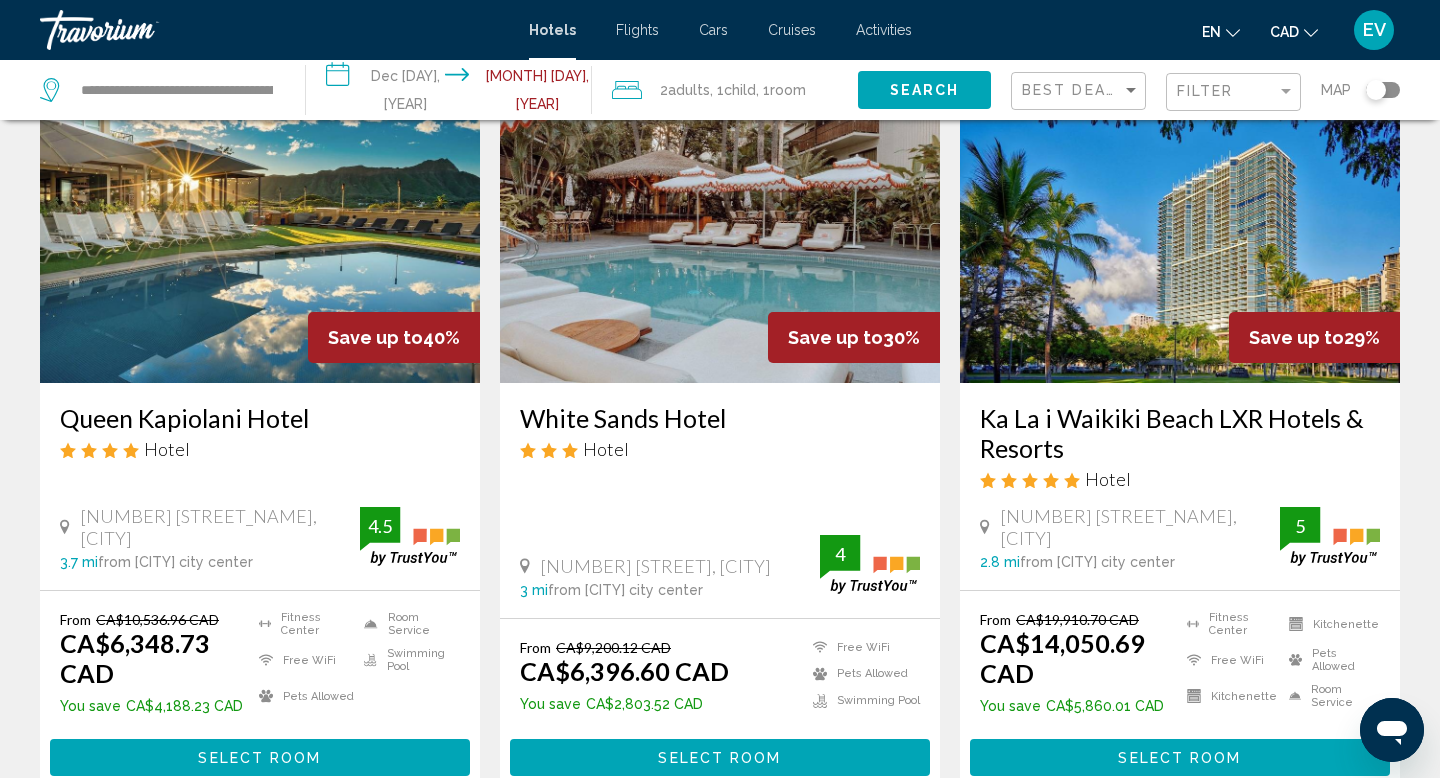 scroll, scrollTop: 132, scrollLeft: 0, axis: vertical 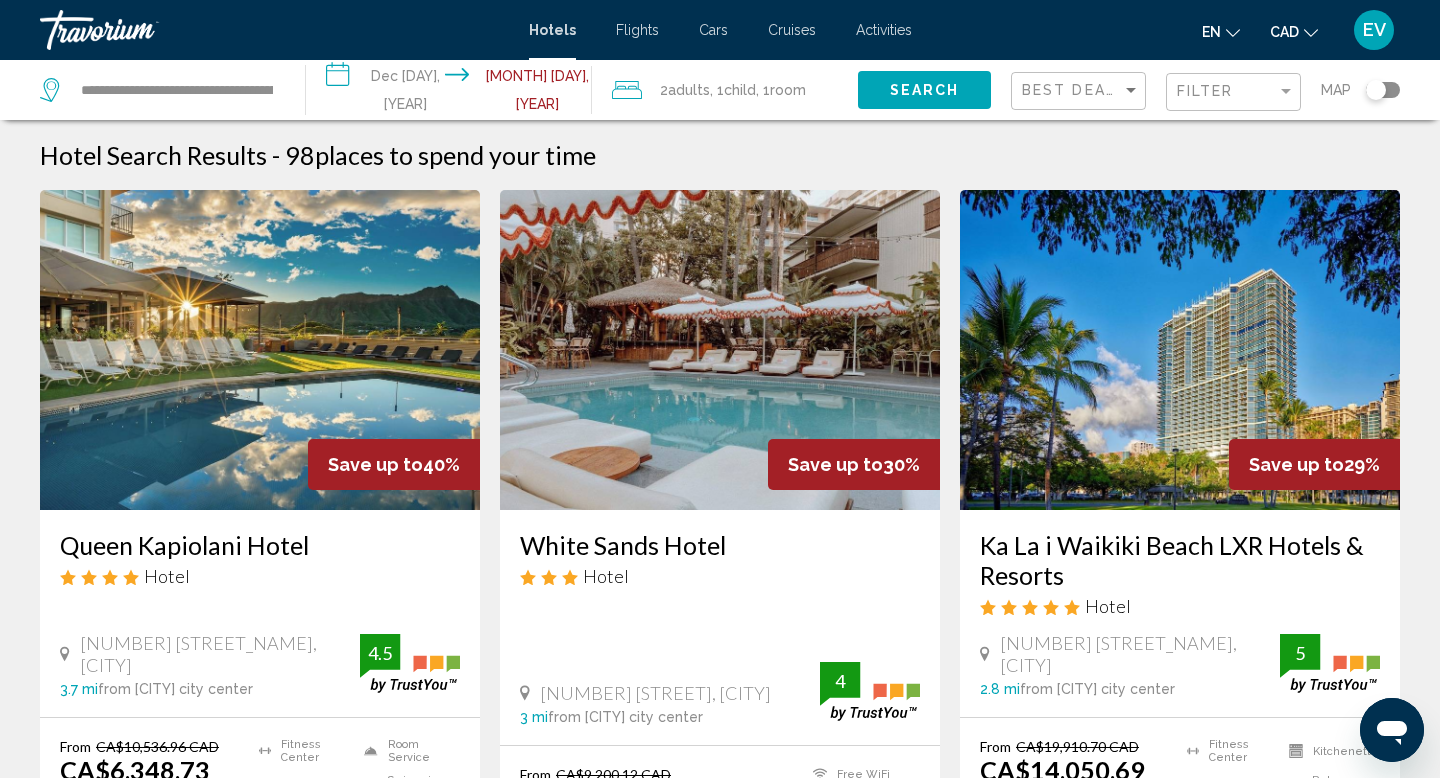click at bounding box center (140, 30) 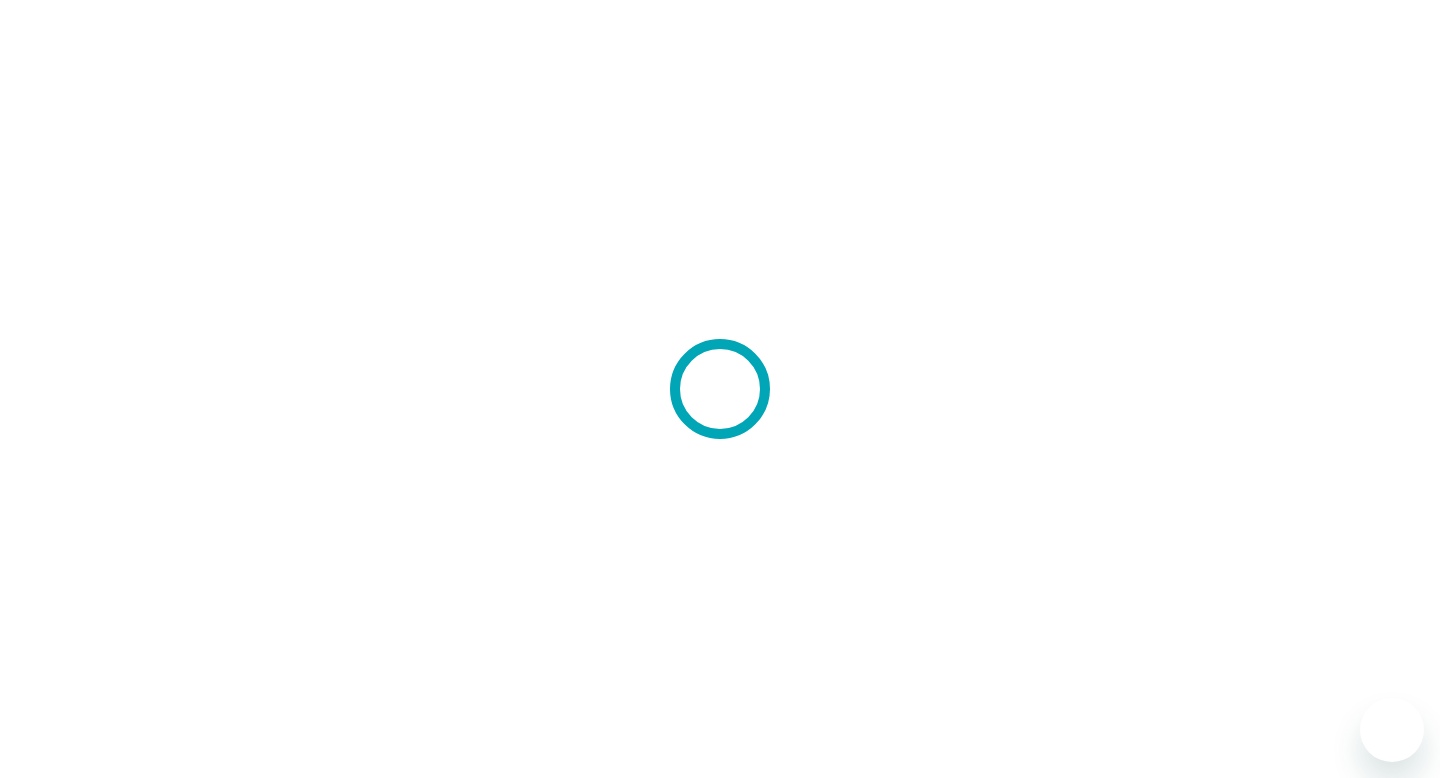 scroll, scrollTop: 0, scrollLeft: 0, axis: both 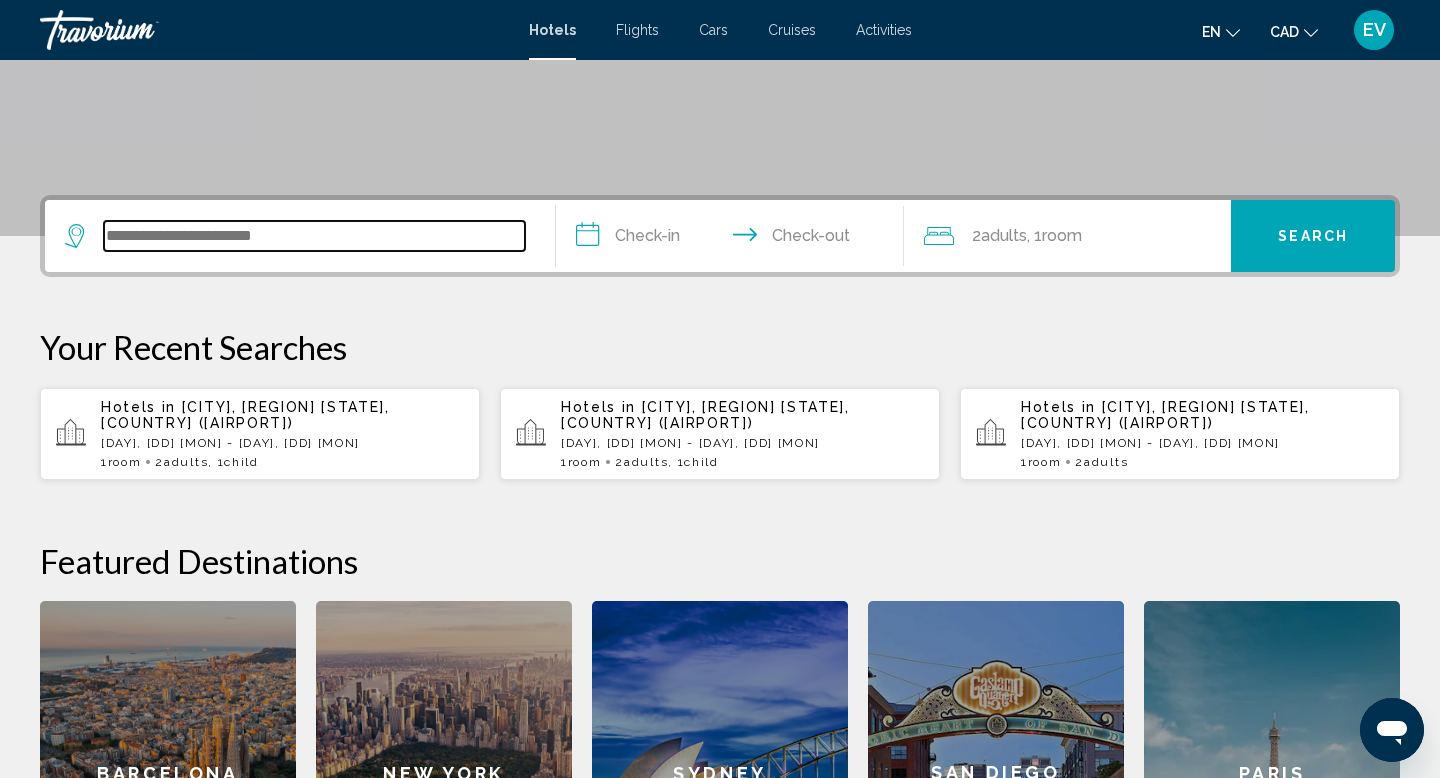 click at bounding box center (314, 236) 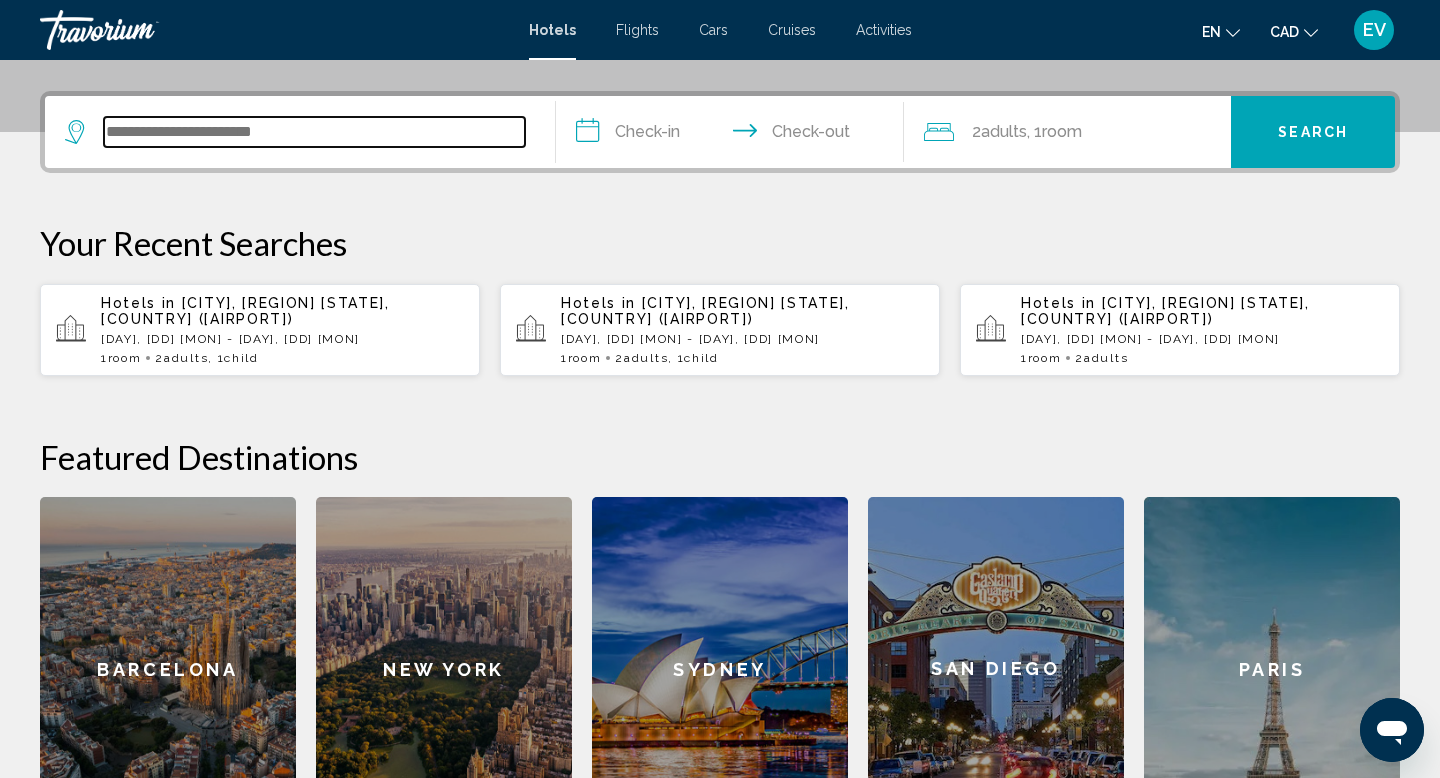 scroll, scrollTop: 463, scrollLeft: 0, axis: vertical 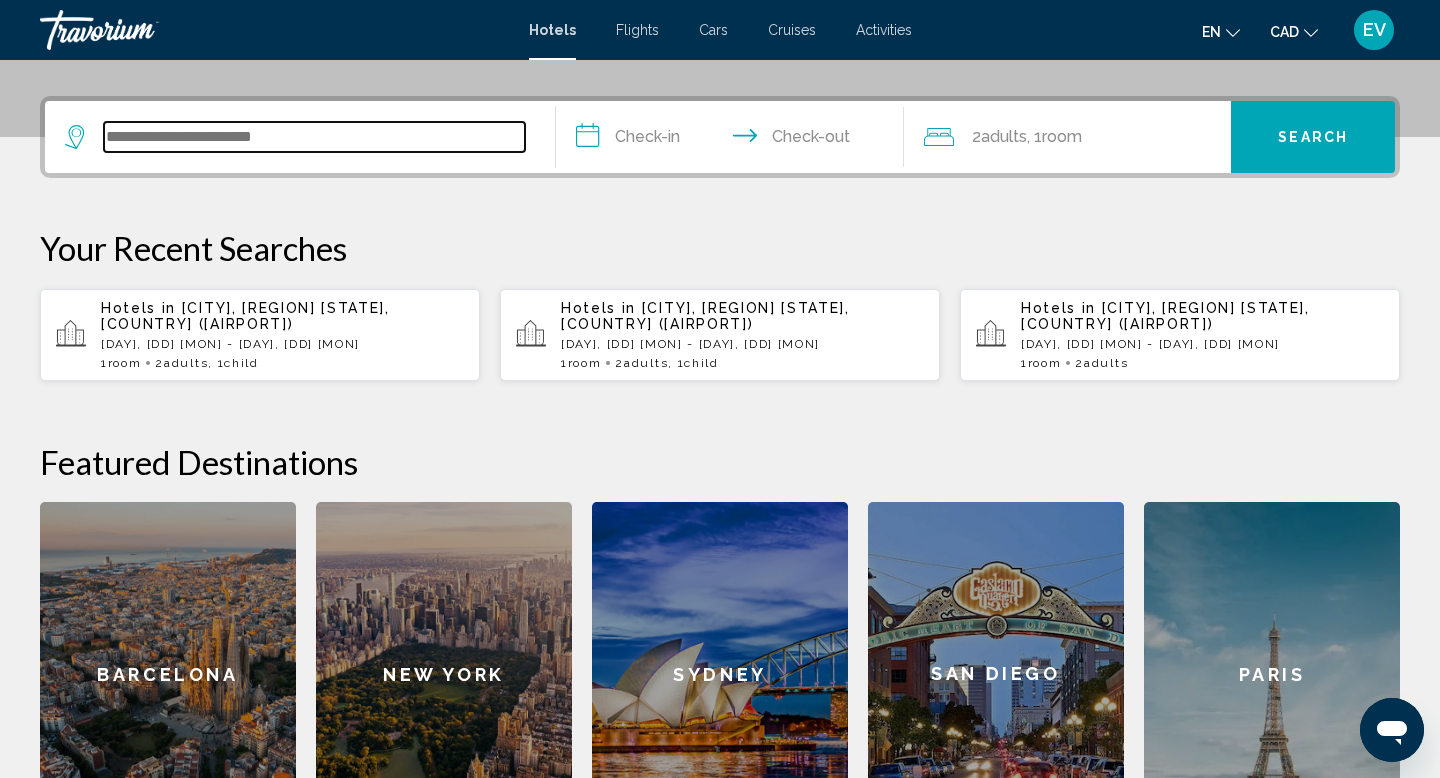 click at bounding box center (314, 137) 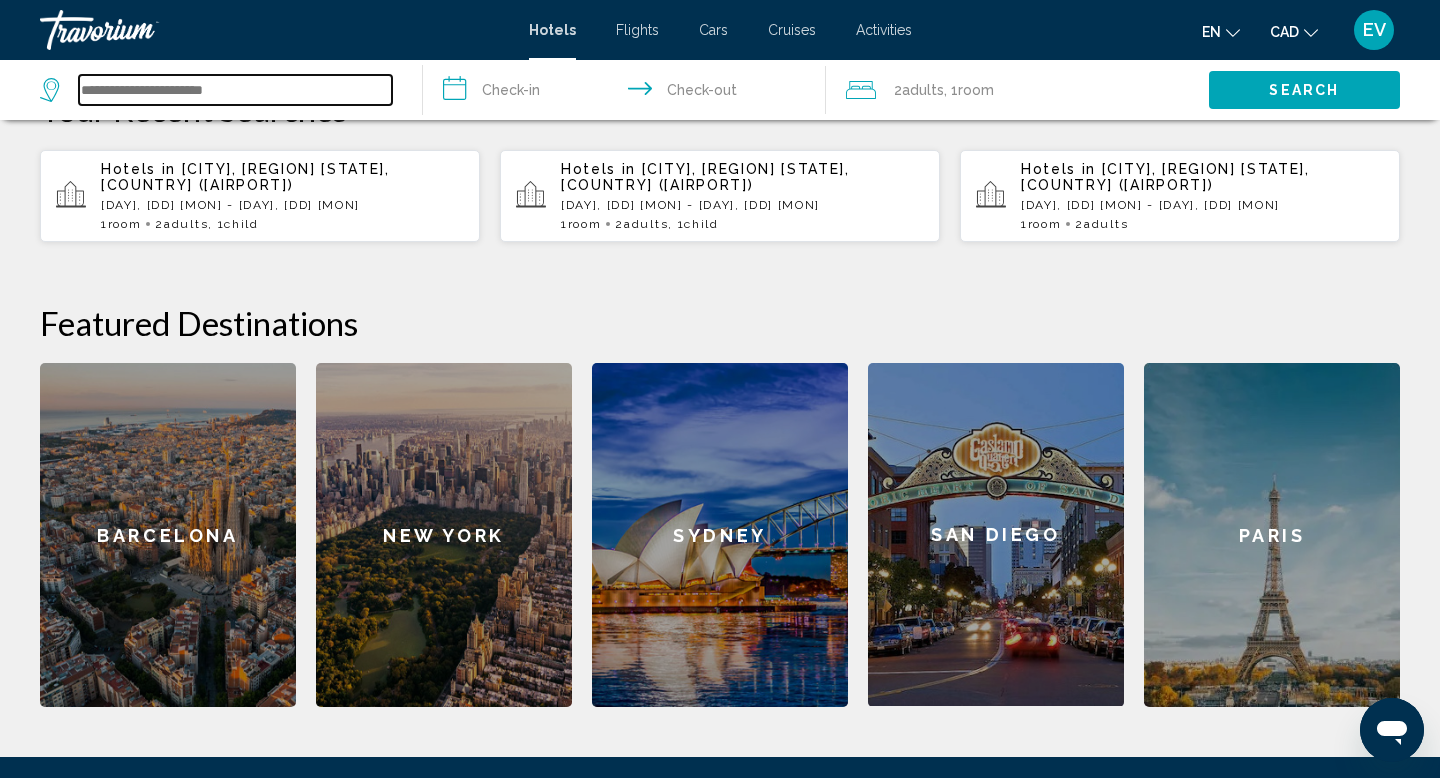 scroll, scrollTop: 524, scrollLeft: 0, axis: vertical 